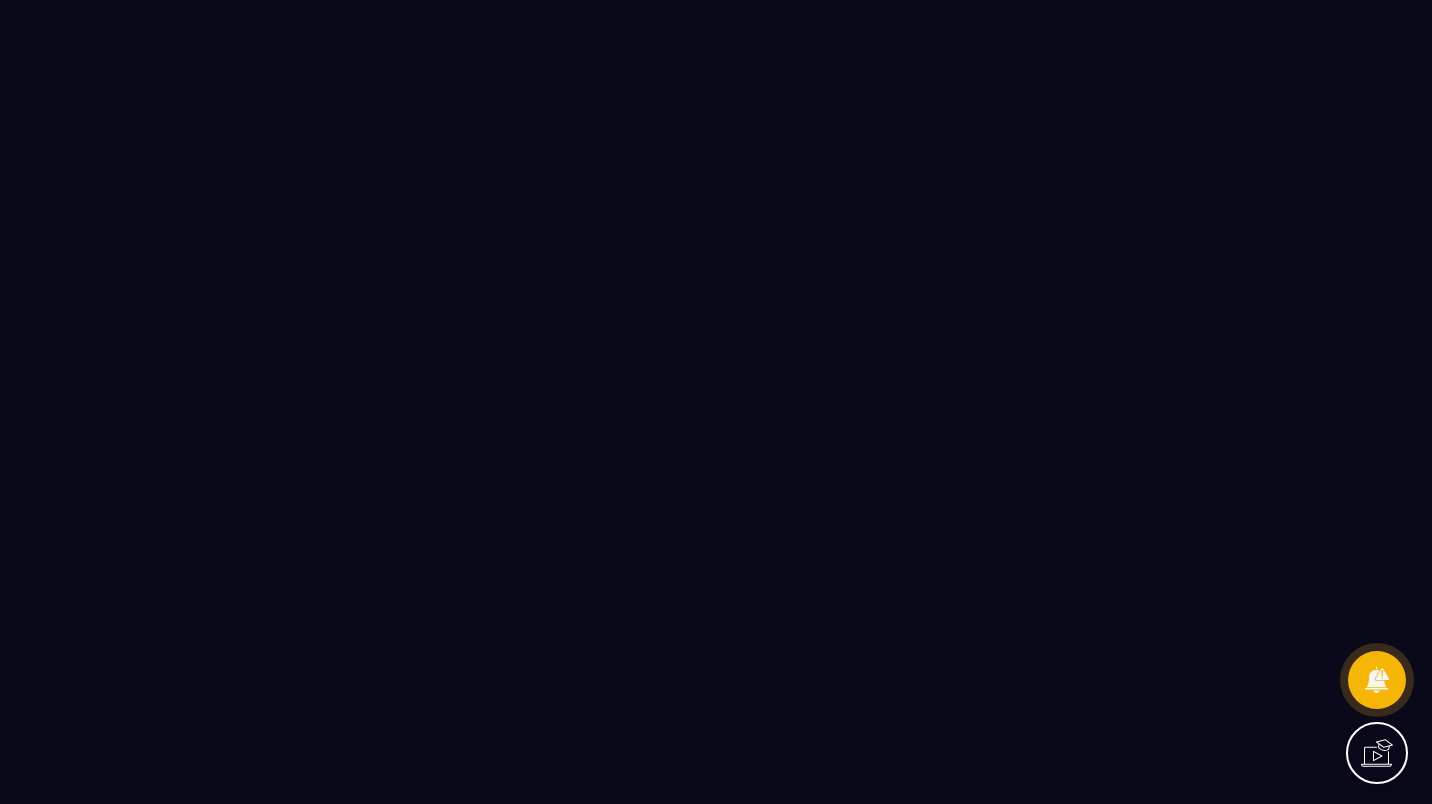 scroll, scrollTop: 0, scrollLeft: 0, axis: both 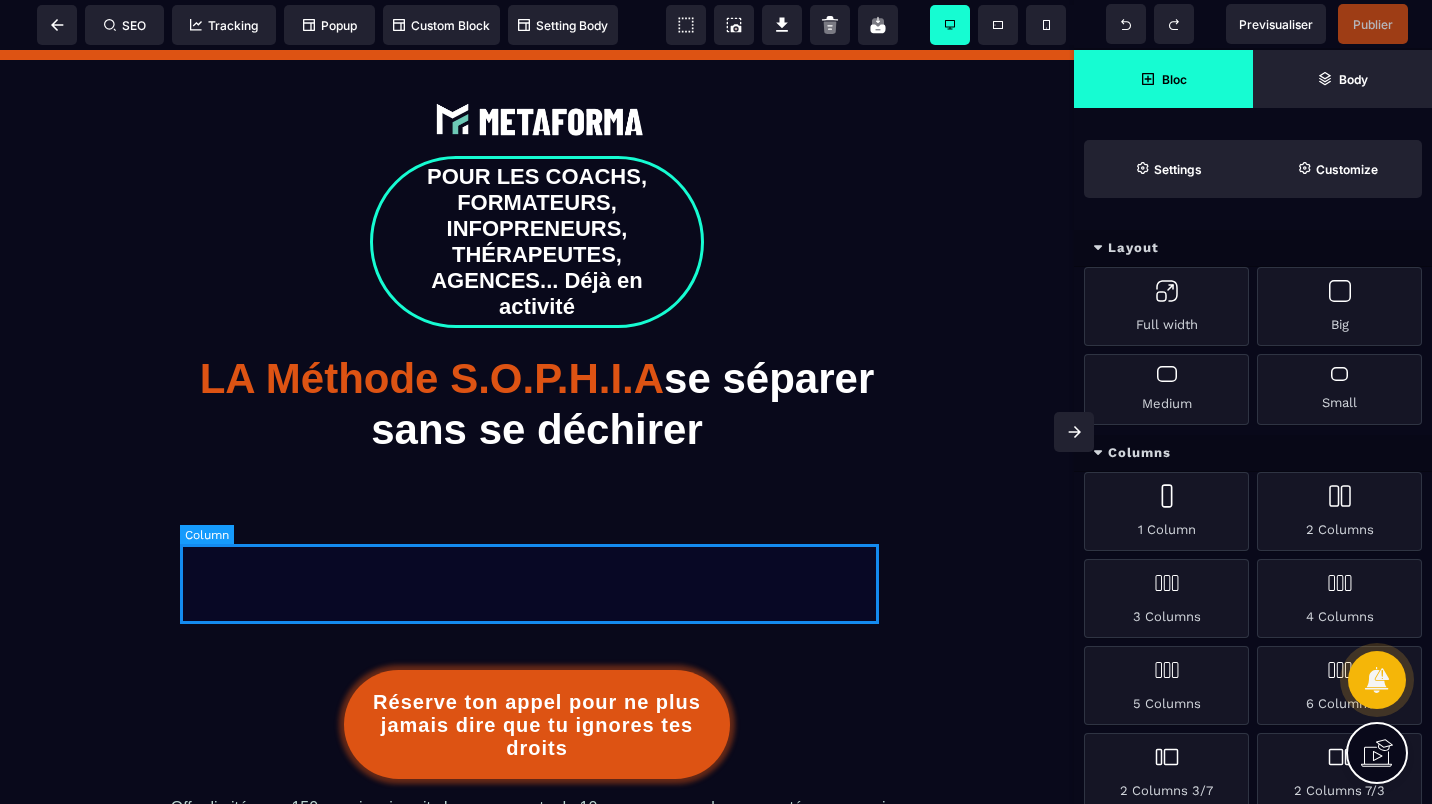 click at bounding box center [537, 575] 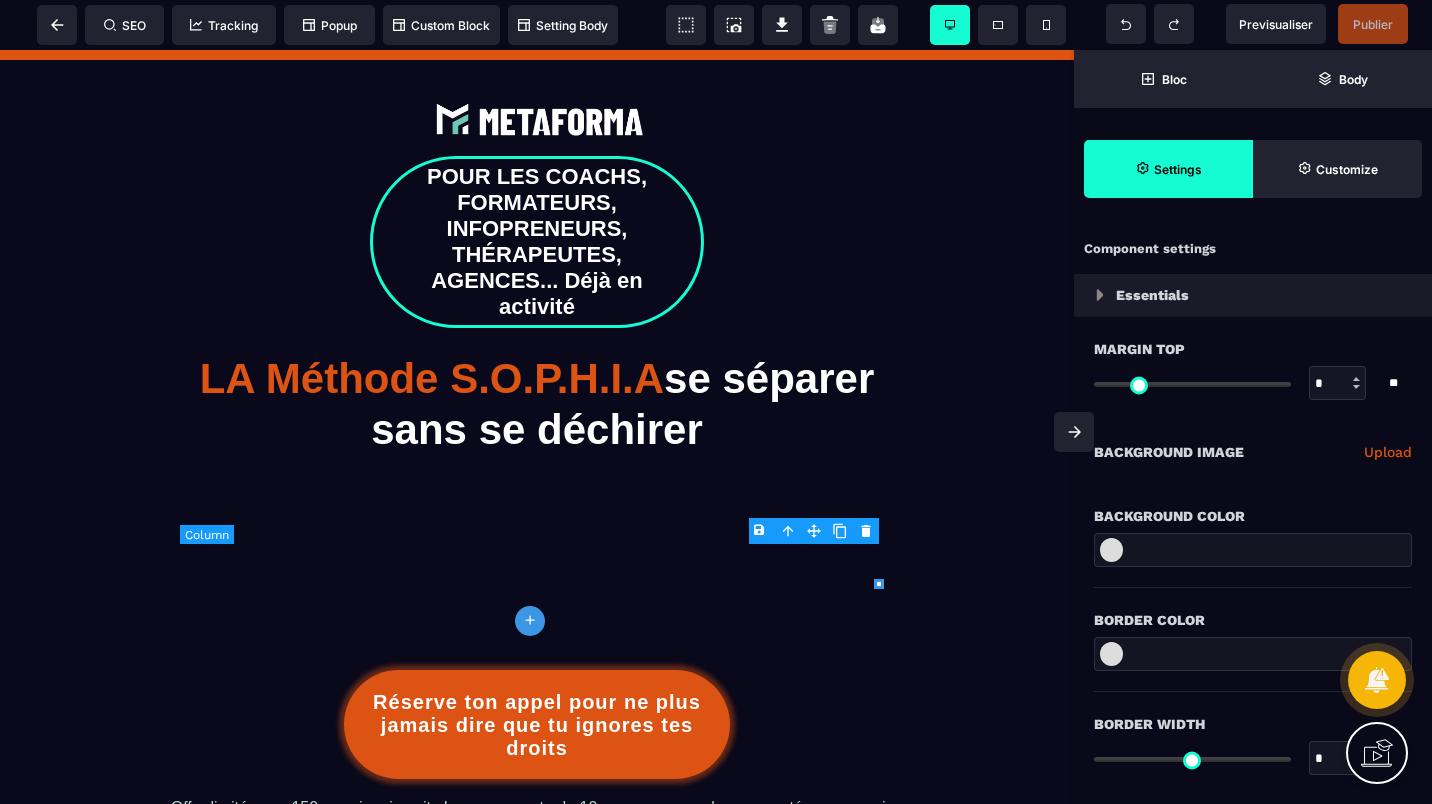 type on "*" 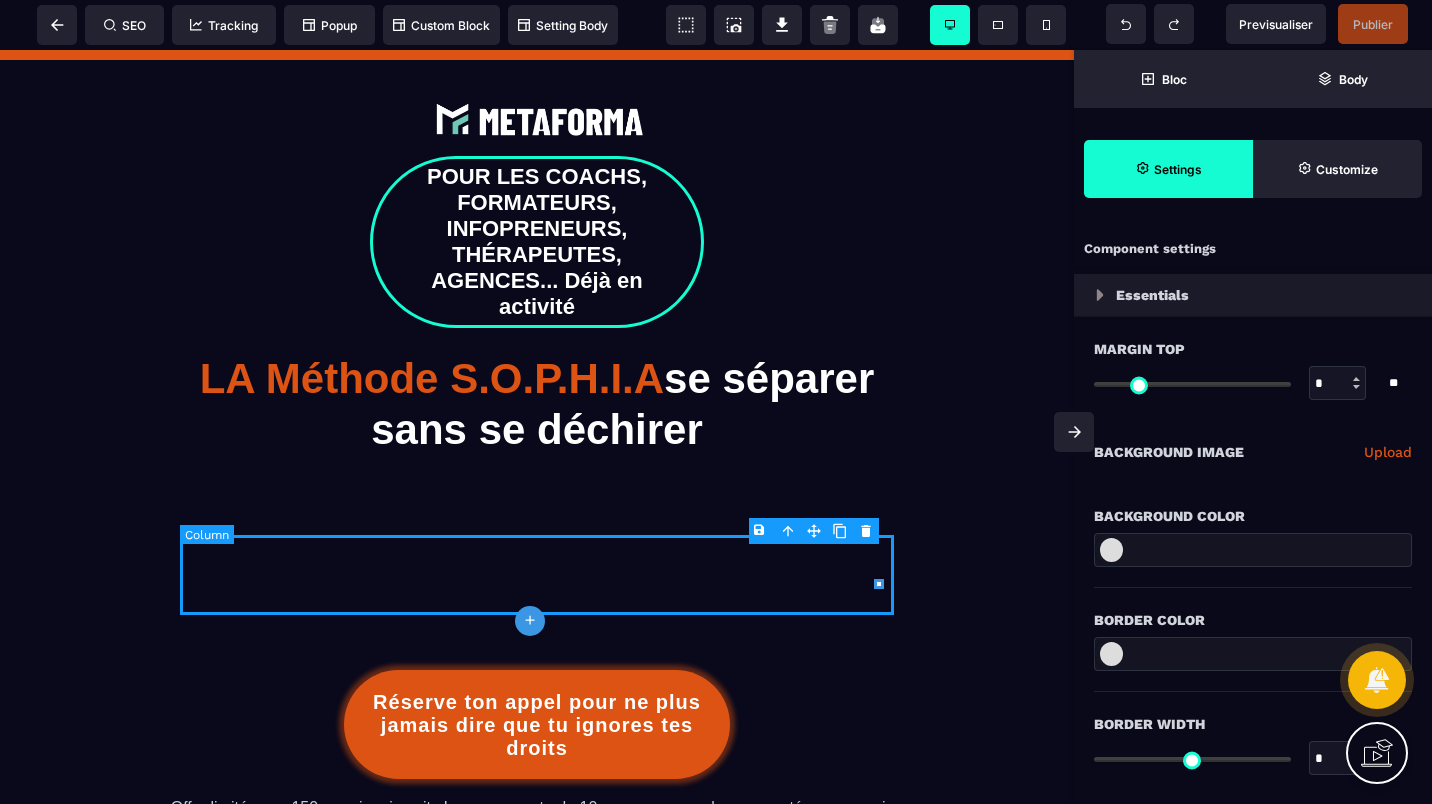 type on "*" 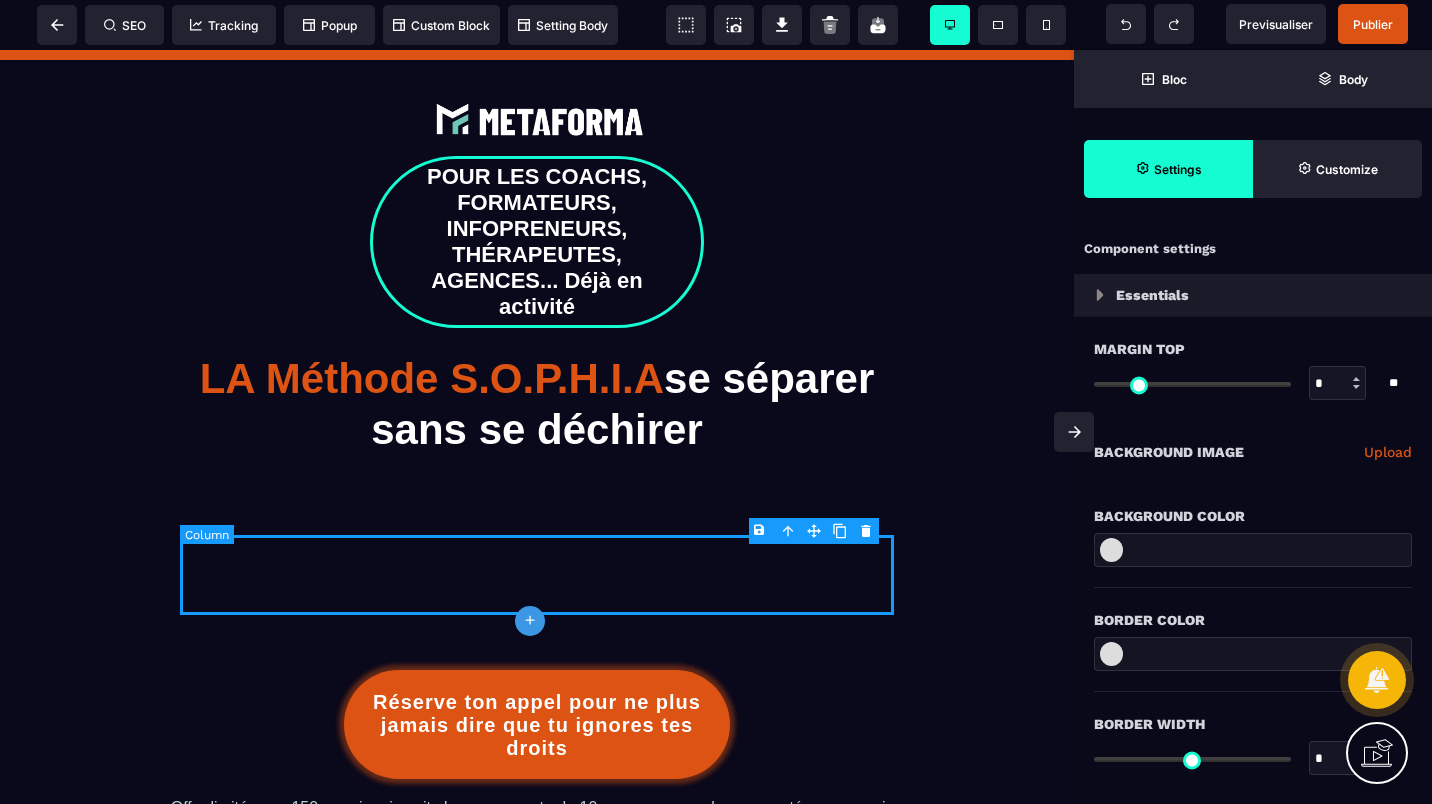 click at bounding box center [537, 575] 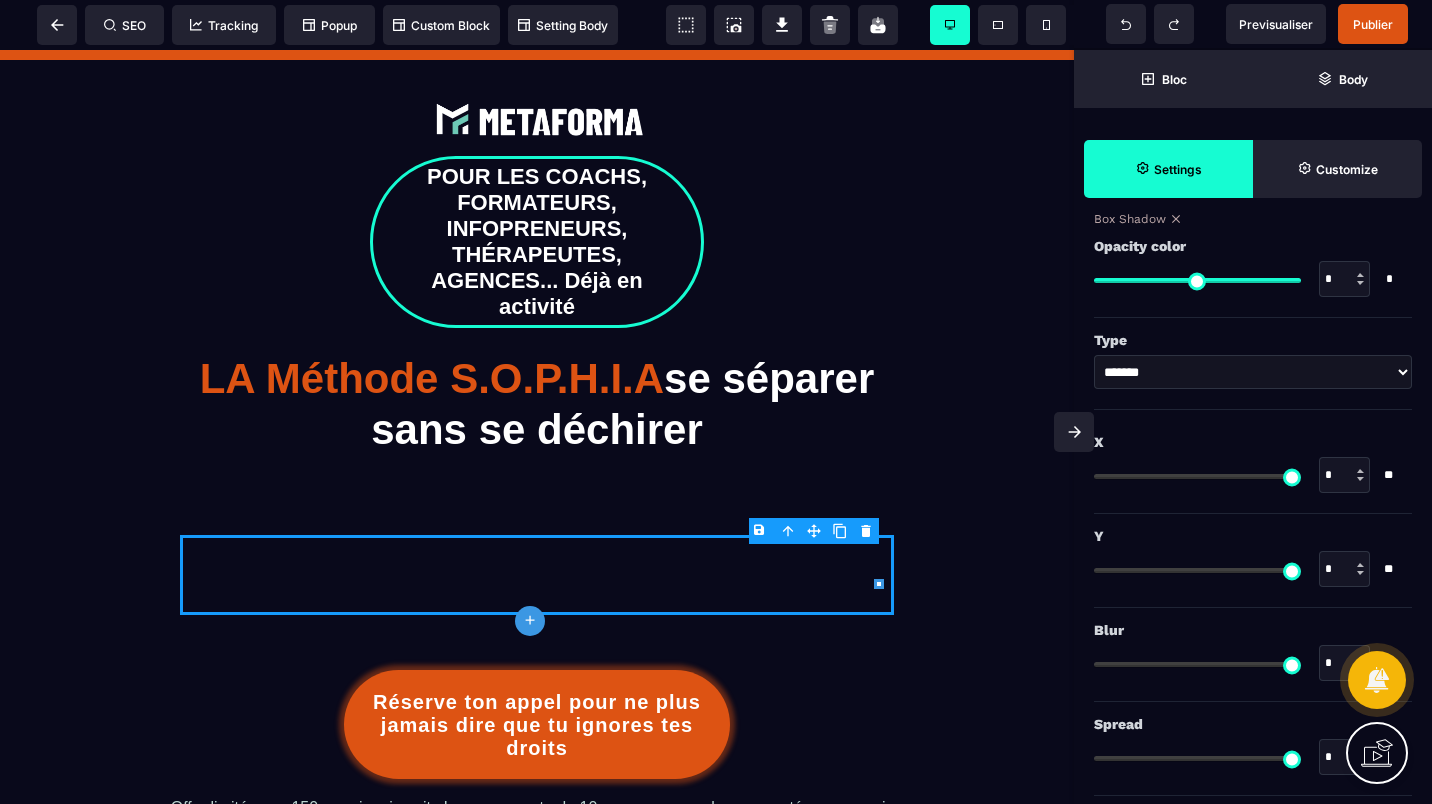 scroll, scrollTop: 2224, scrollLeft: 0, axis: vertical 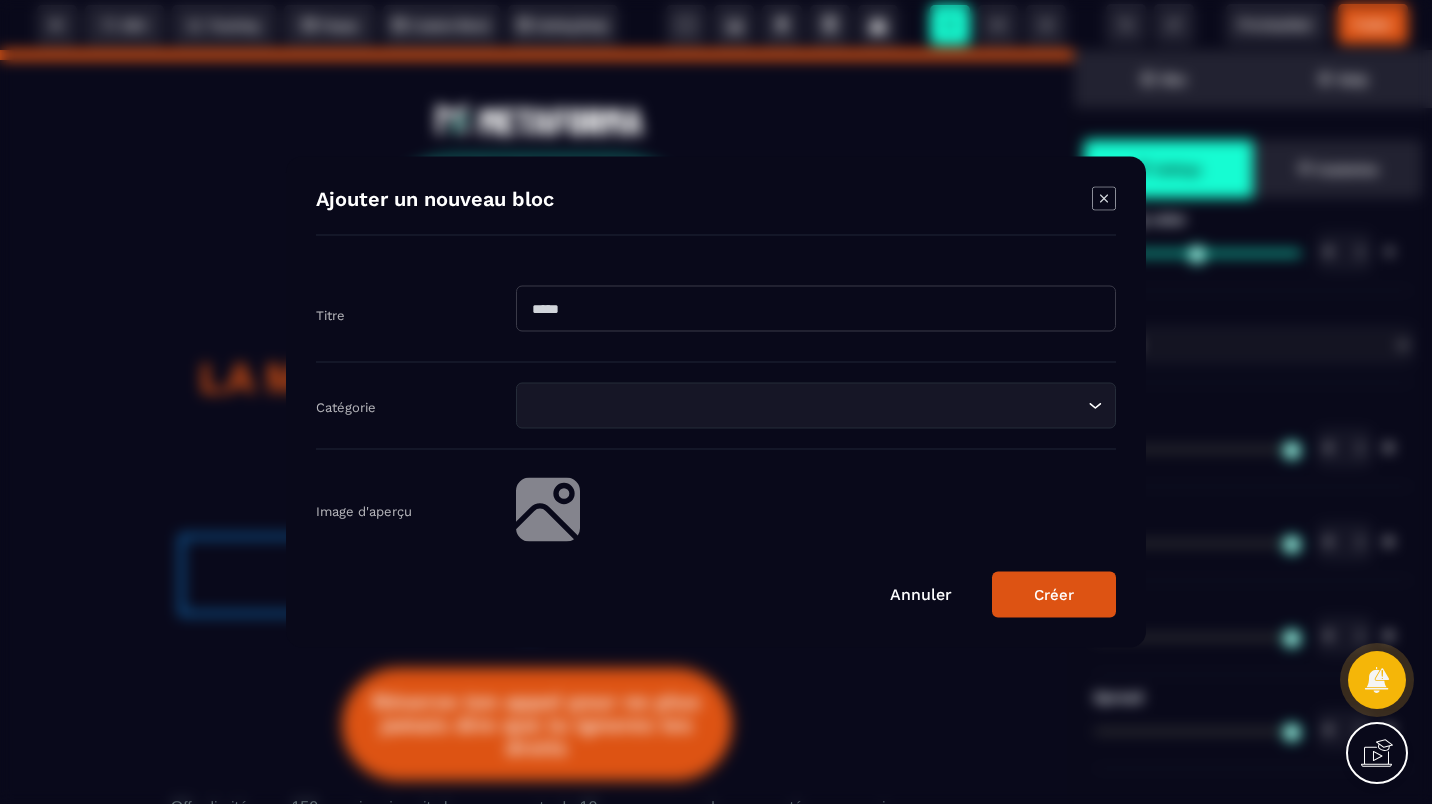 click on "B I U S
A *******
plus
Column
SEO" at bounding box center (716, 402) 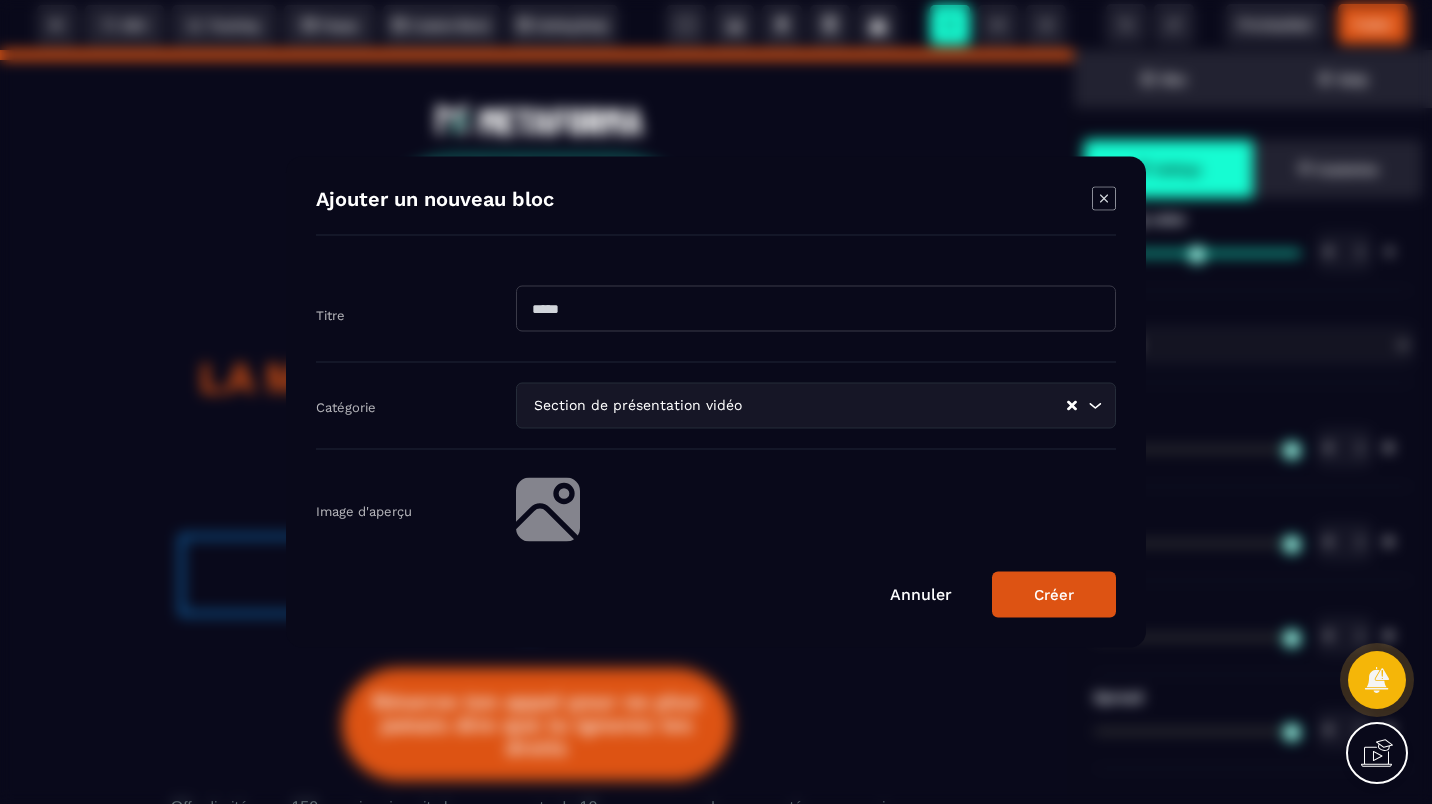 click 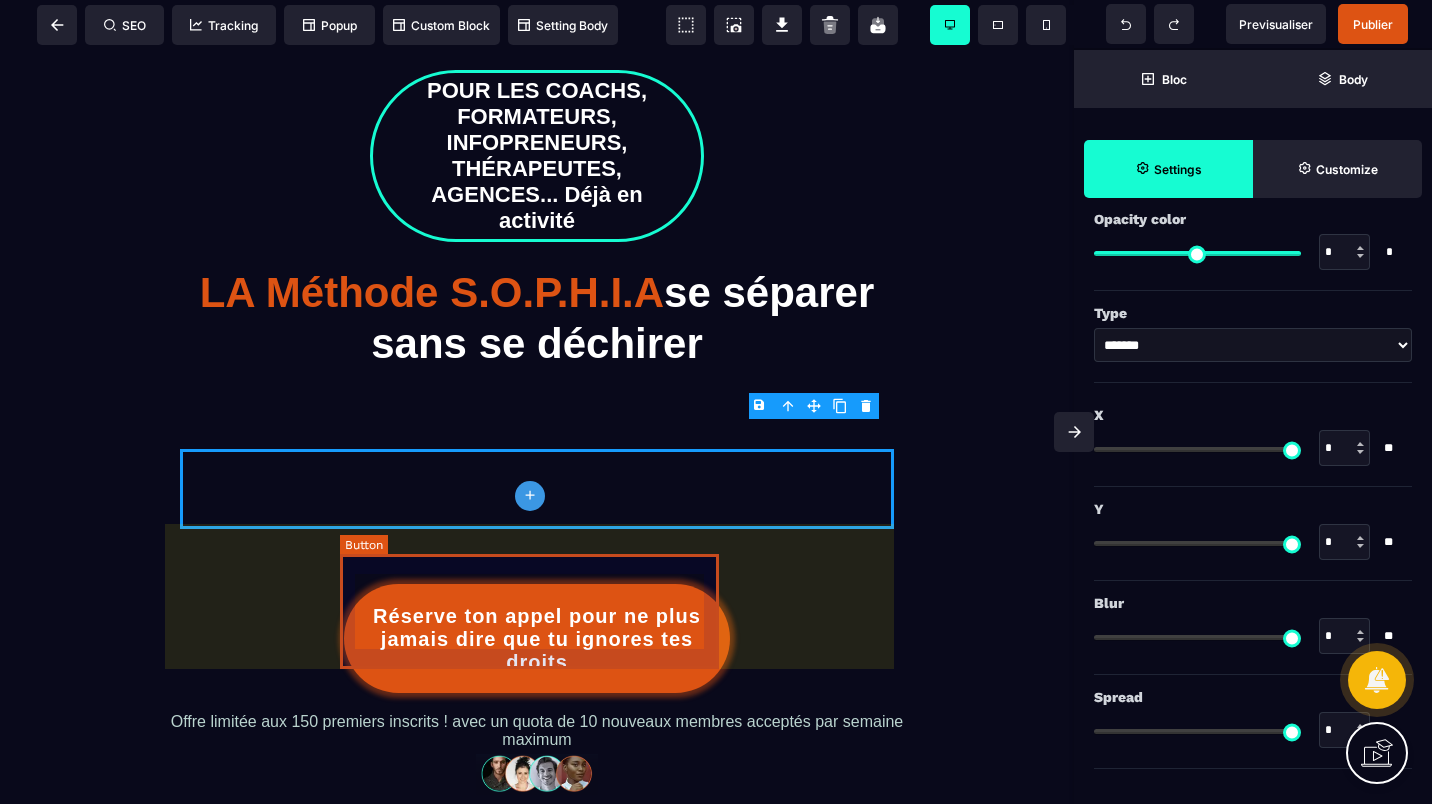 scroll, scrollTop: 200, scrollLeft: 0, axis: vertical 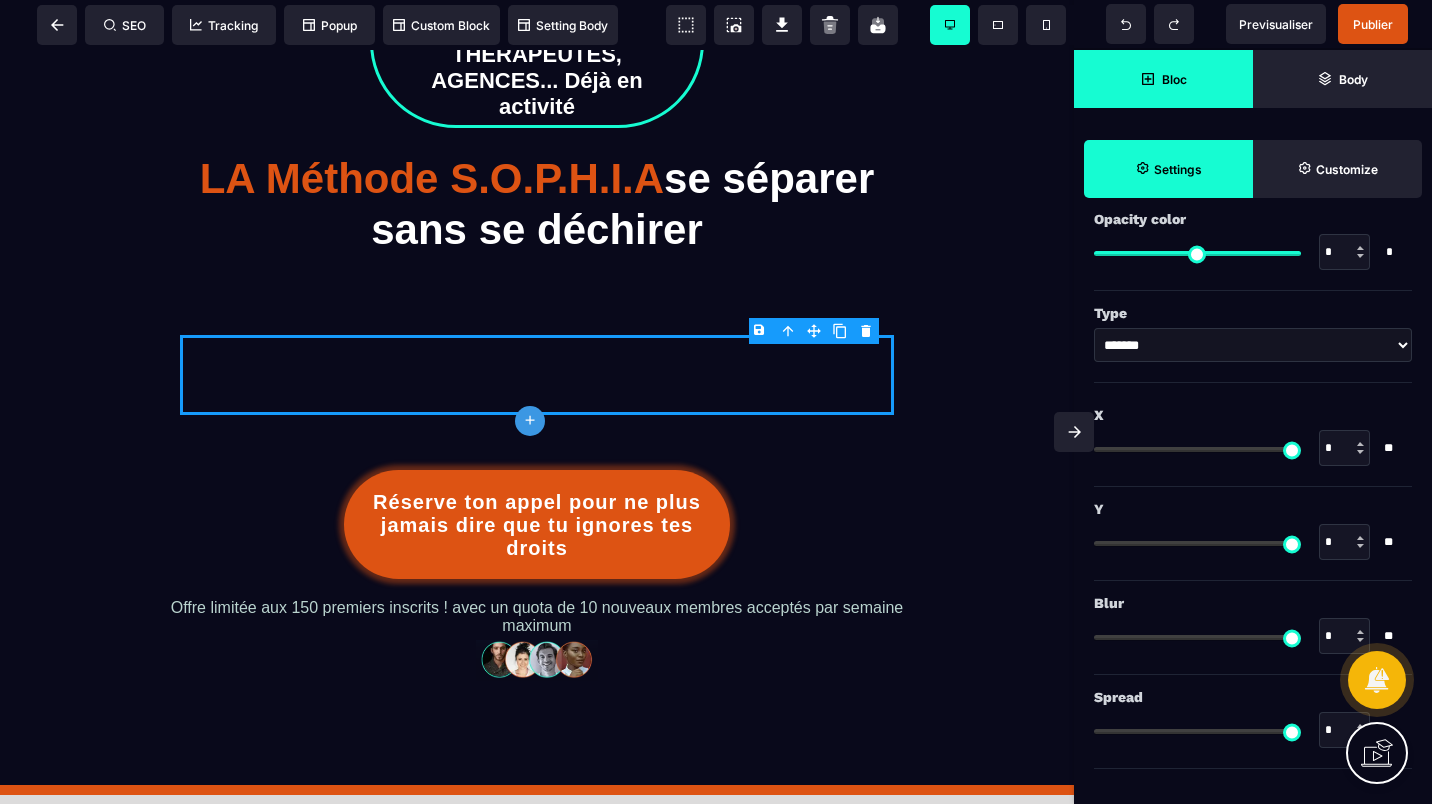 click on "Bloc" at bounding box center [1163, 79] 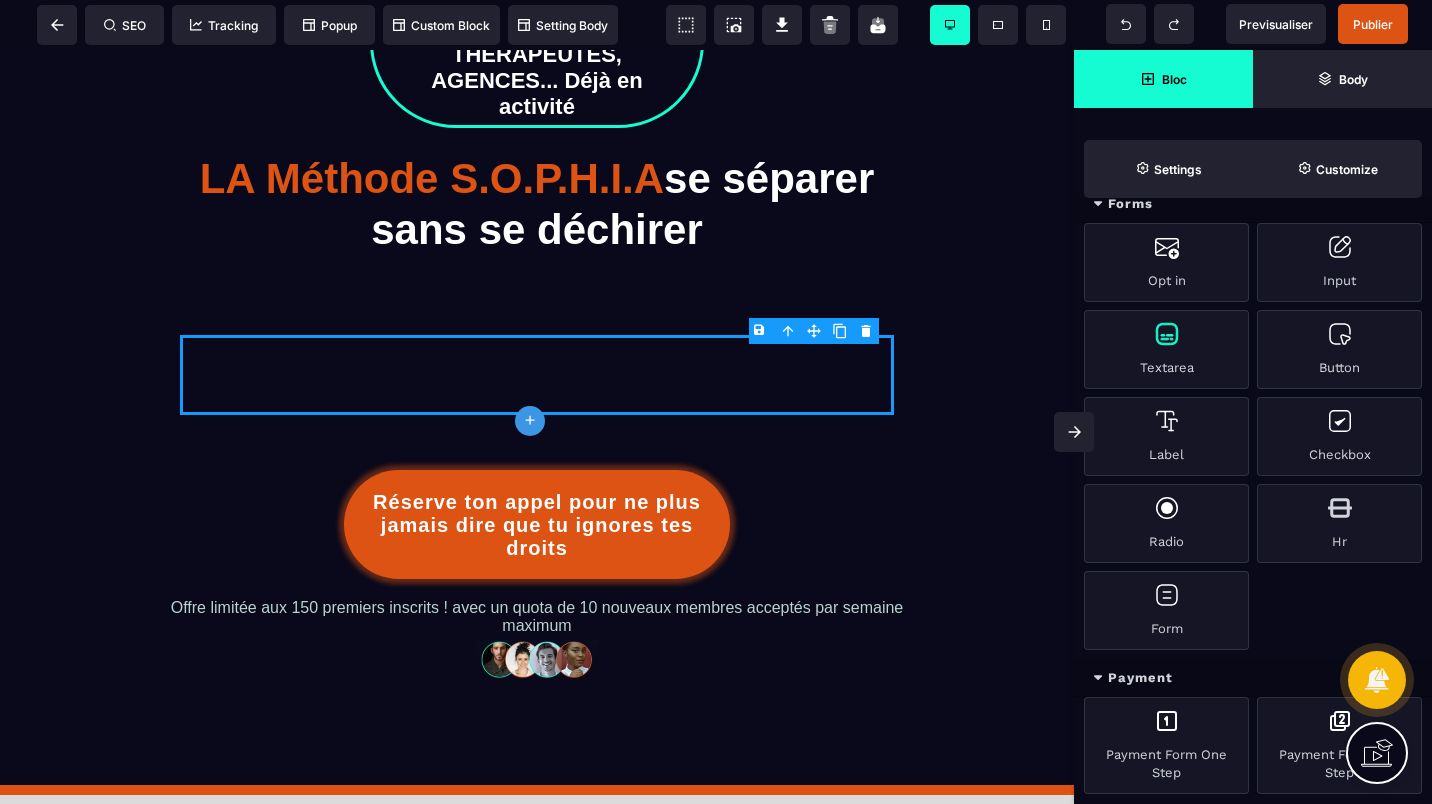 click on "Textarea" at bounding box center (1166, 349) 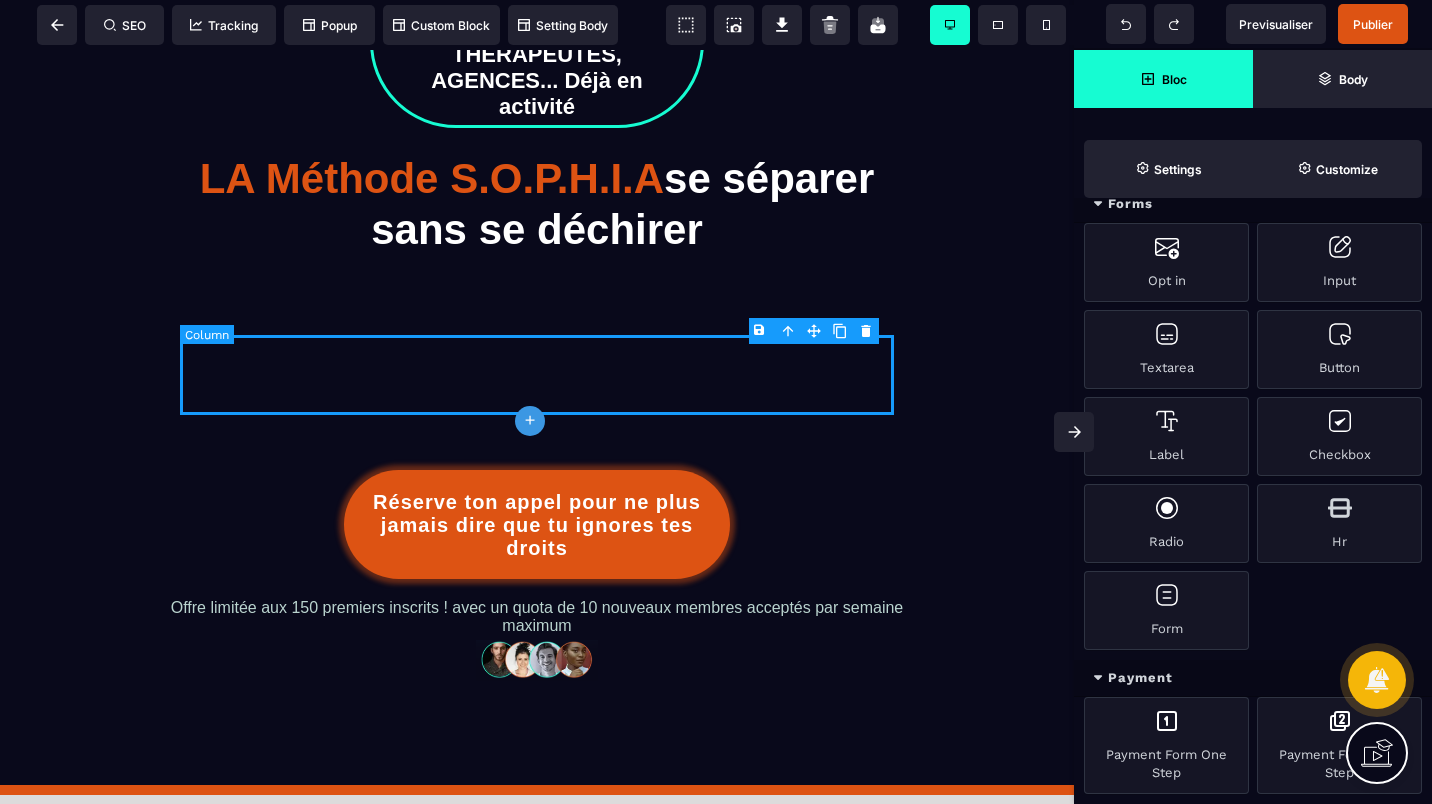drag, startPoint x: 1177, startPoint y: 334, endPoint x: 530, endPoint y: 419, distance: 652.5596 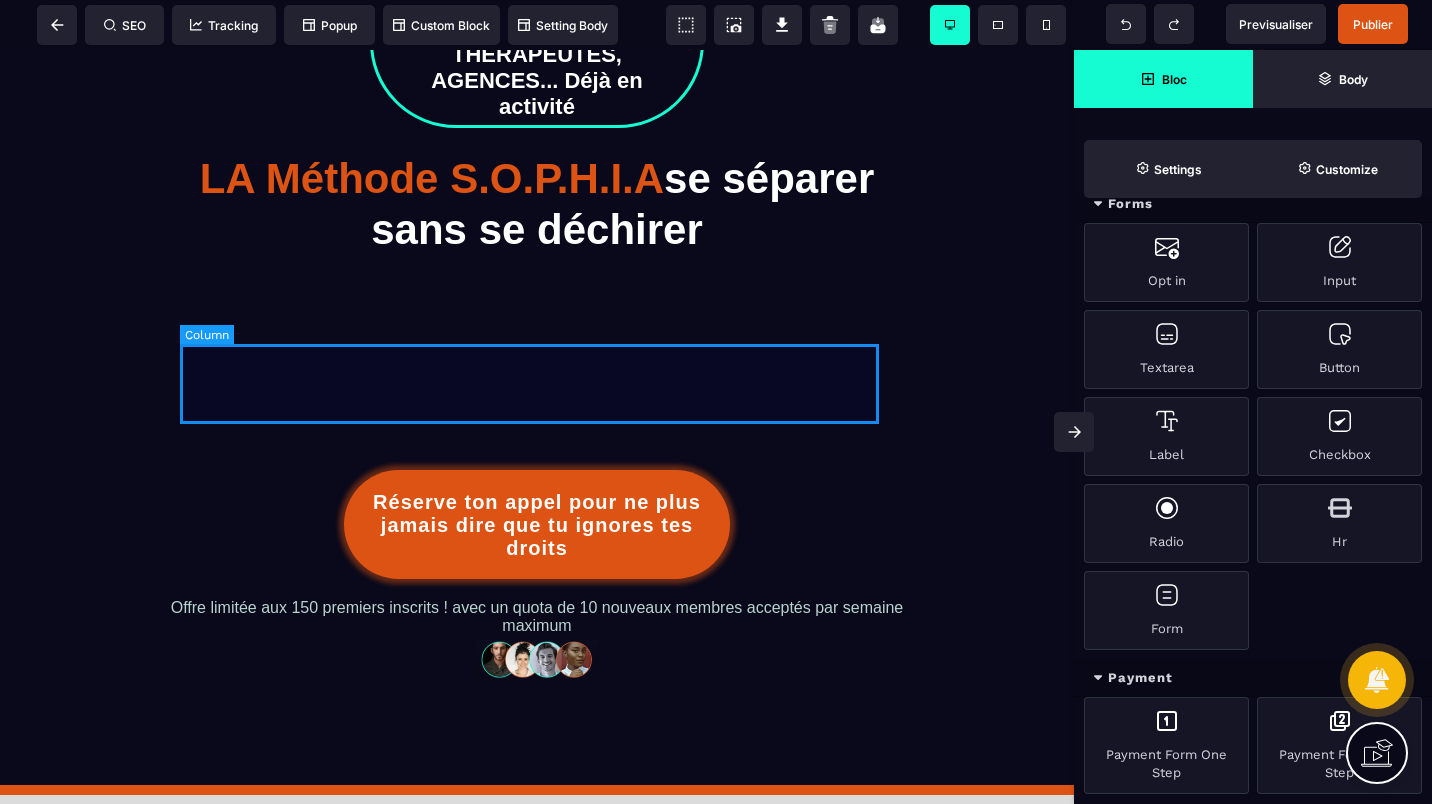 click at bounding box center [537, 375] 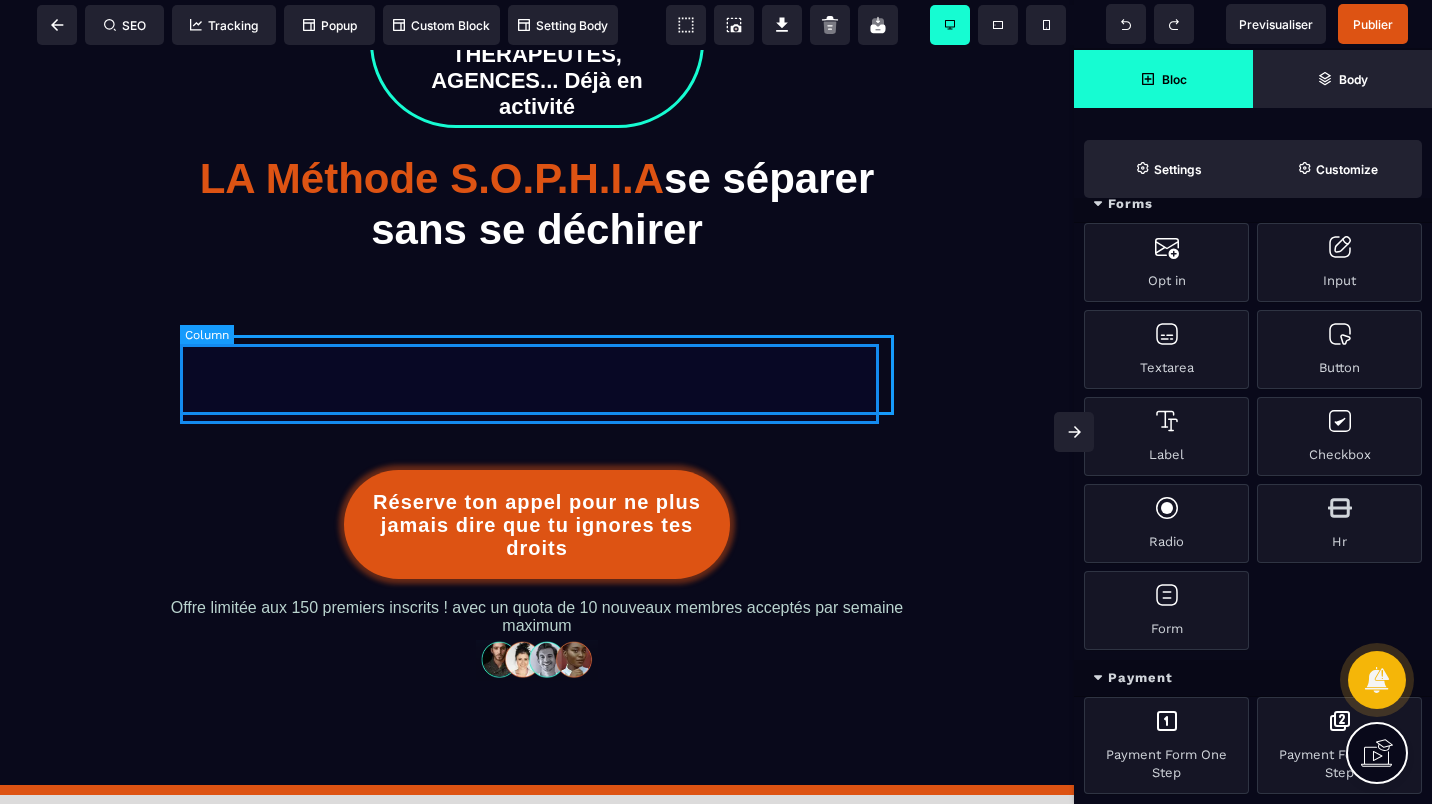 scroll, scrollTop: 0, scrollLeft: 0, axis: both 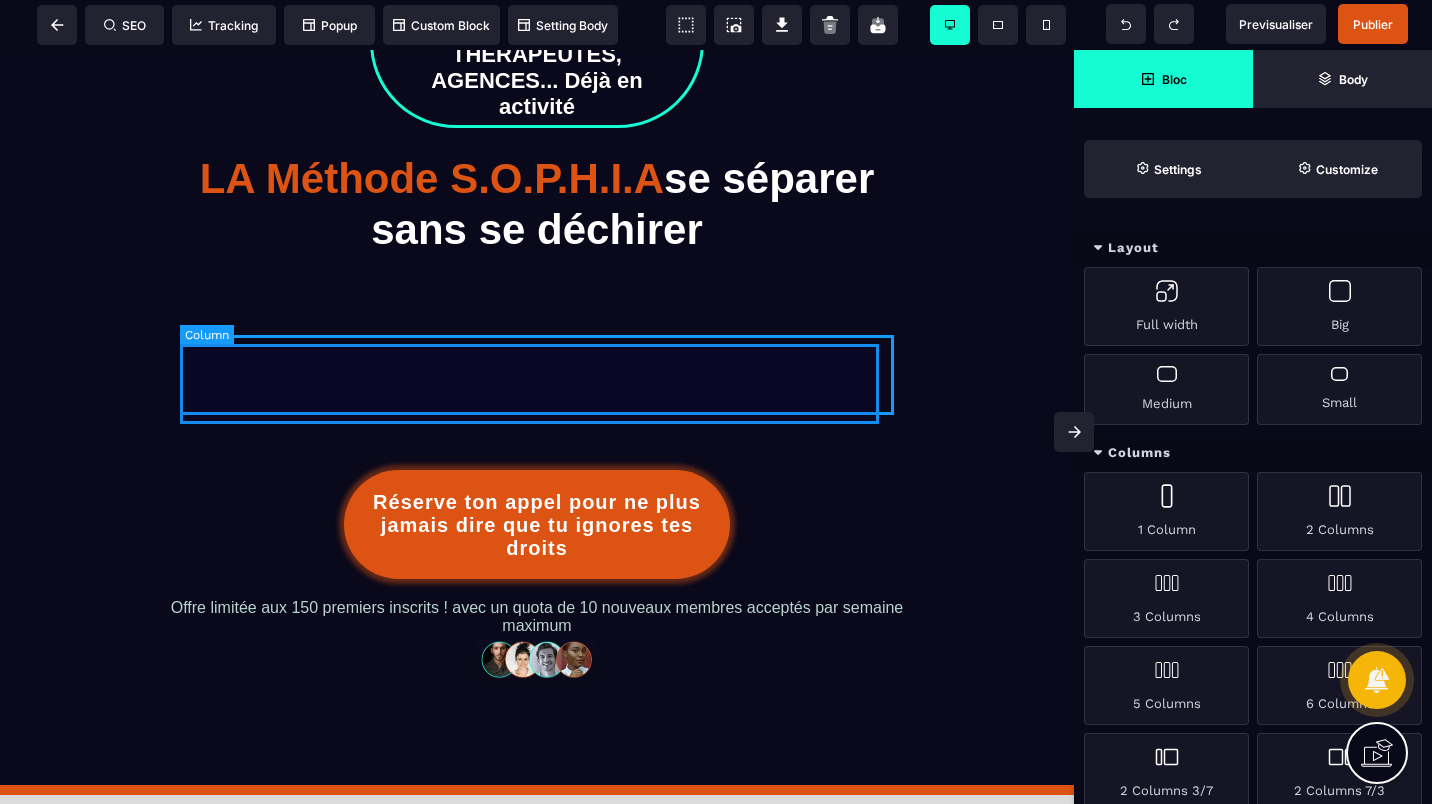 select 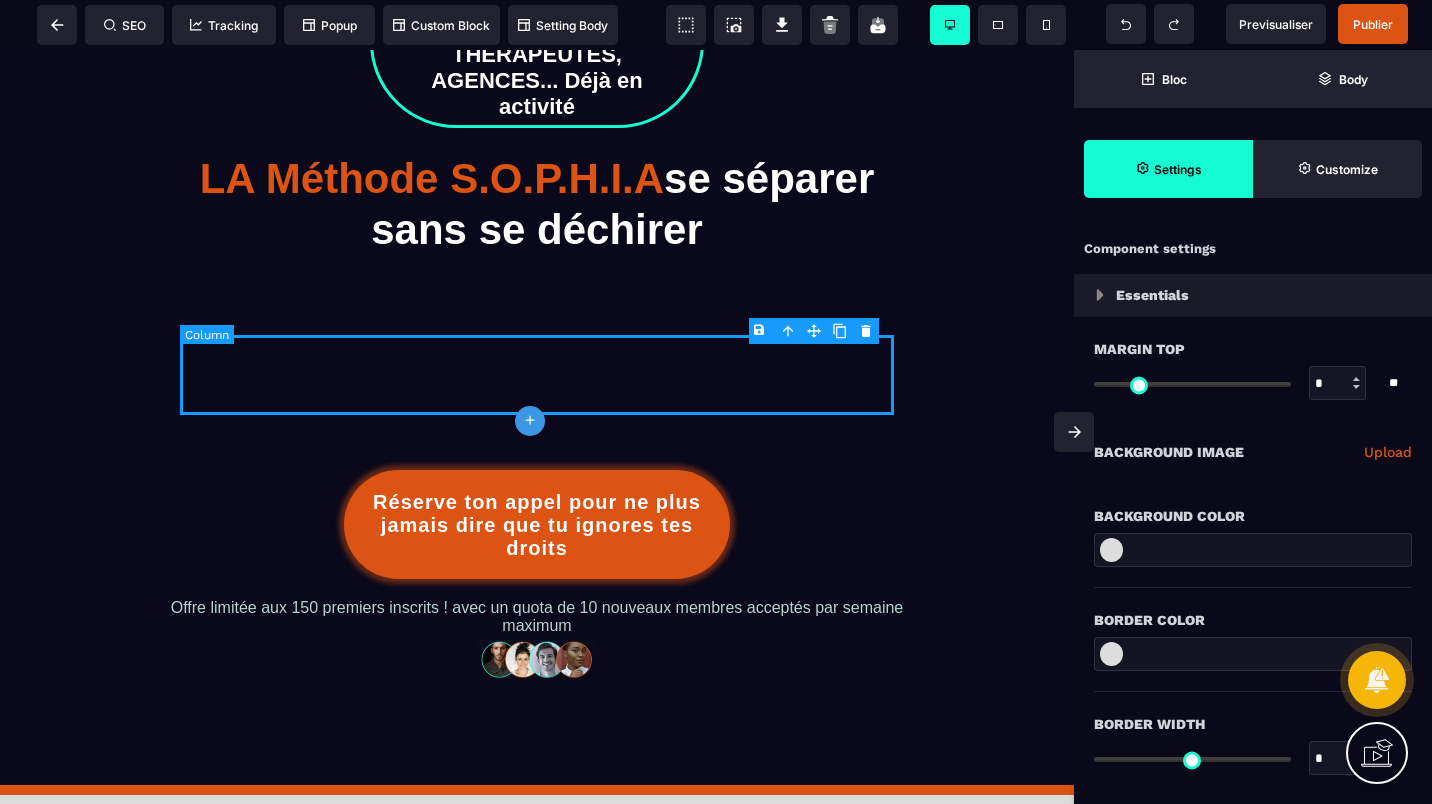 click at bounding box center [537, 375] 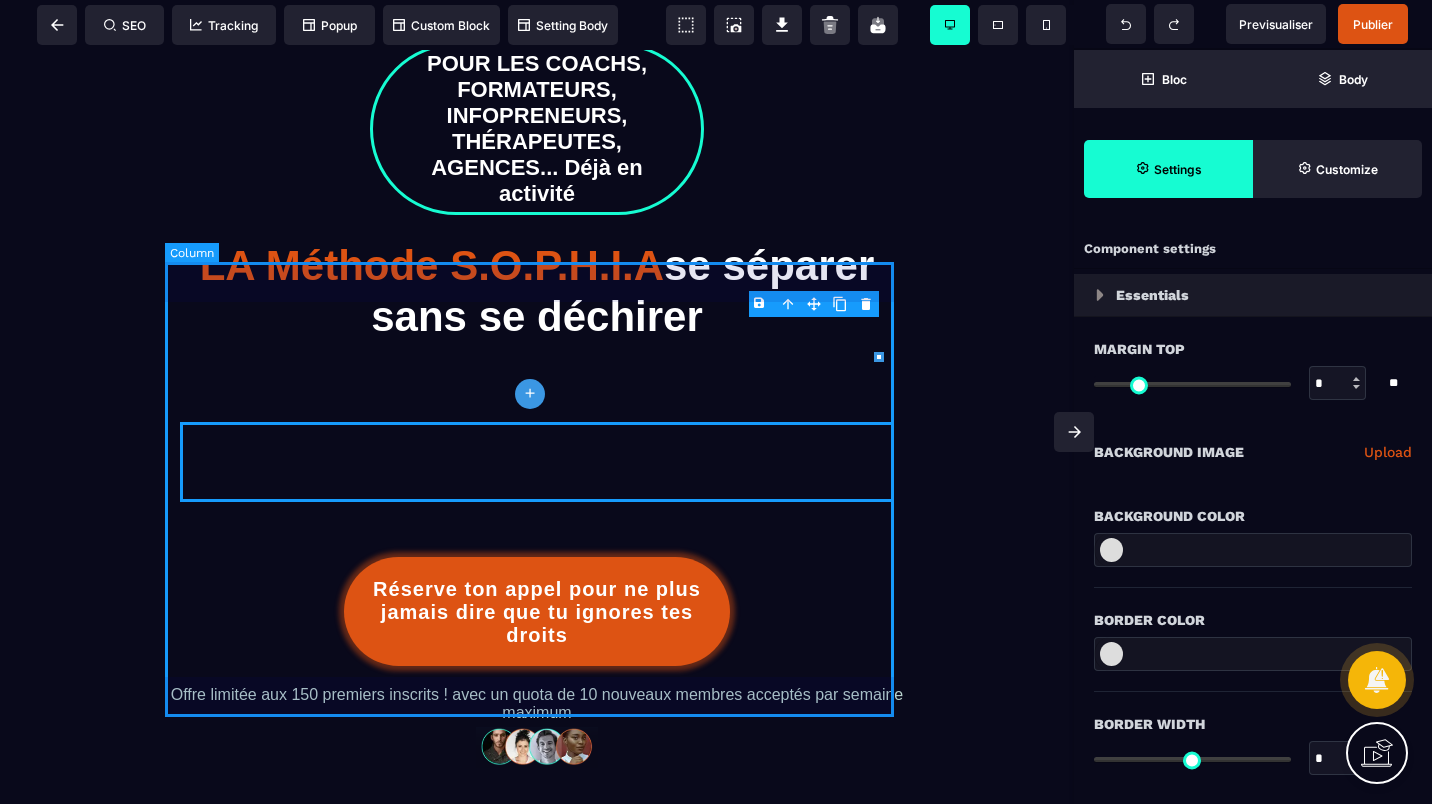 scroll, scrollTop: 100, scrollLeft: 0, axis: vertical 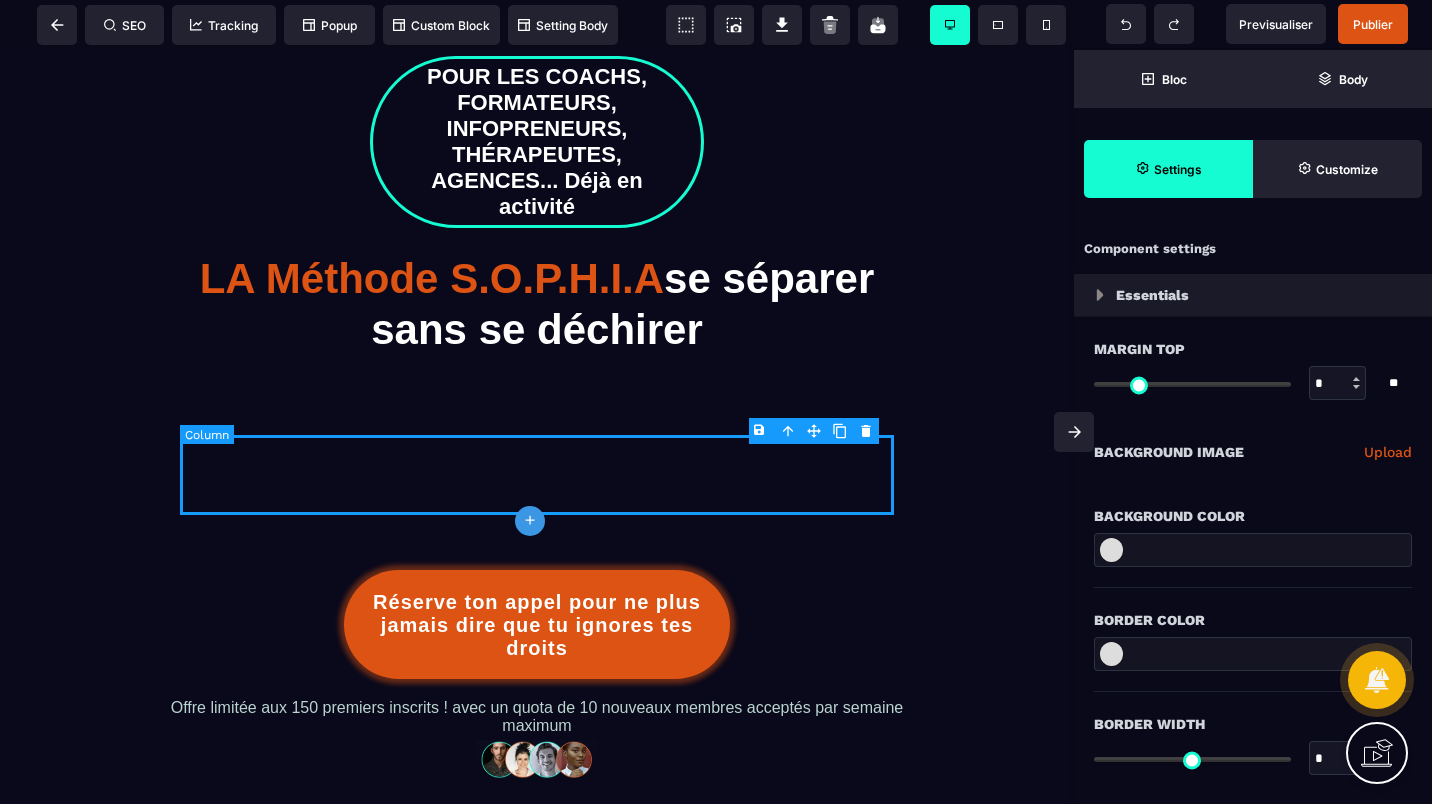 click at bounding box center (537, 475) 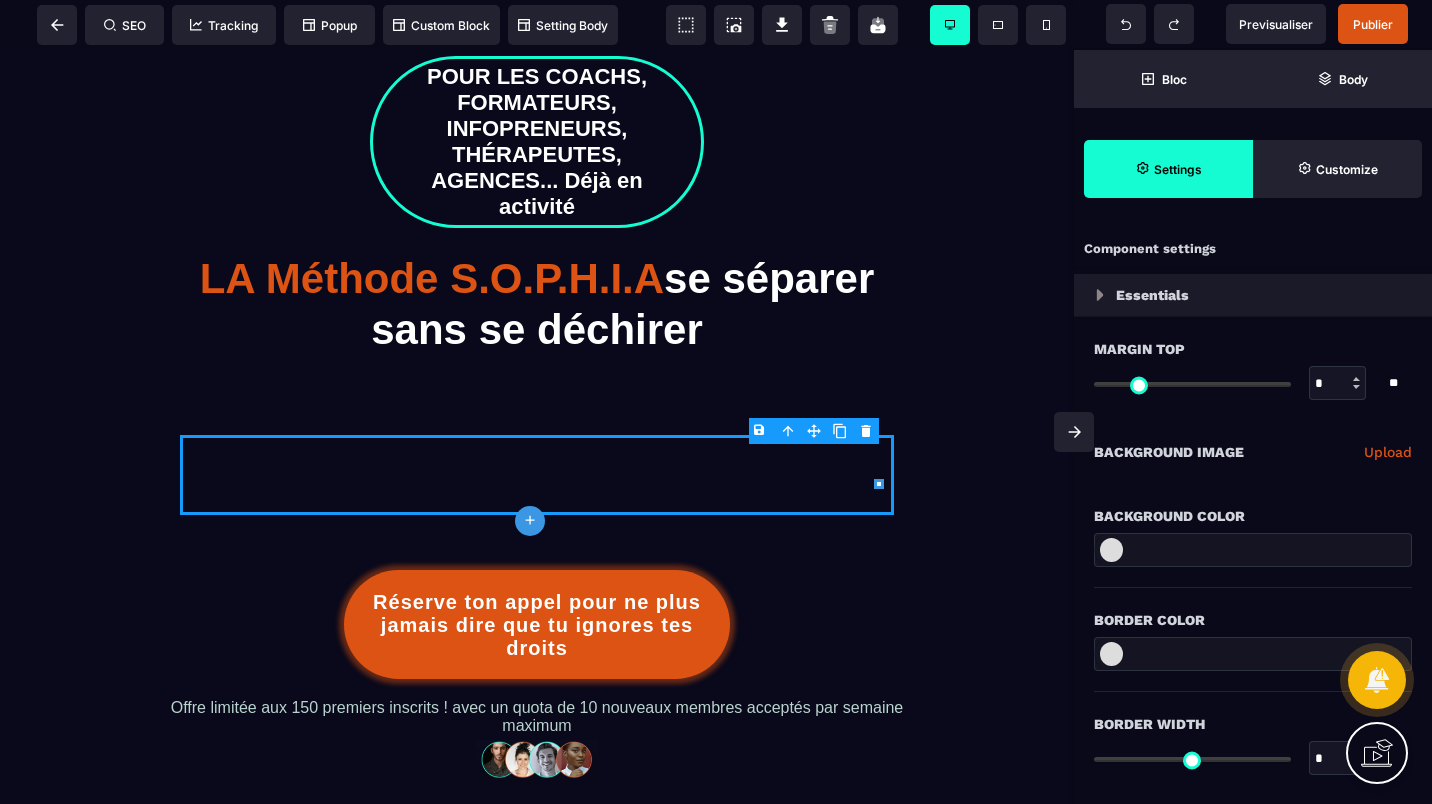 click on "B I U S
A *******
plus
Column" at bounding box center [537, 427] 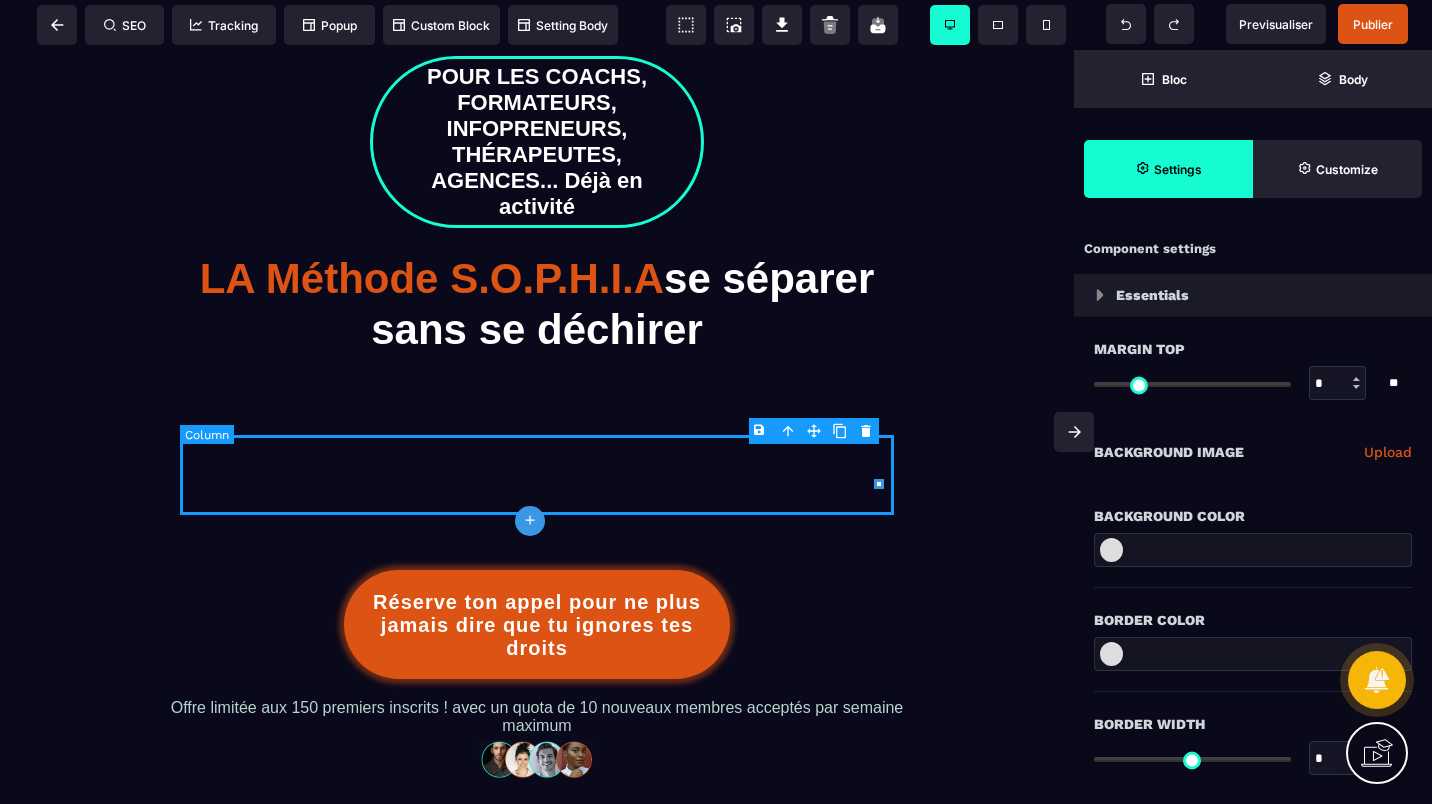 click at bounding box center (537, 475) 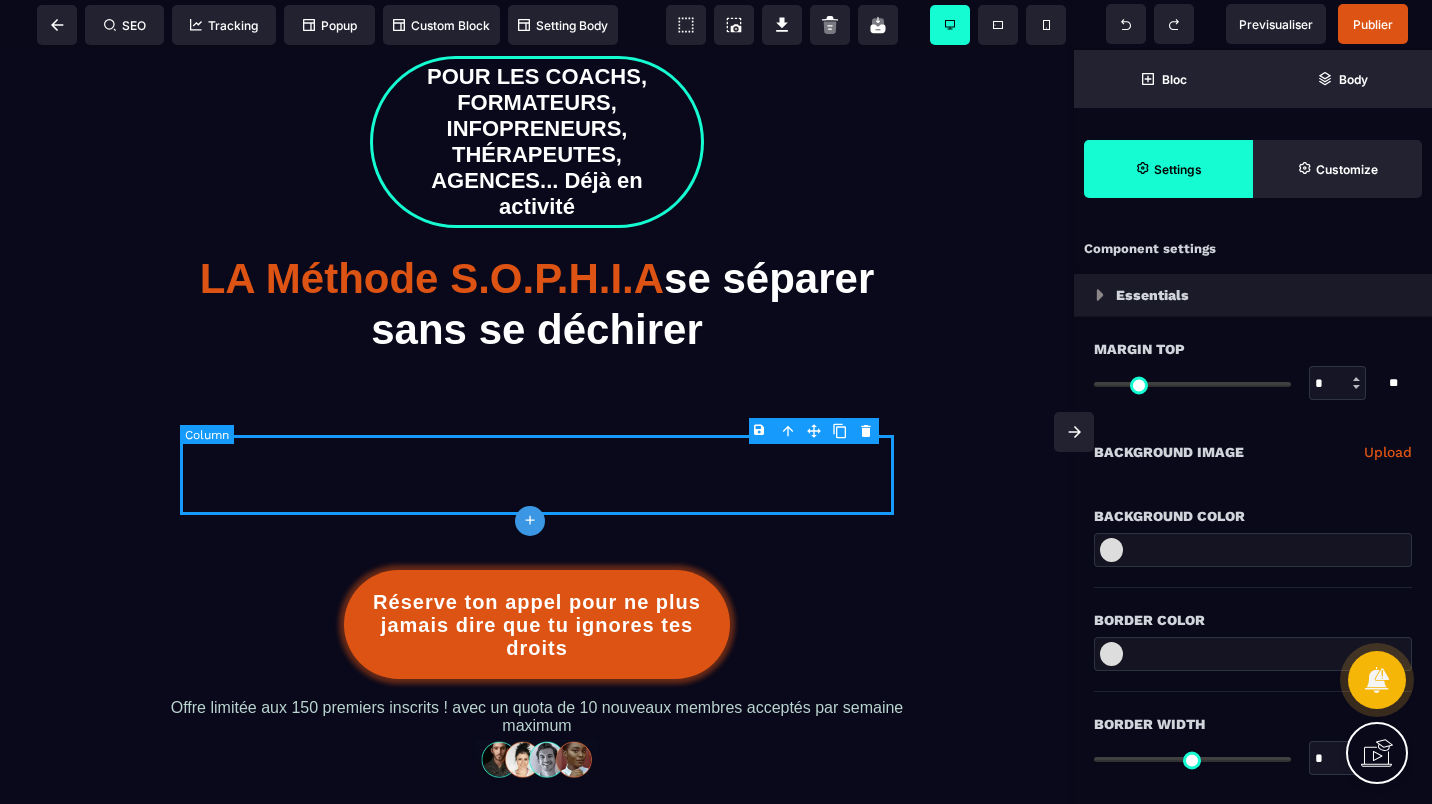 click at bounding box center (537, 475) 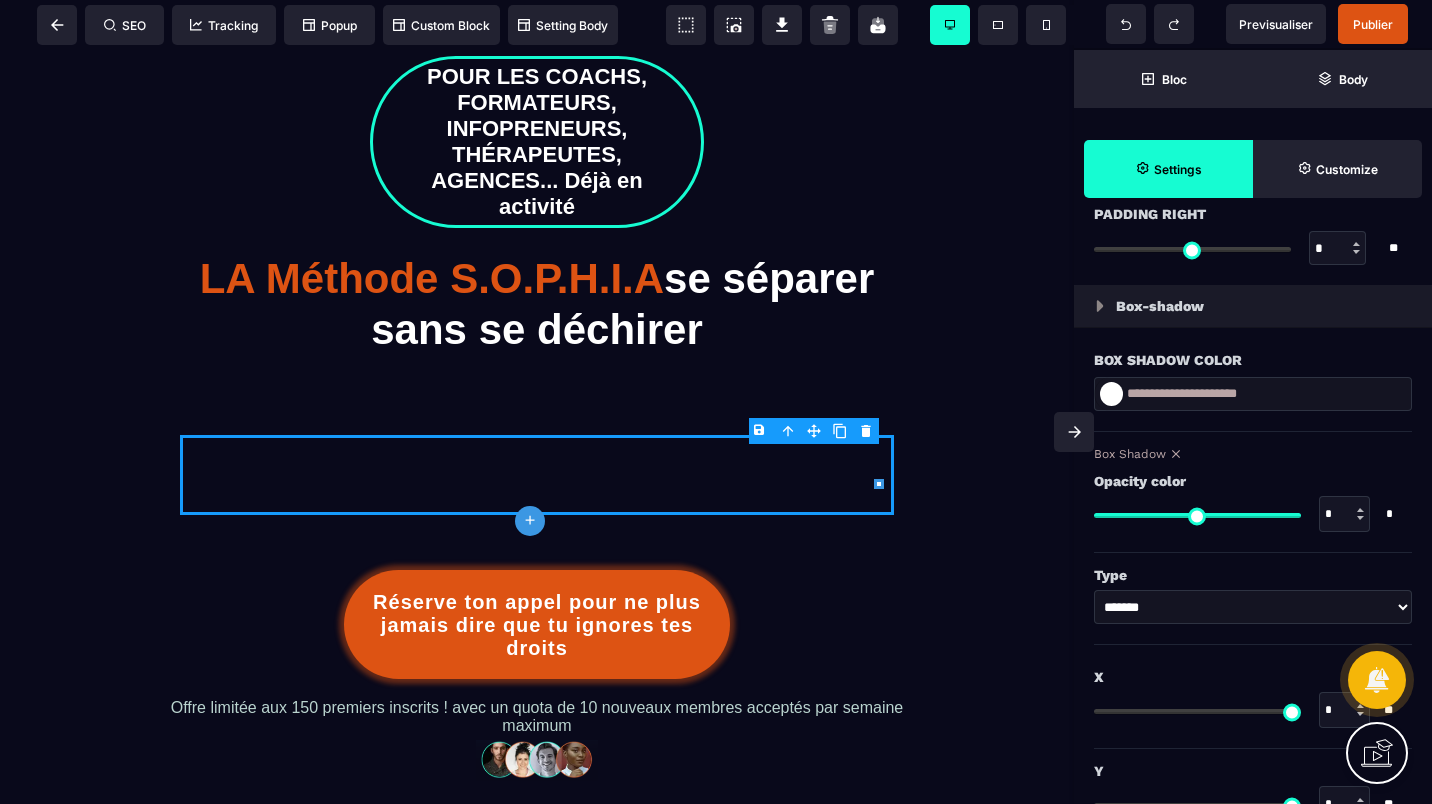 scroll, scrollTop: 2224, scrollLeft: 0, axis: vertical 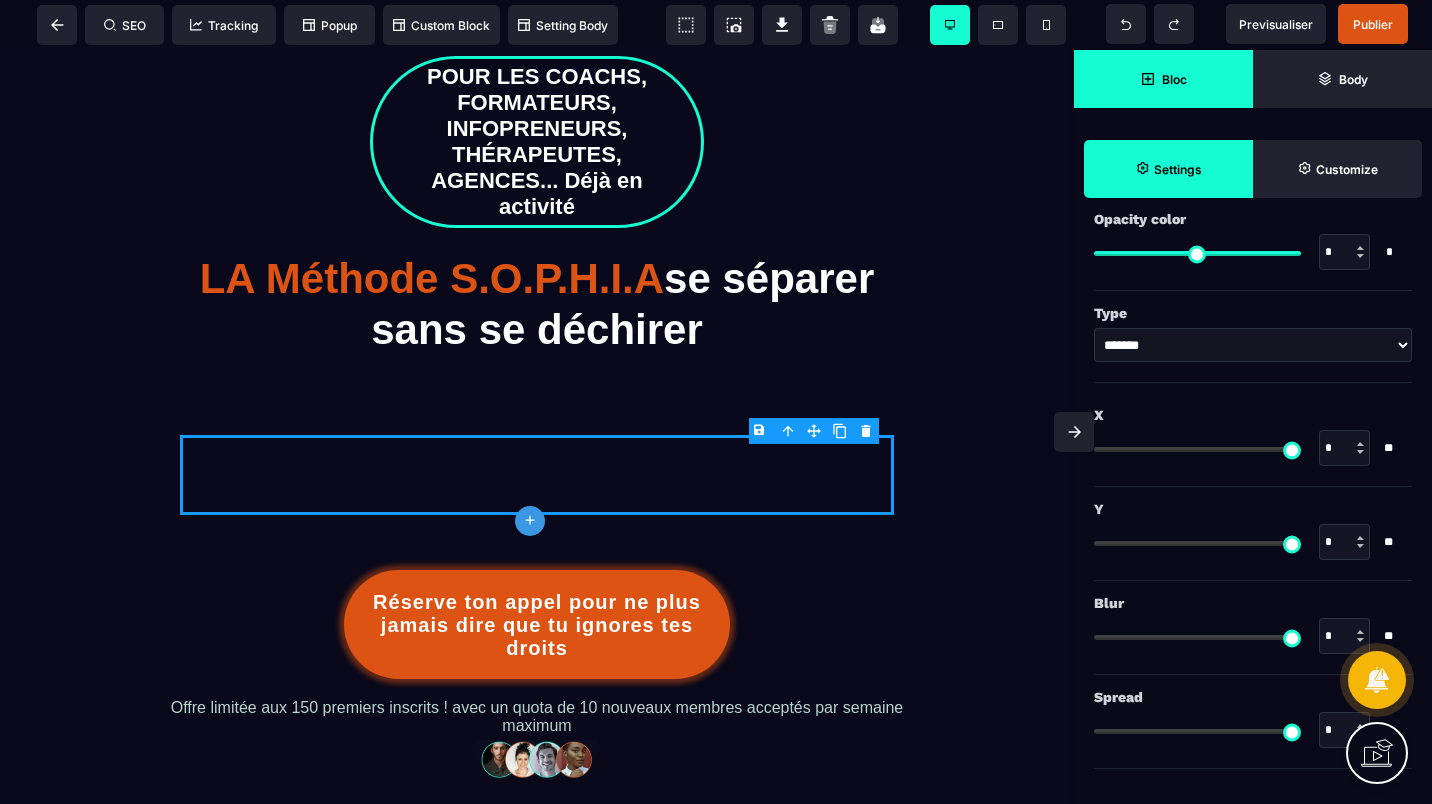 click on "Bloc" at bounding box center [1163, 79] 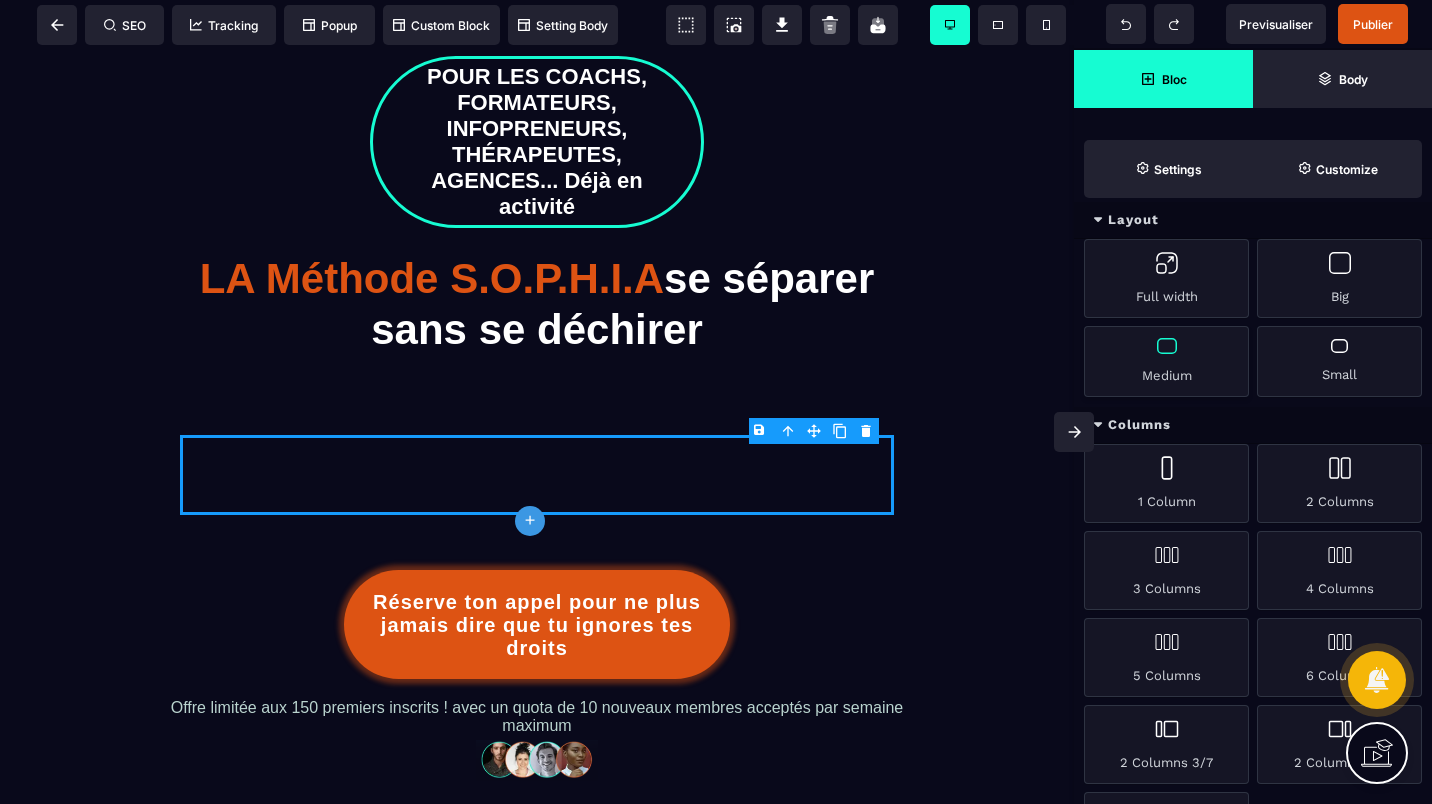 scroll, scrollTop: 0, scrollLeft: 0, axis: both 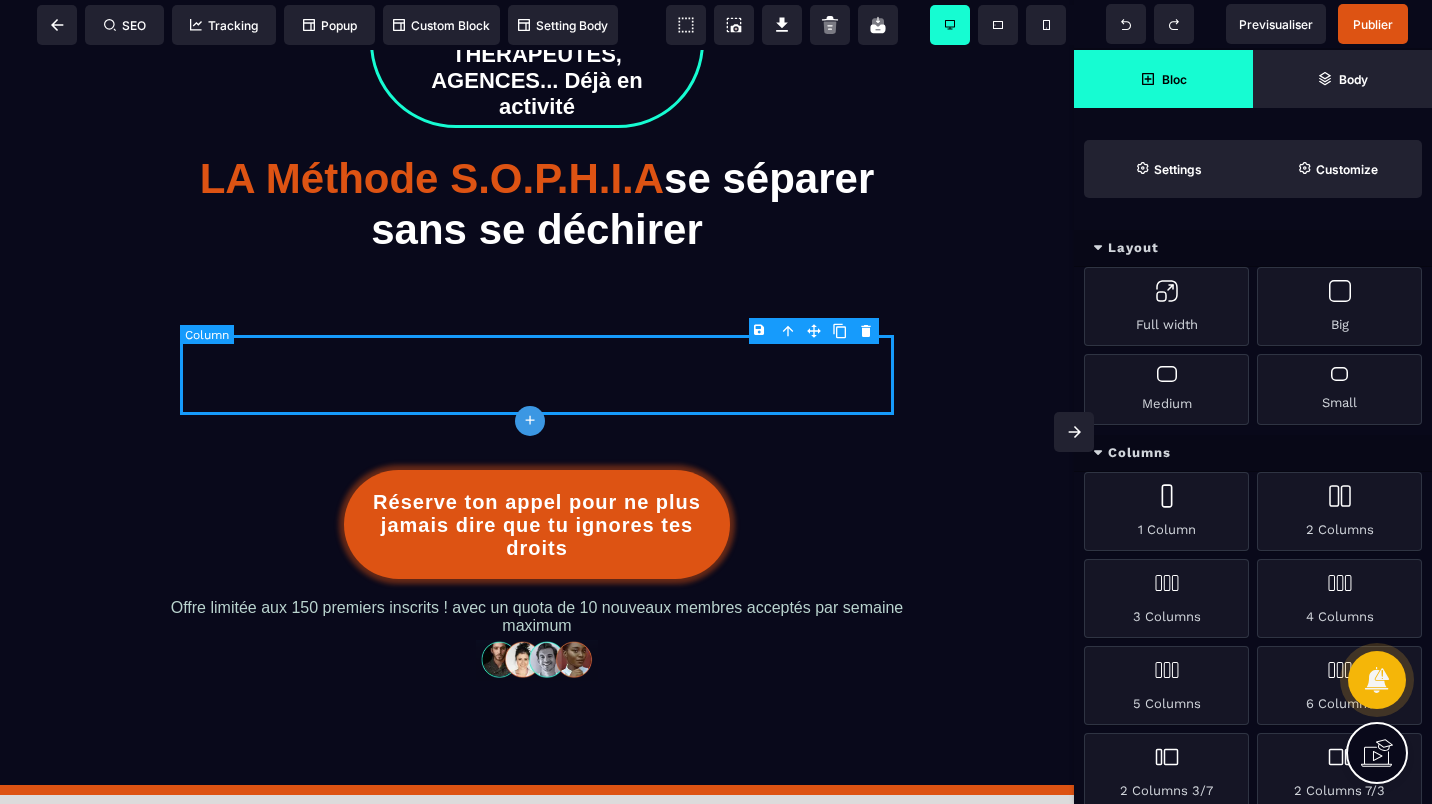 click at bounding box center [537, 375] 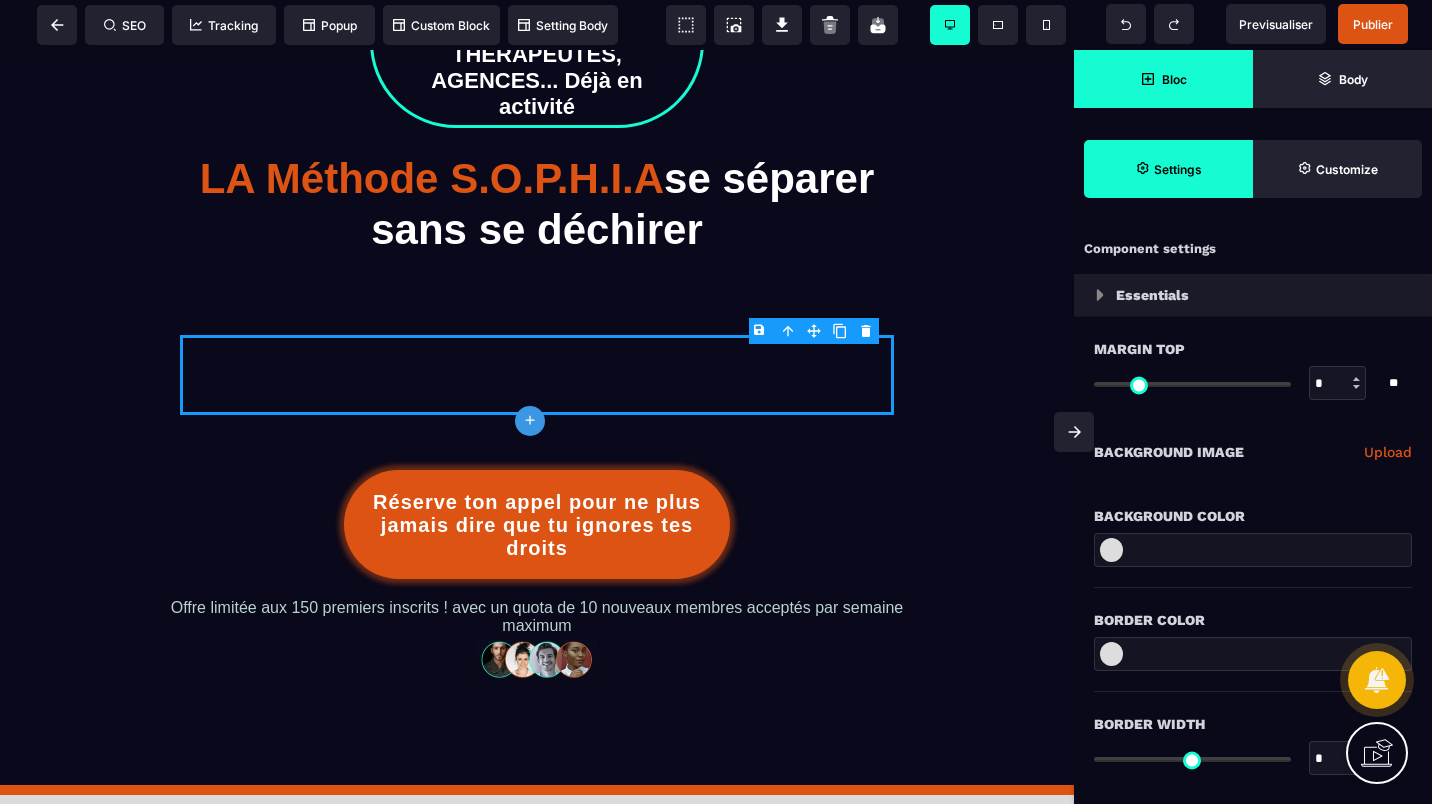 click on "Bloc" at bounding box center [1163, 79] 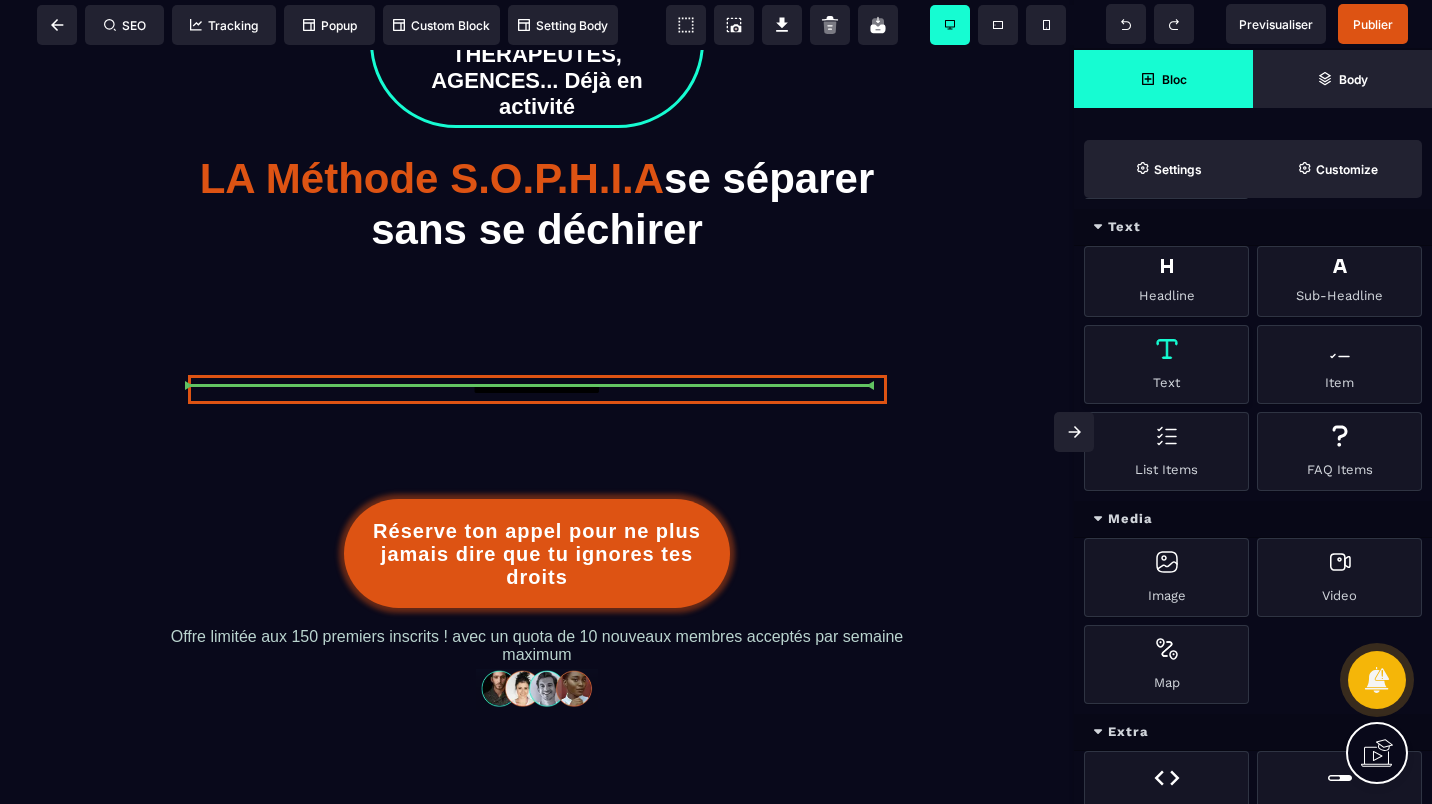 scroll, scrollTop: 0, scrollLeft: 0, axis: both 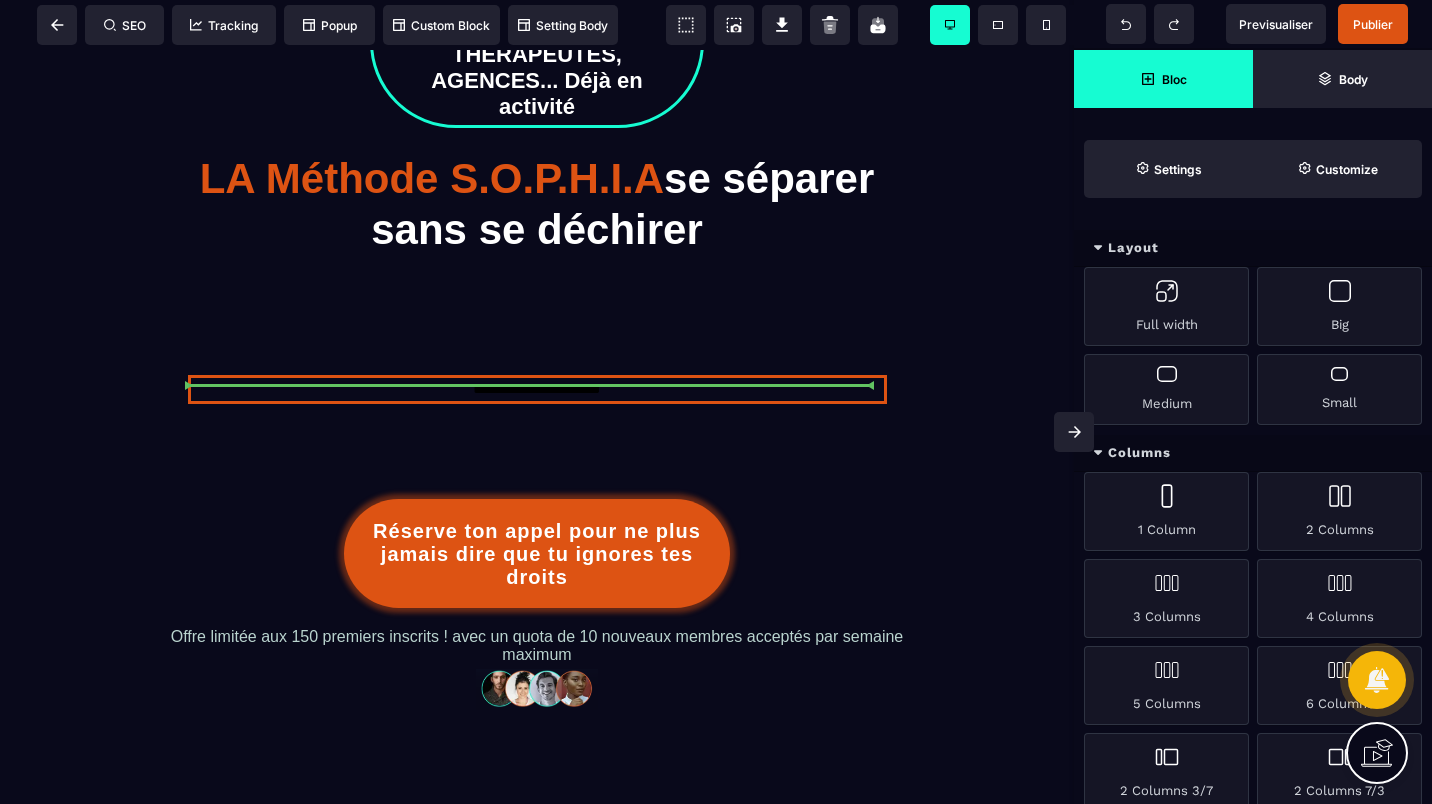 select on "***" 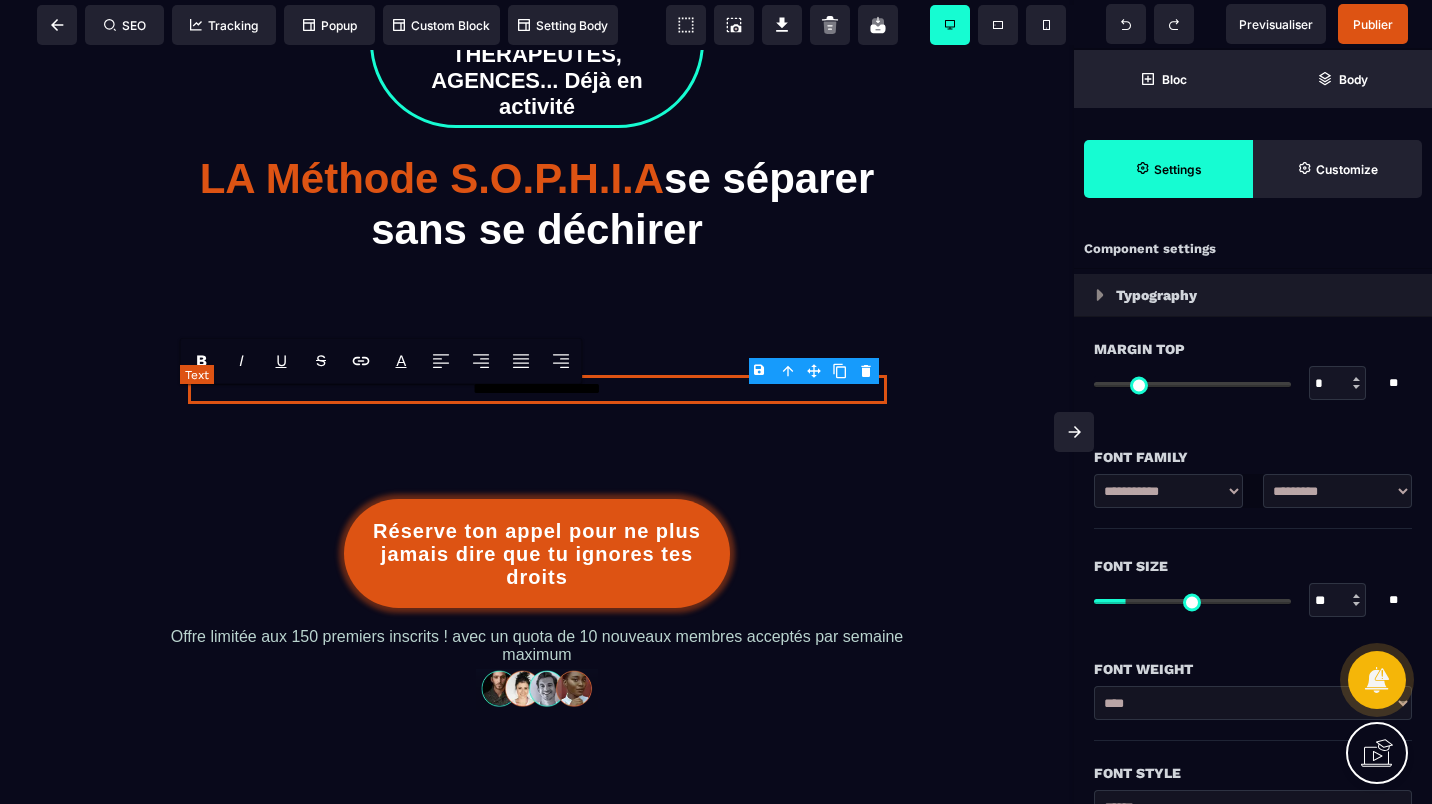 click on "**********" at bounding box center [537, 389] 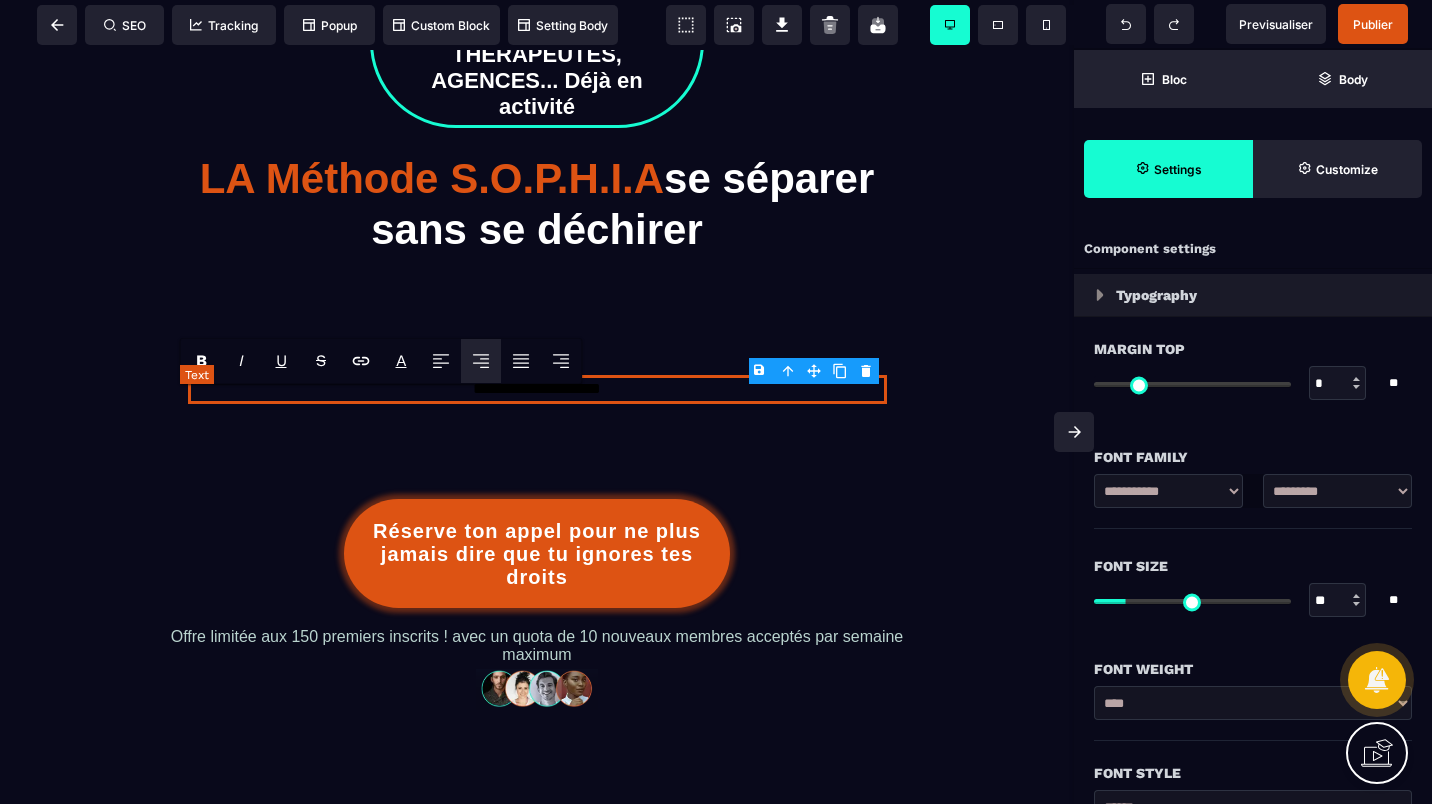 click on "**********" at bounding box center [537, 389] 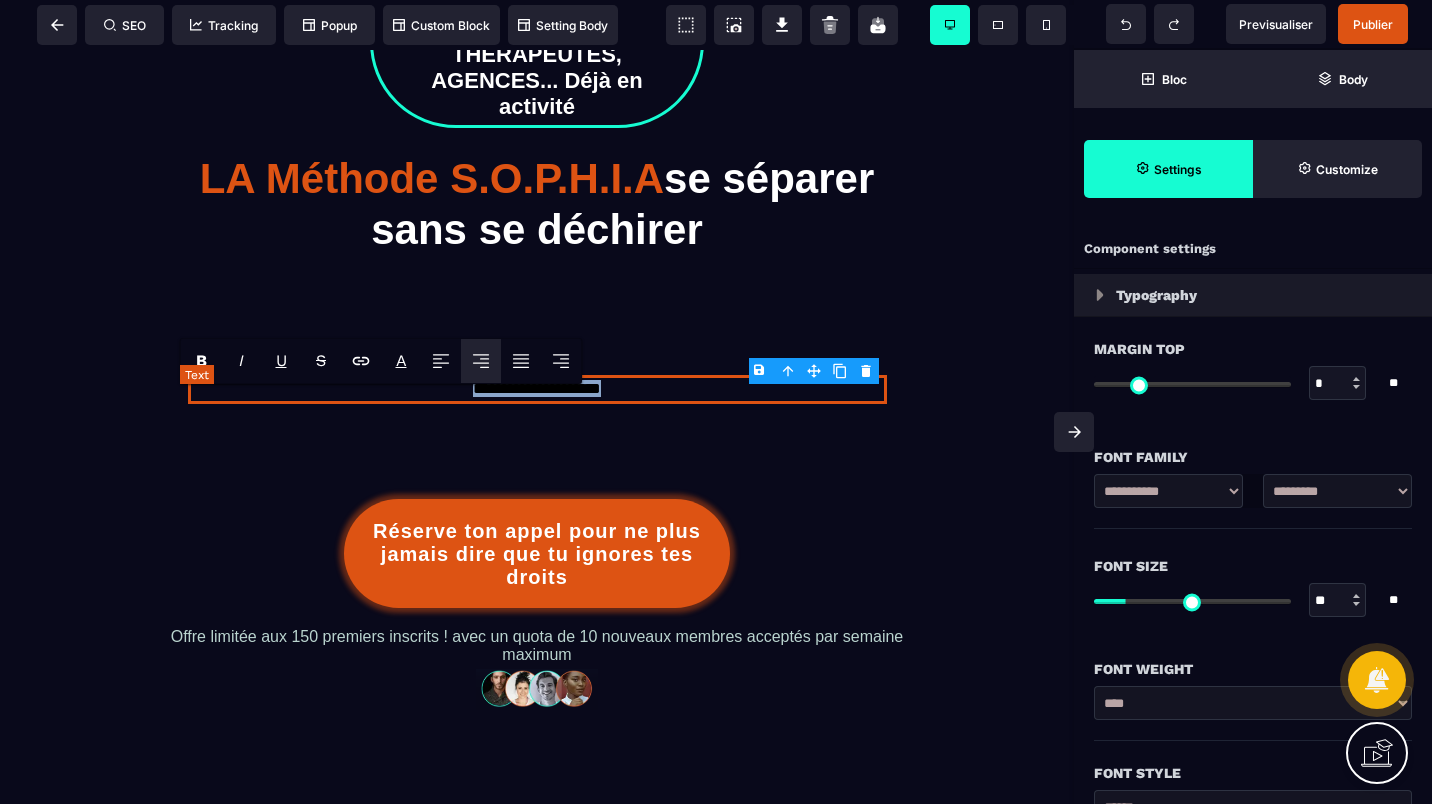 click on "**********" at bounding box center [537, 389] 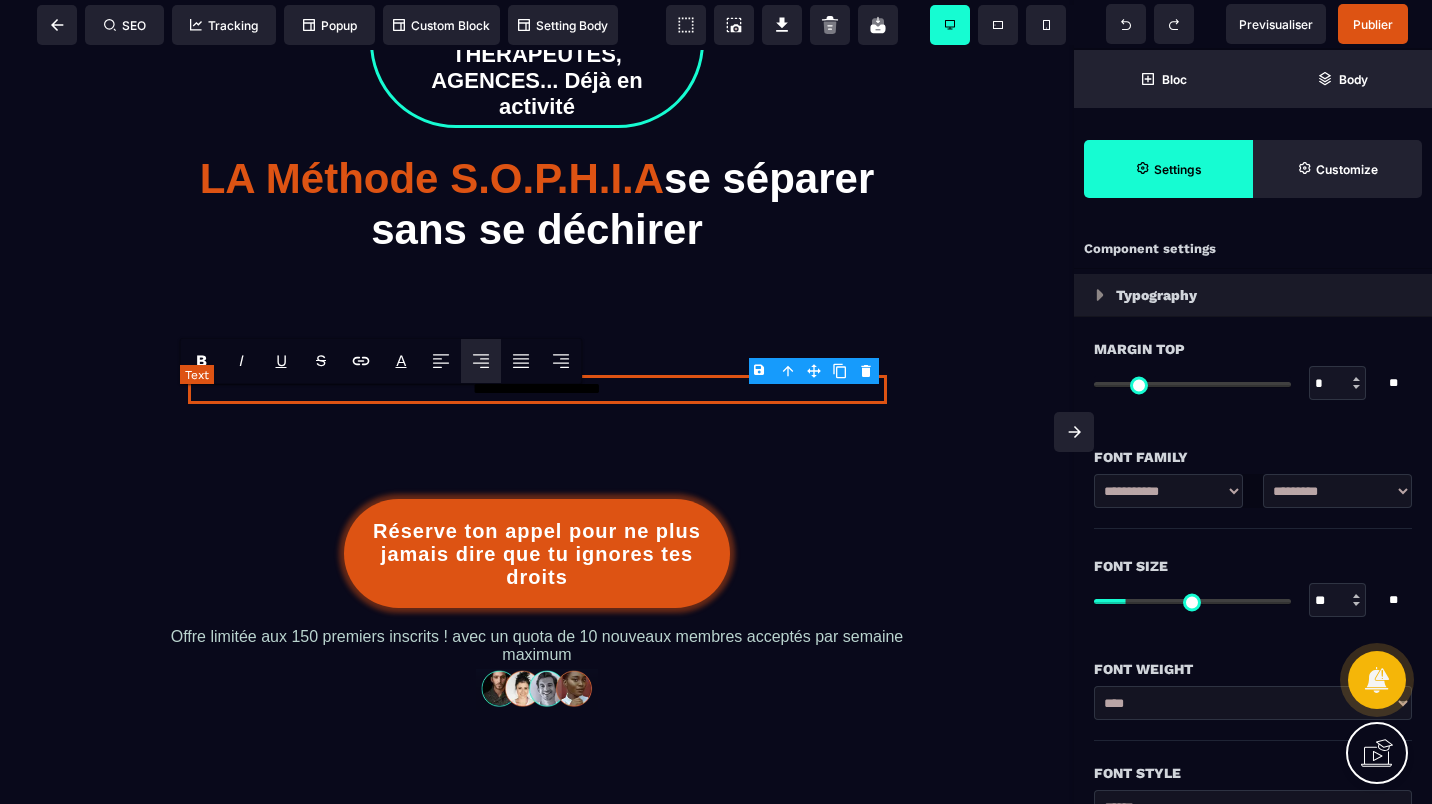 type 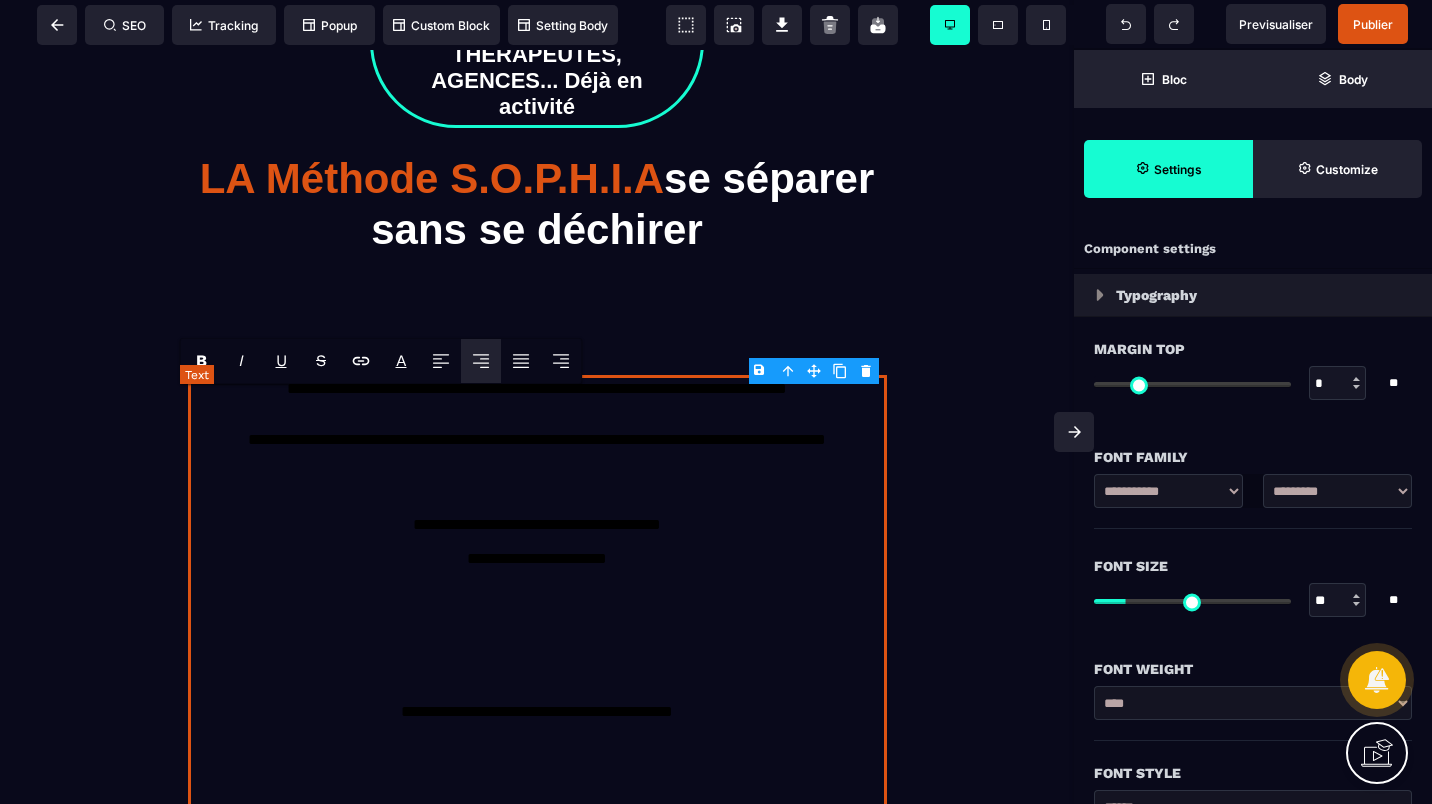 scroll, scrollTop: 414, scrollLeft: 0, axis: vertical 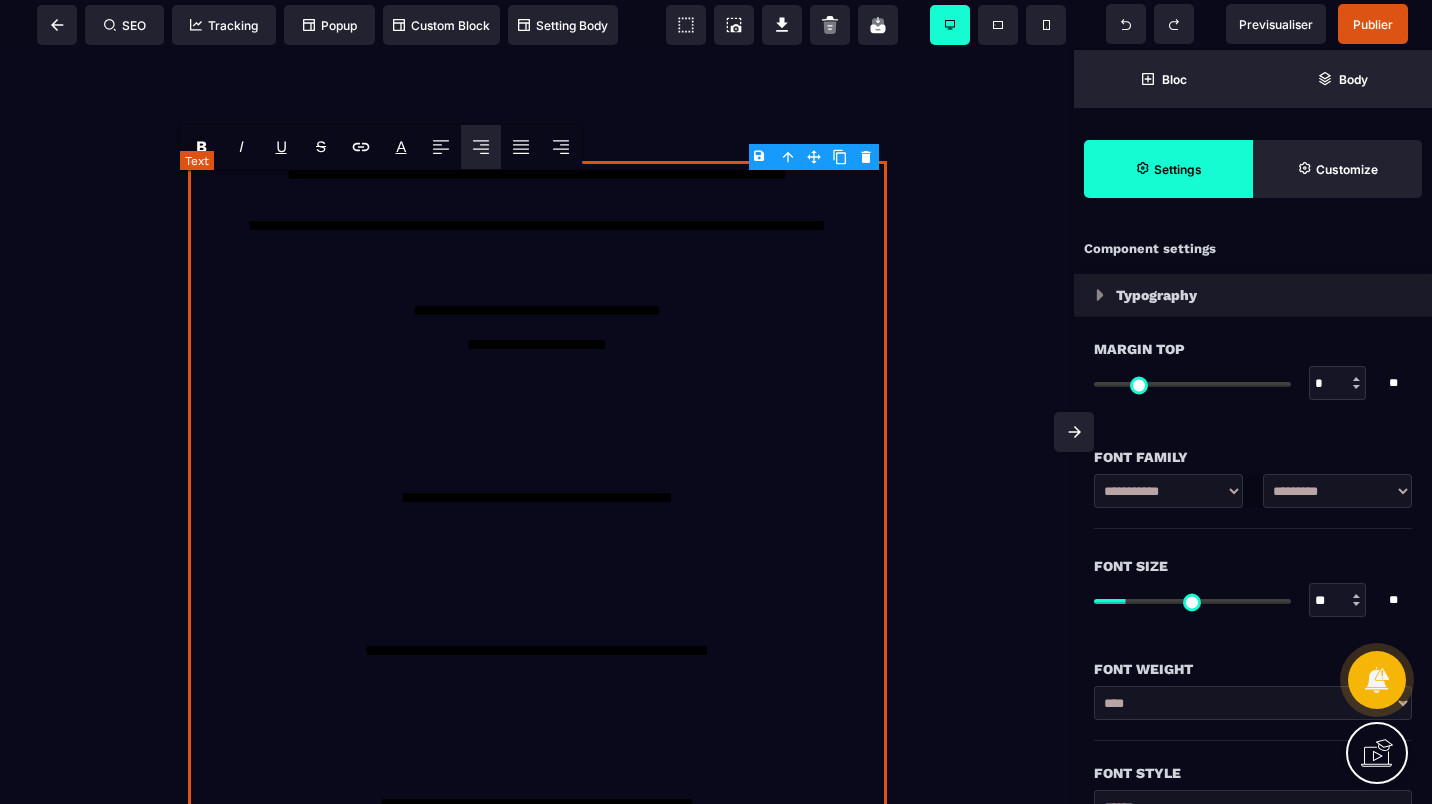 click on "**********" at bounding box center [537, 612] 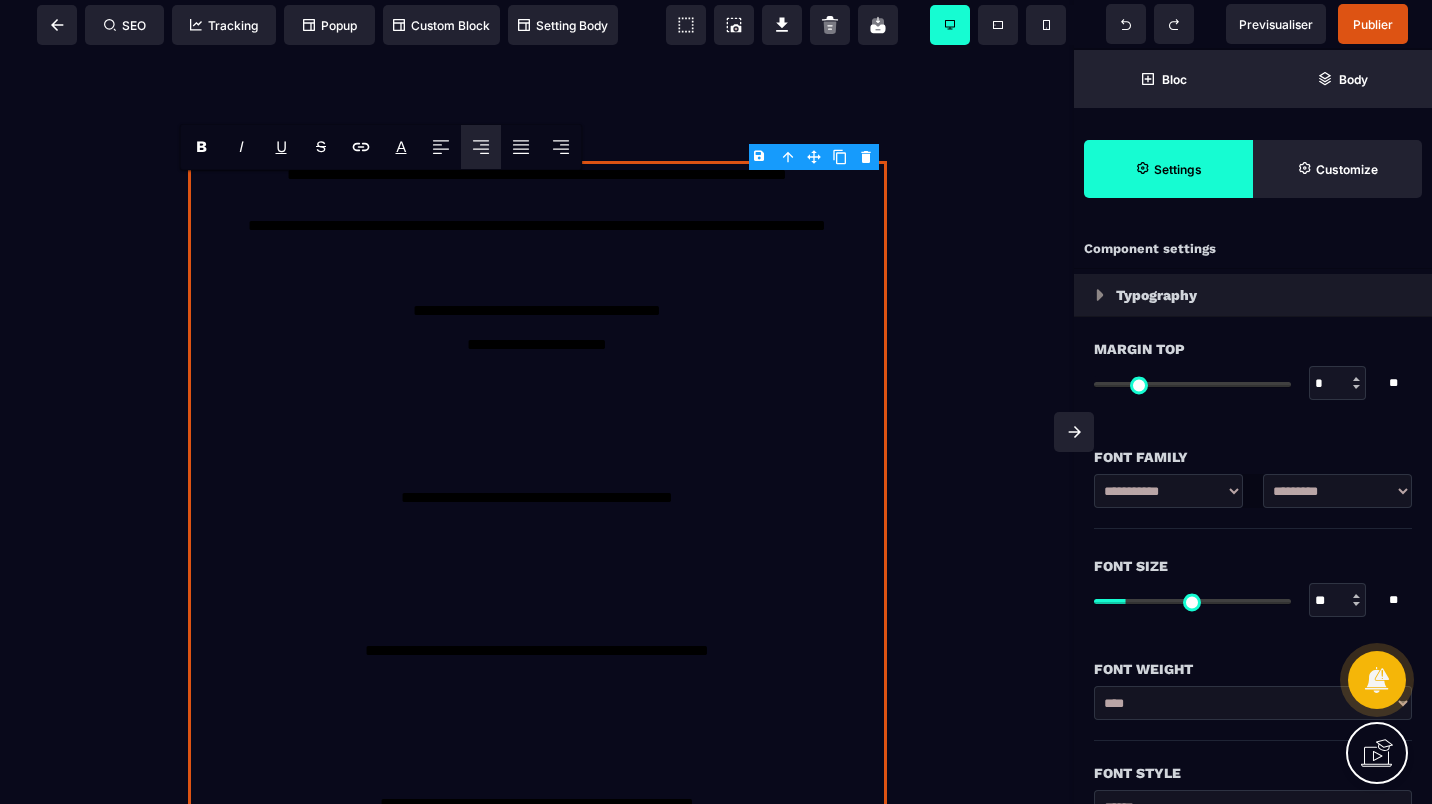 type on "*" 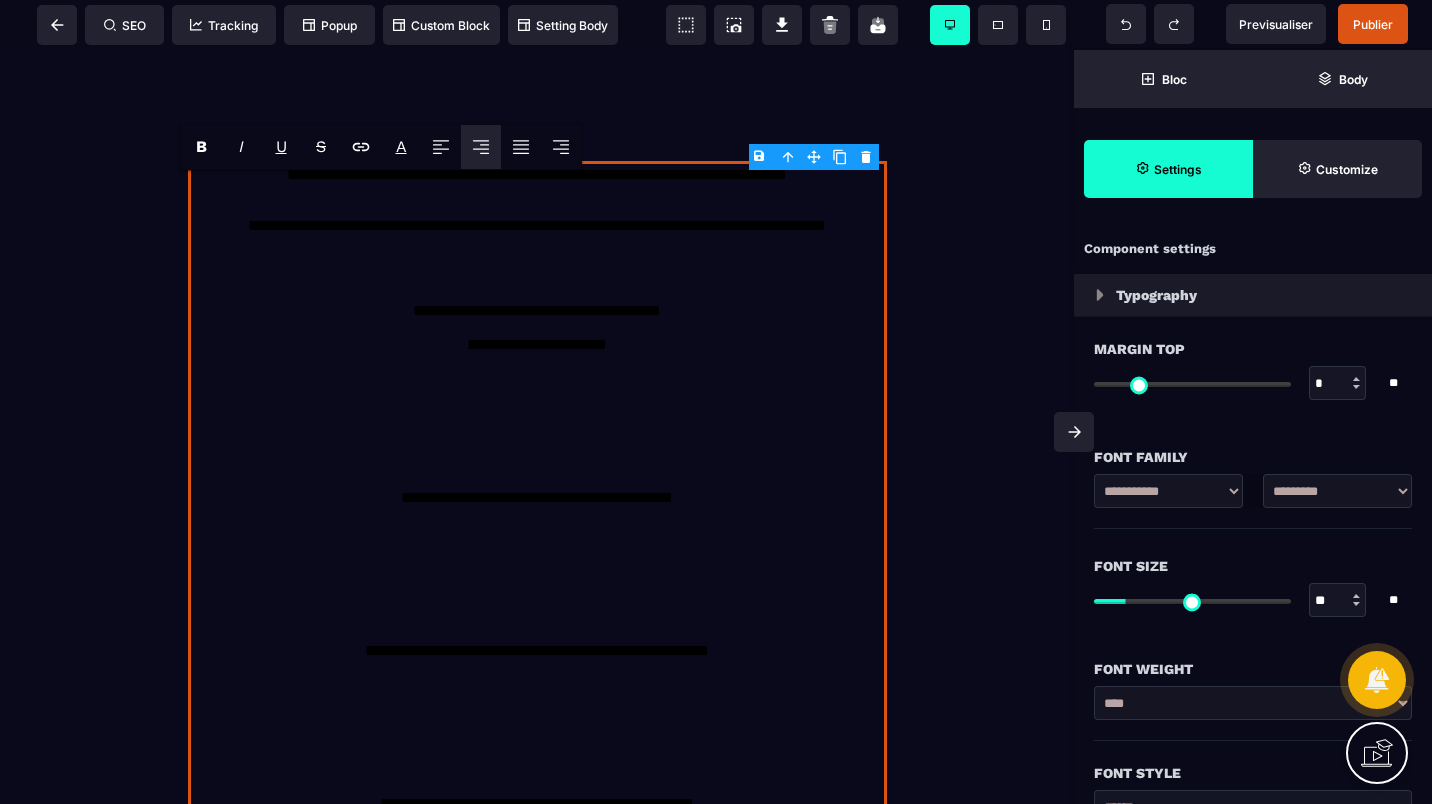 type on "**" 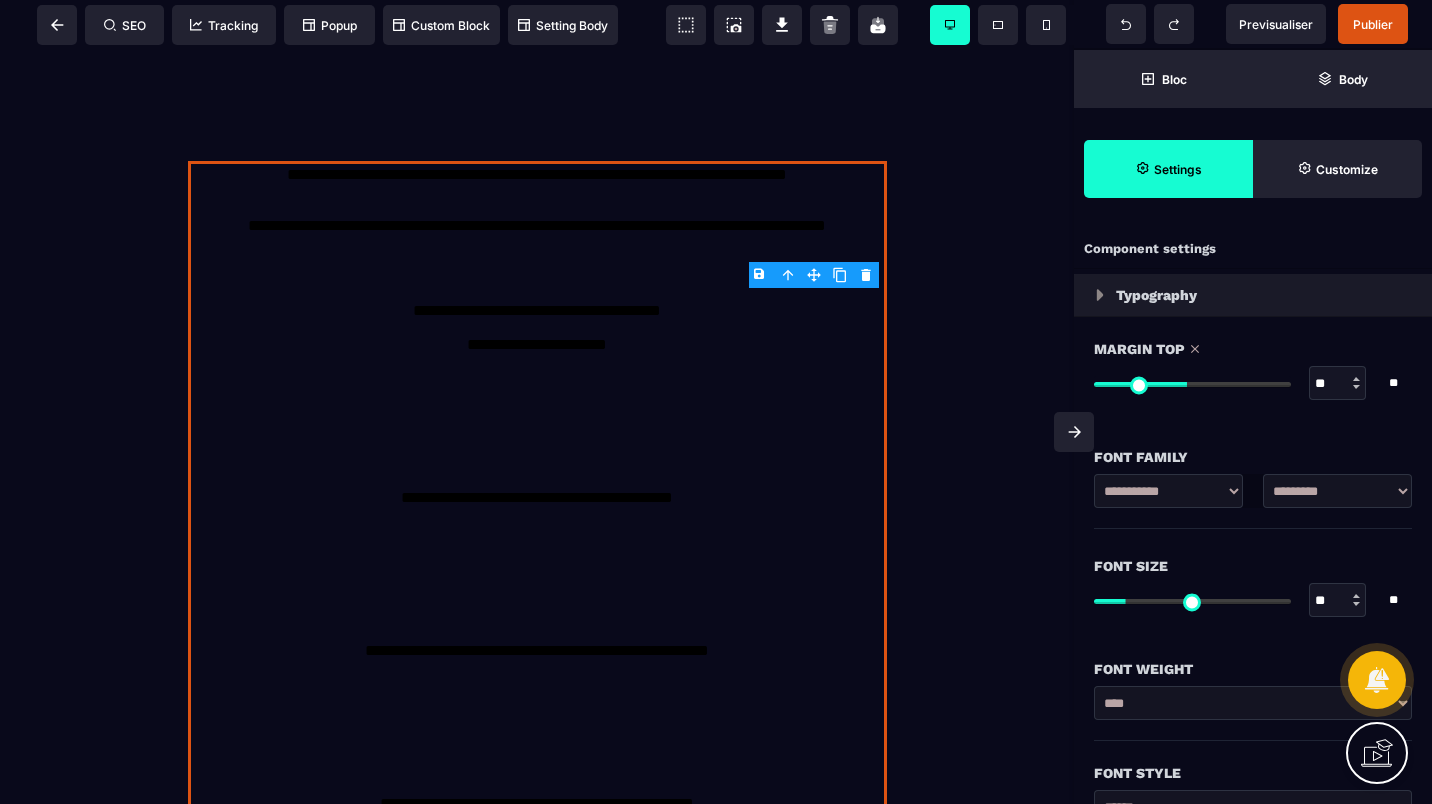 type on "***" 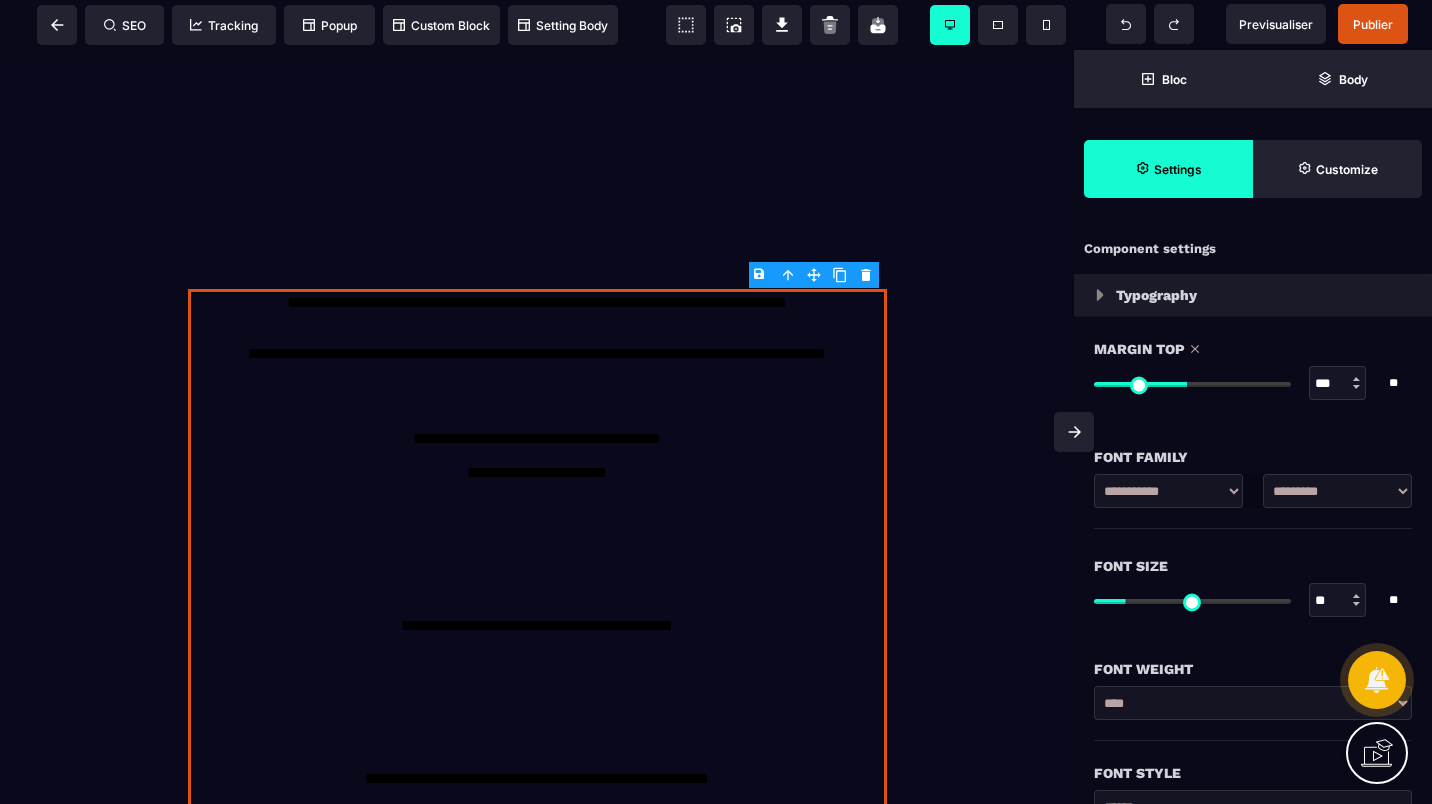 type on "***" 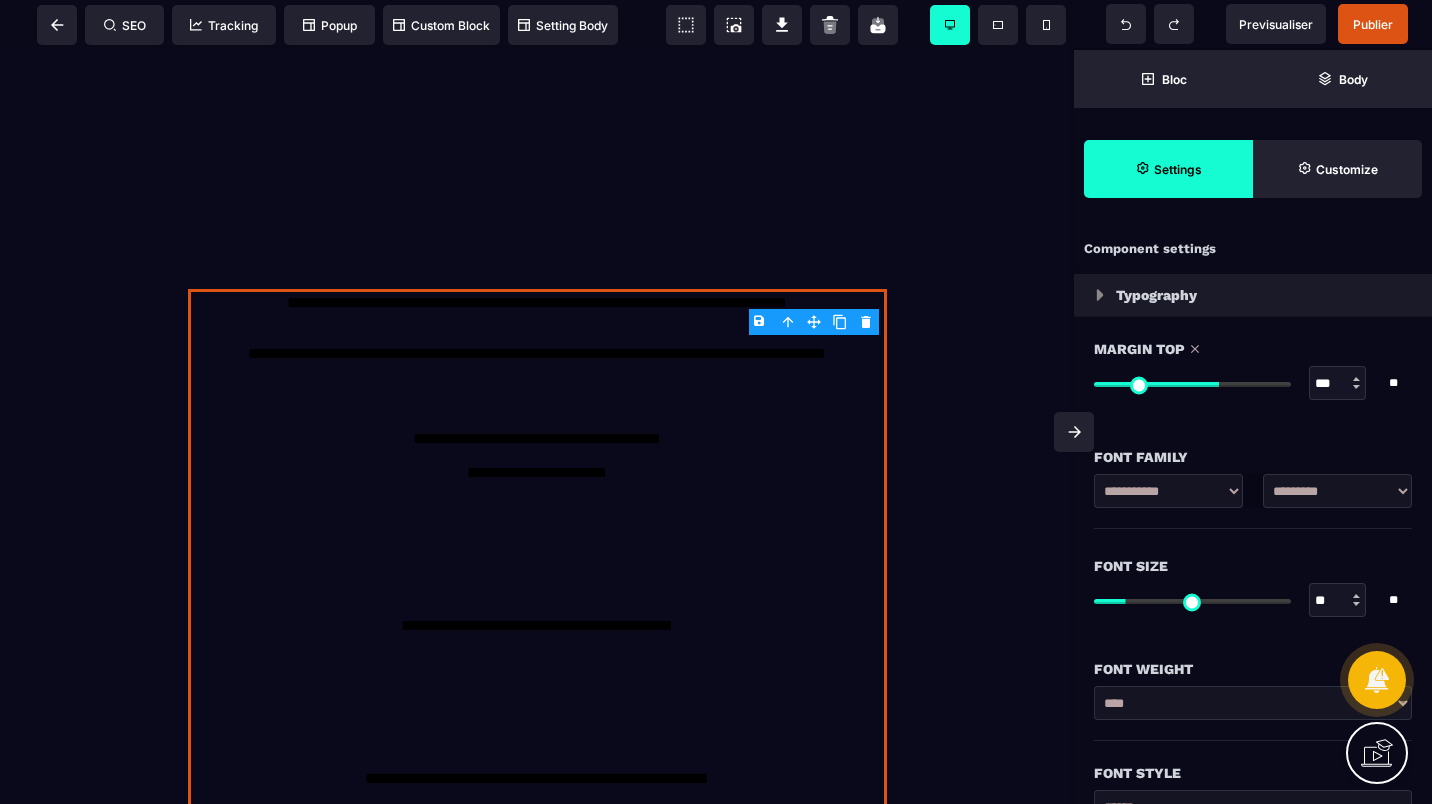 type on "***" 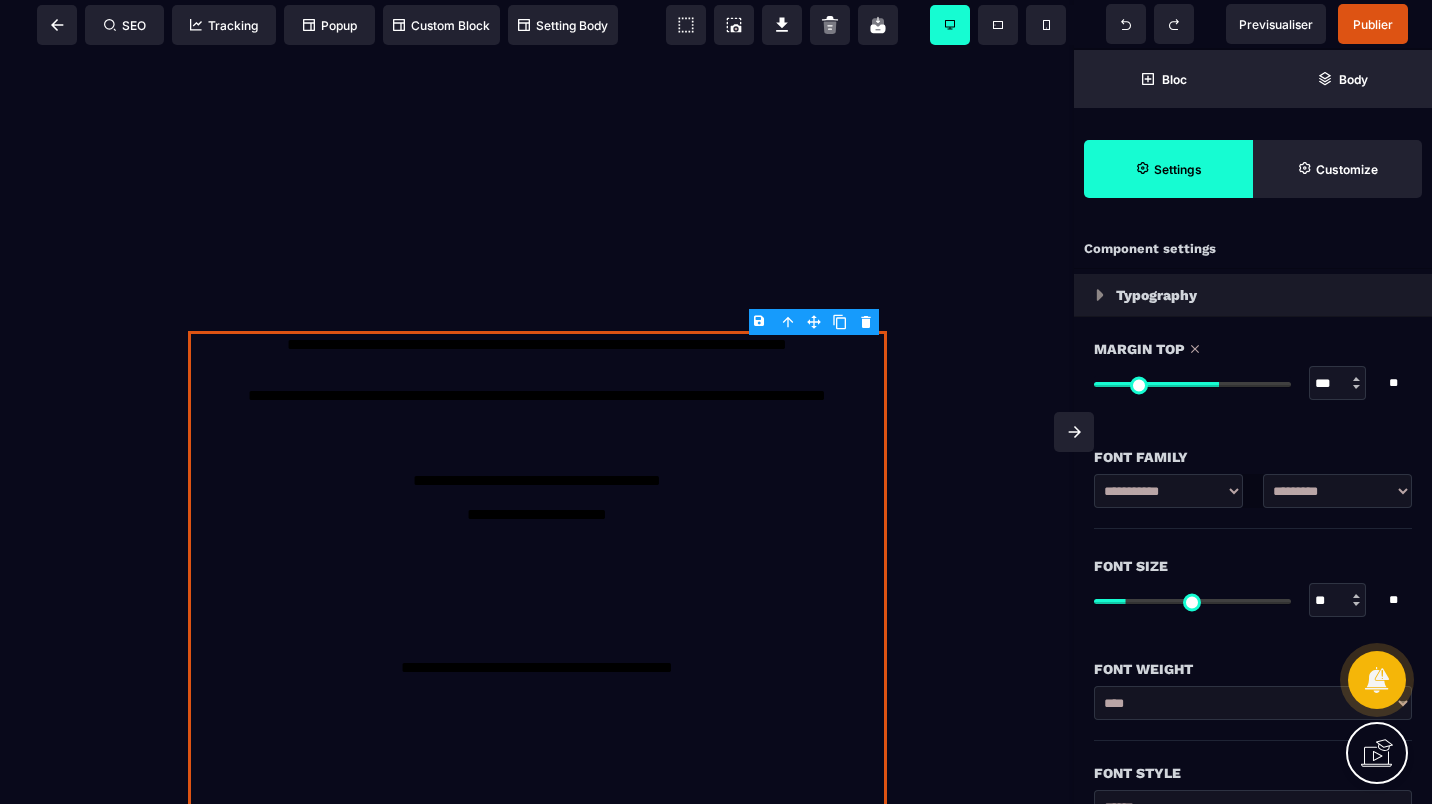 type on "***" 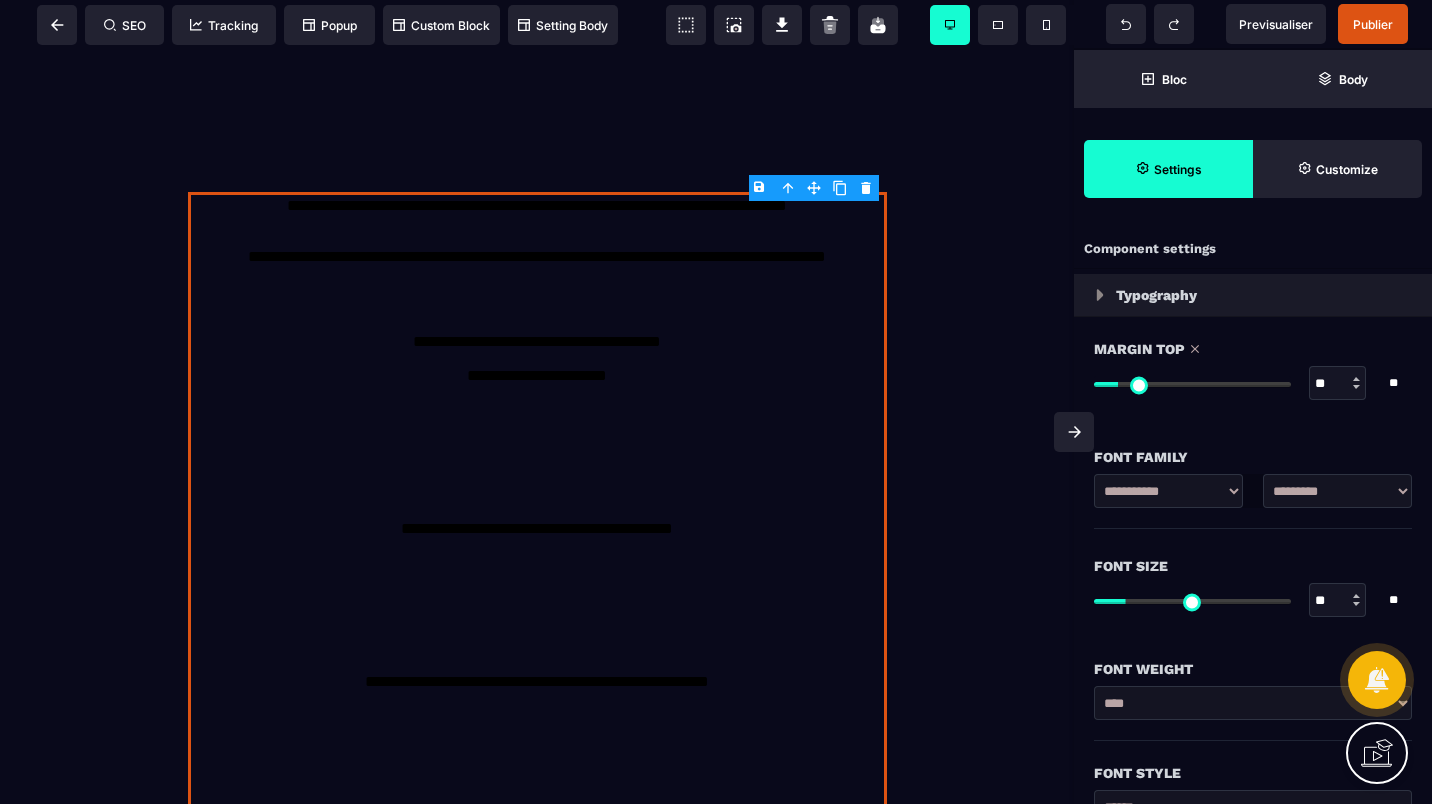 type on "**" 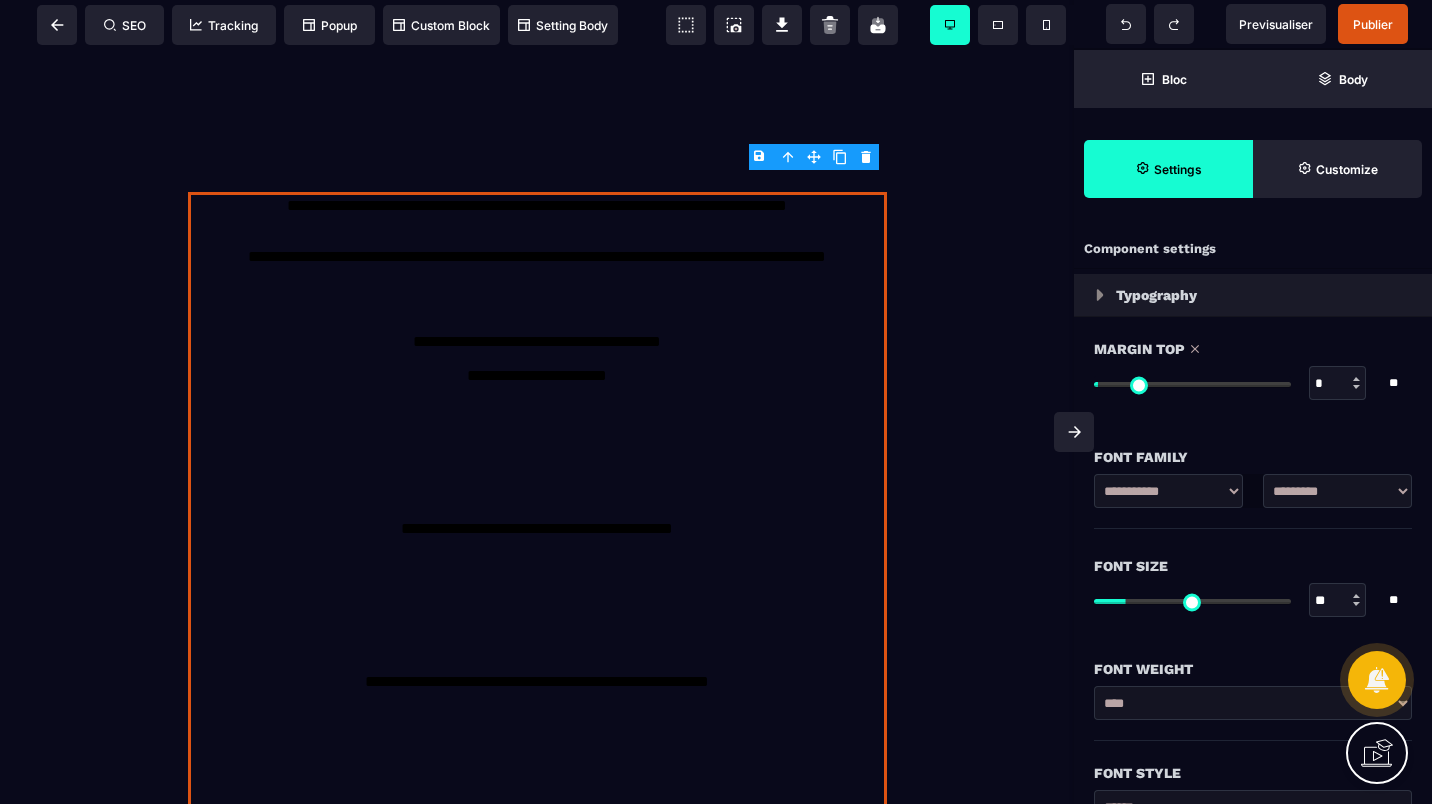 type on "*" 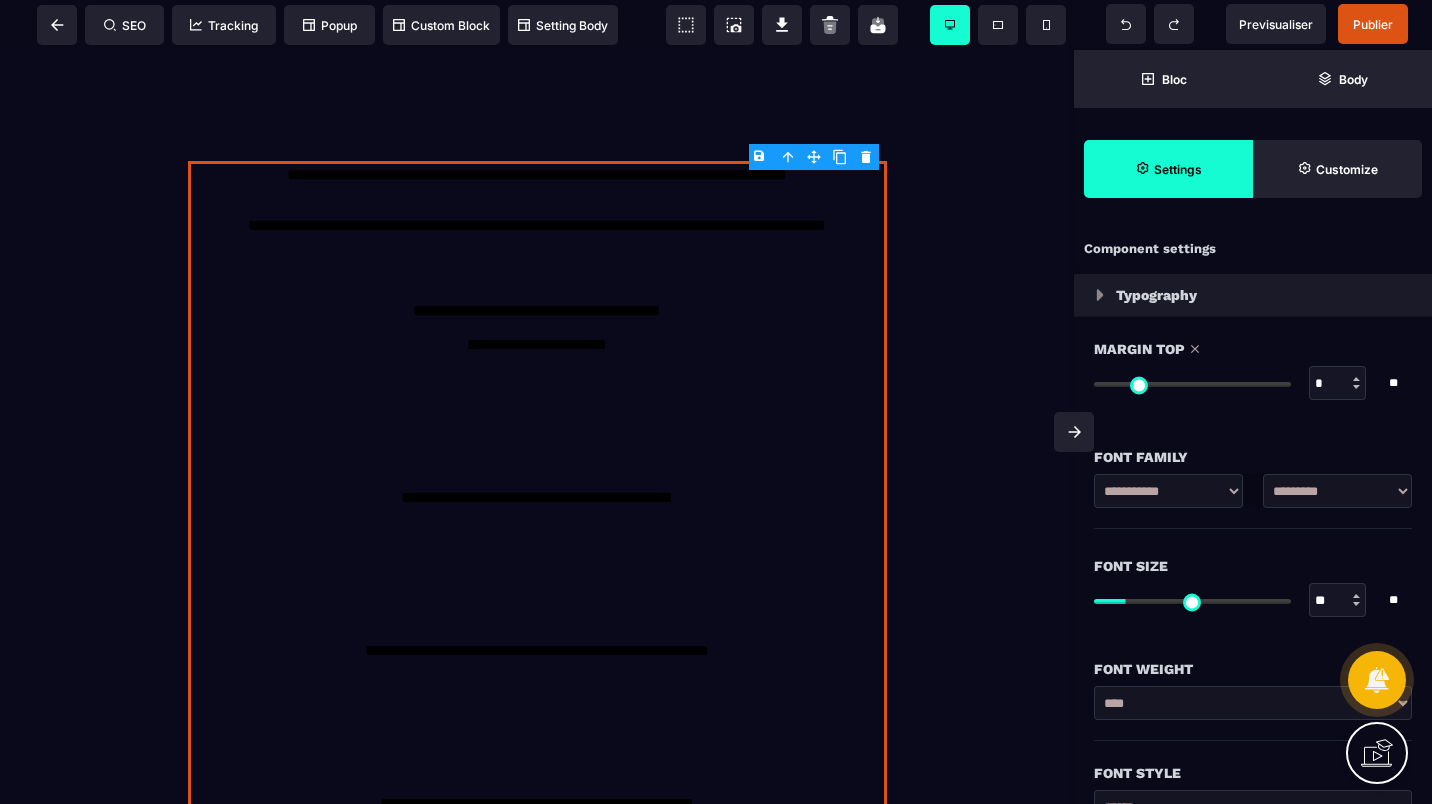 drag, startPoint x: 1105, startPoint y: 384, endPoint x: 1078, endPoint y: 390, distance: 27.658634 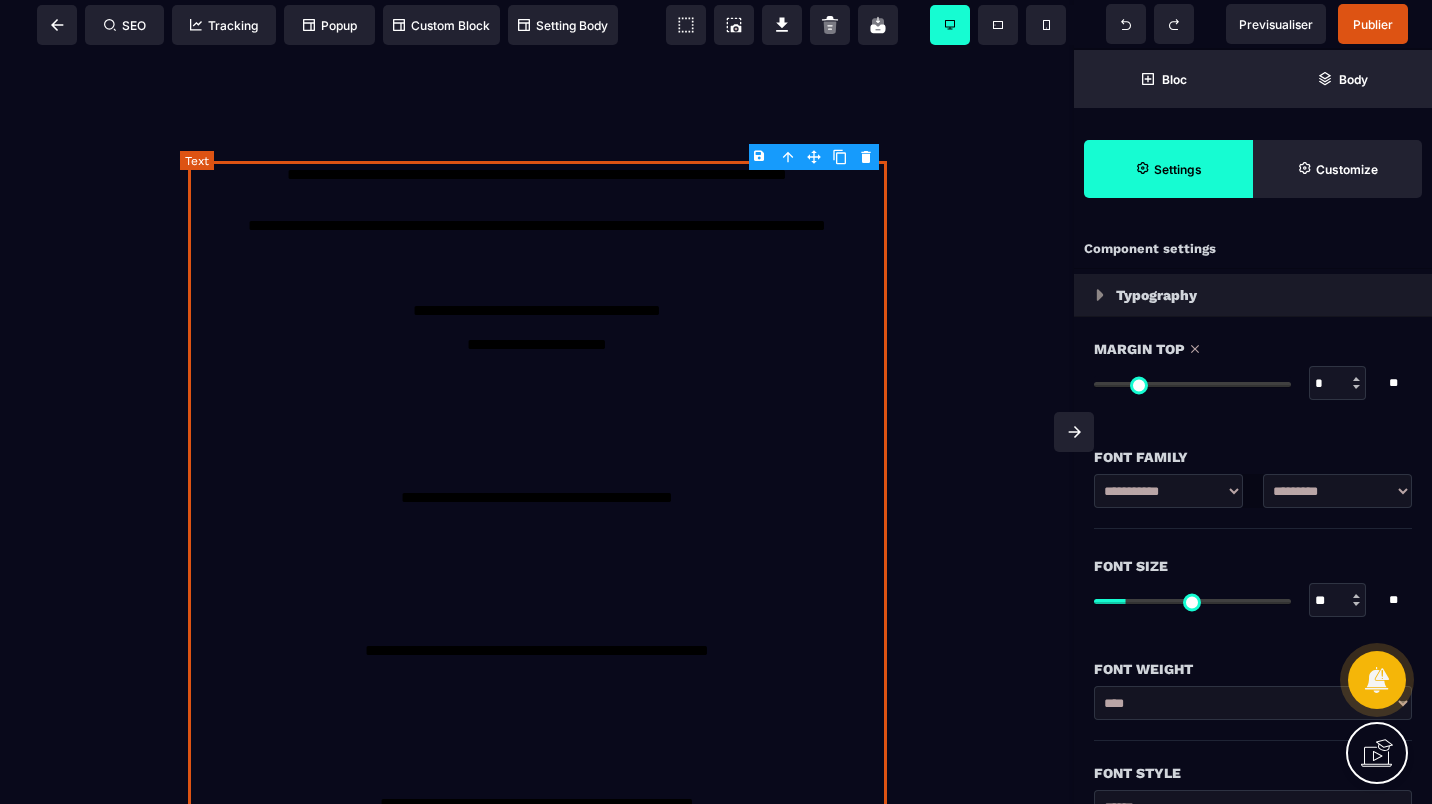 scroll, scrollTop: 214, scrollLeft: 0, axis: vertical 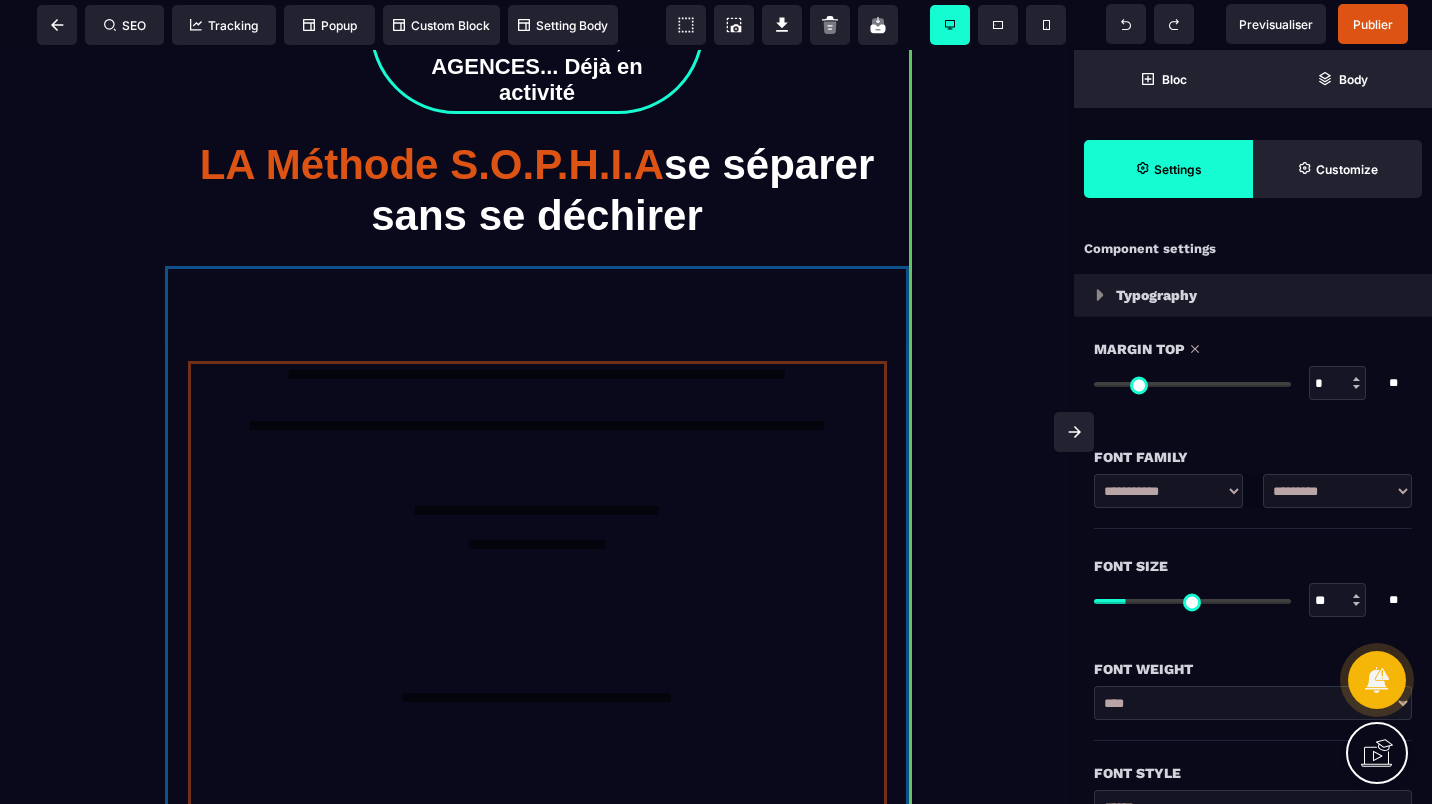 drag, startPoint x: 625, startPoint y: 311, endPoint x: 618, endPoint y: 265, distance: 46.52956 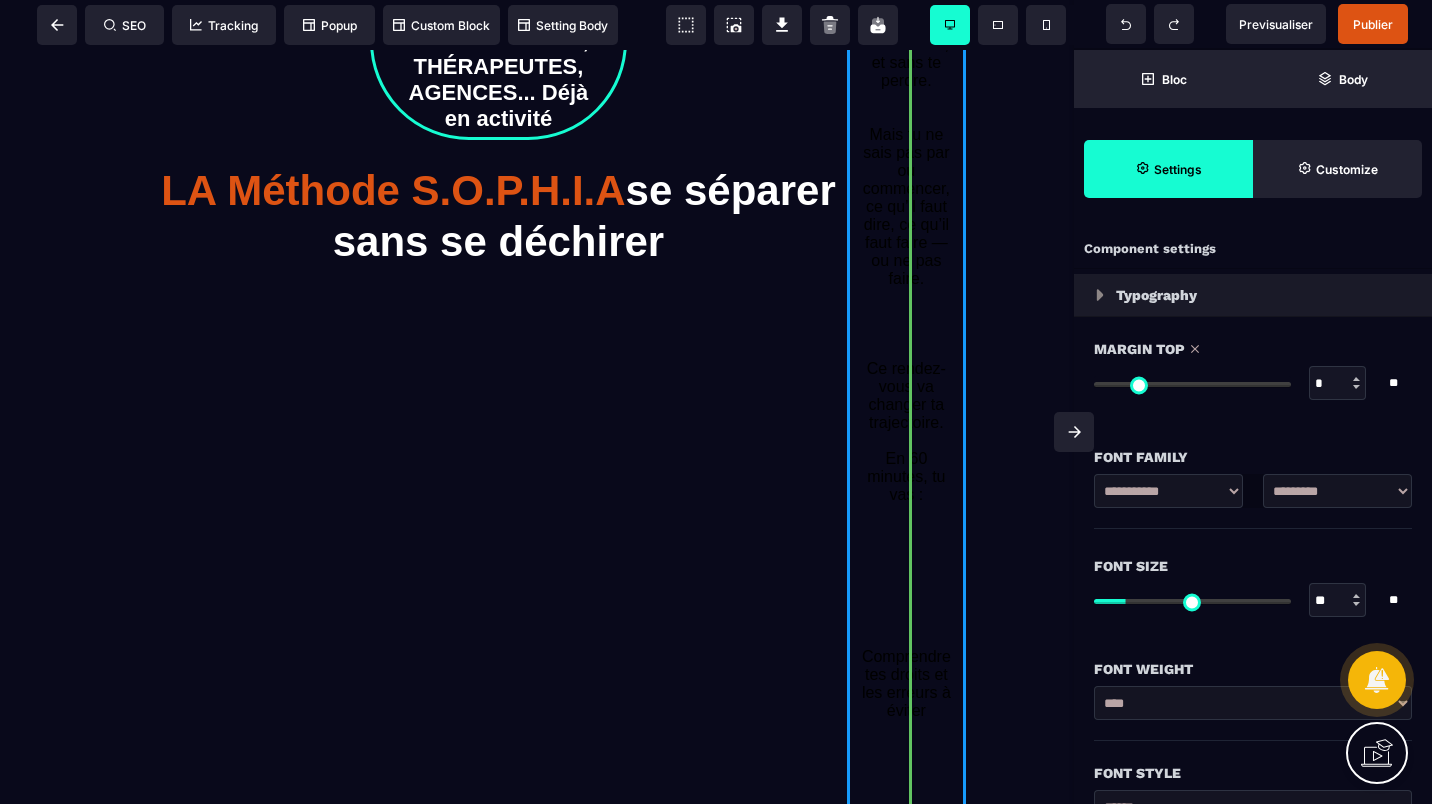 select on "**" 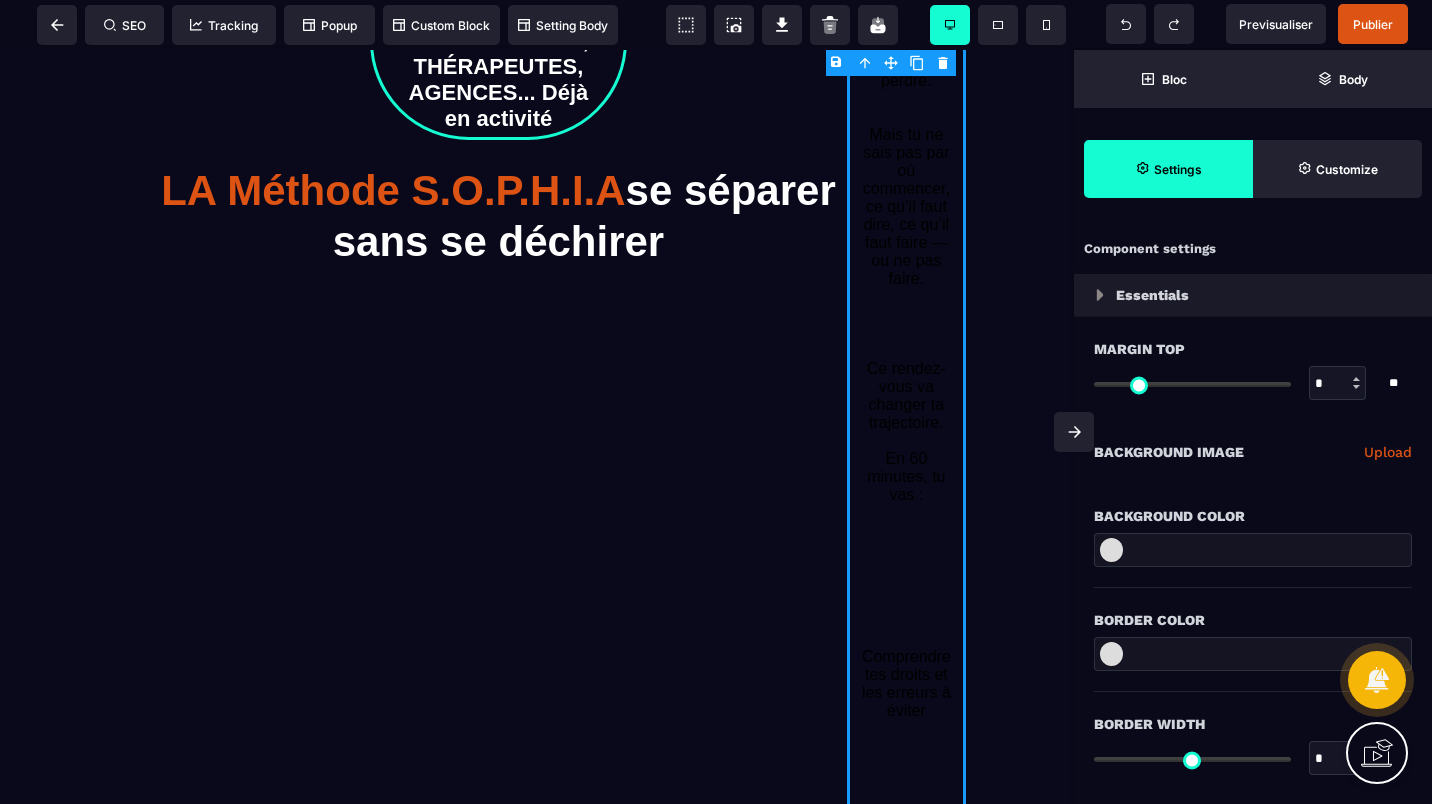 type on "****" 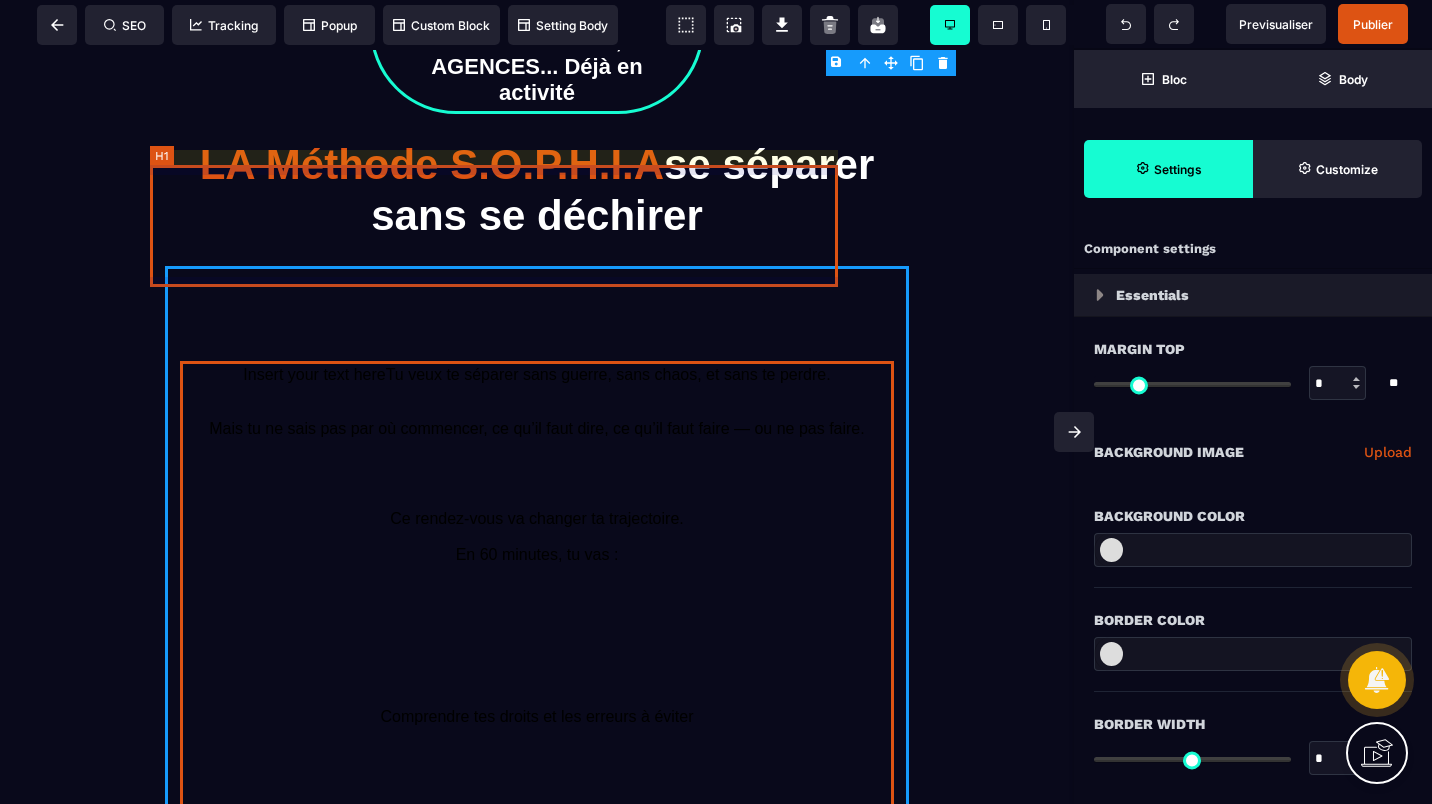 select on "***" 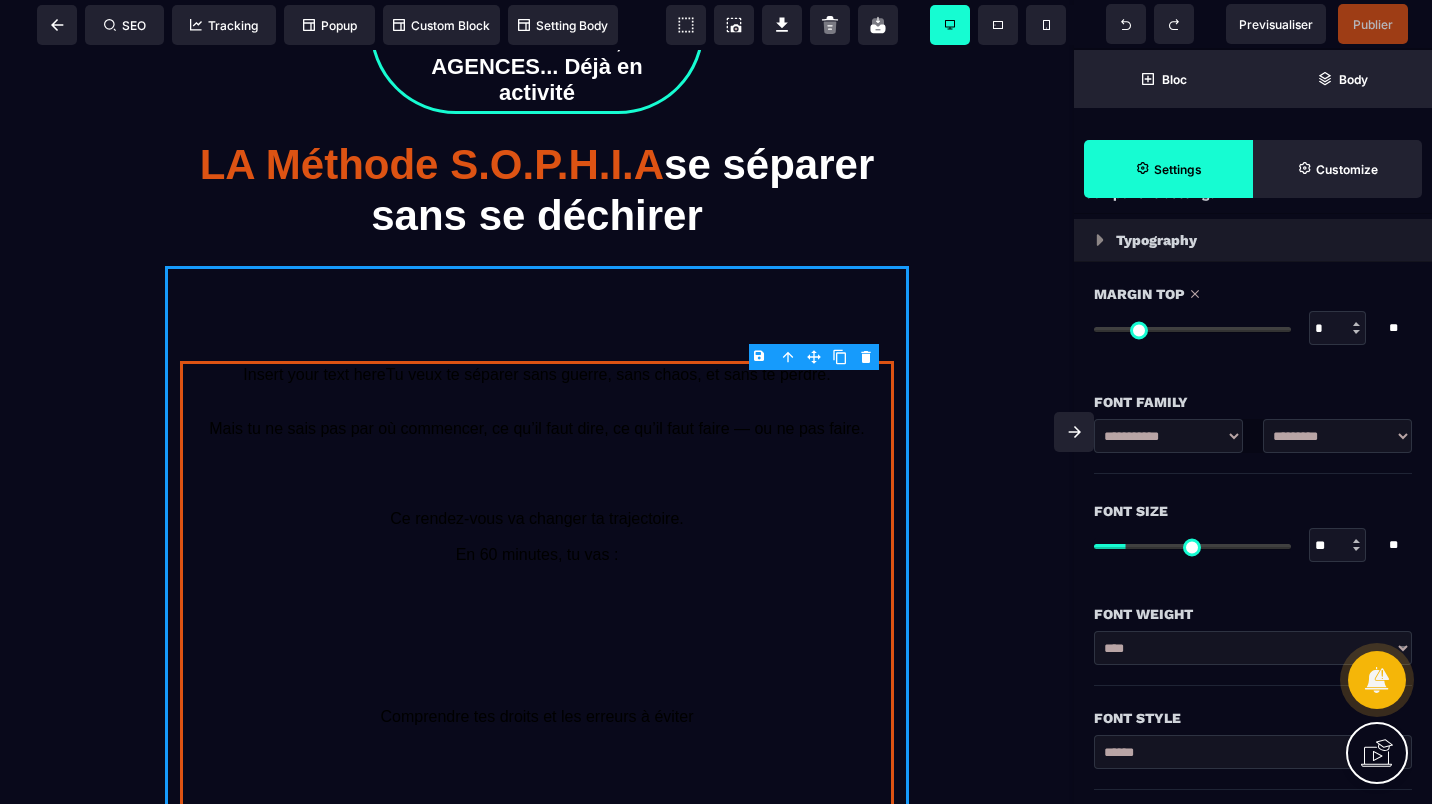 scroll, scrollTop: 200, scrollLeft: 0, axis: vertical 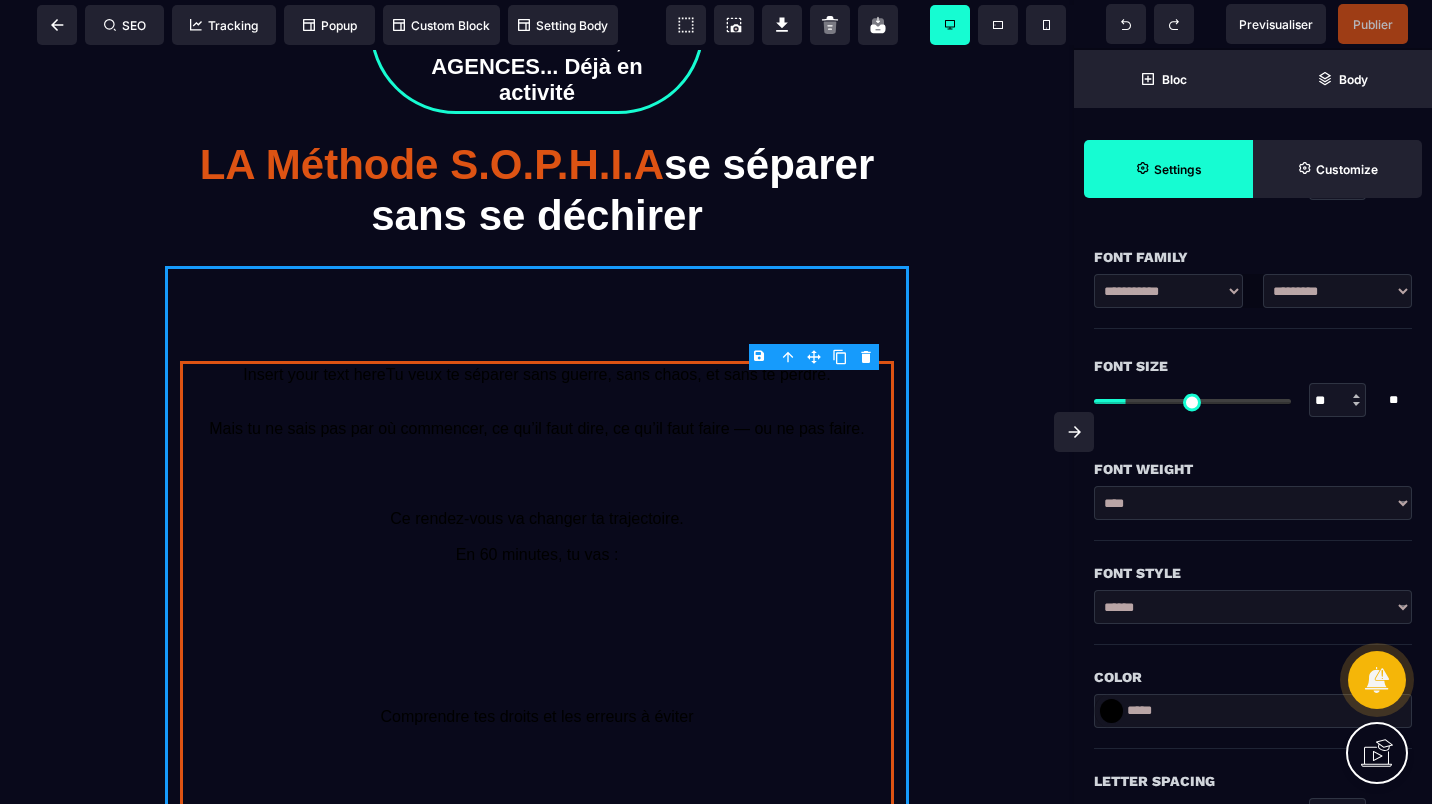 click on "*****" at bounding box center (1253, 711) 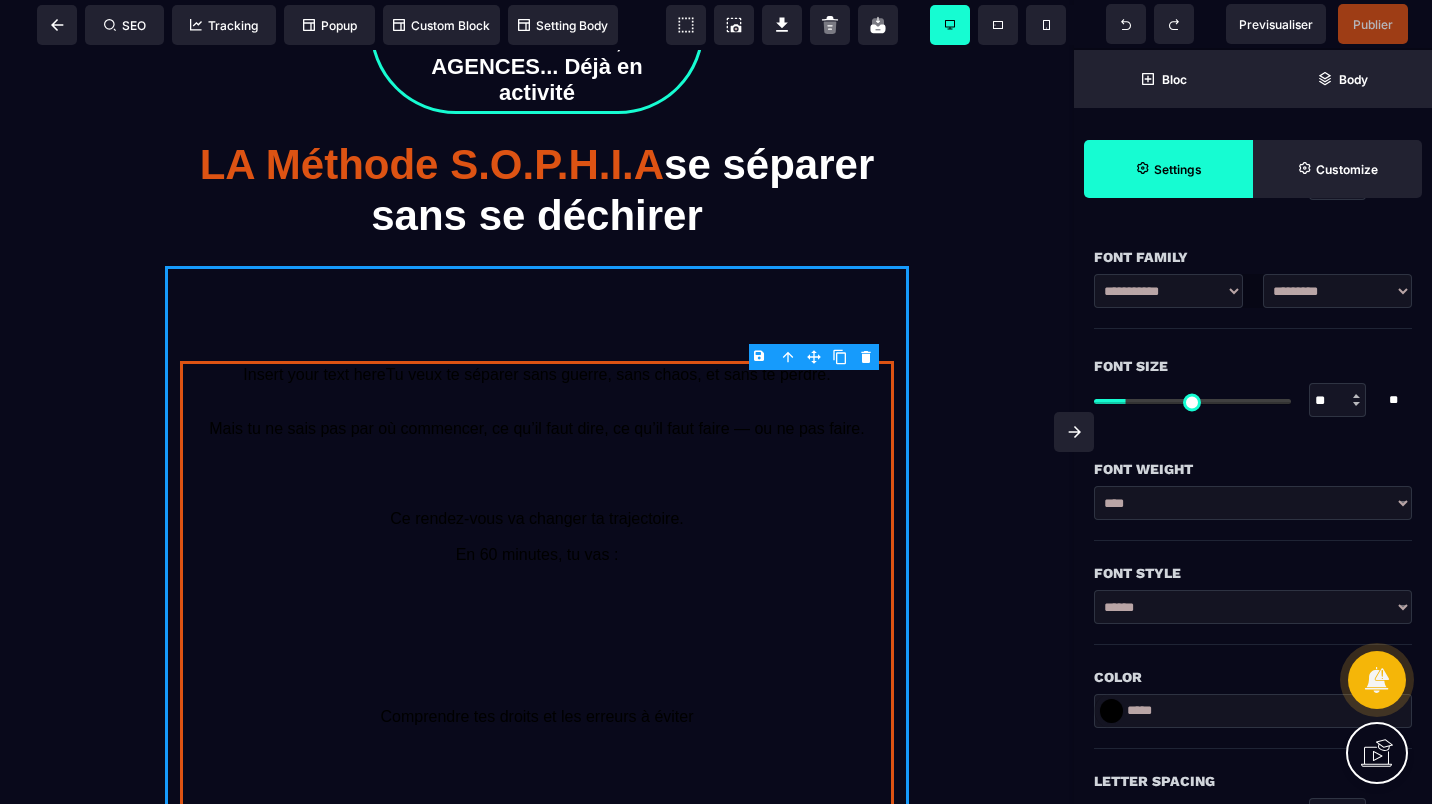 click at bounding box center [1111, 711] 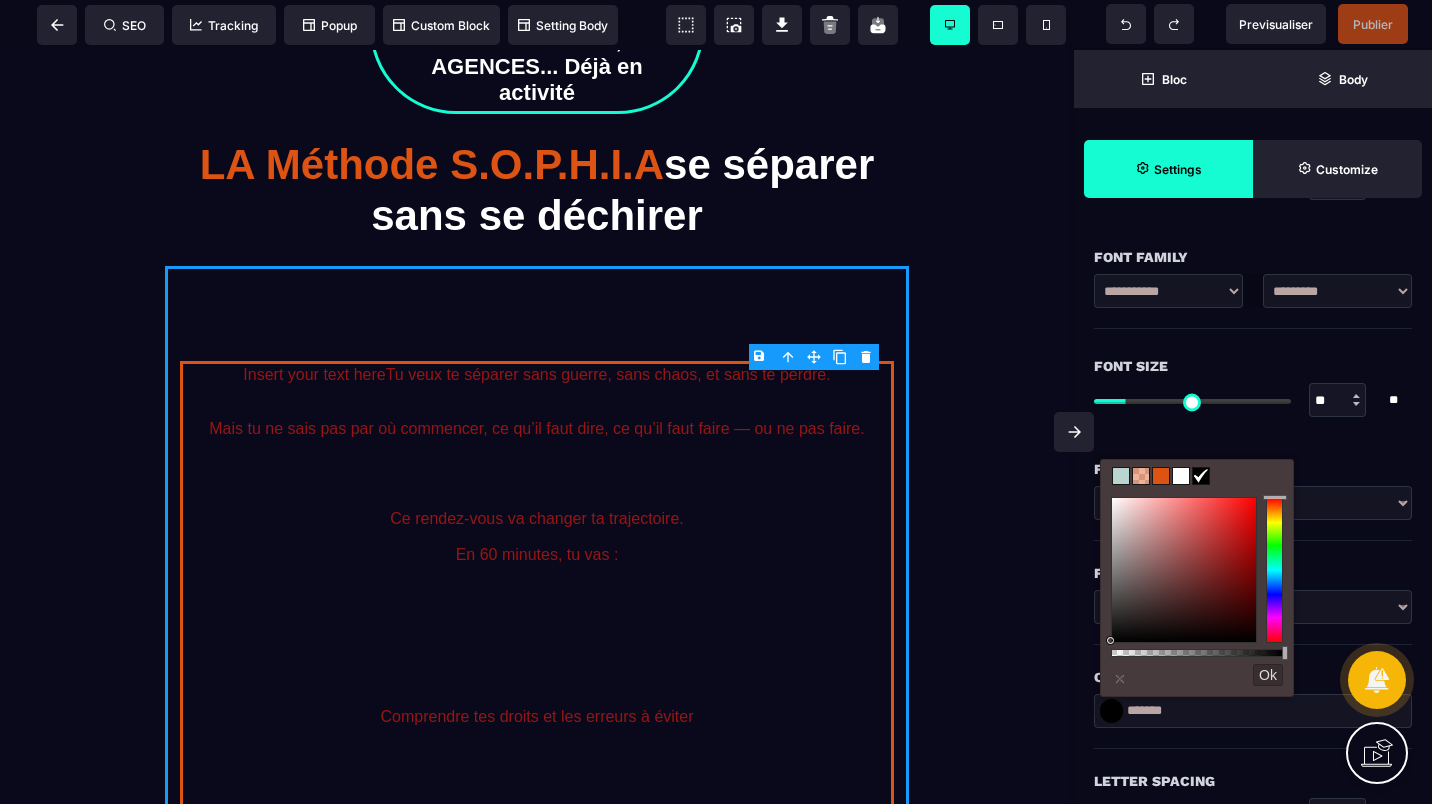 click at bounding box center (1184, 570) 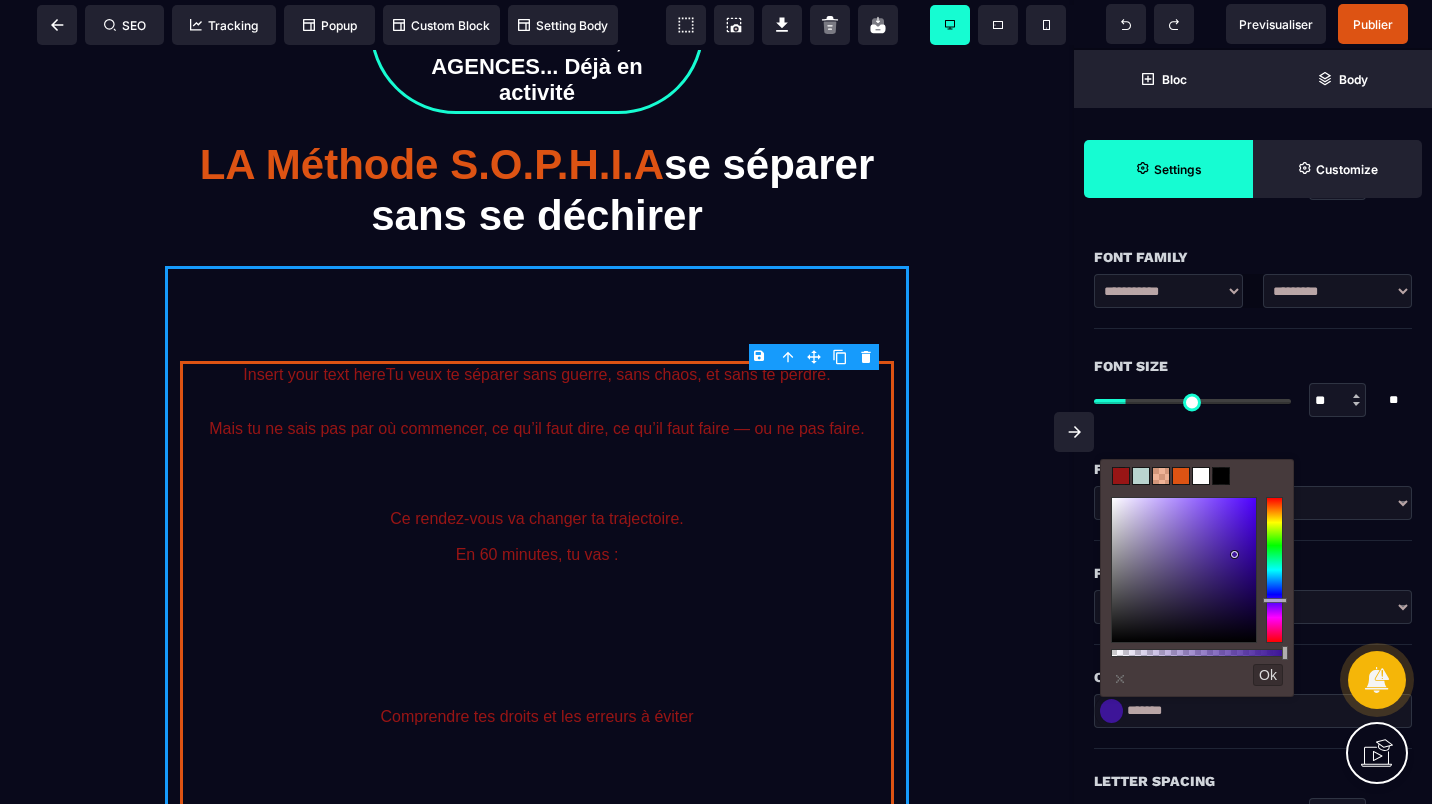 click at bounding box center (1274, 570) 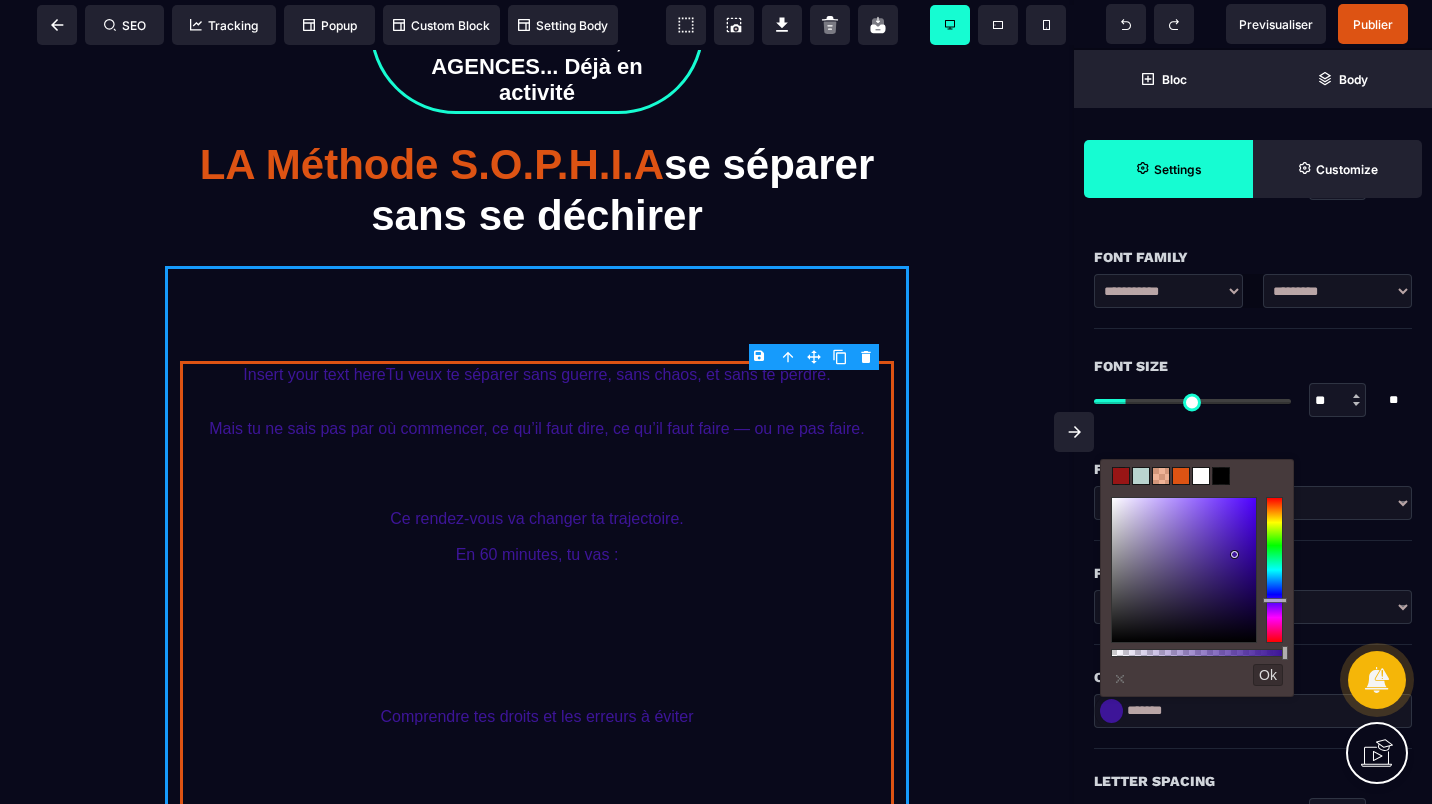 click at bounding box center (1201, 476) 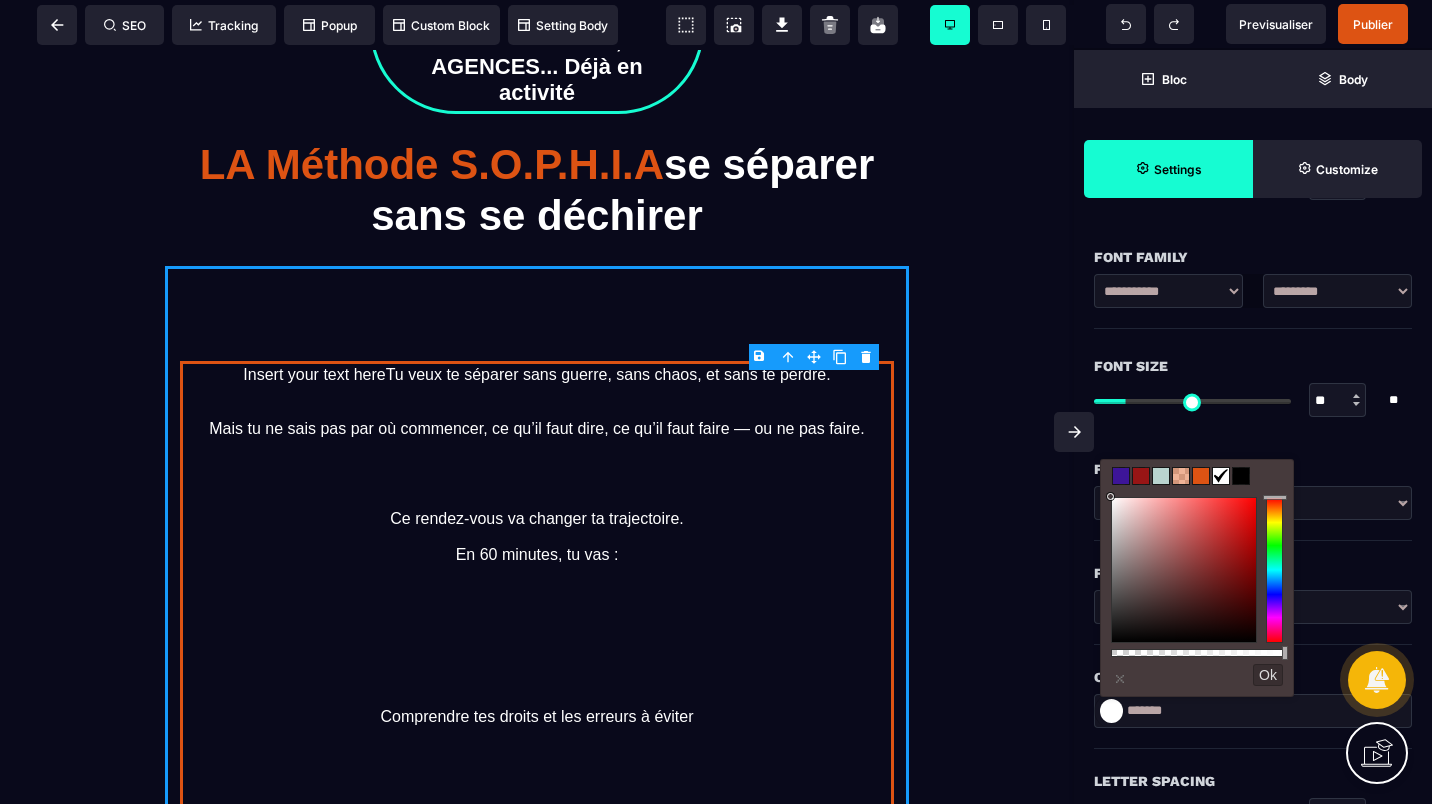 click on "⨯ Ok" at bounding box center [1197, 675] 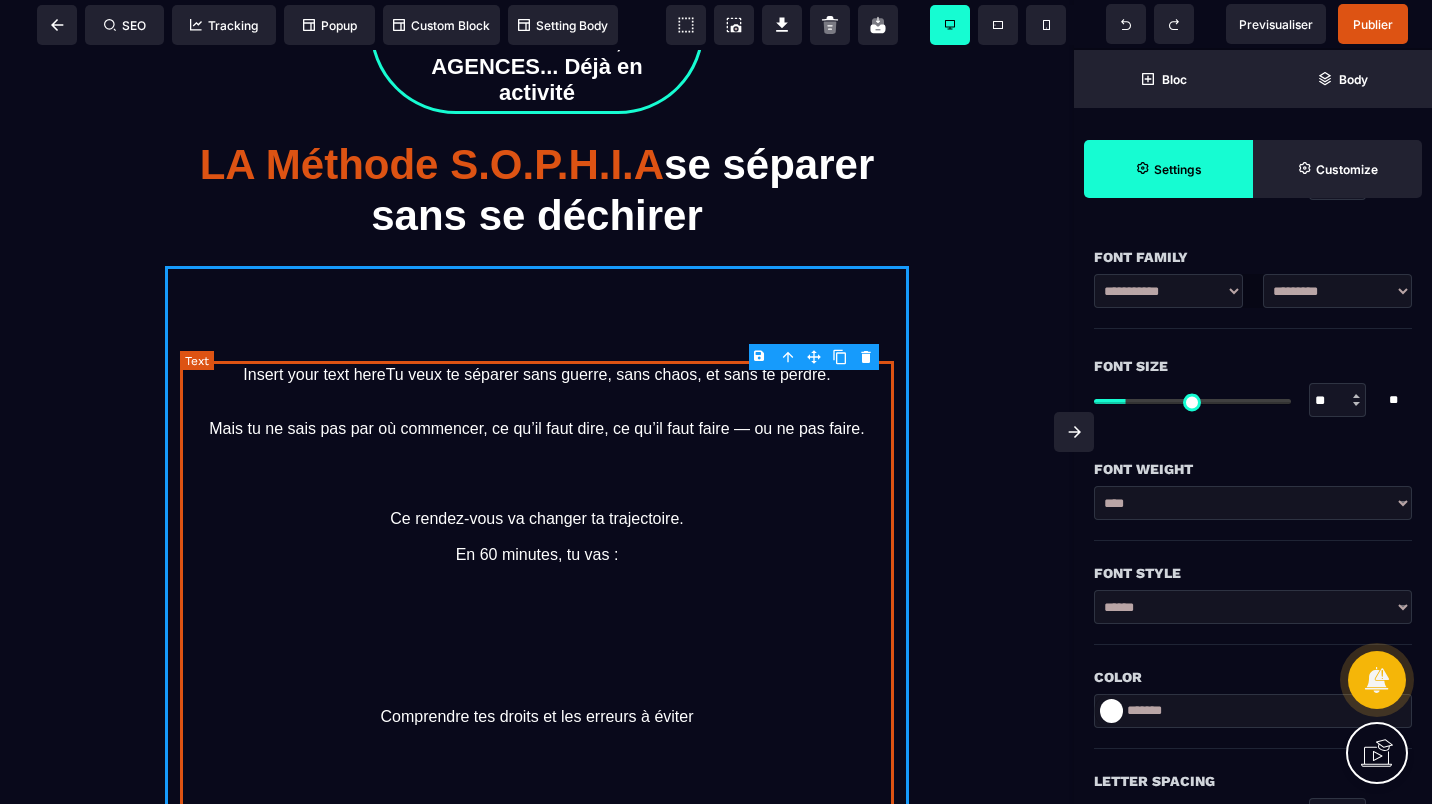 click on "Insert your text hereTu veux te séparer sans guerre, sans chaos, et sans te perdre. Mais tu ne sais pas par où commencer, ce qu’il faut dire, ce qu’il faut faire — ou ne pas faire. Ce rendez-vous va changer ta trajectoire. En 60 minutes, tu vas : Comprendre tes droits et les erreurs à éviter Poser un cadre structurant à ta séparation ou ton divorce Repartir avec un plan d’action adapté à ta situation Te sentir entendu·e, soutenu·e, et orienté·e avec clarté" at bounding box center (537, 789) 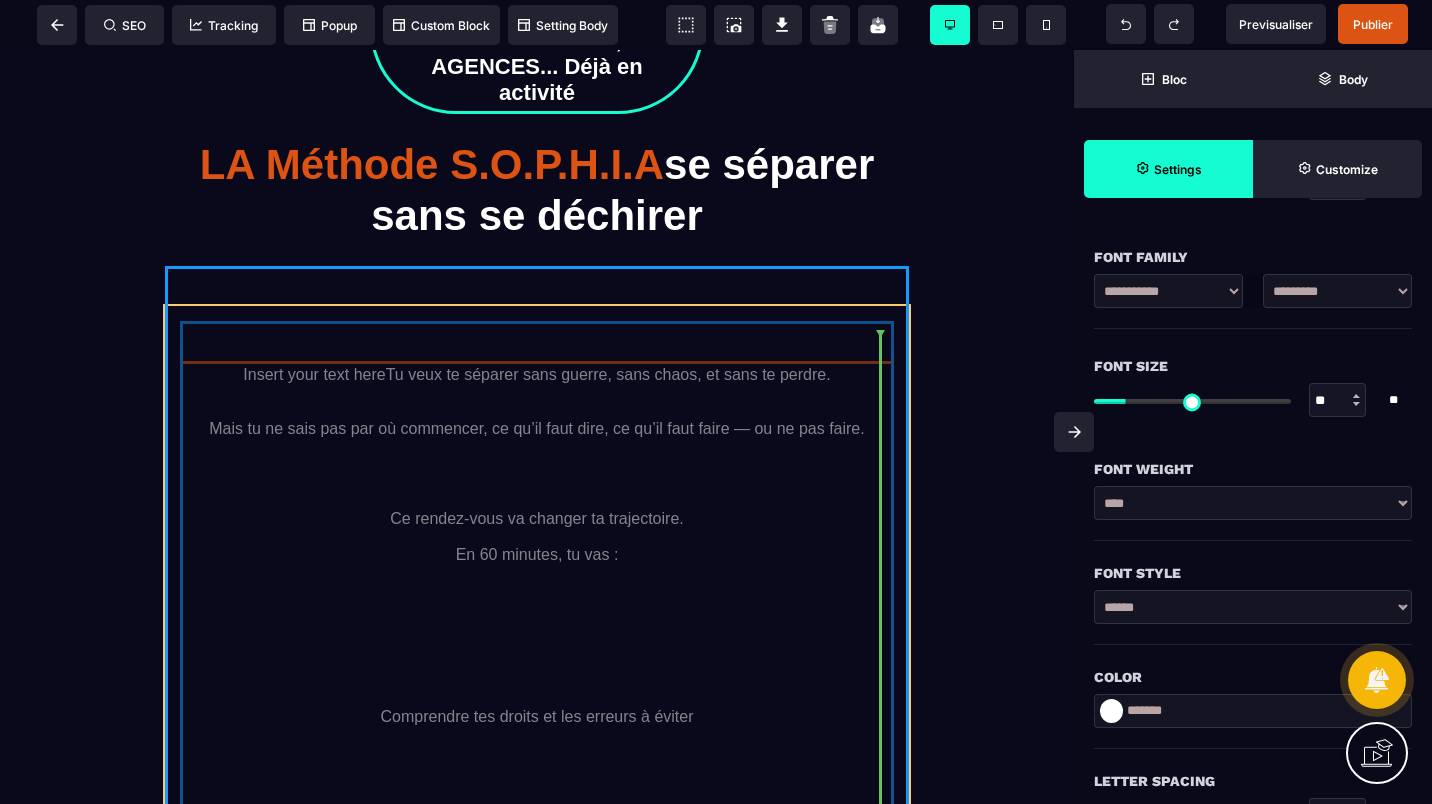 drag, startPoint x: 647, startPoint y: 435, endPoint x: 639, endPoint y: 415, distance: 21.540659 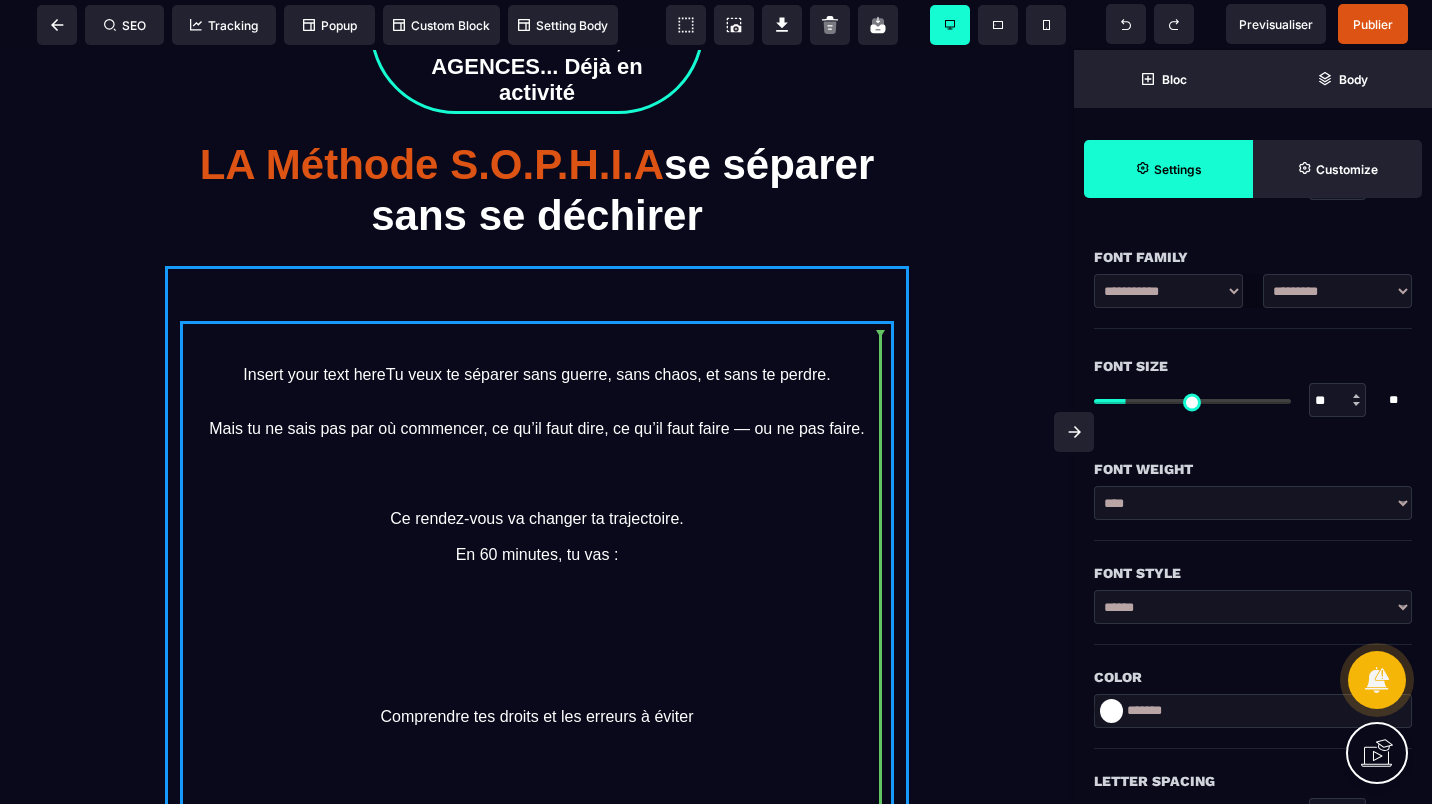 scroll, scrollTop: 0, scrollLeft: 0, axis: both 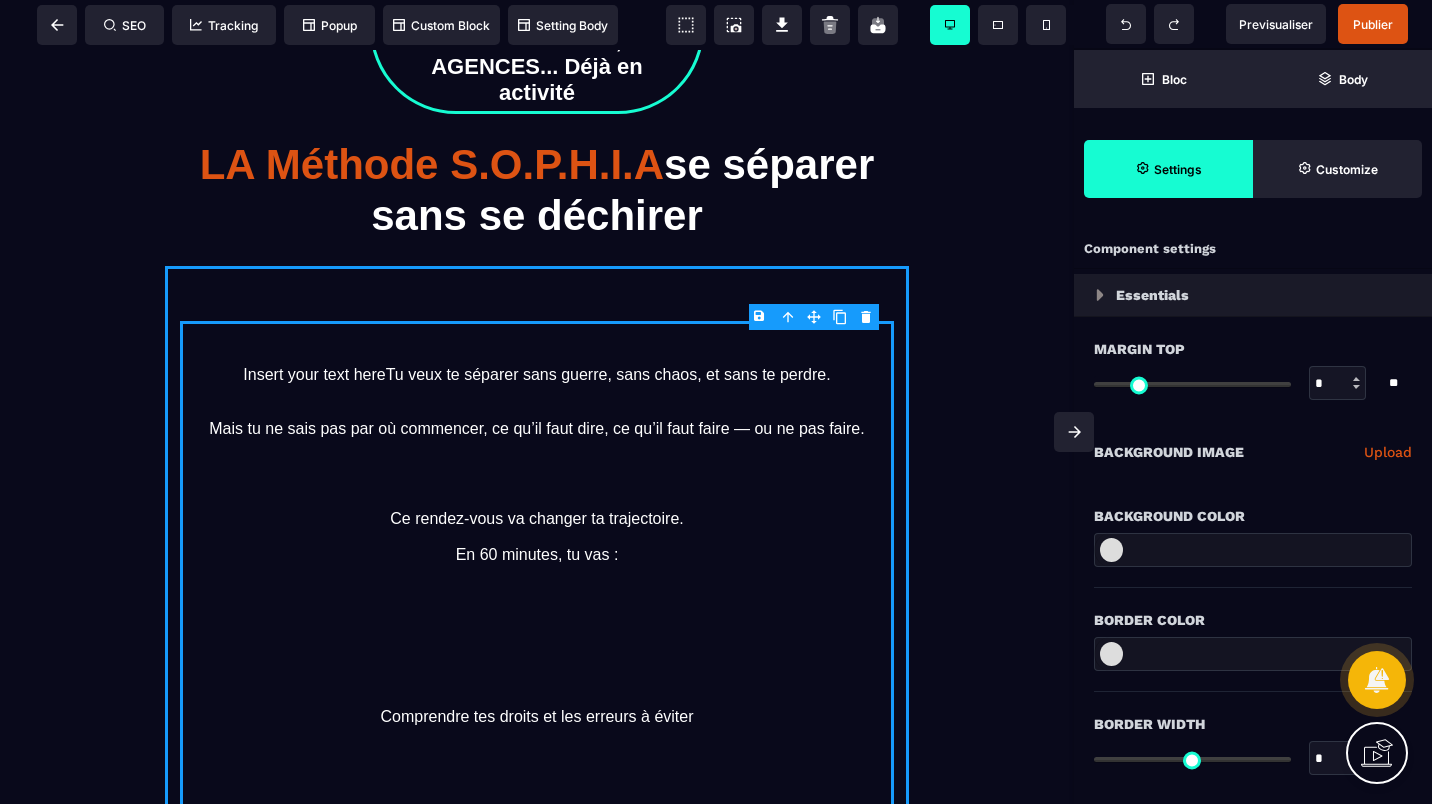 click on "Insert your text hereTu veux te séparer sans guerre, sans chaos, et sans te perdre. Mais tu ne sais pas par où commencer, ce qu’il faut dire, ce qu’il faut faire — ou ne pas faire. Ce rendez-vous va changer ta trajectoire. En 60 minutes, tu vas : Comprendre tes droits et les erreurs à éviter Poser un cadre structurant à ta séparation ou ton divorce Repartir avec un plan d’action adapté à ta situation Te sentir entendu·e, soutenu·e, et orienté·e avec clarté" at bounding box center (537, 789) 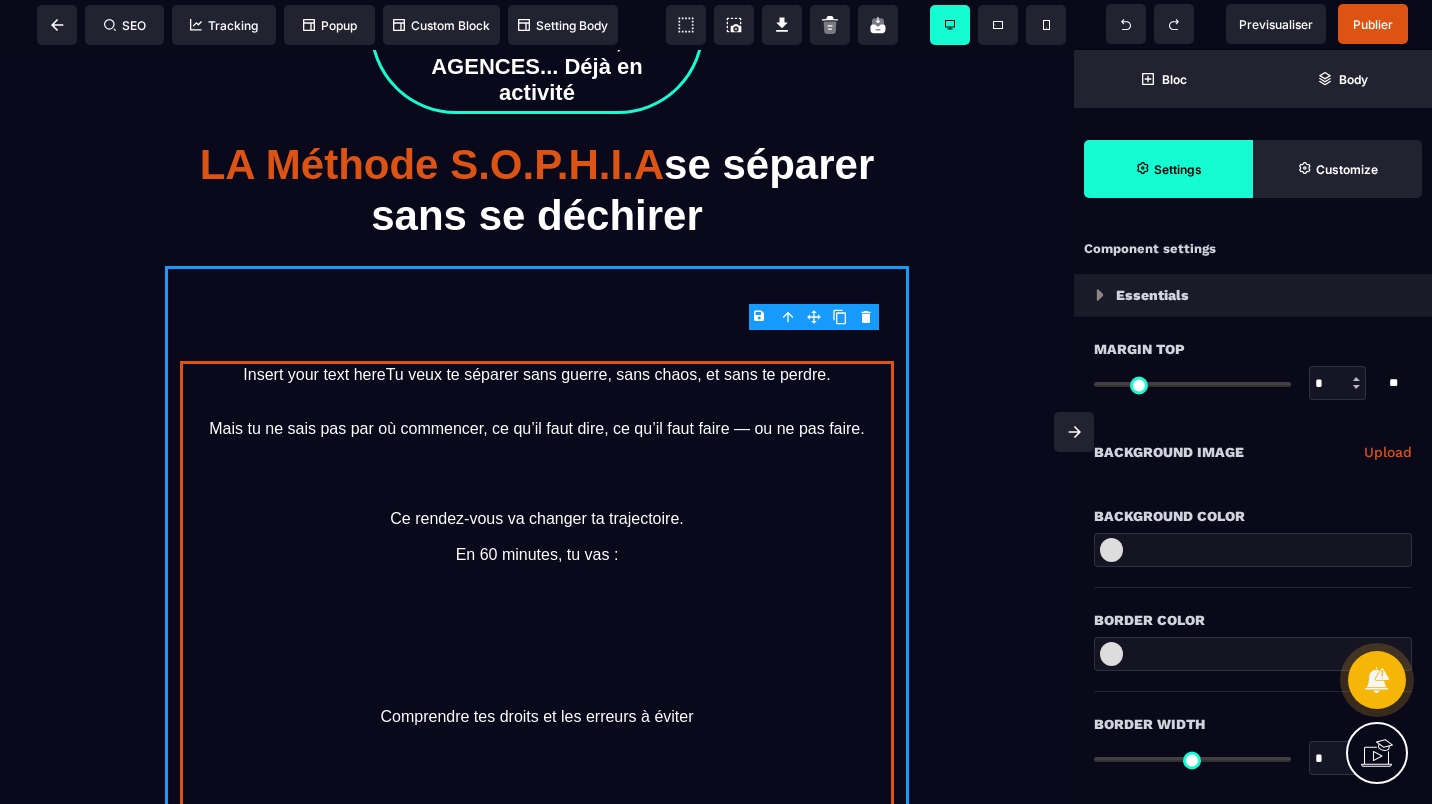 select on "***" 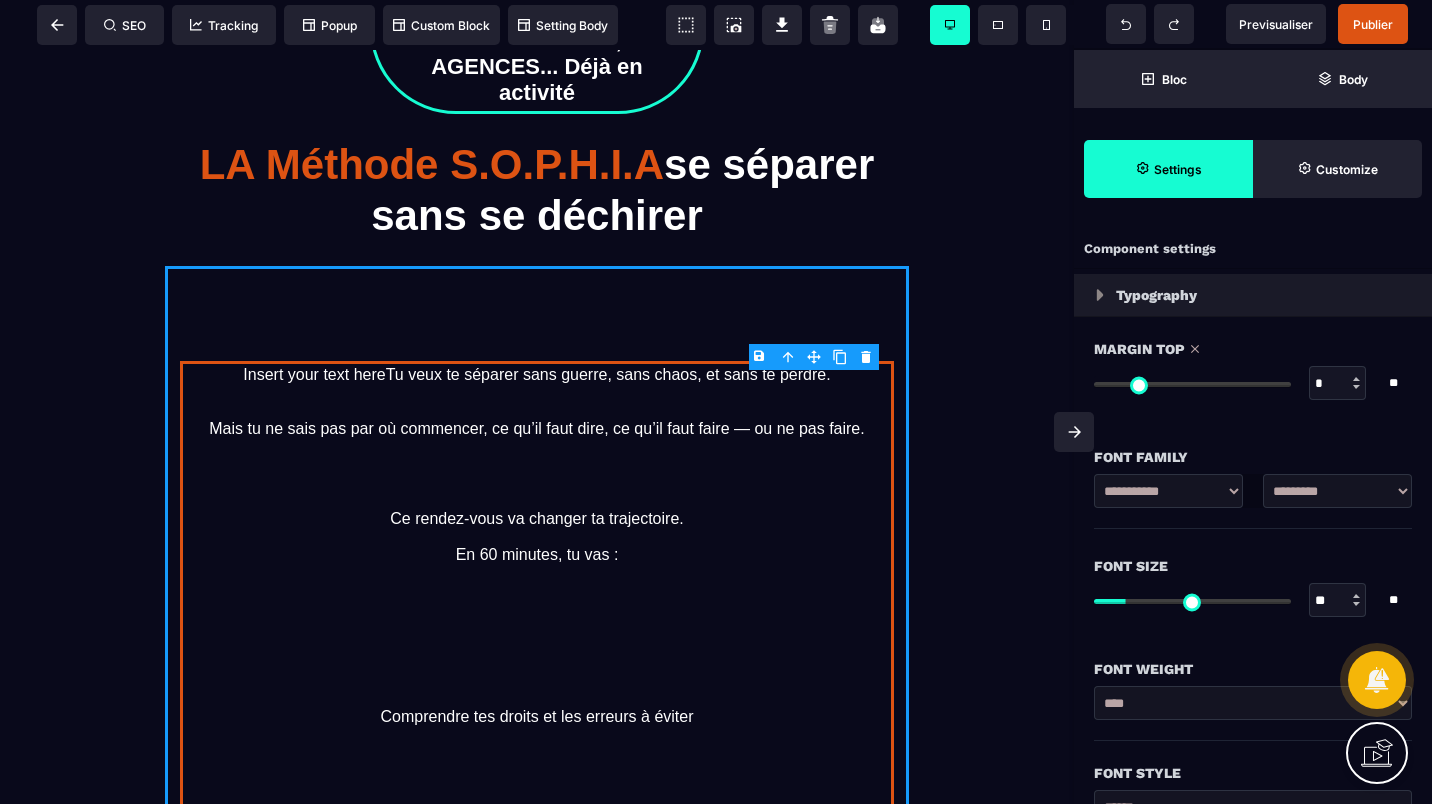 select 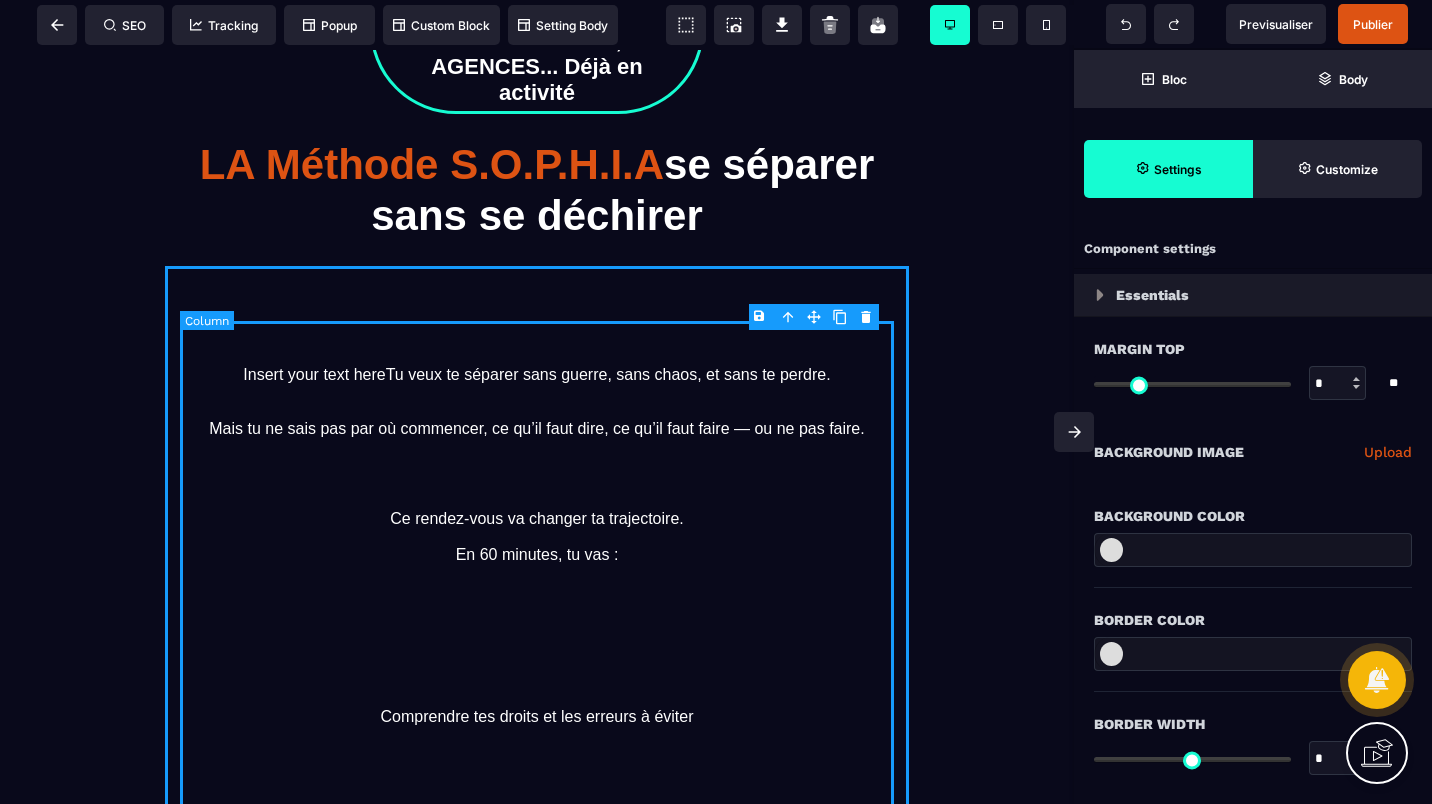 select on "*" 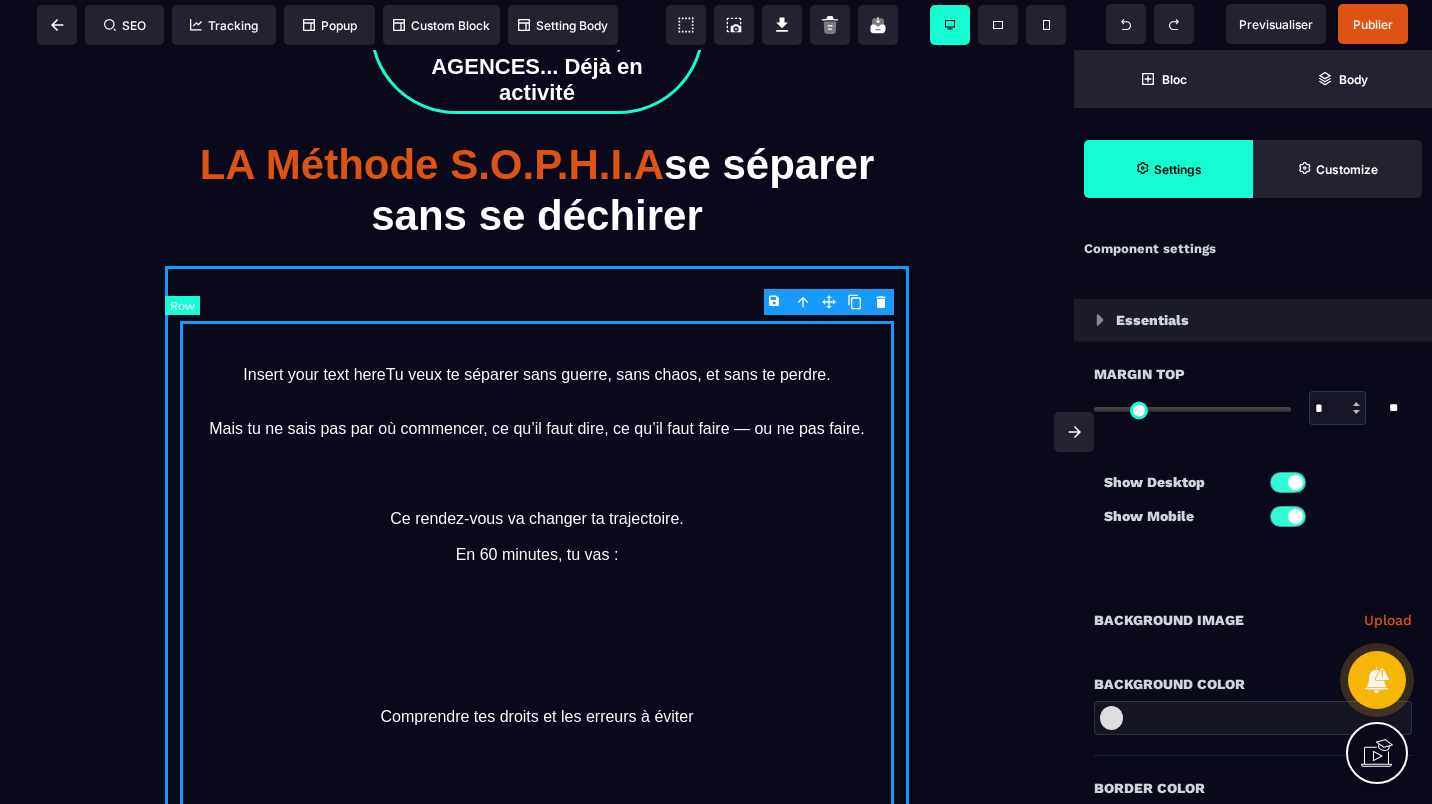 type on "*" 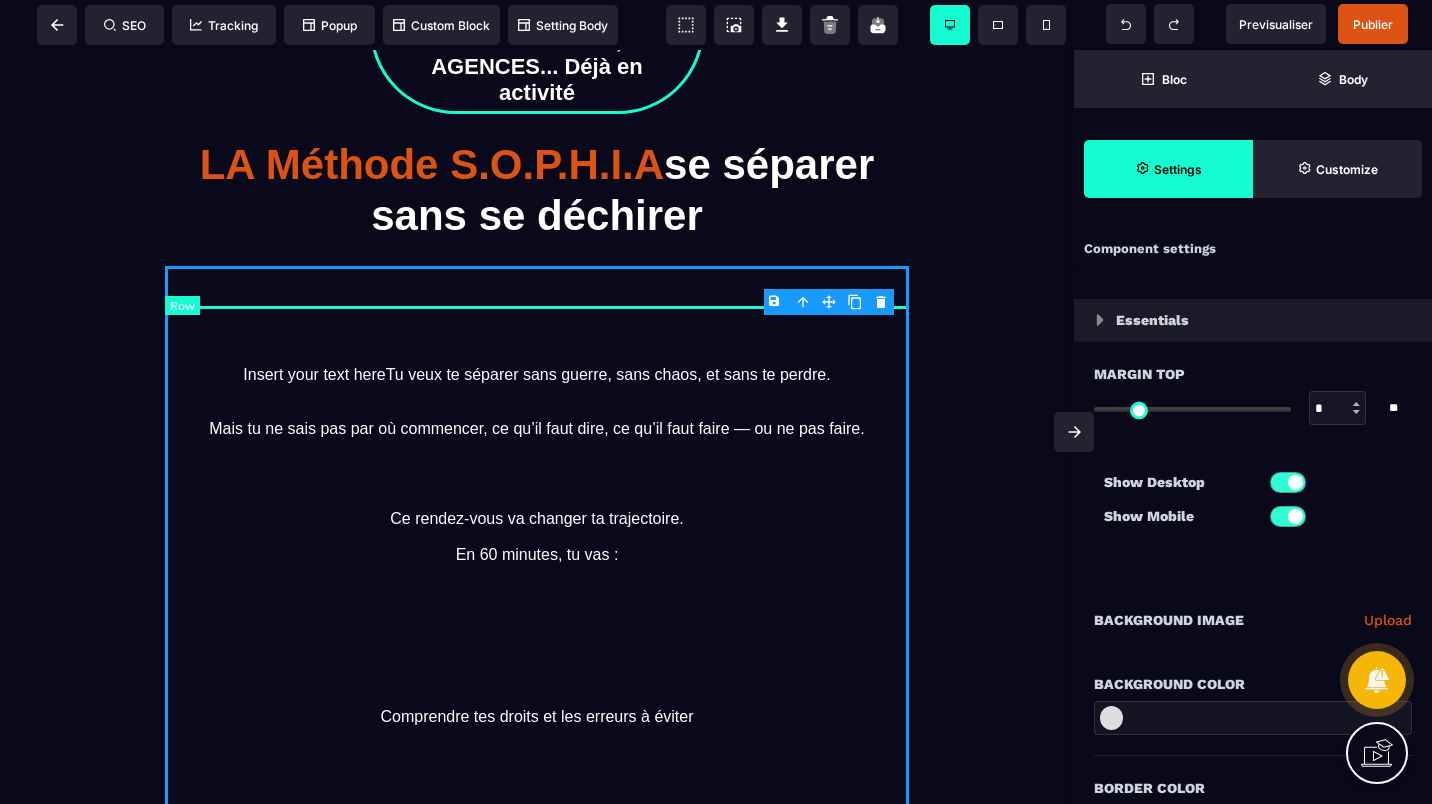 select on "*" 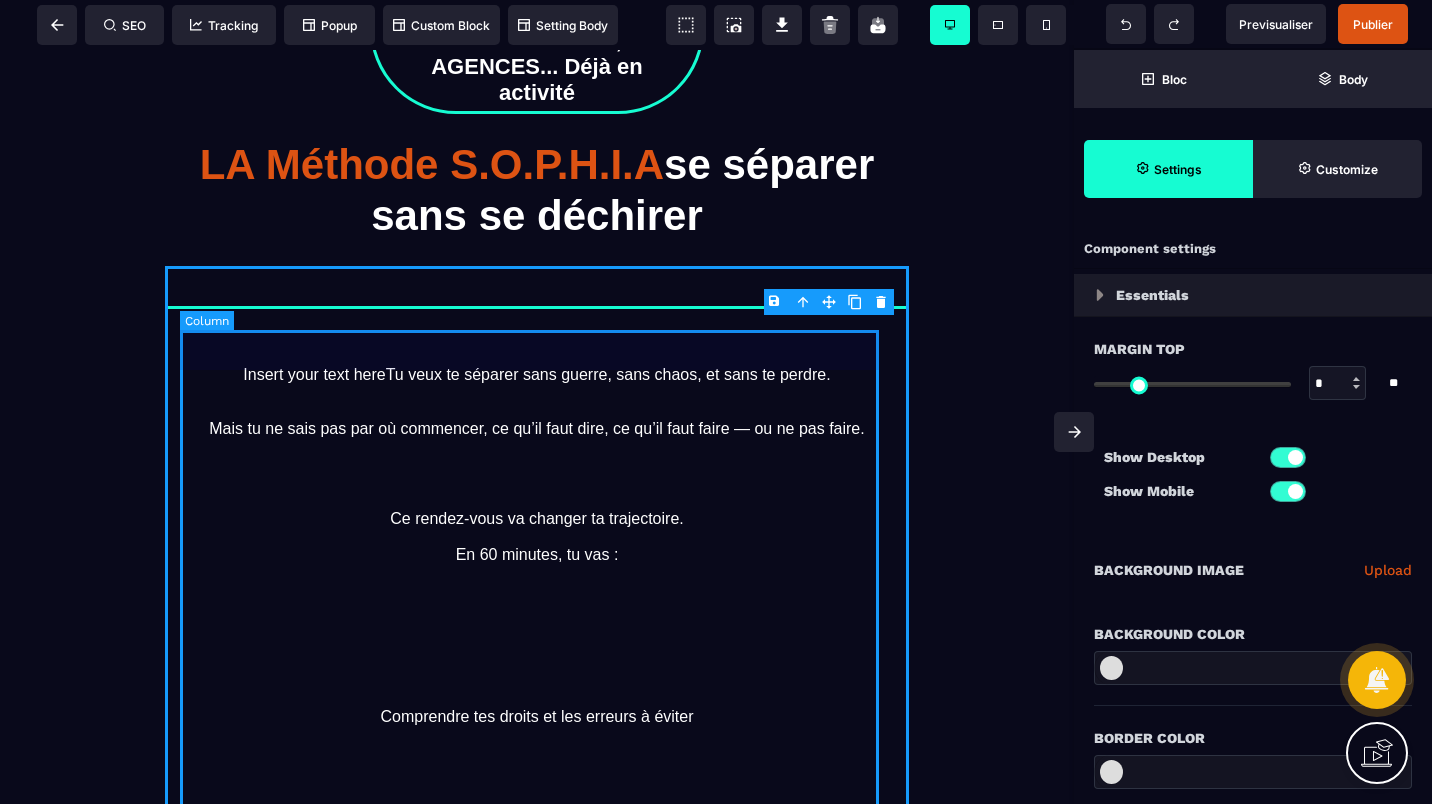 click on "Insert your text hereTu veux te séparer sans guerre, sans chaos, et sans te perdre. Mais tu ne sais pas par où commencer, ce qu’il faut dire, ce qu’il faut faire — ou ne pas faire. Ce rendez-vous va changer ta trajectoire. En 60 minutes, tu vas : Comprendre tes droits et les erreurs à éviter Poser un cadre structurant à ta séparation ou ton divorce Repartir avec un plan d’action adapté à ta situation Te sentir entendu·e, soutenu·e, et orienté·e avec clarté" at bounding box center [537, 789] 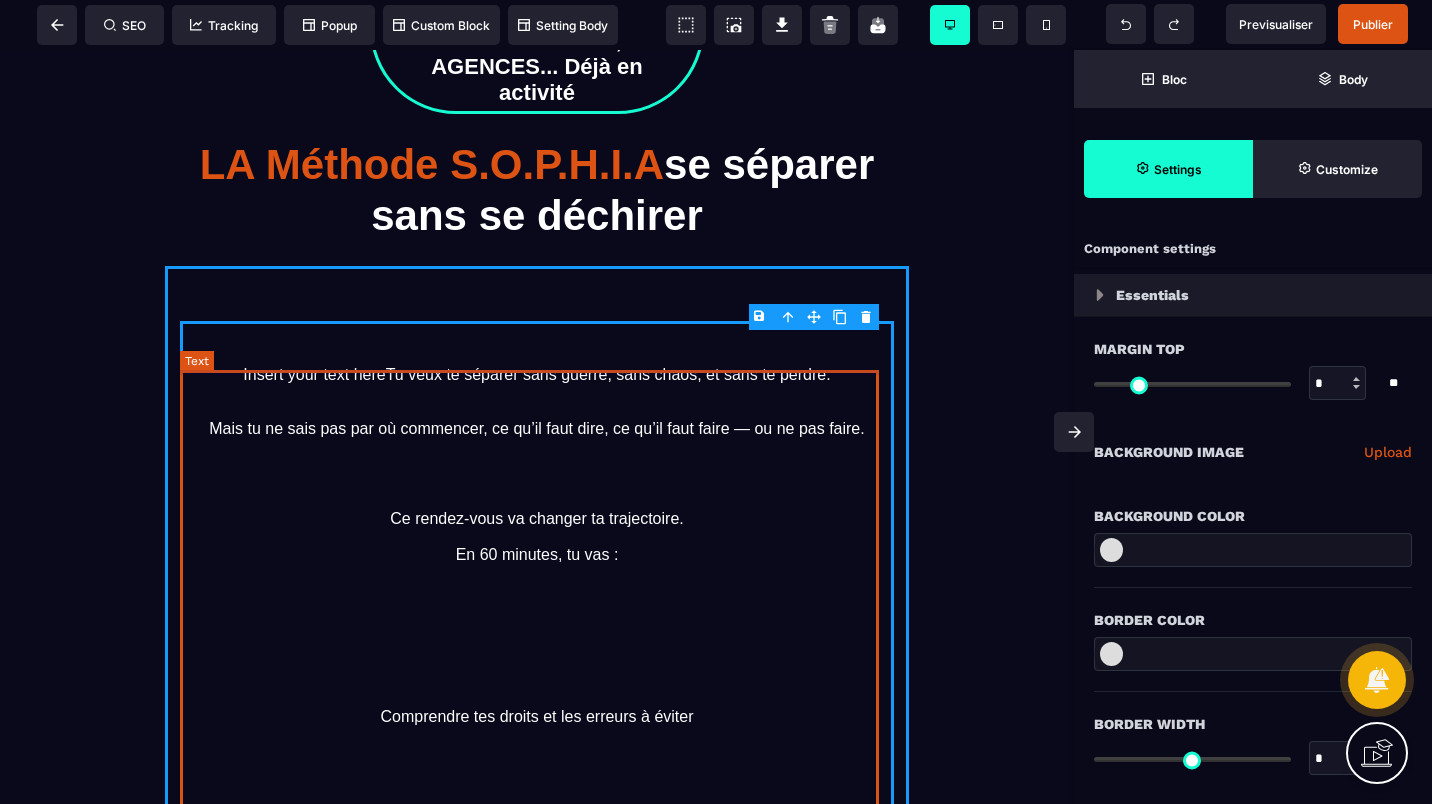 click on "Insert your text hereTu veux te séparer sans guerre, sans chaos, et sans te perdre. Mais tu ne sais pas par où commencer, ce qu’il faut dire, ce qu’il faut faire — ou ne pas faire. Ce rendez-vous va changer ta trajectoire. En 60 minutes, tu vas : Comprendre tes droits et les erreurs à éviter Poser un cadre structurant à ta séparation ou ton divorce Repartir avec un plan d’action adapté à ta situation Te sentir entendu·e, soutenu·e, et orienté·e avec clarté" at bounding box center [537, 789] 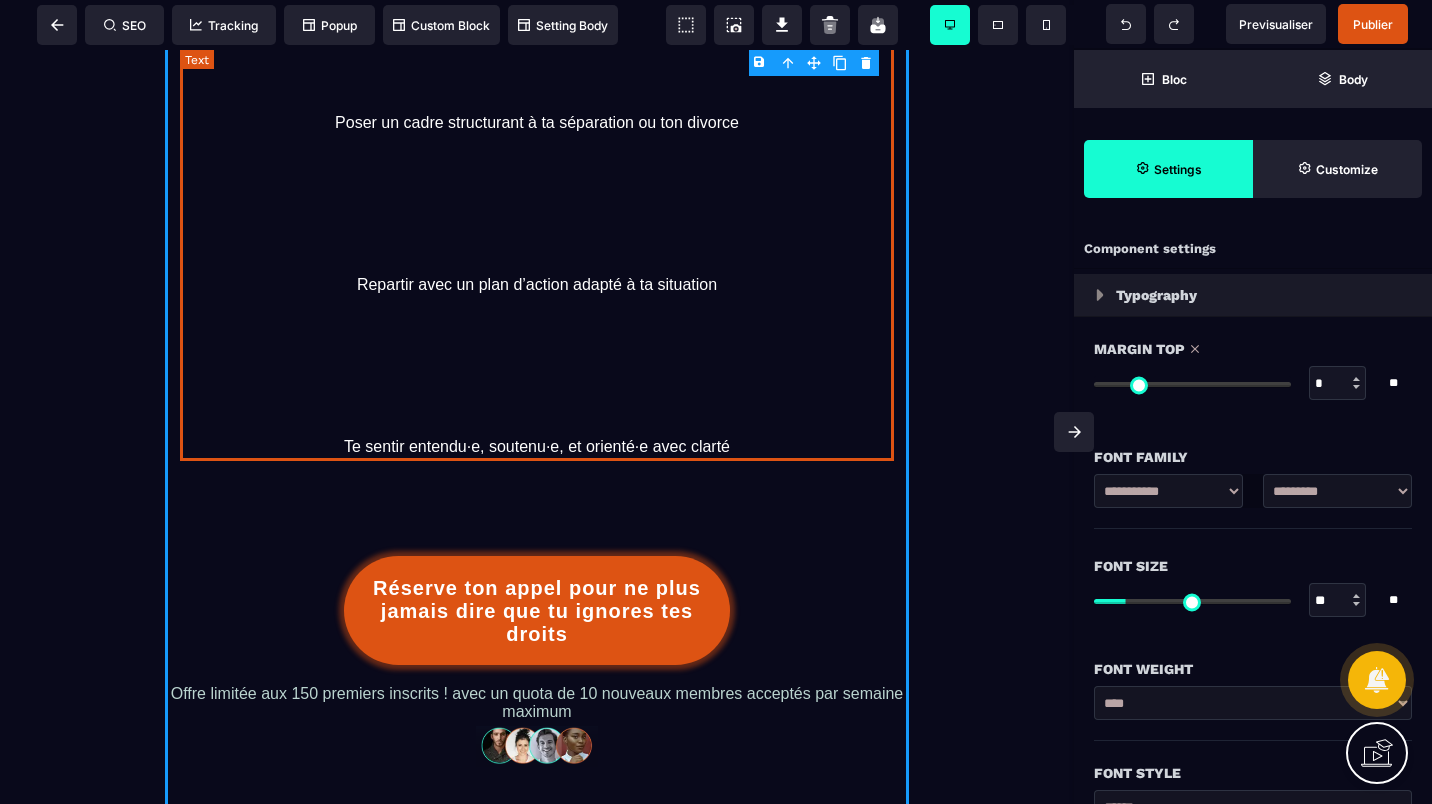 scroll, scrollTop: 1014, scrollLeft: 0, axis: vertical 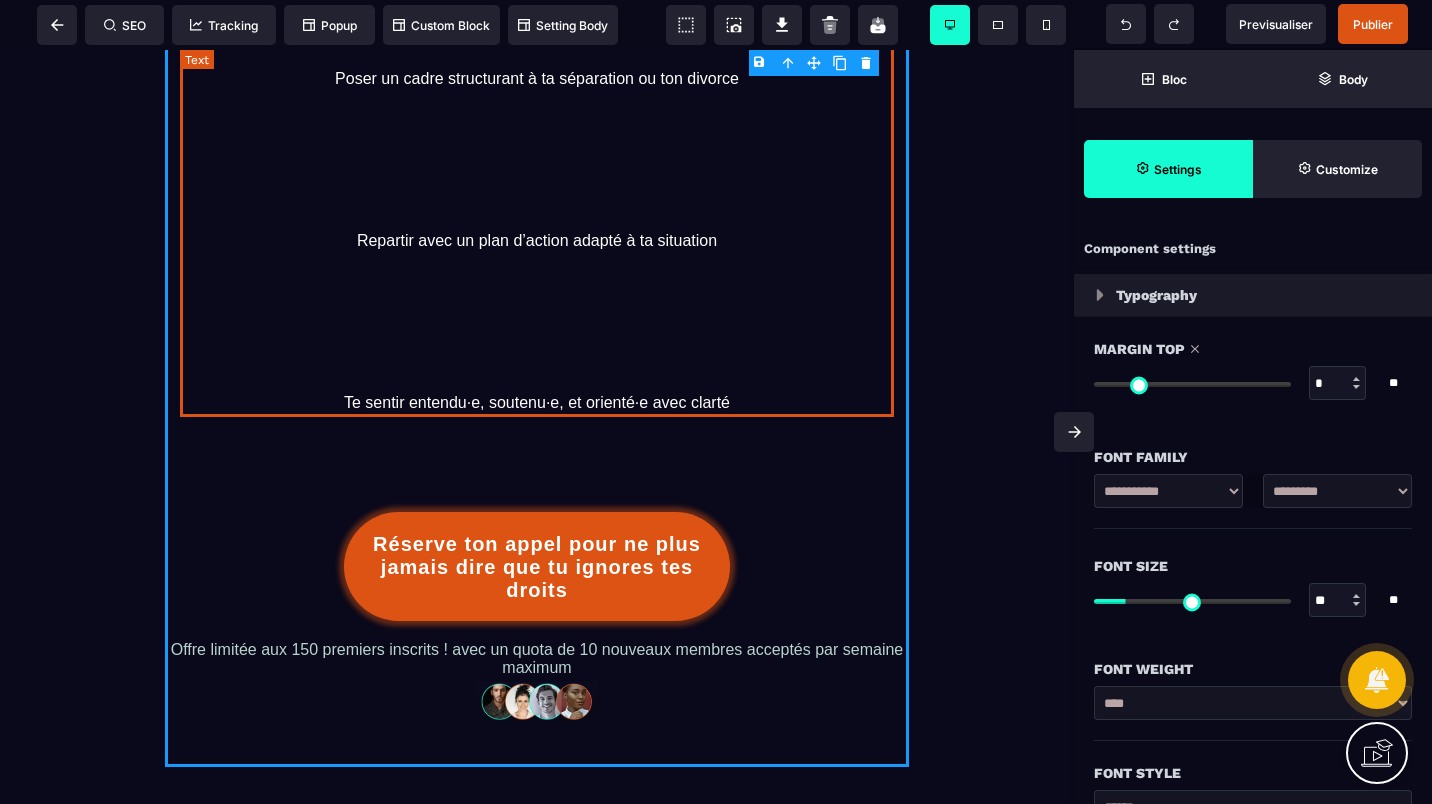 click on "Insert your text hereTu veux te séparer sans guerre, sans chaos, et sans te perdre. Mais tu ne sais pas par où commencer, ce qu’il faut dire, ce qu’il faut faire — ou ne pas faire. Ce rendez-vous va changer ta trajectoire. En 60 minutes, tu vas : Comprendre tes droits et les erreurs à éviter Poser un cadre structurant à ta séparation ou ton divorce Repartir avec un plan d’action adapté à ta situation Te sentir entendu·e, soutenu·e, et orienté·e avec clarté" at bounding box center [537, -11] 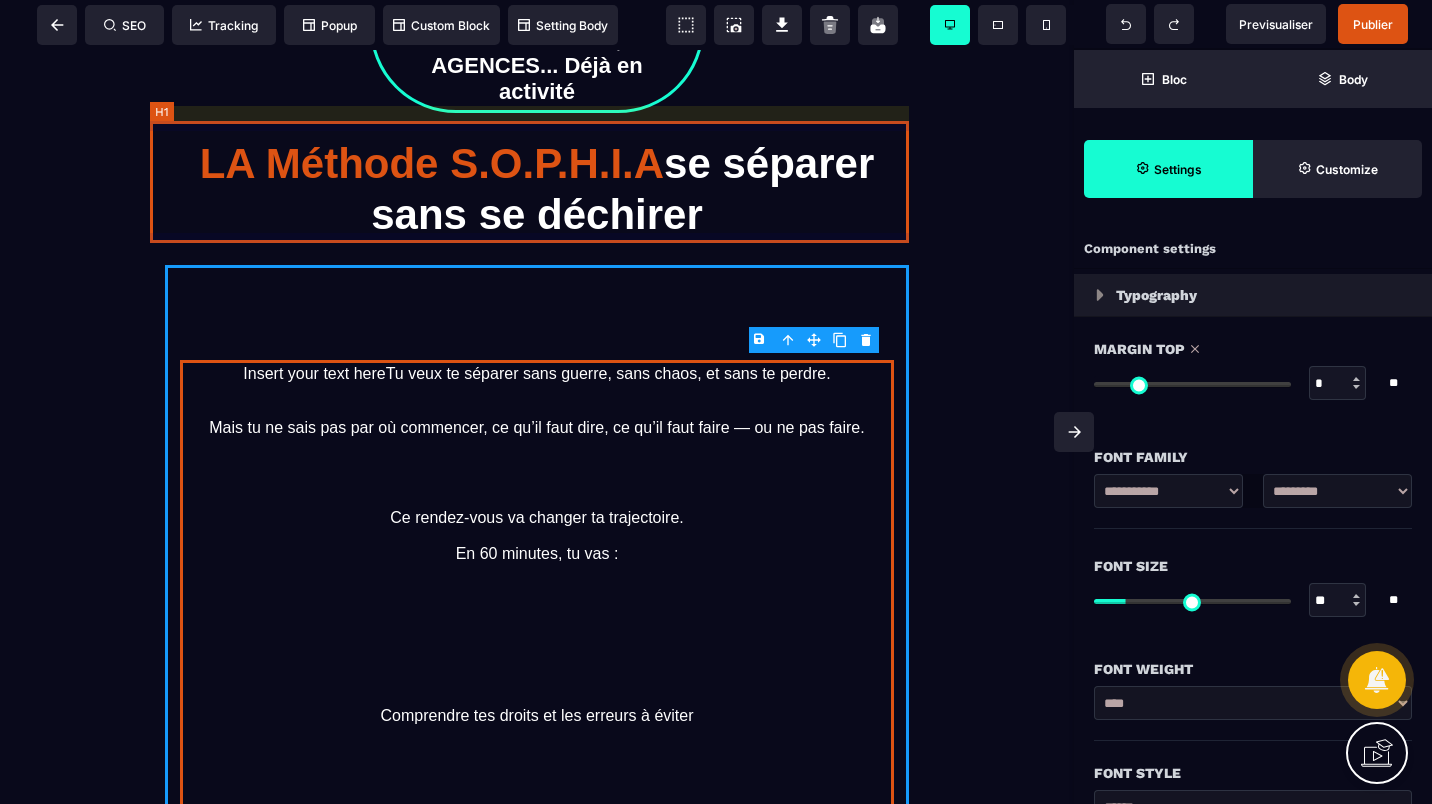 scroll, scrollTop: 214, scrollLeft: 0, axis: vertical 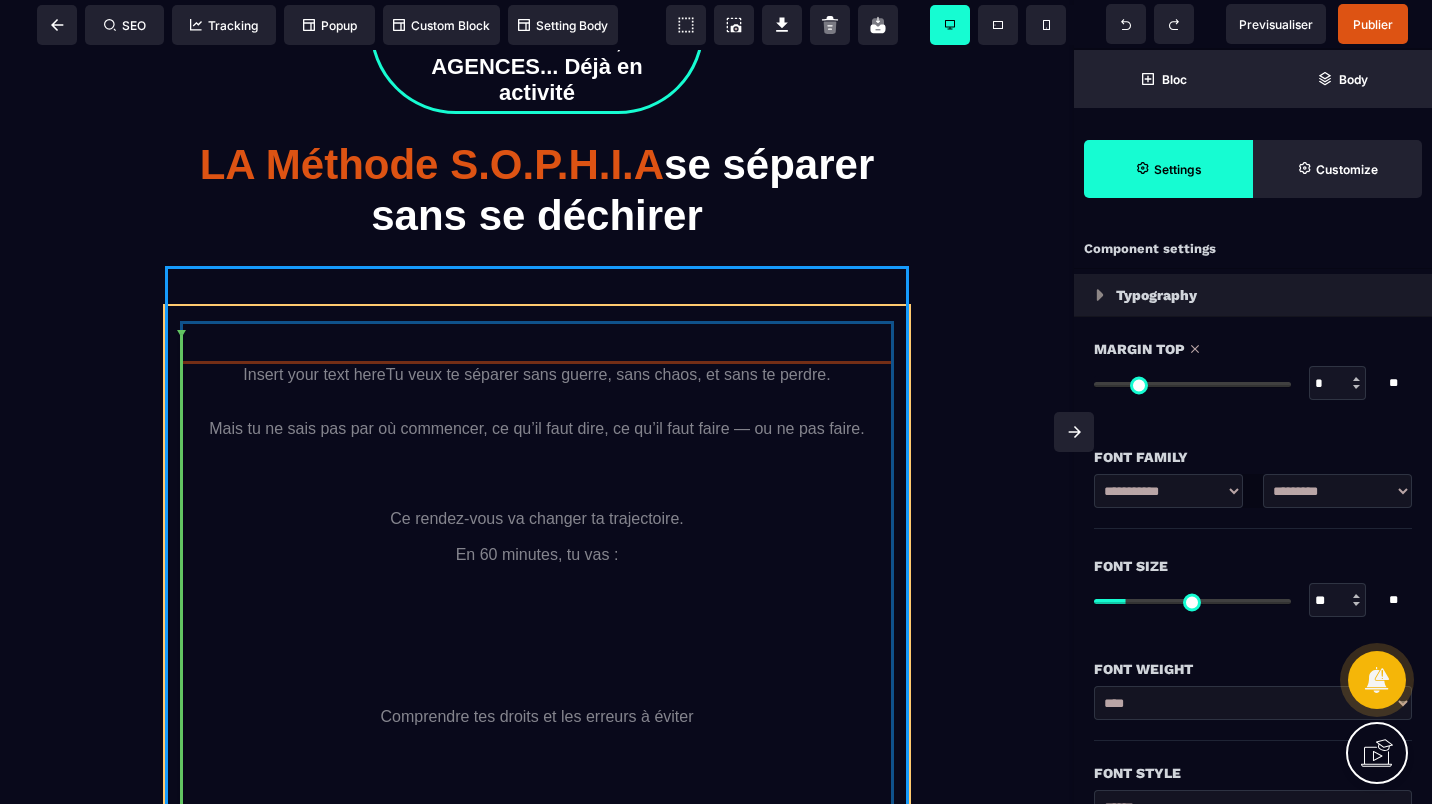 drag, startPoint x: 241, startPoint y: 380, endPoint x: 429, endPoint y: 528, distance: 239.26555 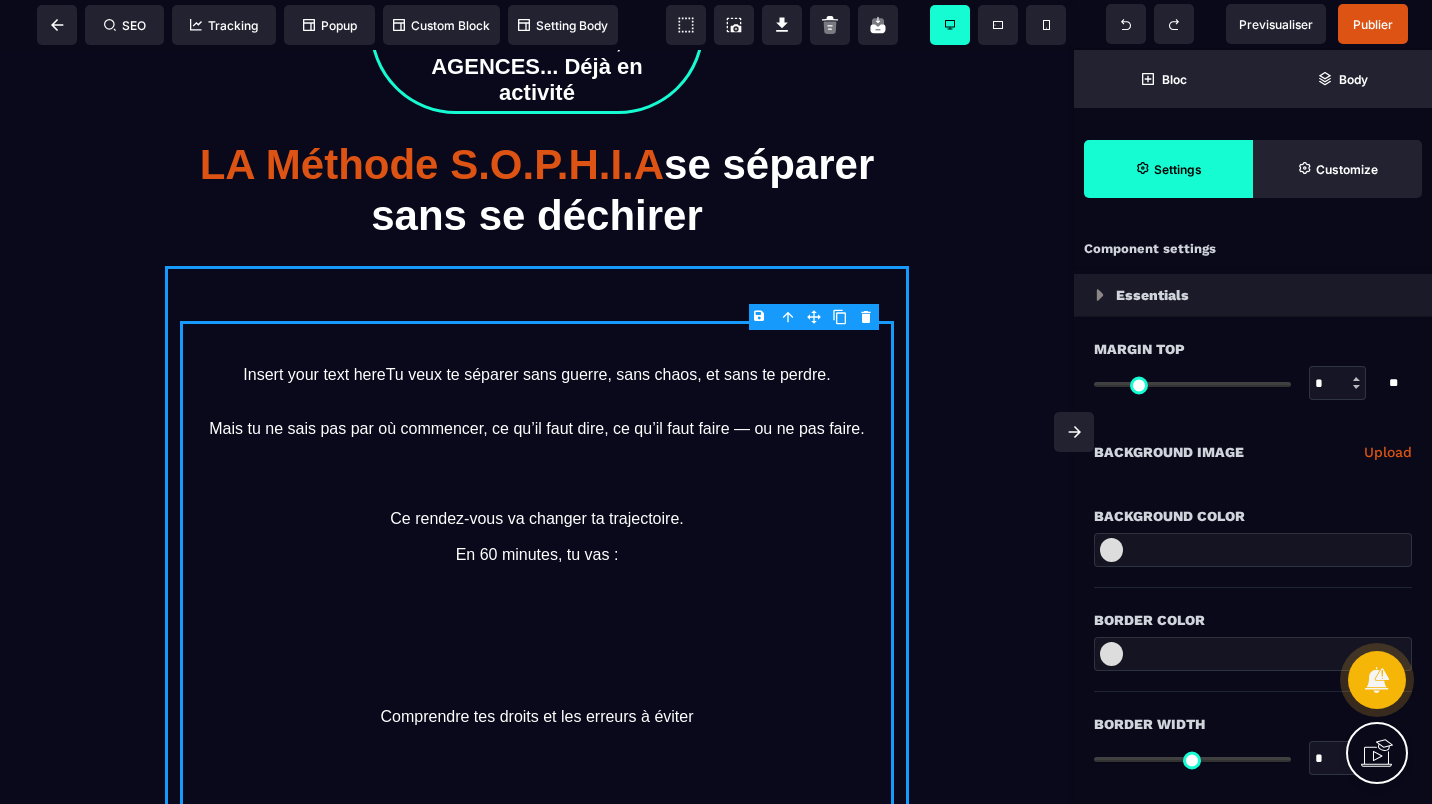 click on "Insert your text hereTu veux te séparer sans guerre, sans chaos, et sans te perdre. Mais tu ne sais pas par où commencer, ce qu’il faut dire, ce qu’il faut faire — ou ne pas faire. Ce rendez-vous va changer ta trajectoire. En 60 minutes, tu vas : Comprendre tes droits et les erreurs à éviter Poser un cadre structurant à ta séparation ou ton divorce Repartir avec un plan d’action adapté à ta situation Te sentir entendu·e, soutenu·e, et orienté·e avec clarté" at bounding box center [537, 789] 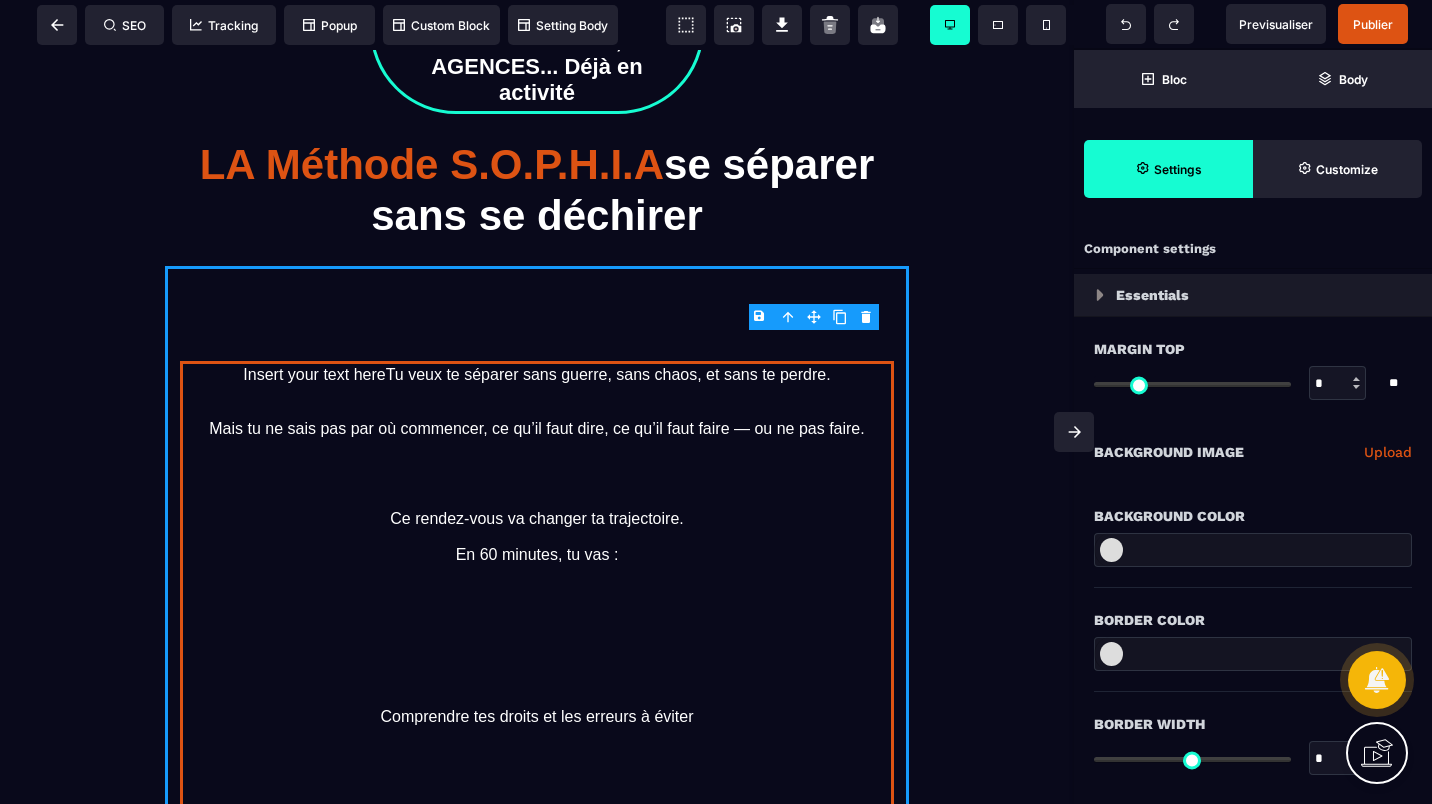 select on "***" 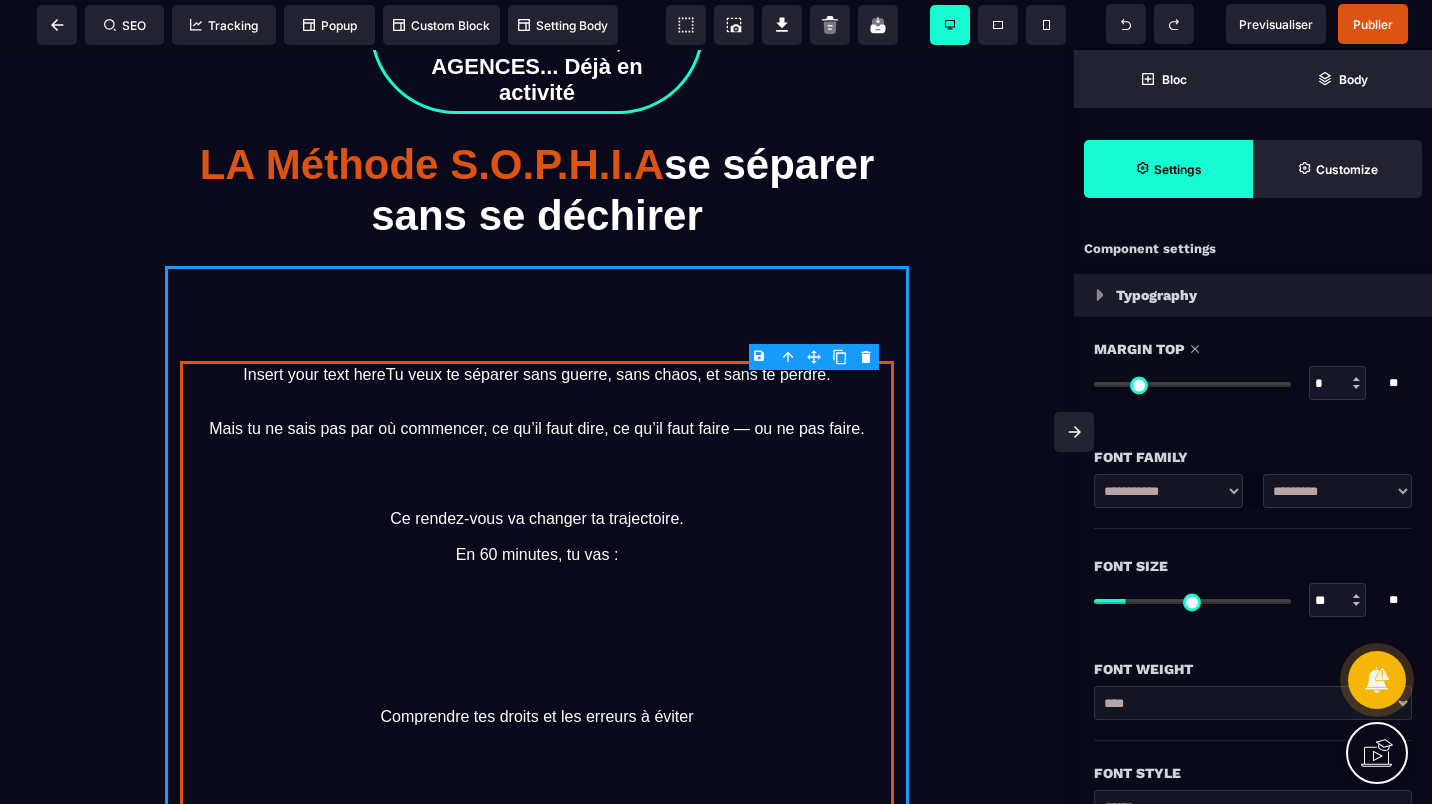 type on "*" 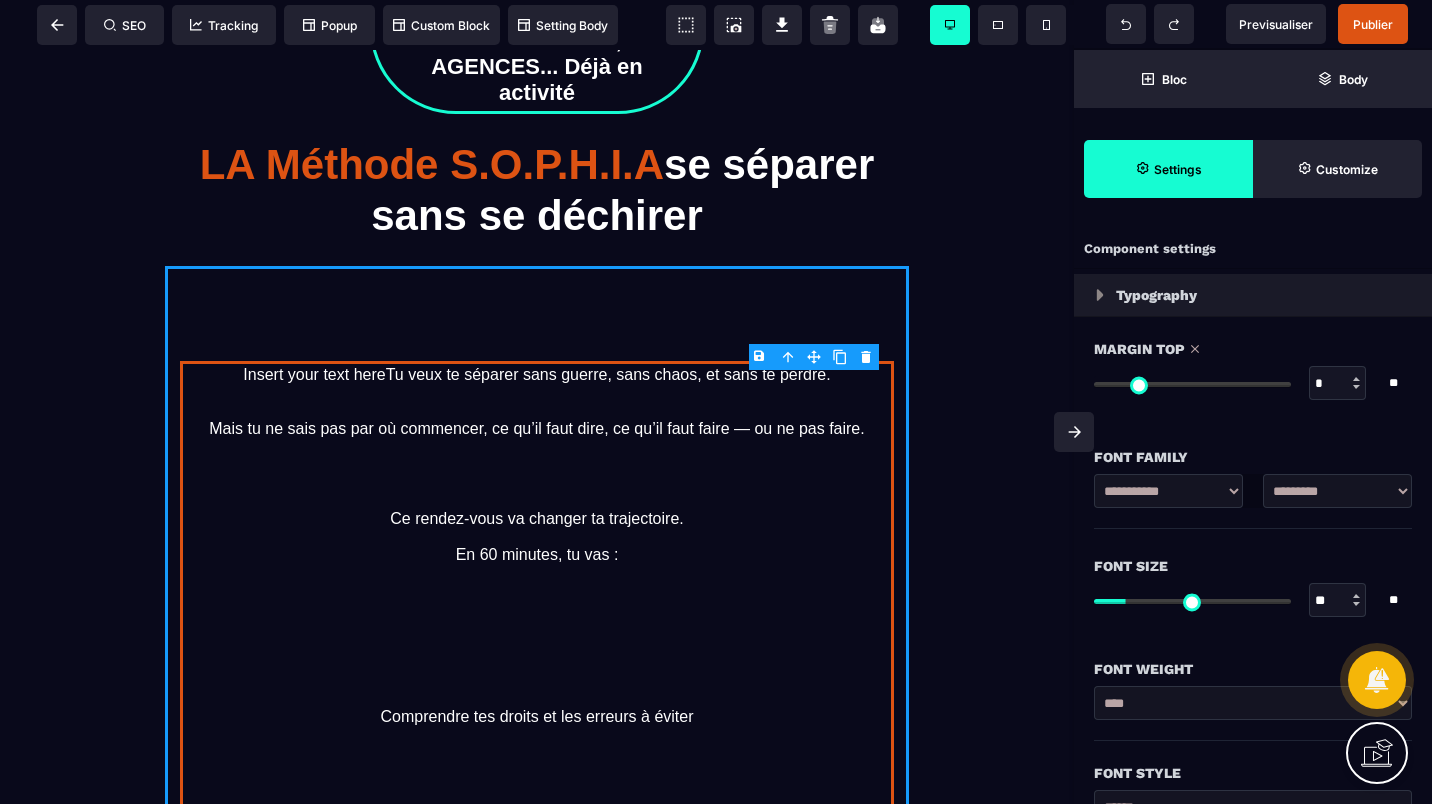 type on "**" 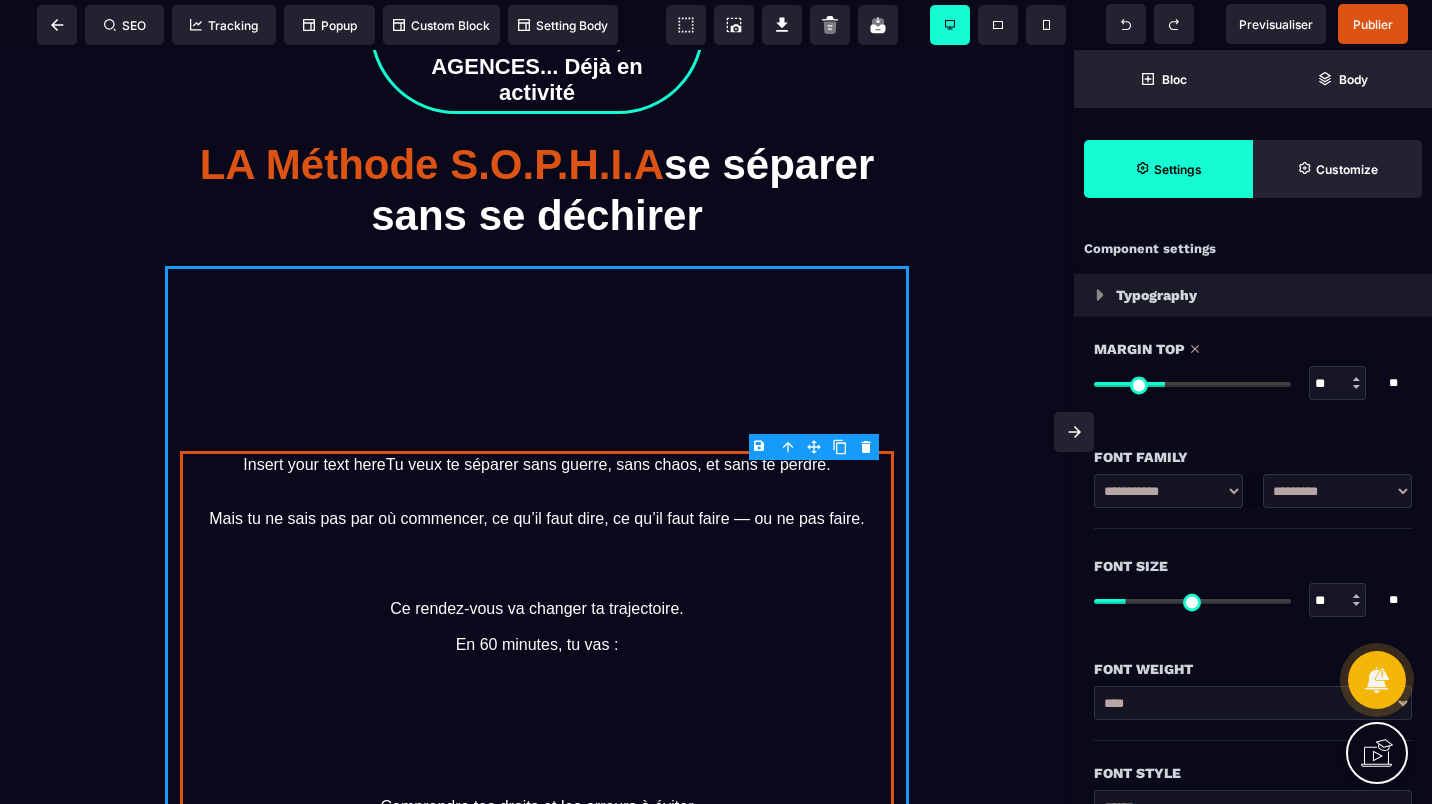 type on "***" 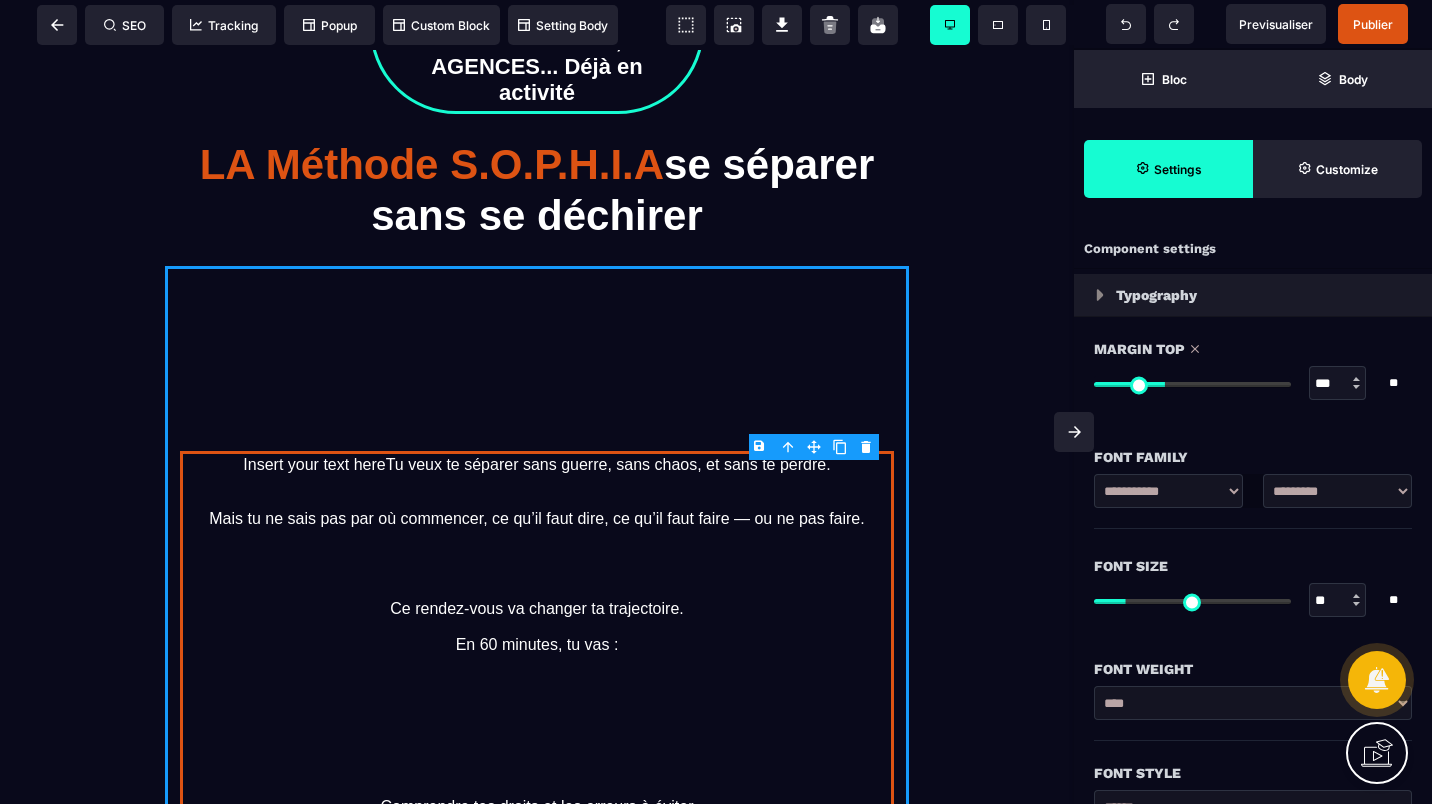 type on "***" 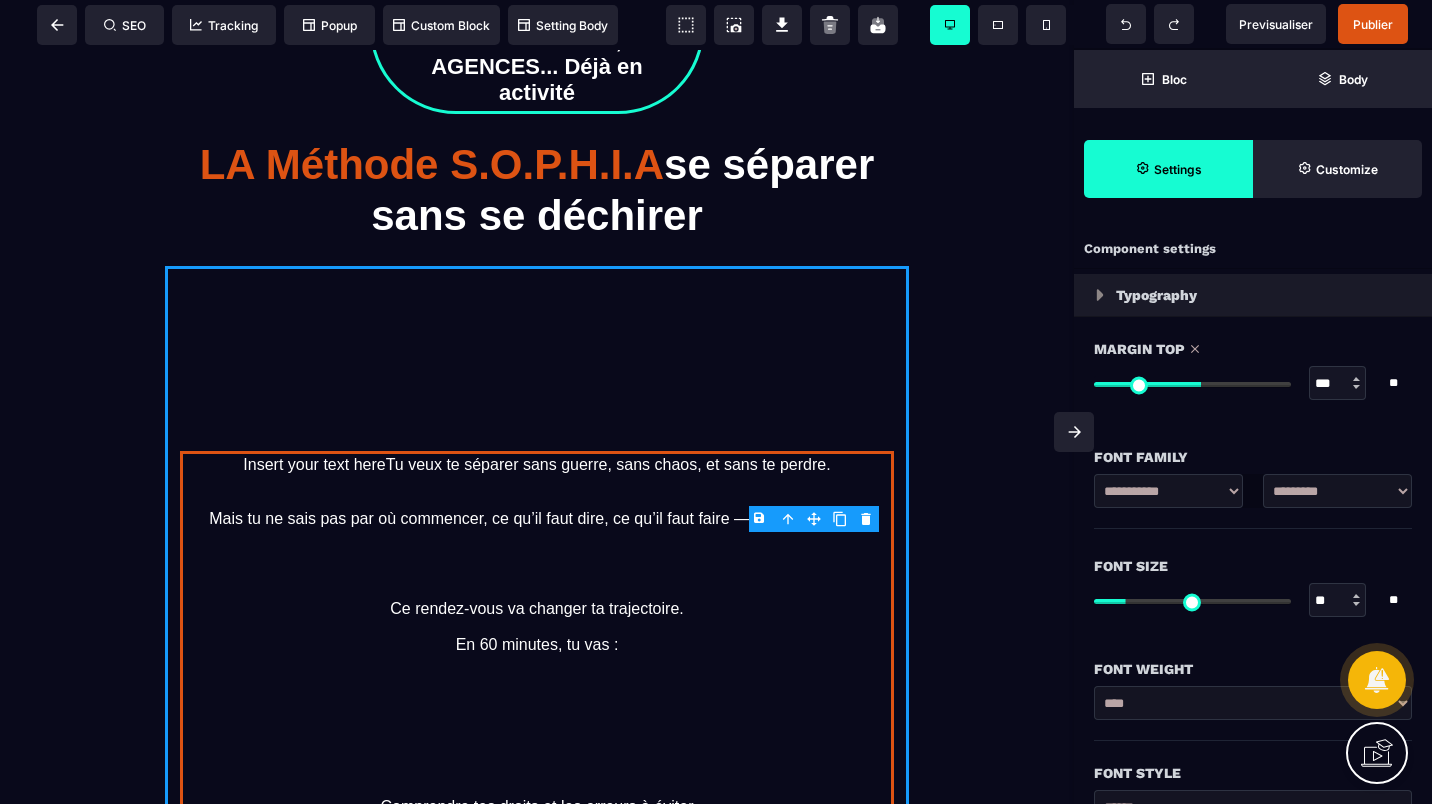 type on "***" 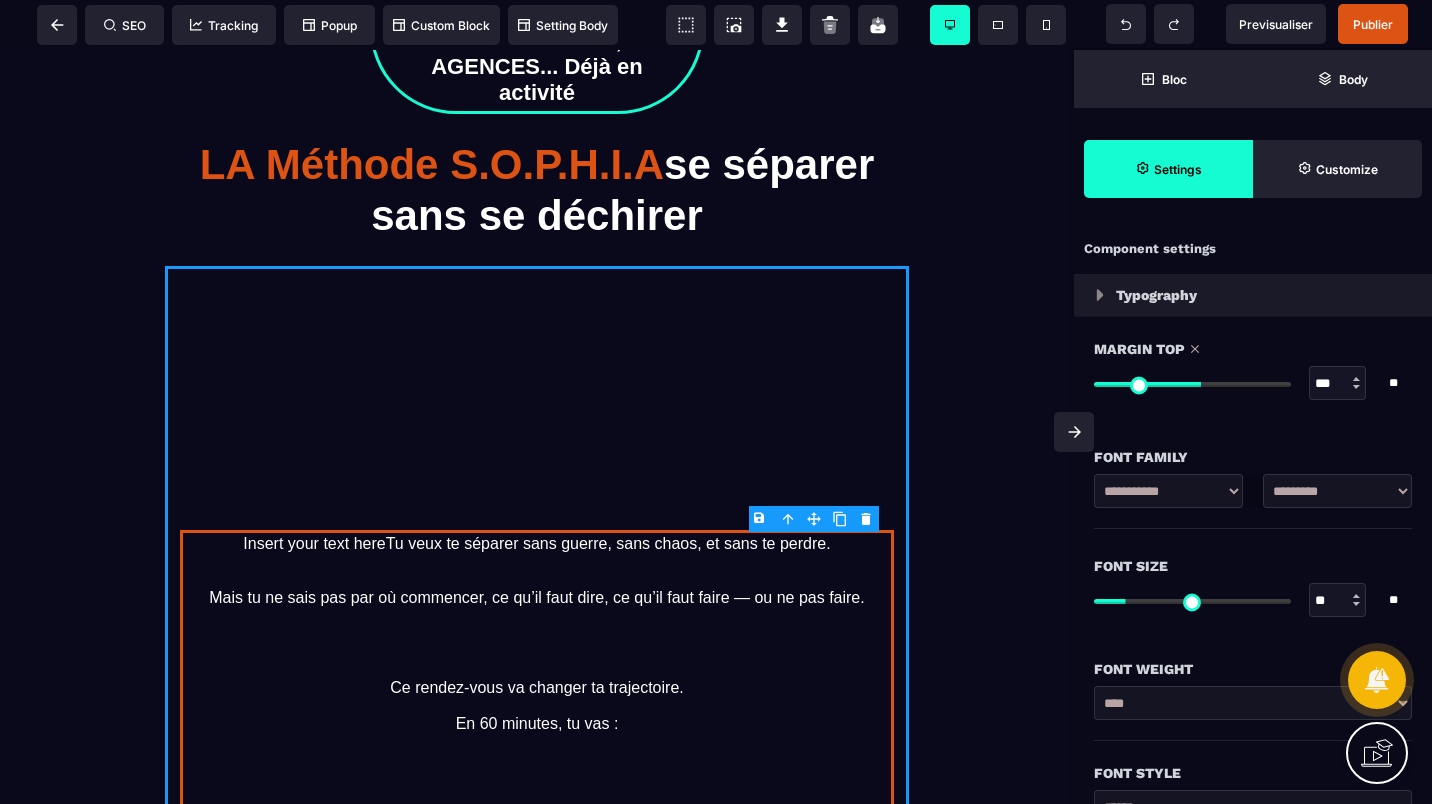 type on "***" 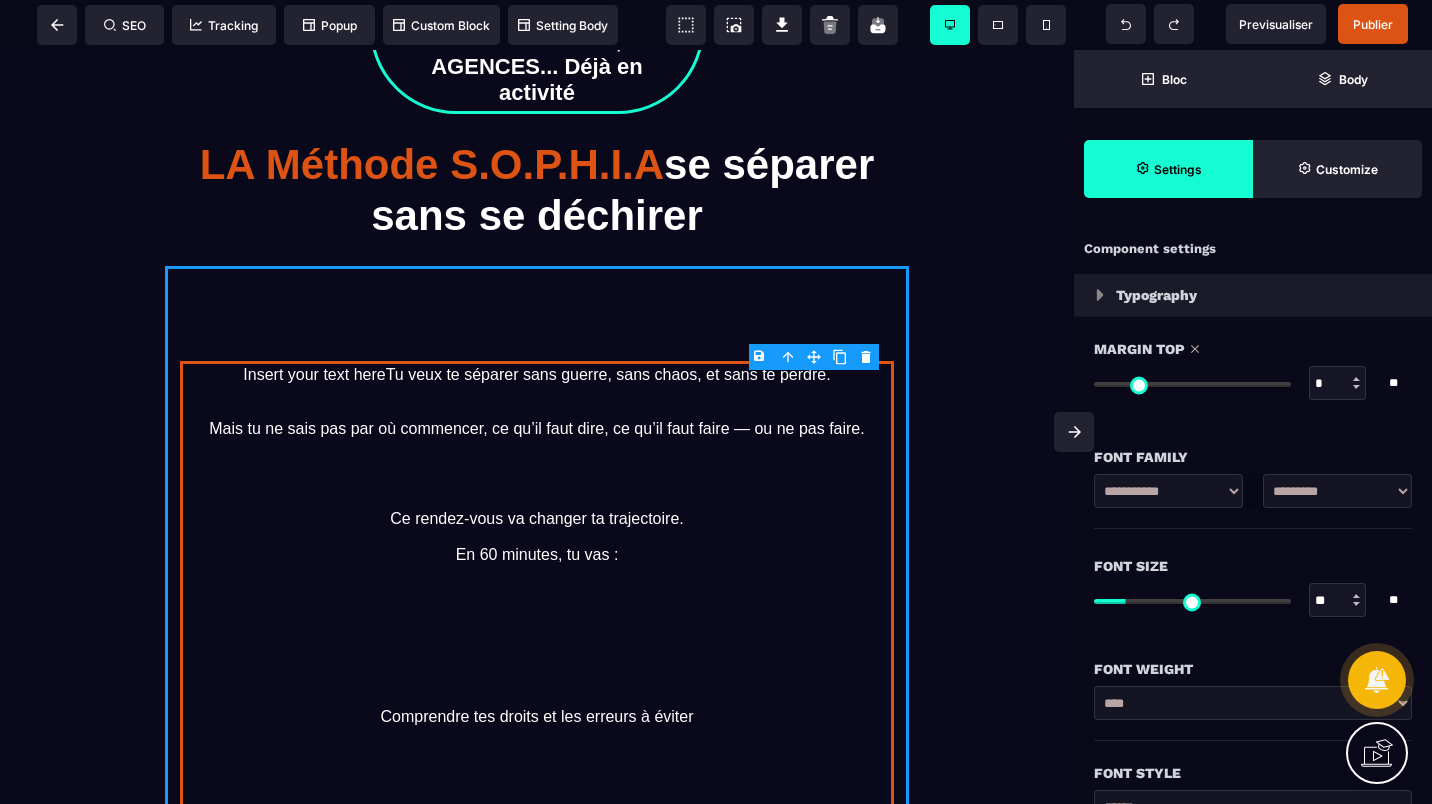 drag, startPoint x: 1106, startPoint y: 385, endPoint x: 1071, endPoint y: 397, distance: 37 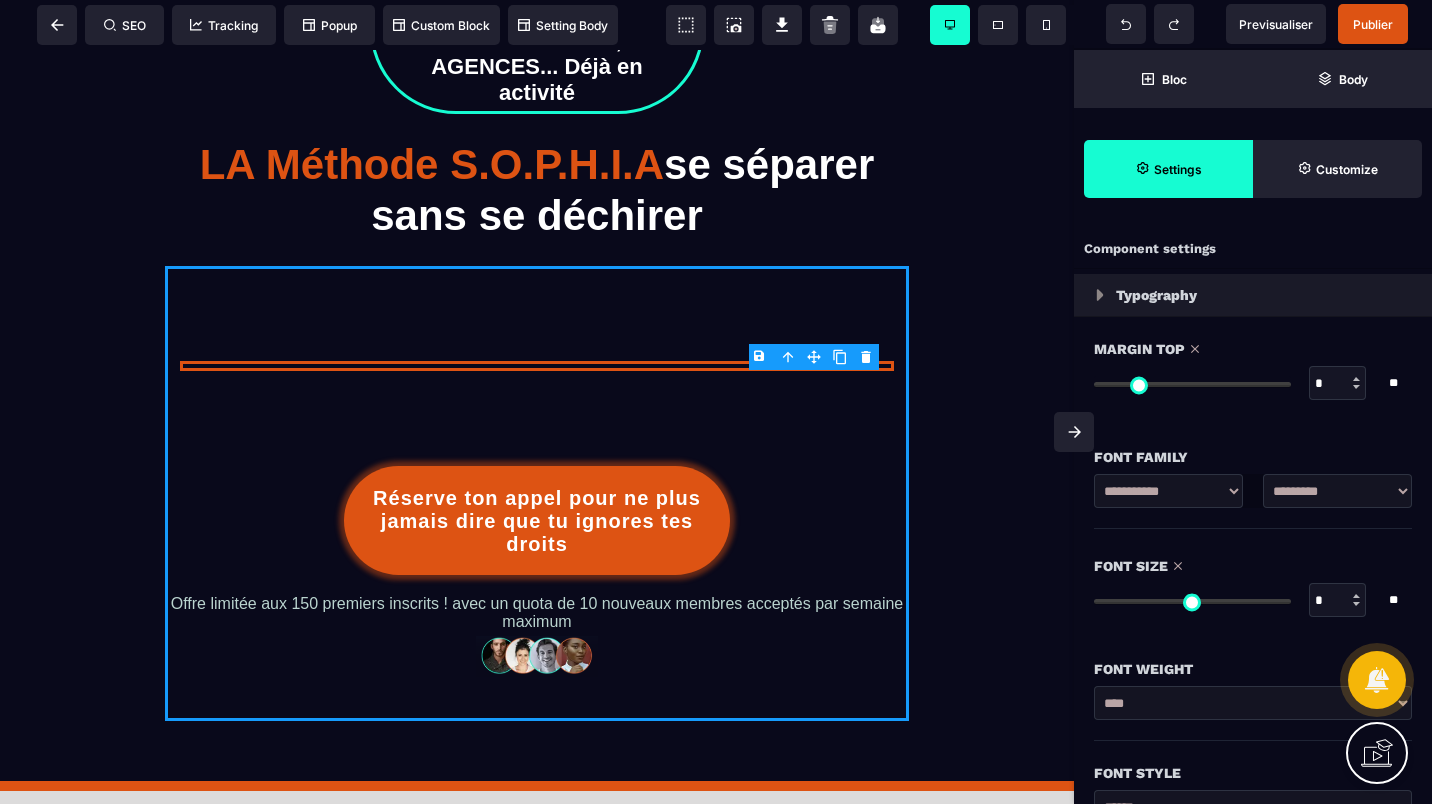 type on "*" 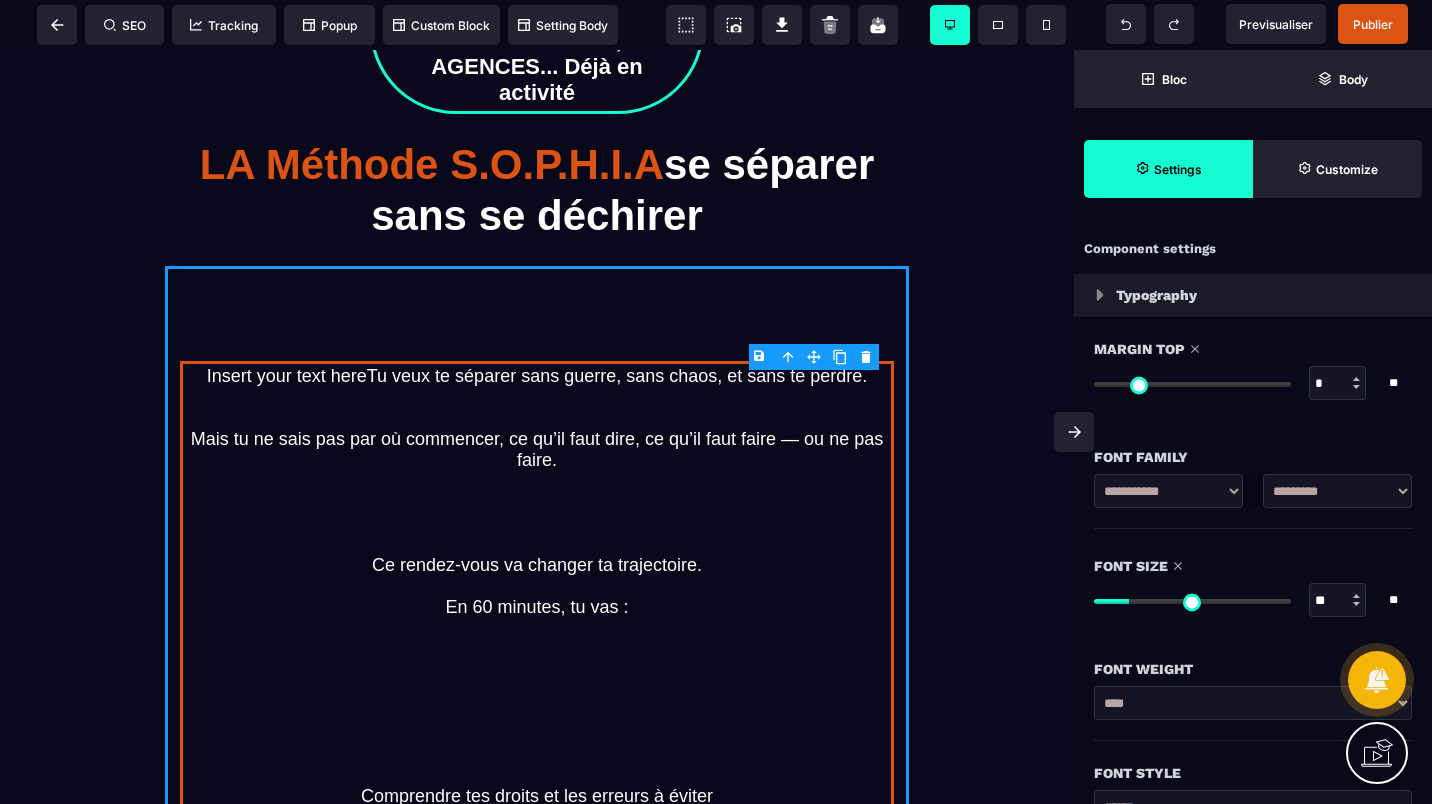 type on "**" 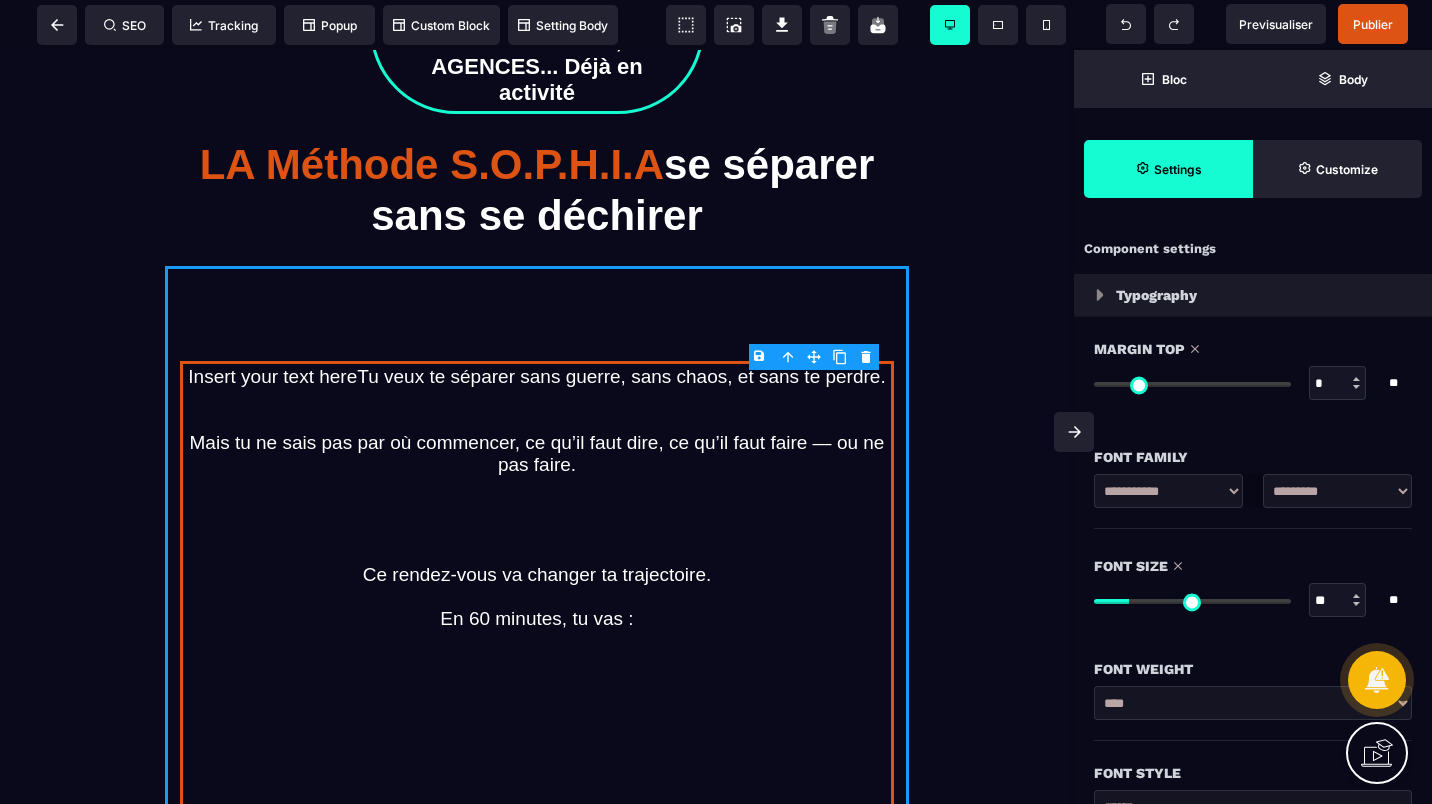 type on "**" 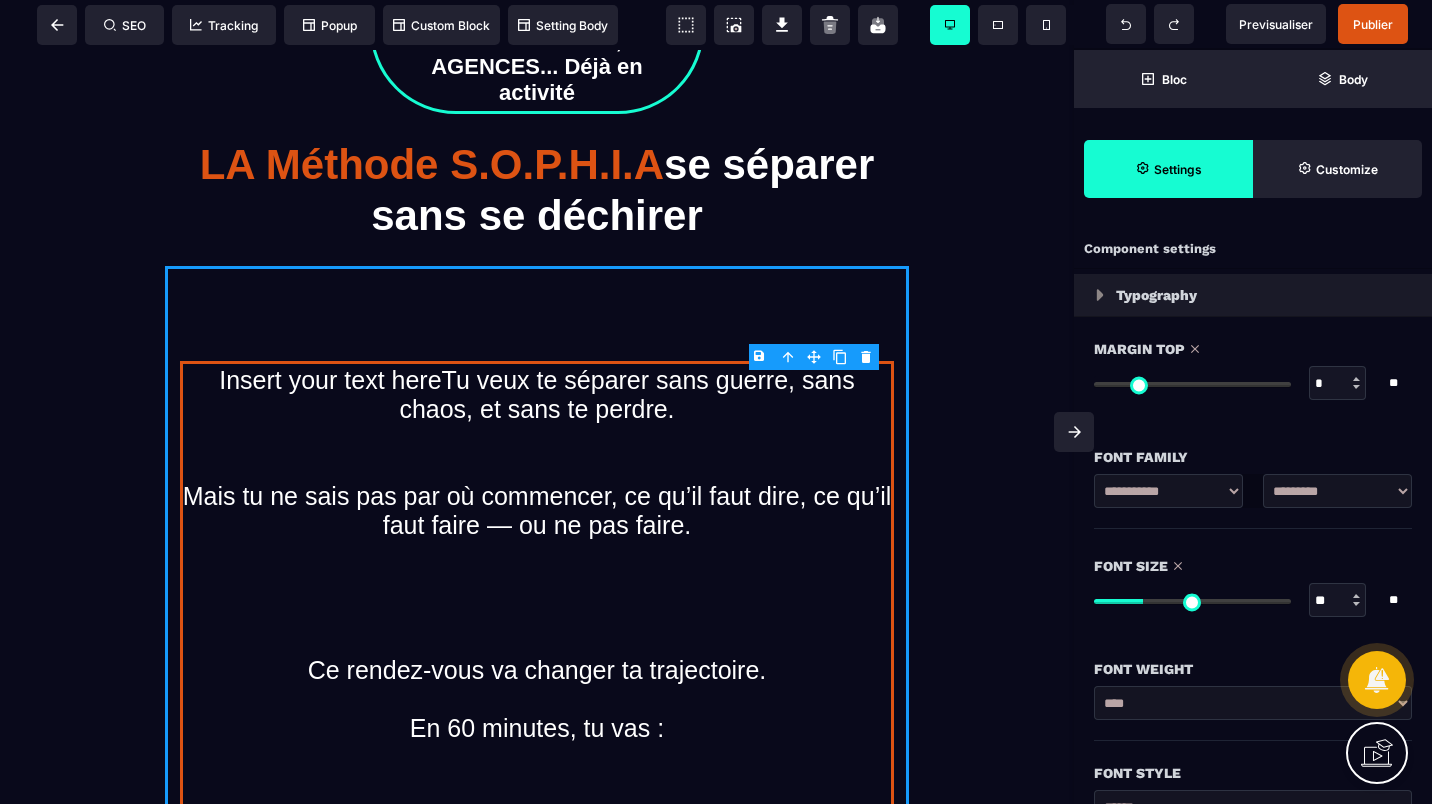 type on "**" 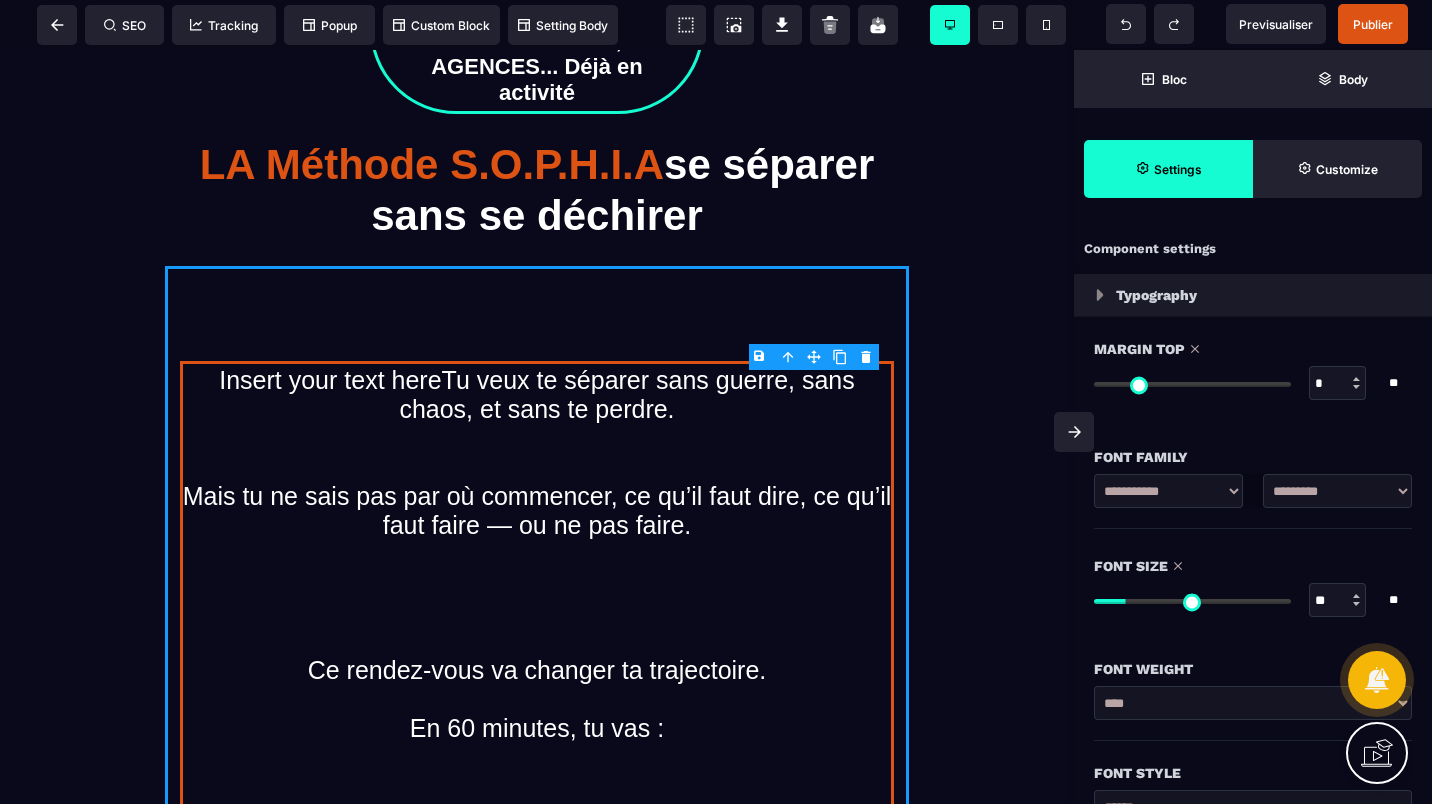 type on "**" 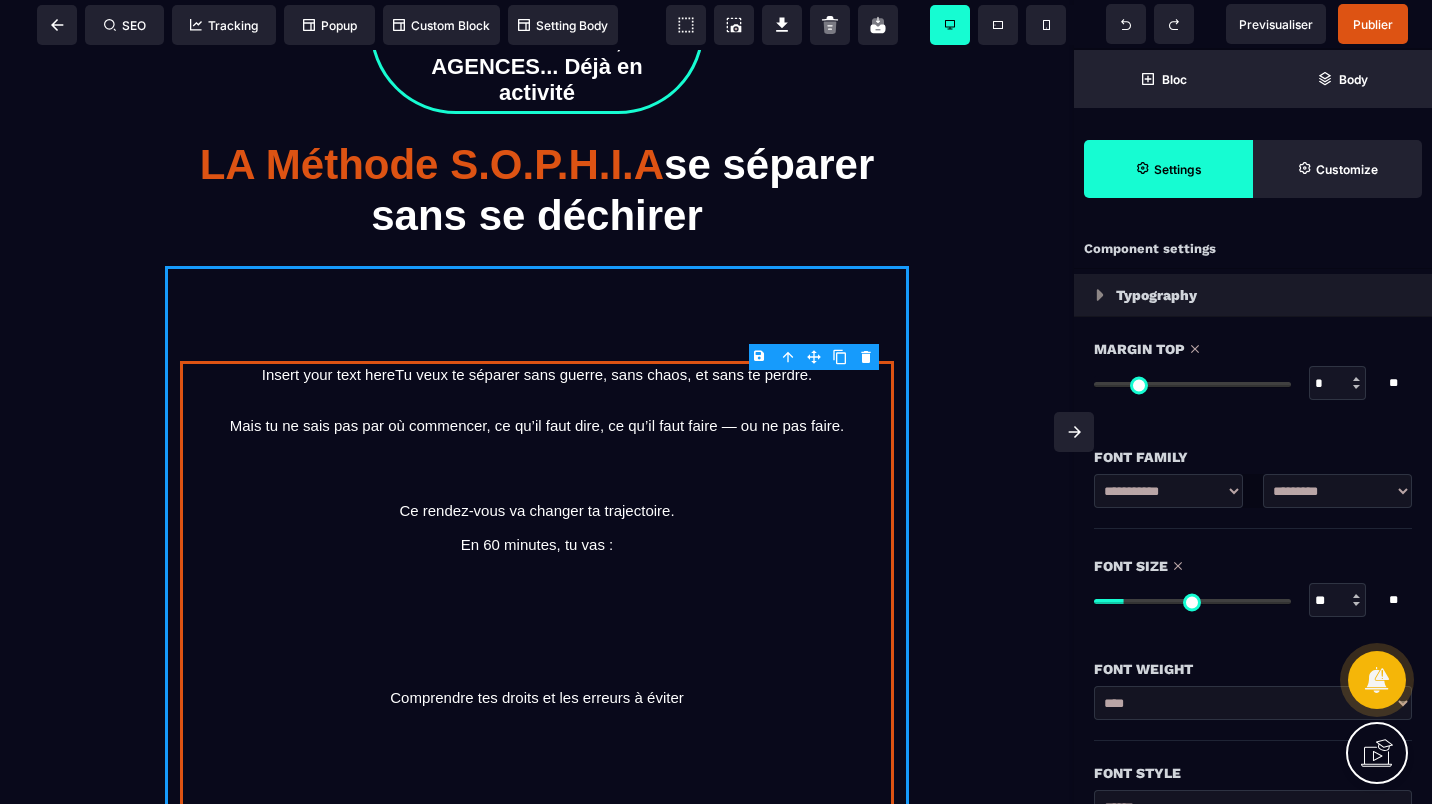 click at bounding box center (1192, 601) 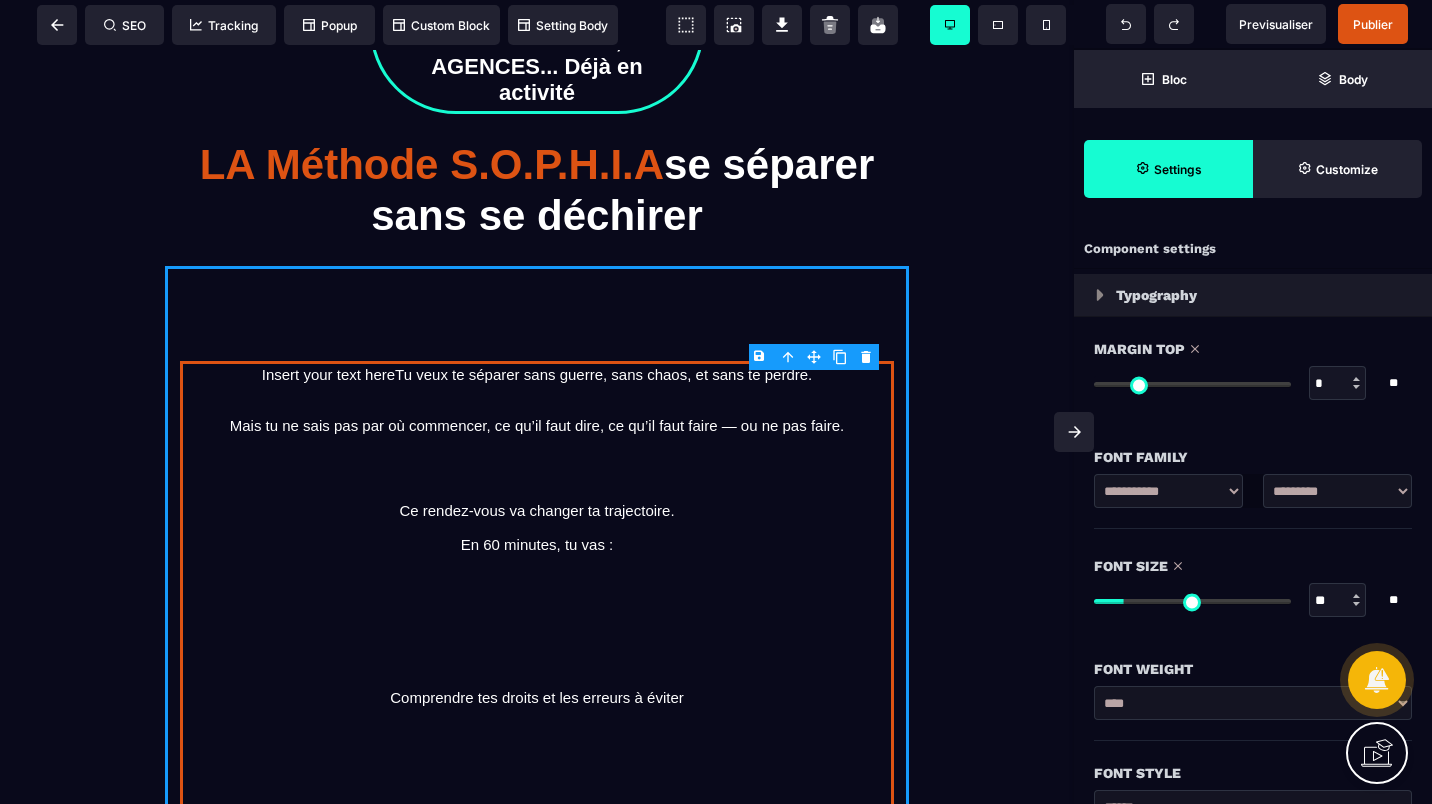 click on "**********" at bounding box center (1253, 703) 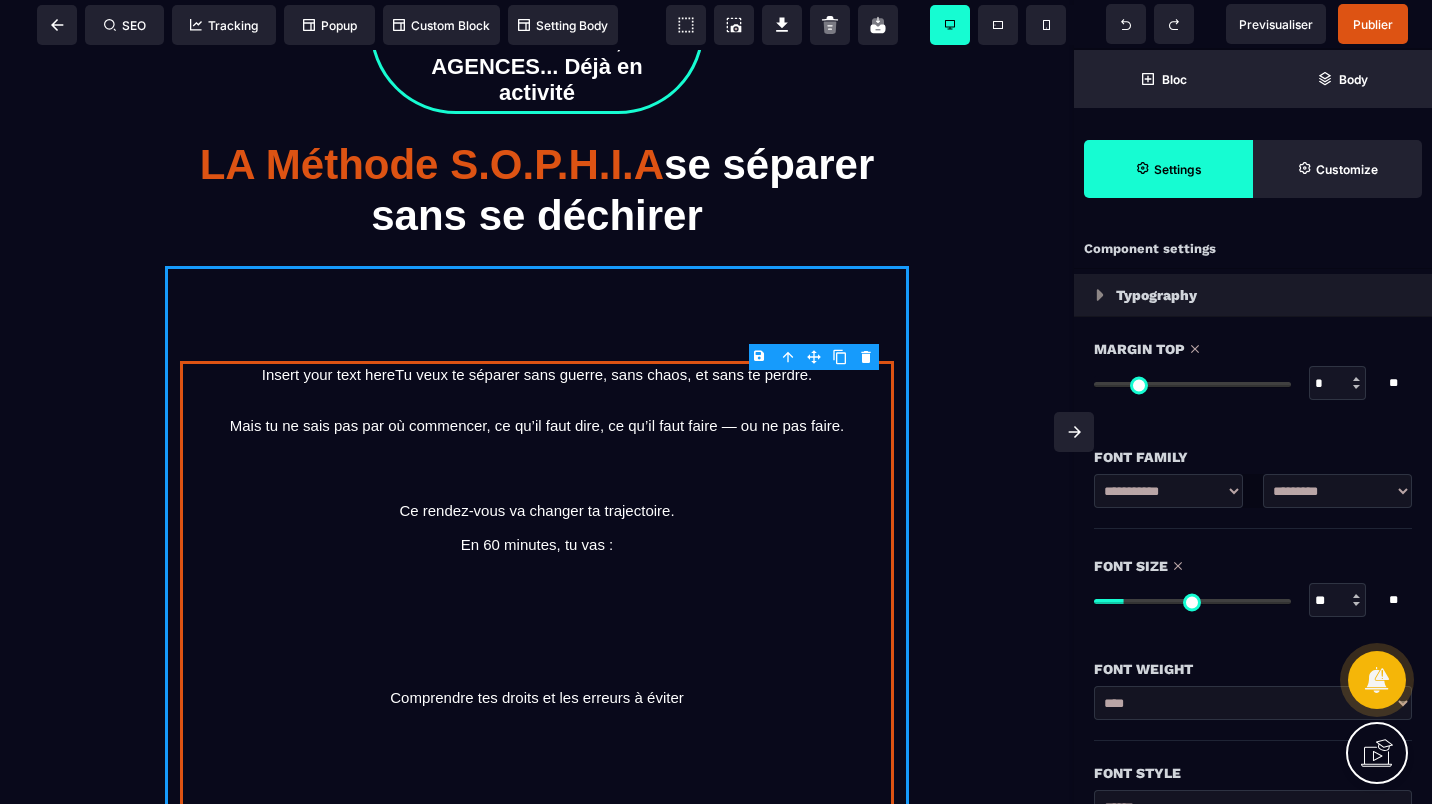 click on "**********" at bounding box center [1253, 703] 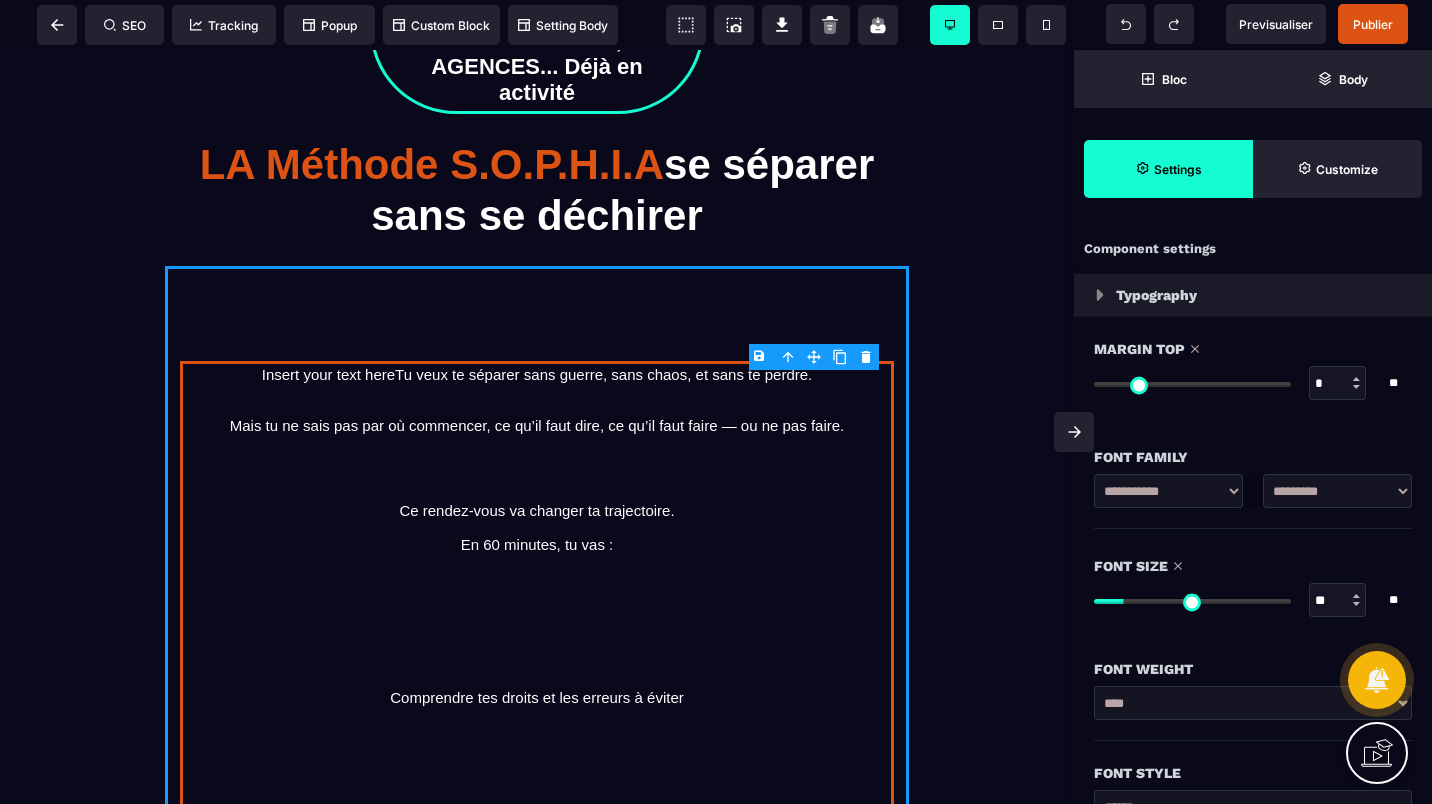 click on "**********" at bounding box center (1253, 703) 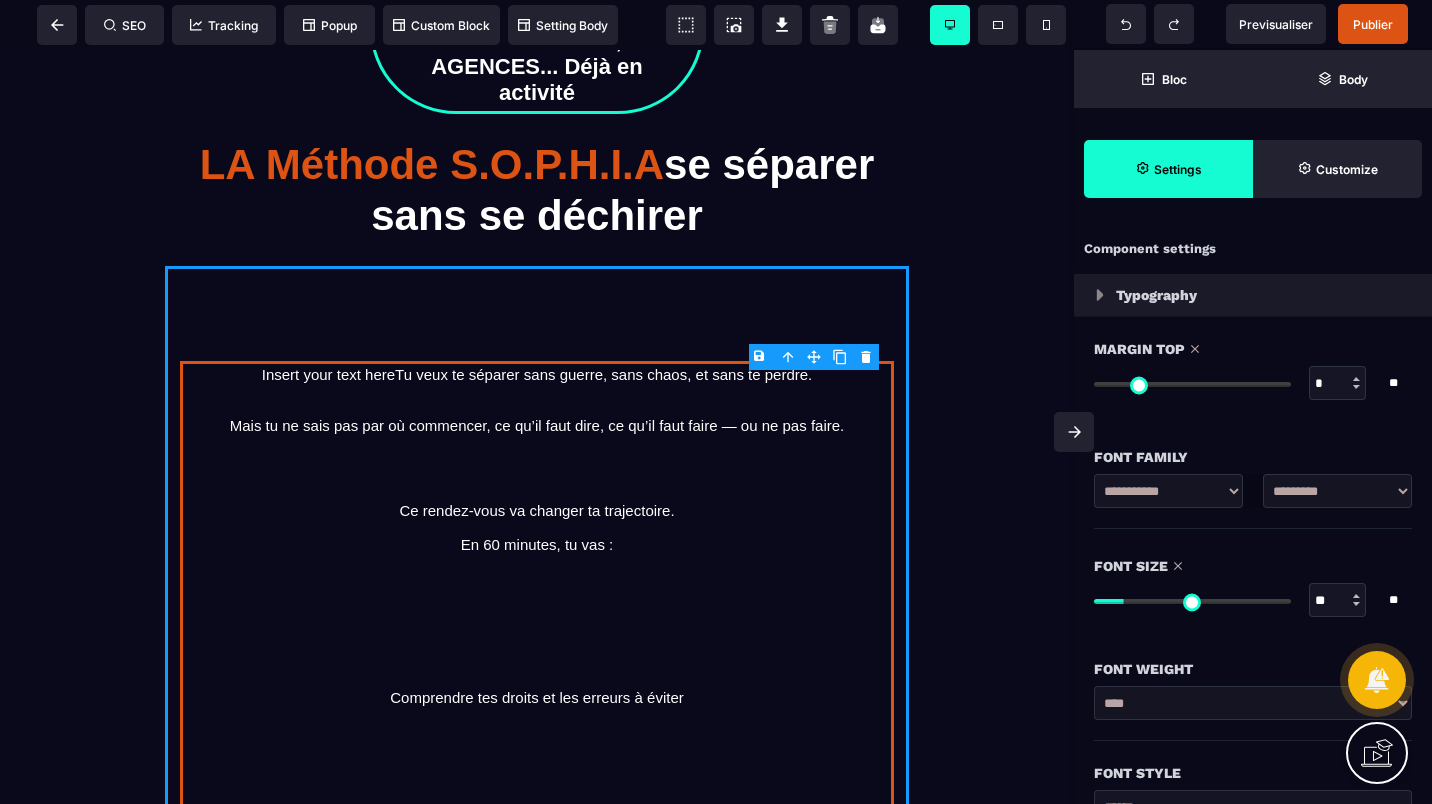 click on "**********" at bounding box center (1253, 703) 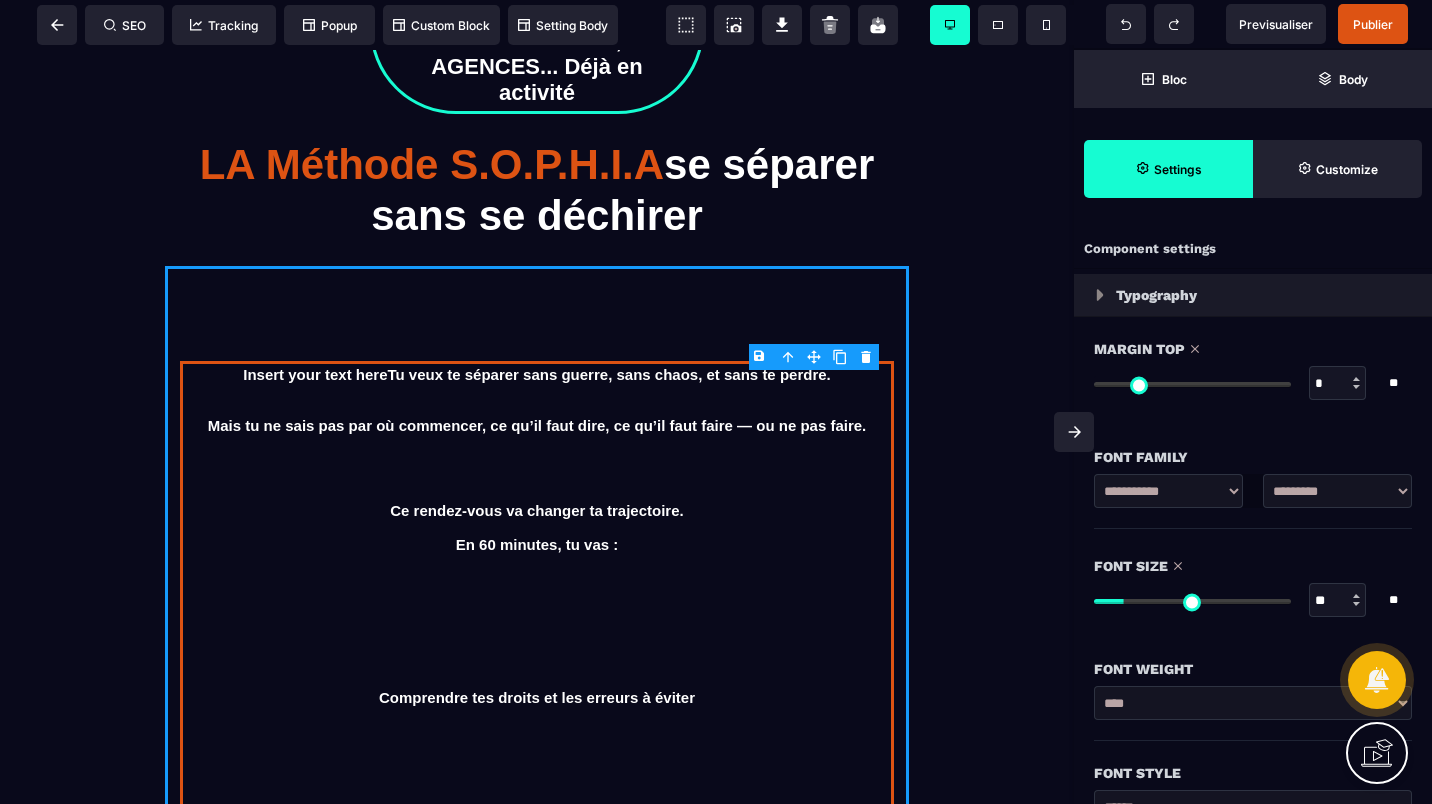 scroll, scrollTop: 300, scrollLeft: 0, axis: vertical 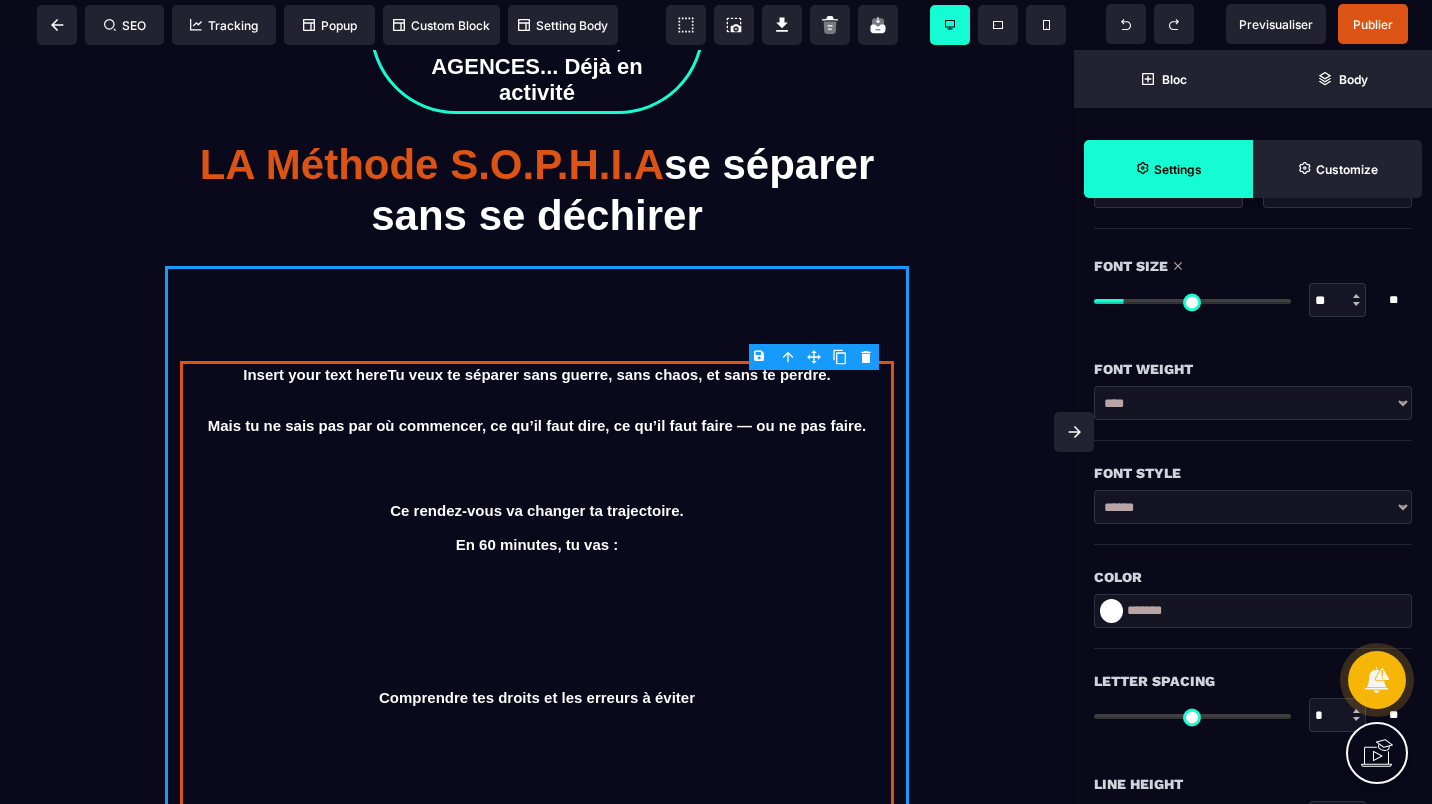 click on "****** ****** *******" at bounding box center (1253, 507) 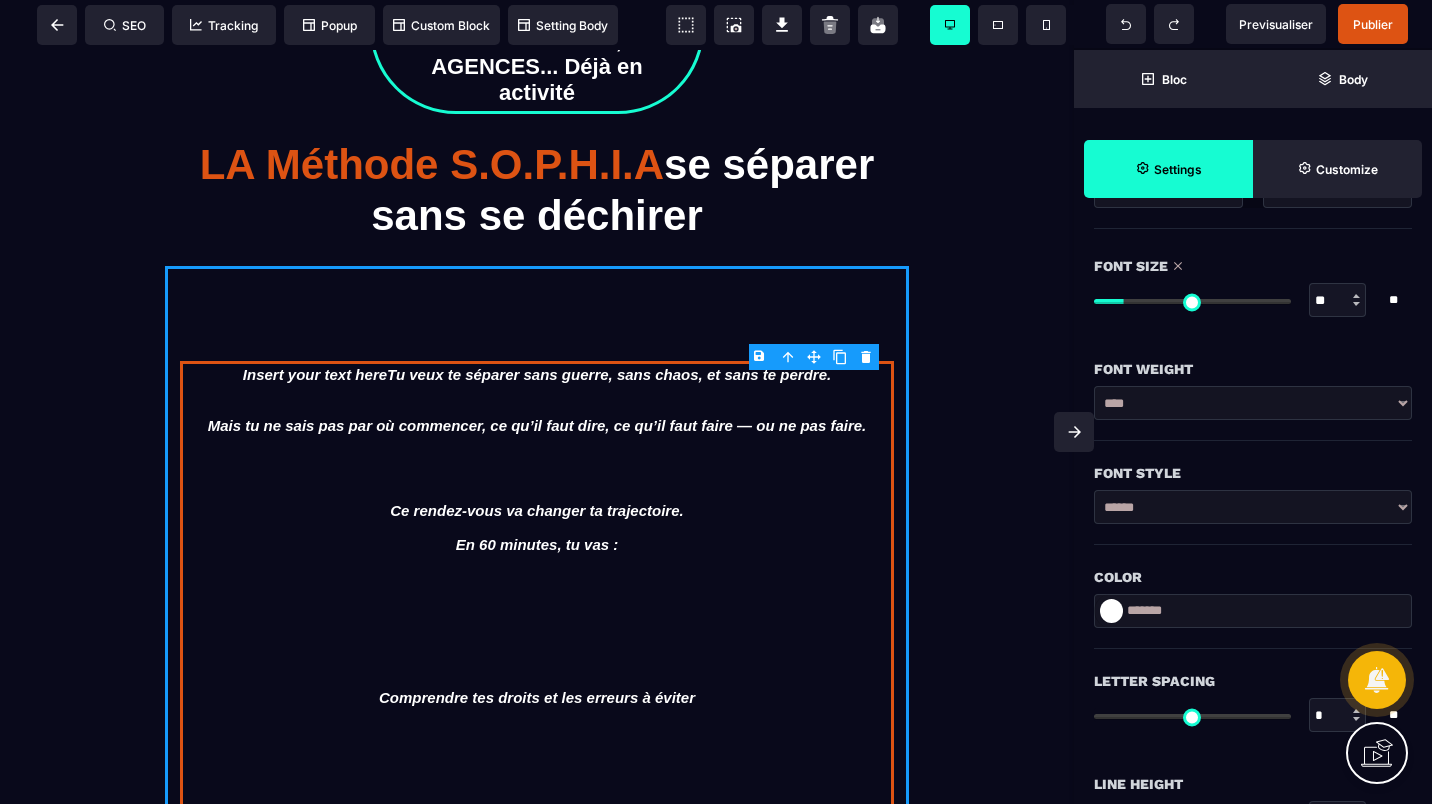 click on "****** ****** *******" at bounding box center [1253, 507] 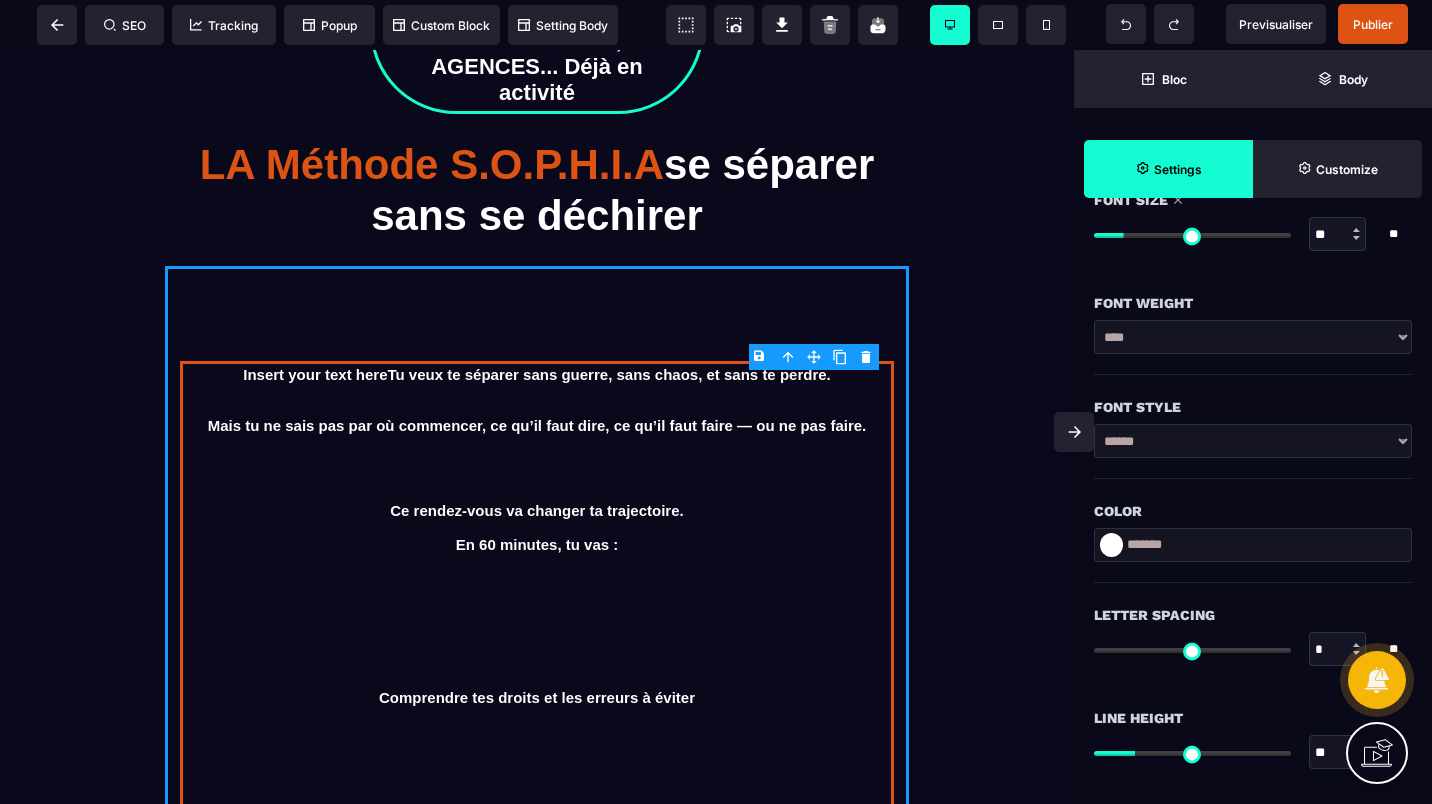 scroll, scrollTop: 500, scrollLeft: 0, axis: vertical 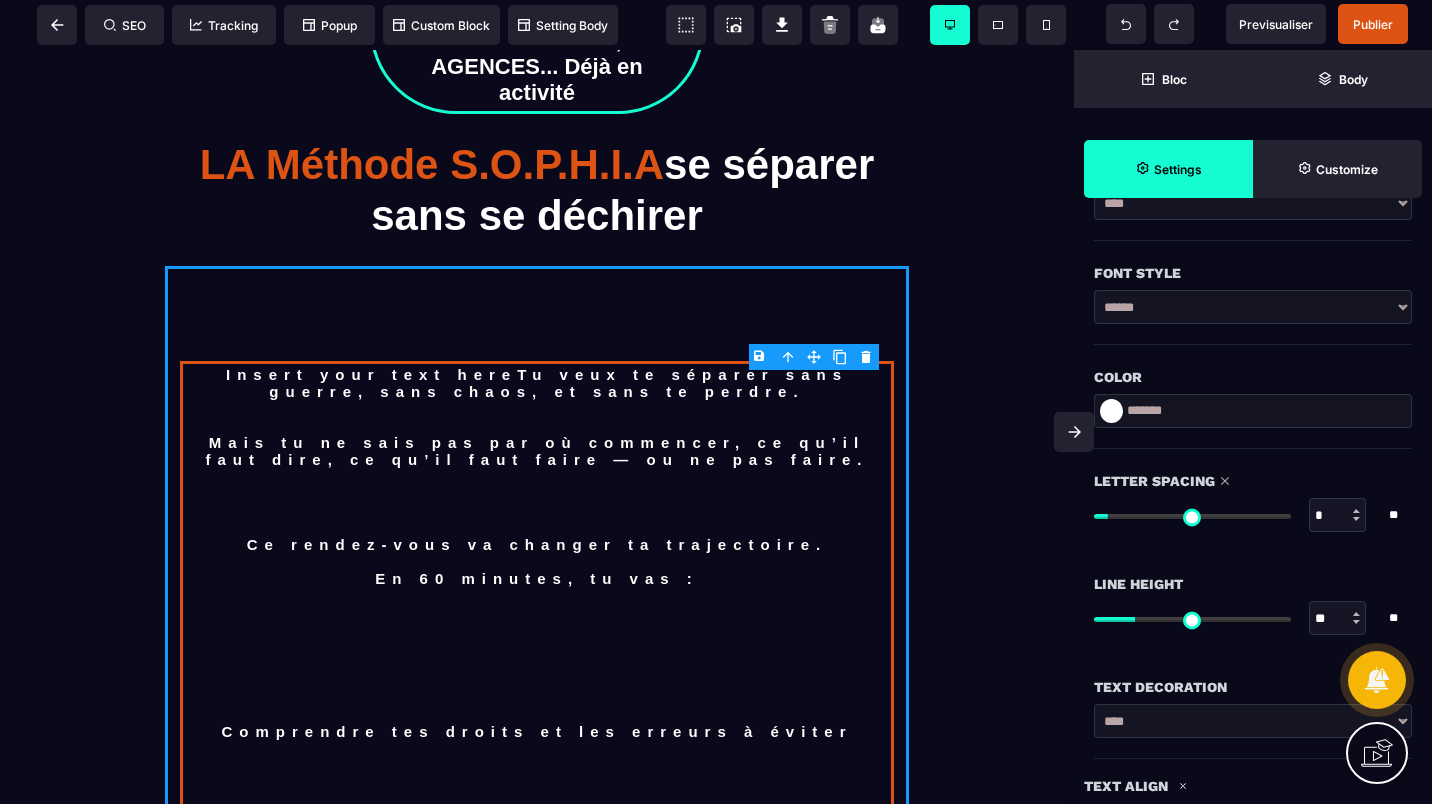 click at bounding box center (1192, 516) 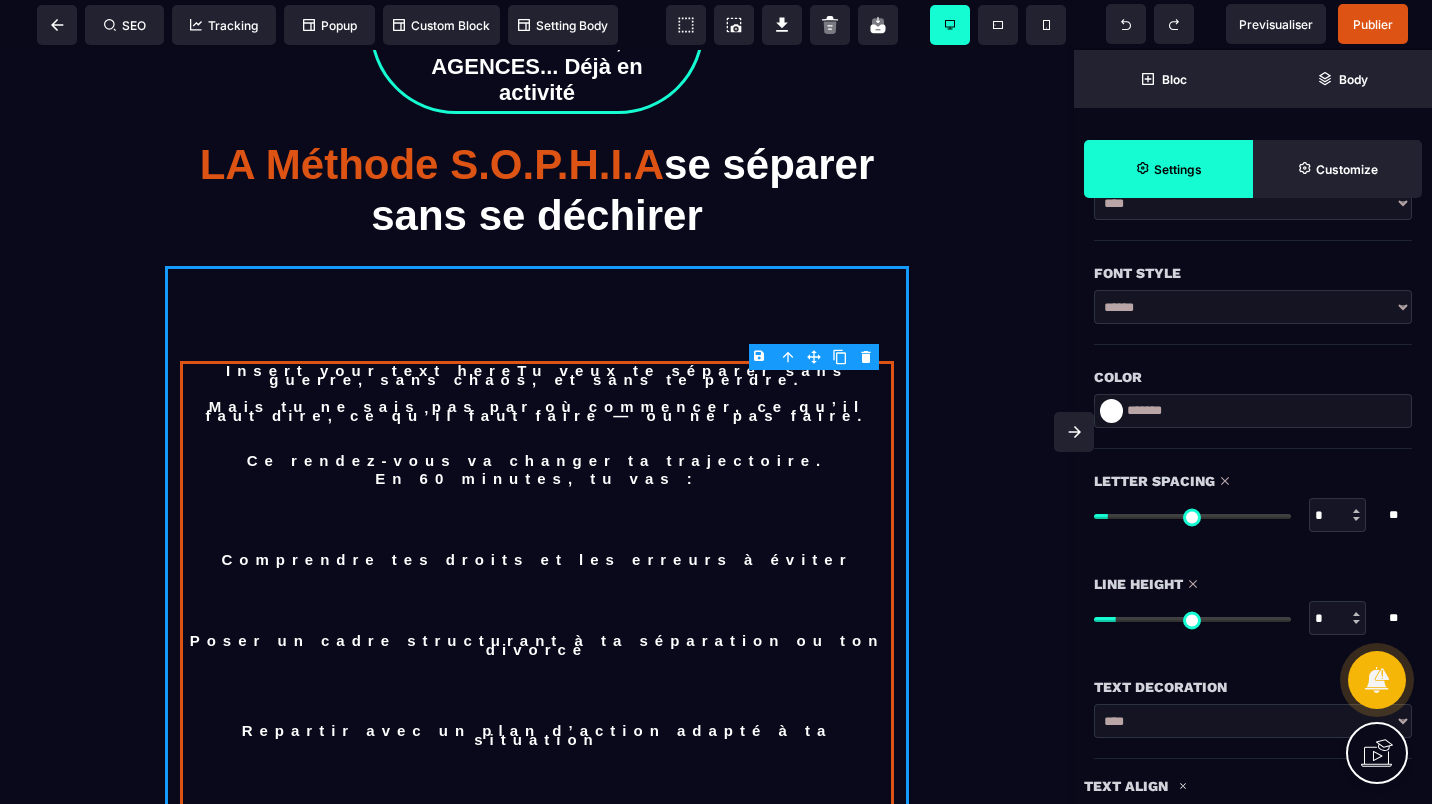 drag, startPoint x: 1143, startPoint y: 611, endPoint x: 1119, endPoint y: 606, distance: 24.5153 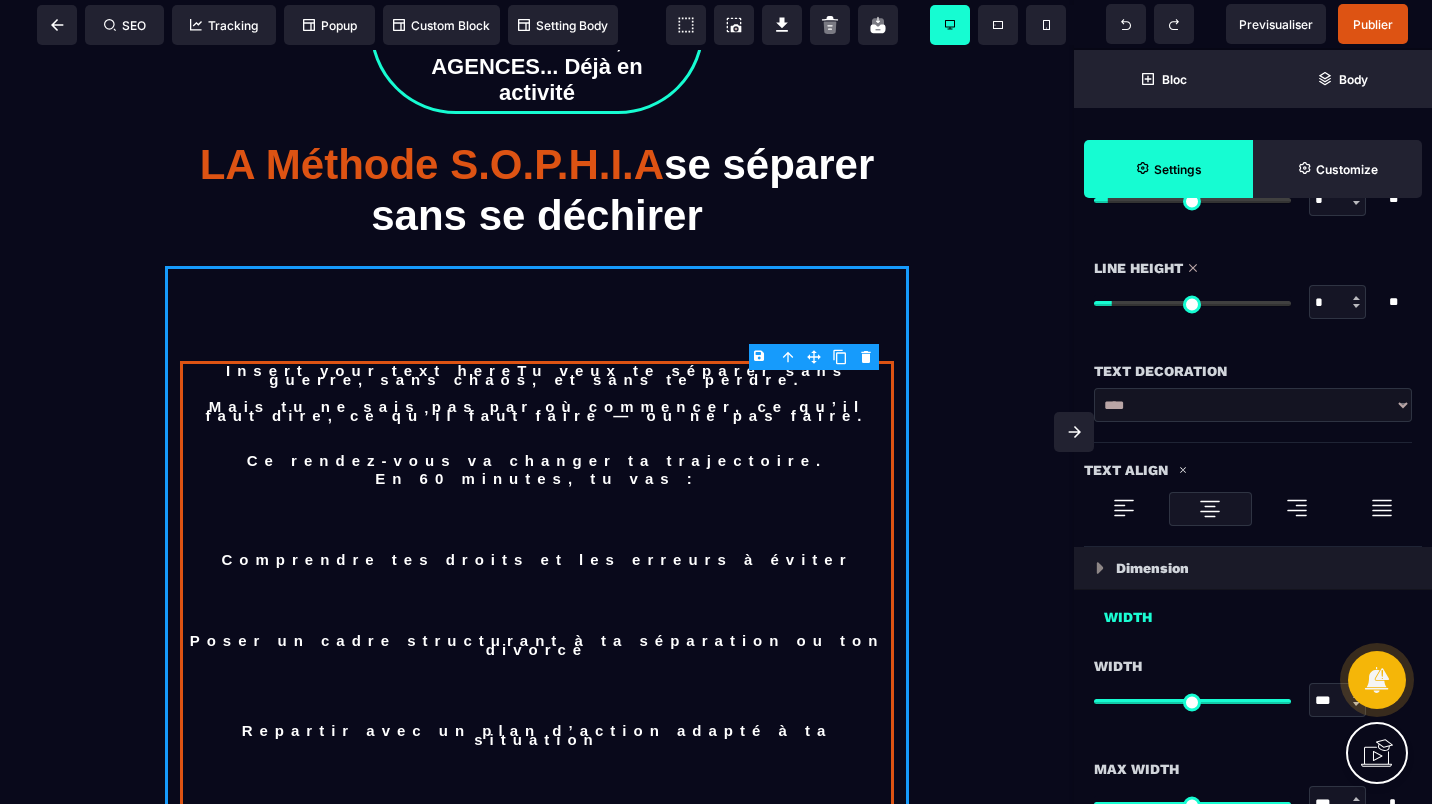 scroll, scrollTop: 900, scrollLeft: 0, axis: vertical 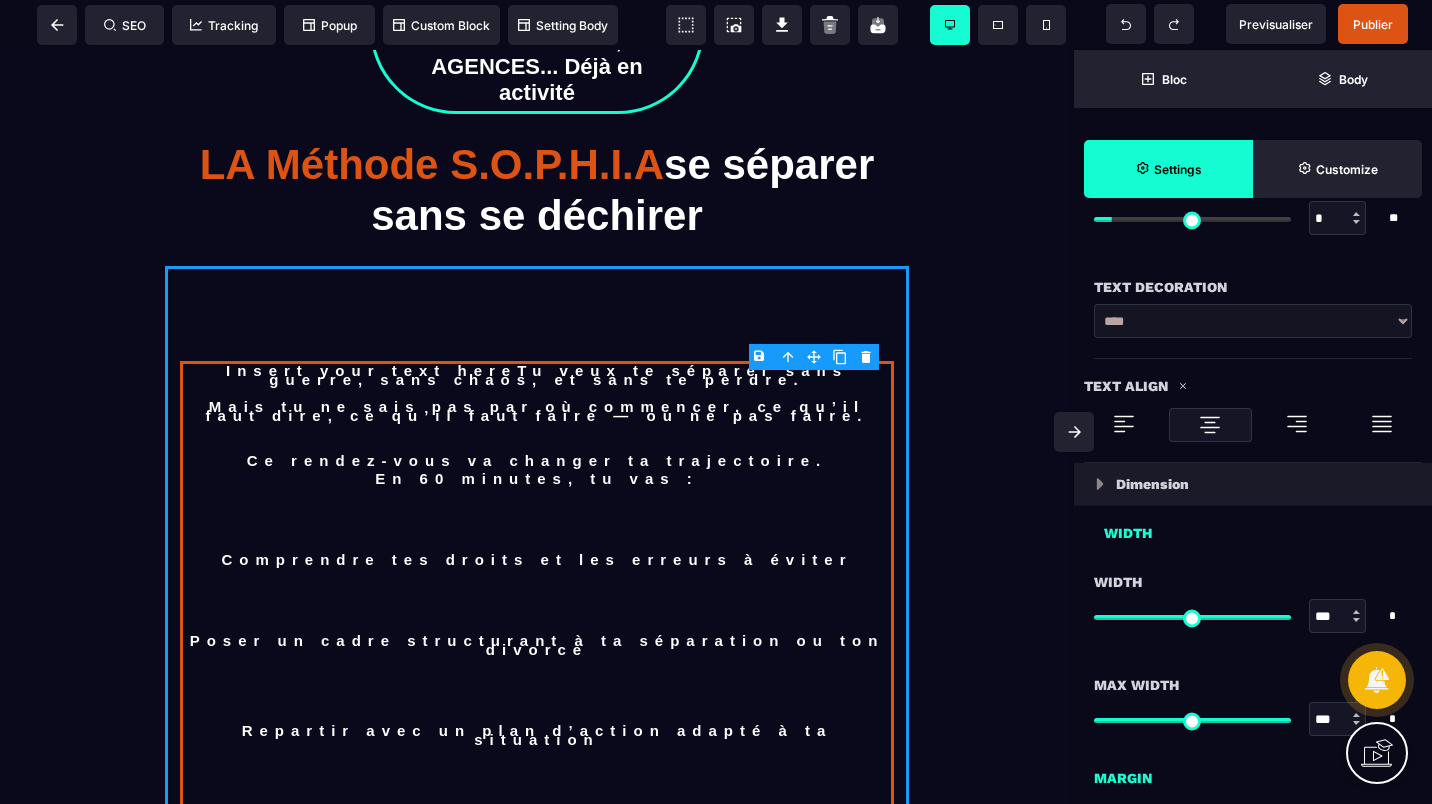 click on "**********" at bounding box center (1253, 321) 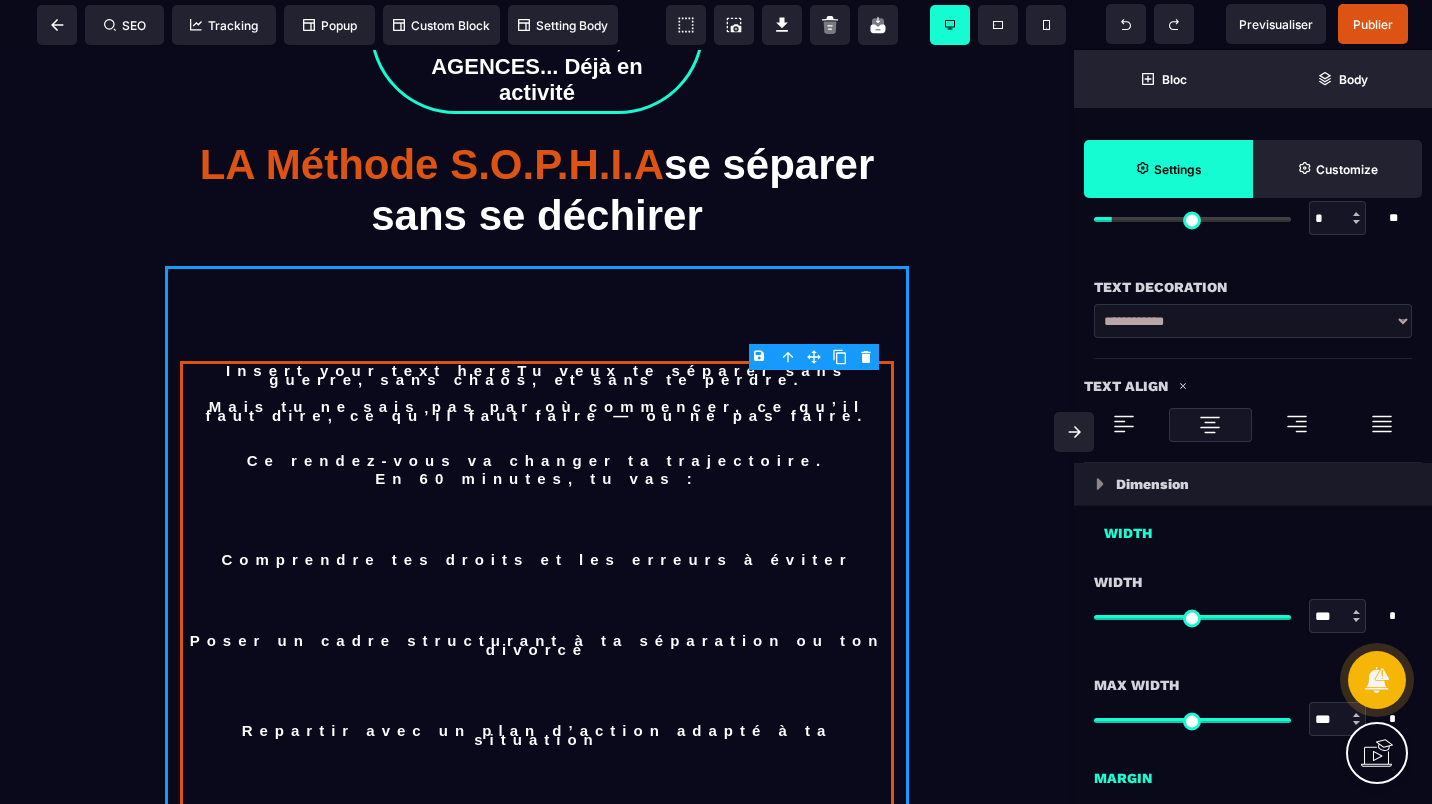 click on "**********" at bounding box center [1253, 321] 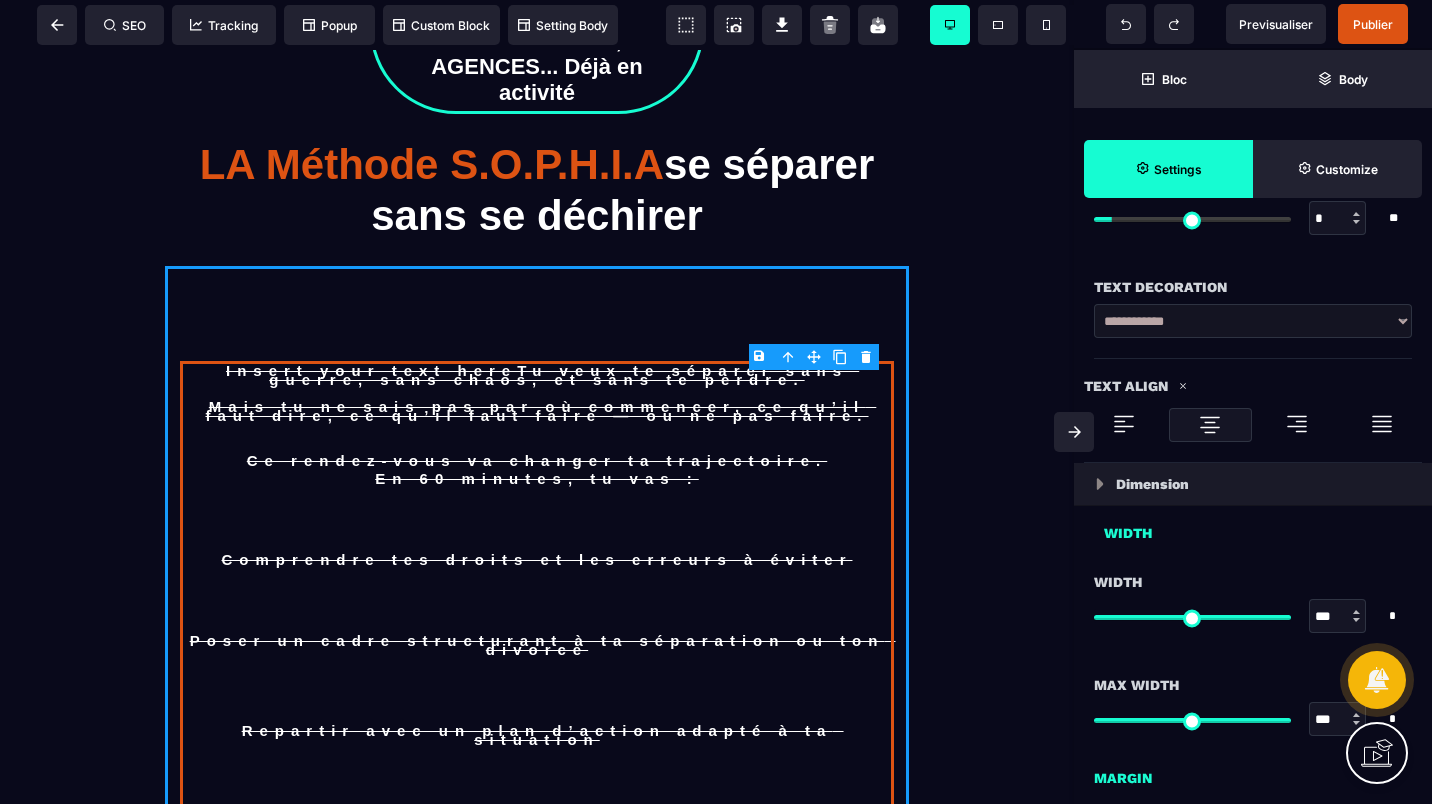 click on "**********" at bounding box center [1253, 321] 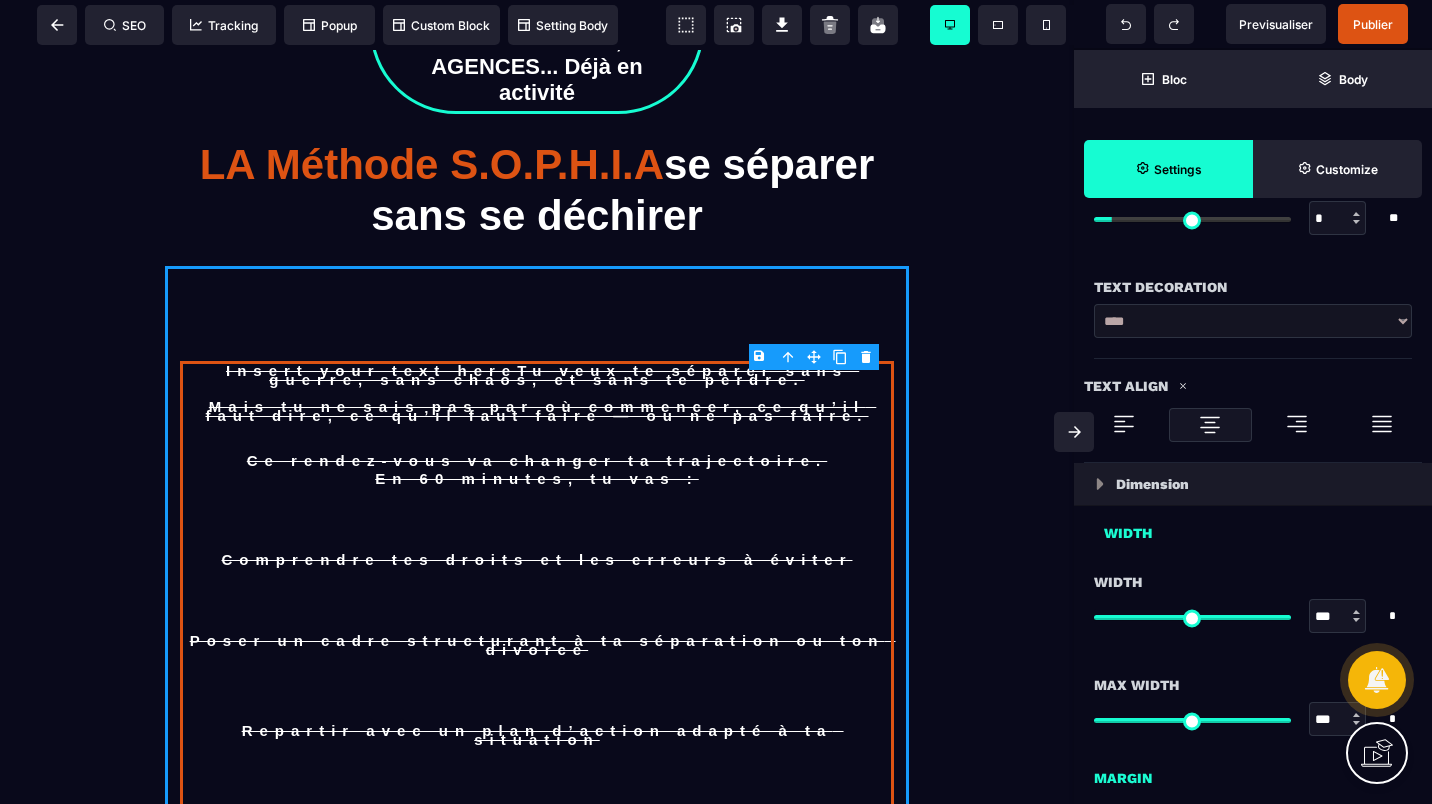 click on "**********" at bounding box center (1253, 321) 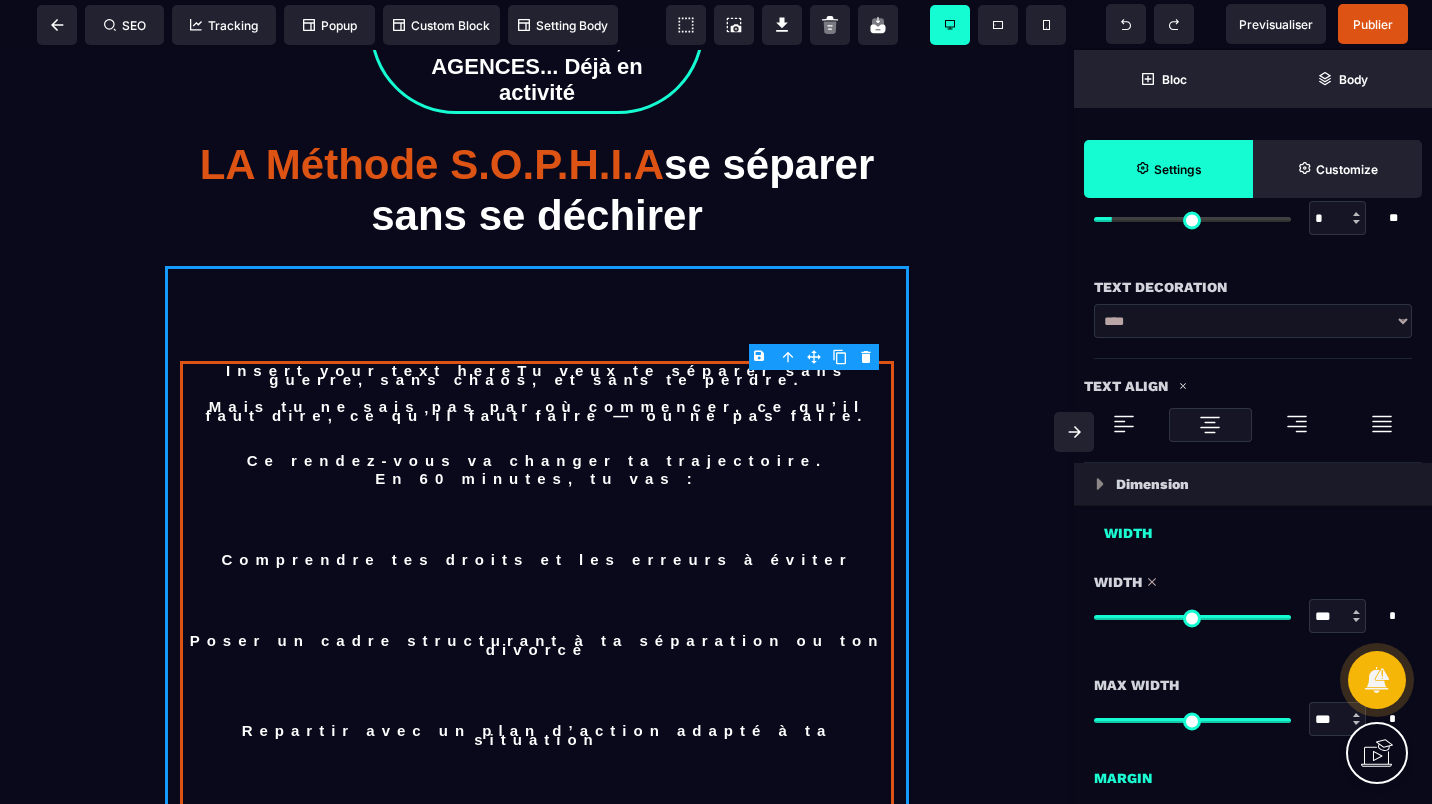 drag, startPoint x: 1278, startPoint y: 612, endPoint x: 1293, endPoint y: 615, distance: 15.297058 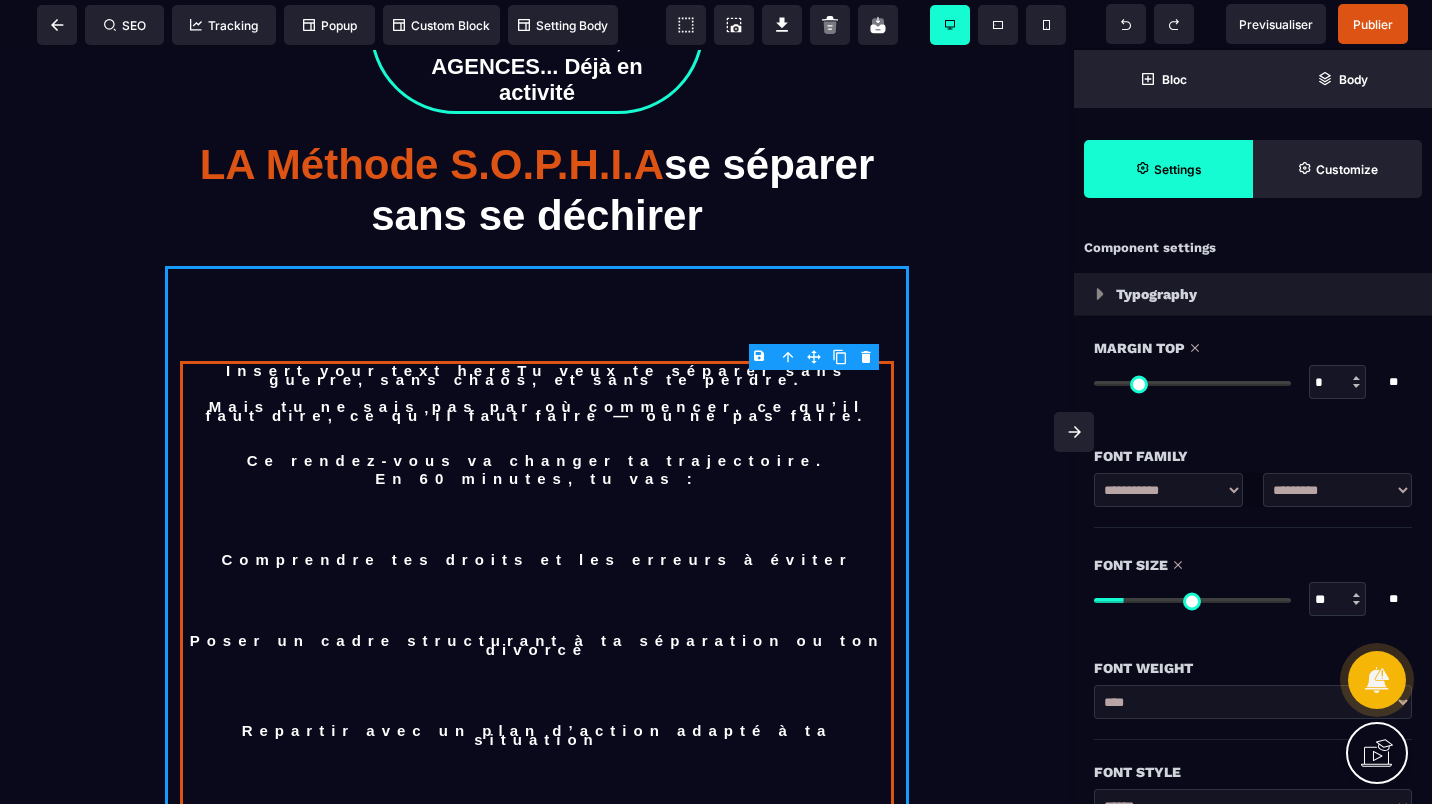 scroll, scrollTop: 0, scrollLeft: 0, axis: both 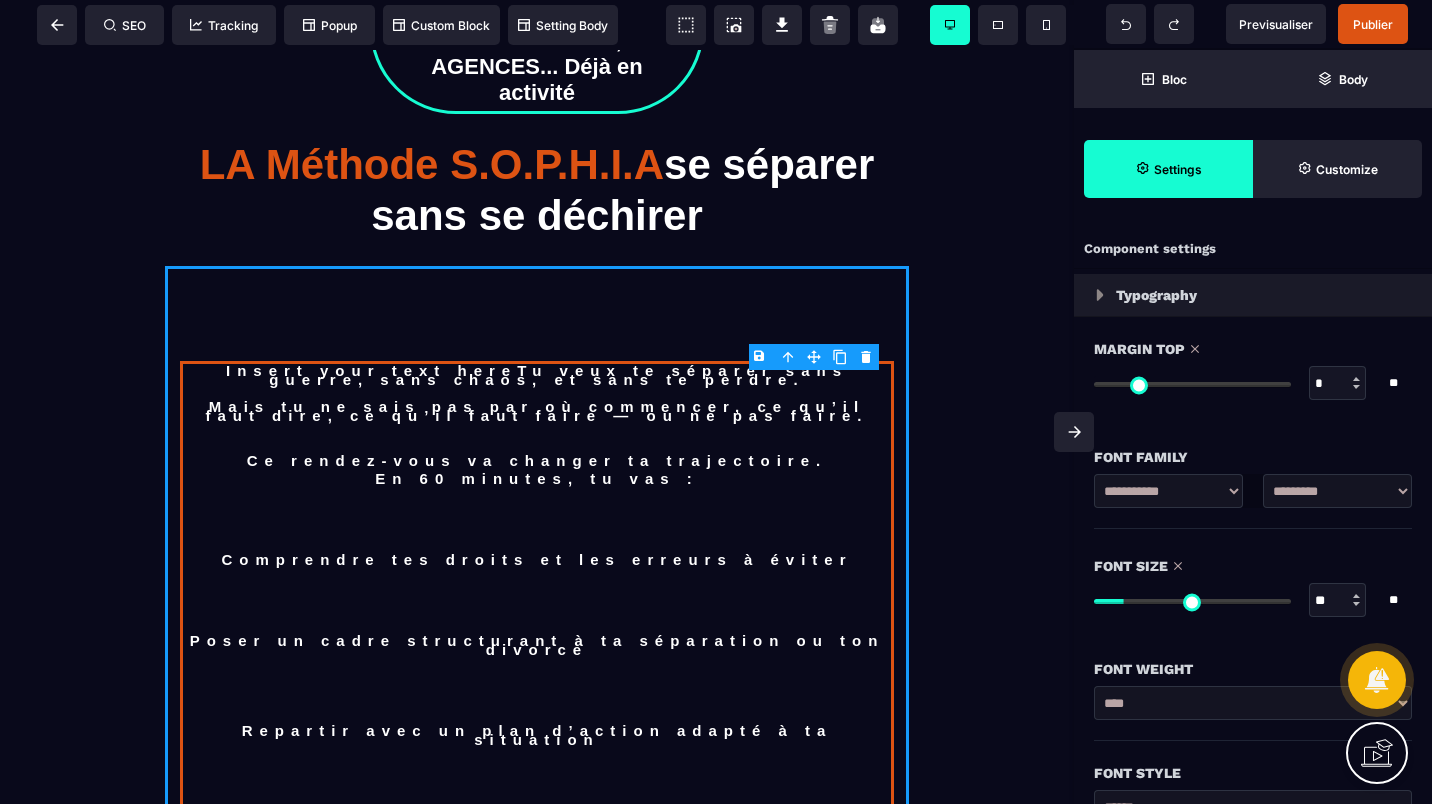 click at bounding box center (1357, 383) 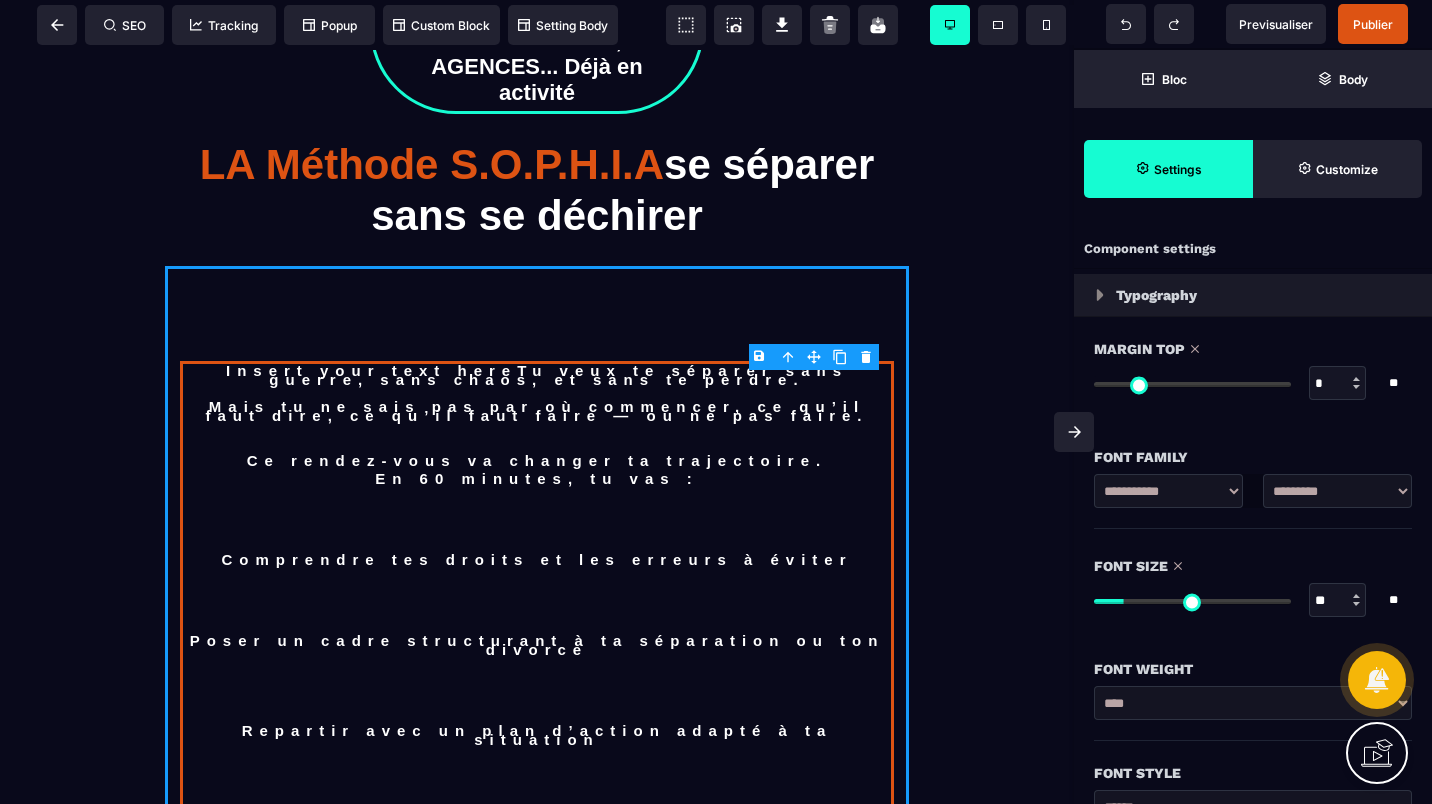 click on "**********" at bounding box center (1168, 491) 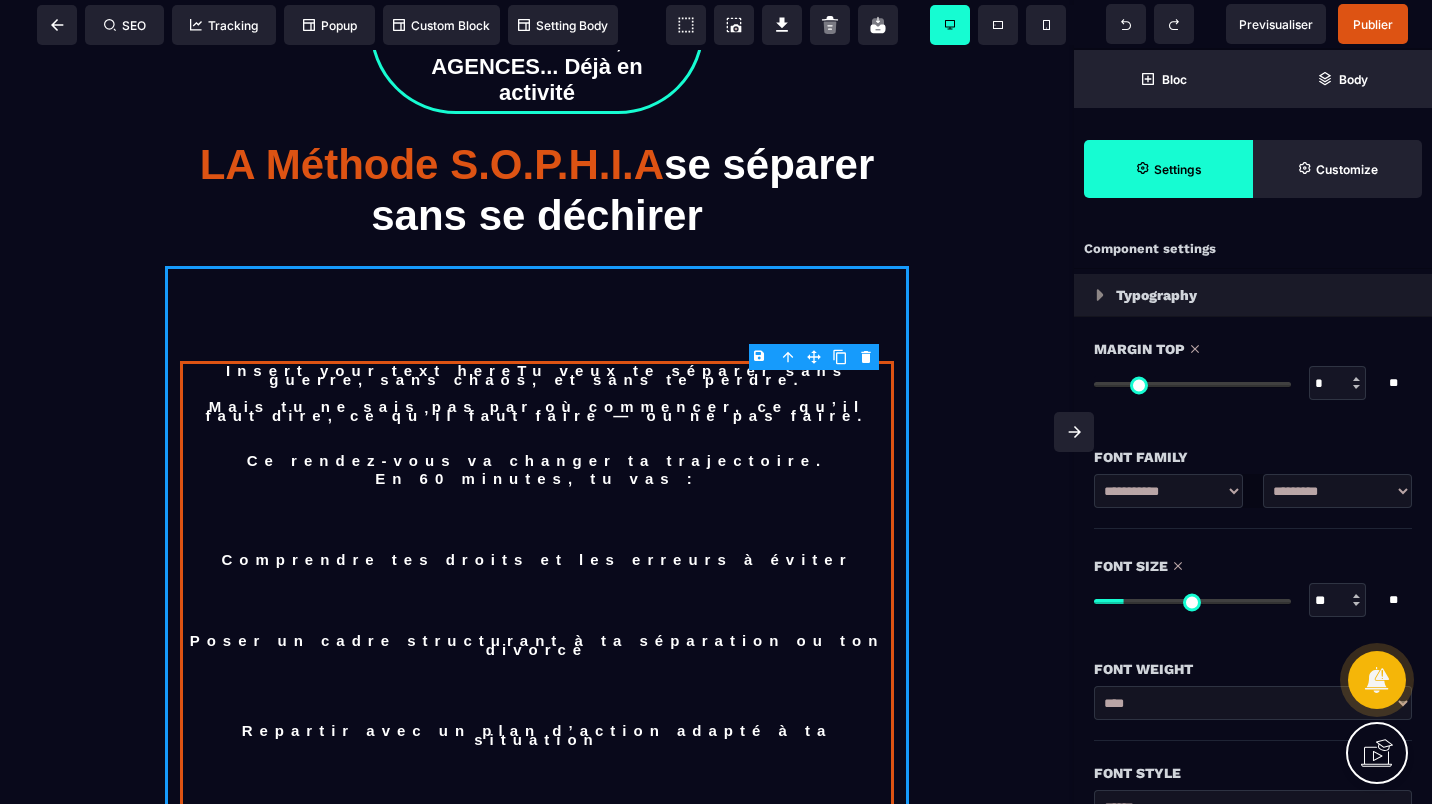 click on "**********" at bounding box center [1337, 491] 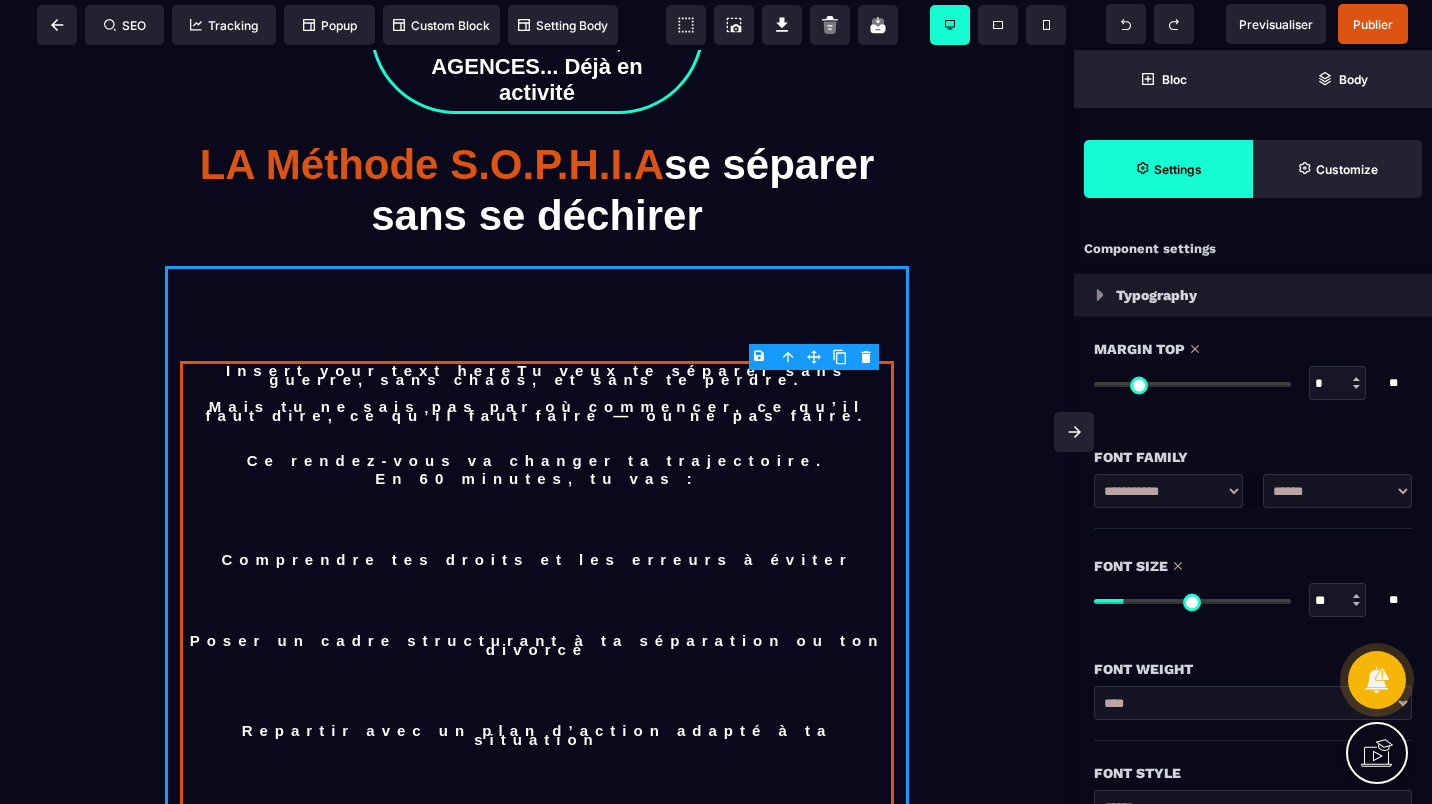 click on "**********" at bounding box center [1337, 491] 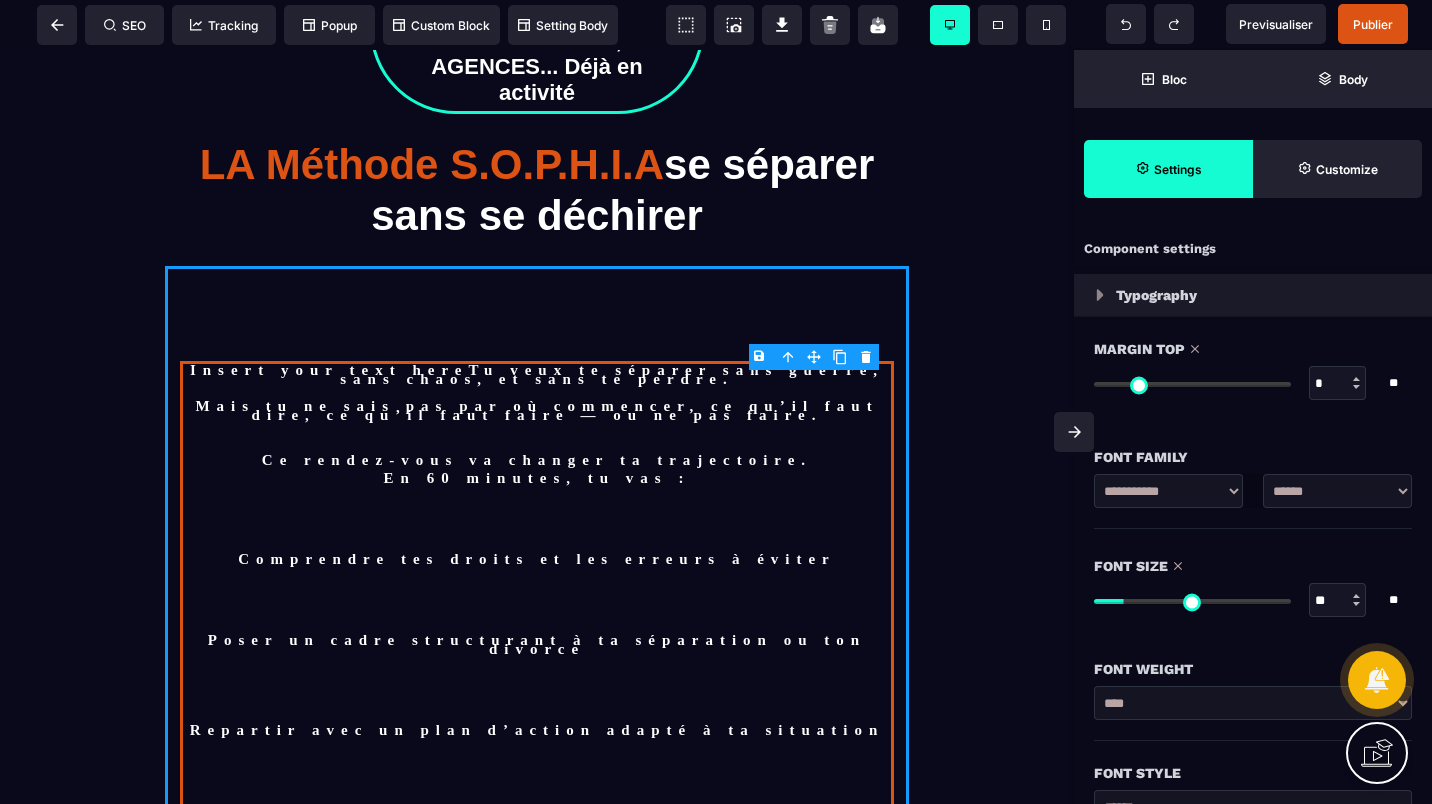 click on "**********" at bounding box center [1337, 491] 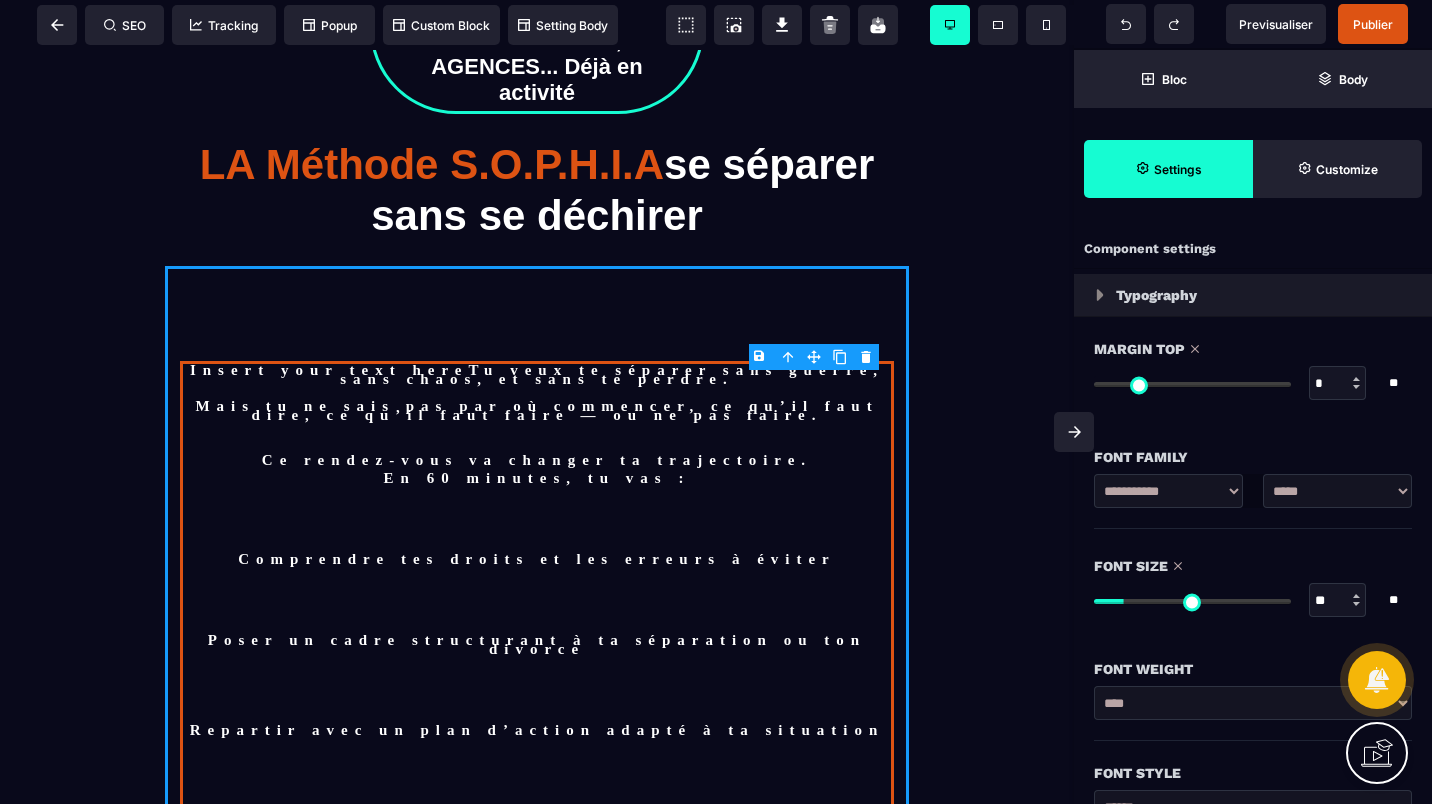 click on "**********" at bounding box center [1337, 491] 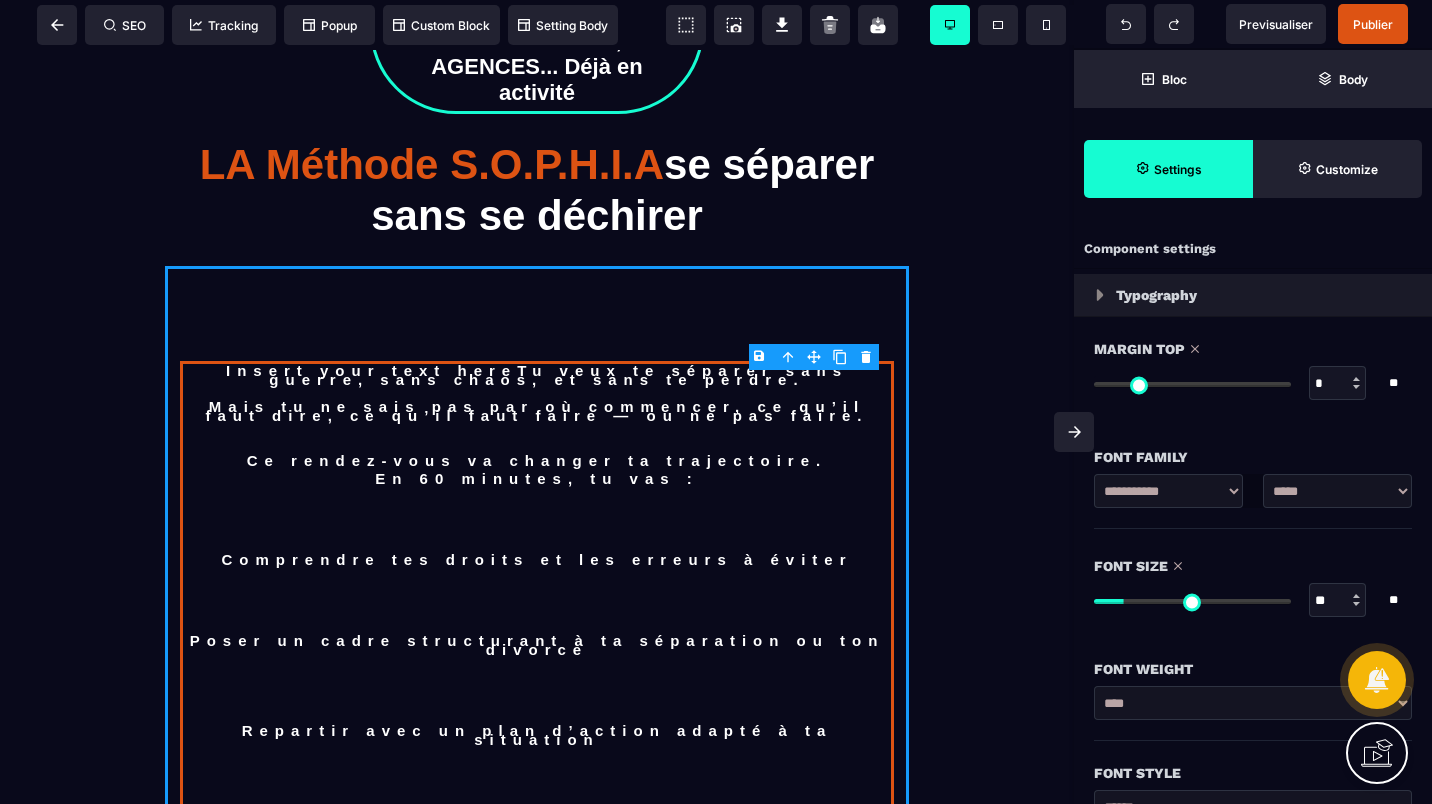 click on "**********" at bounding box center [1337, 491] 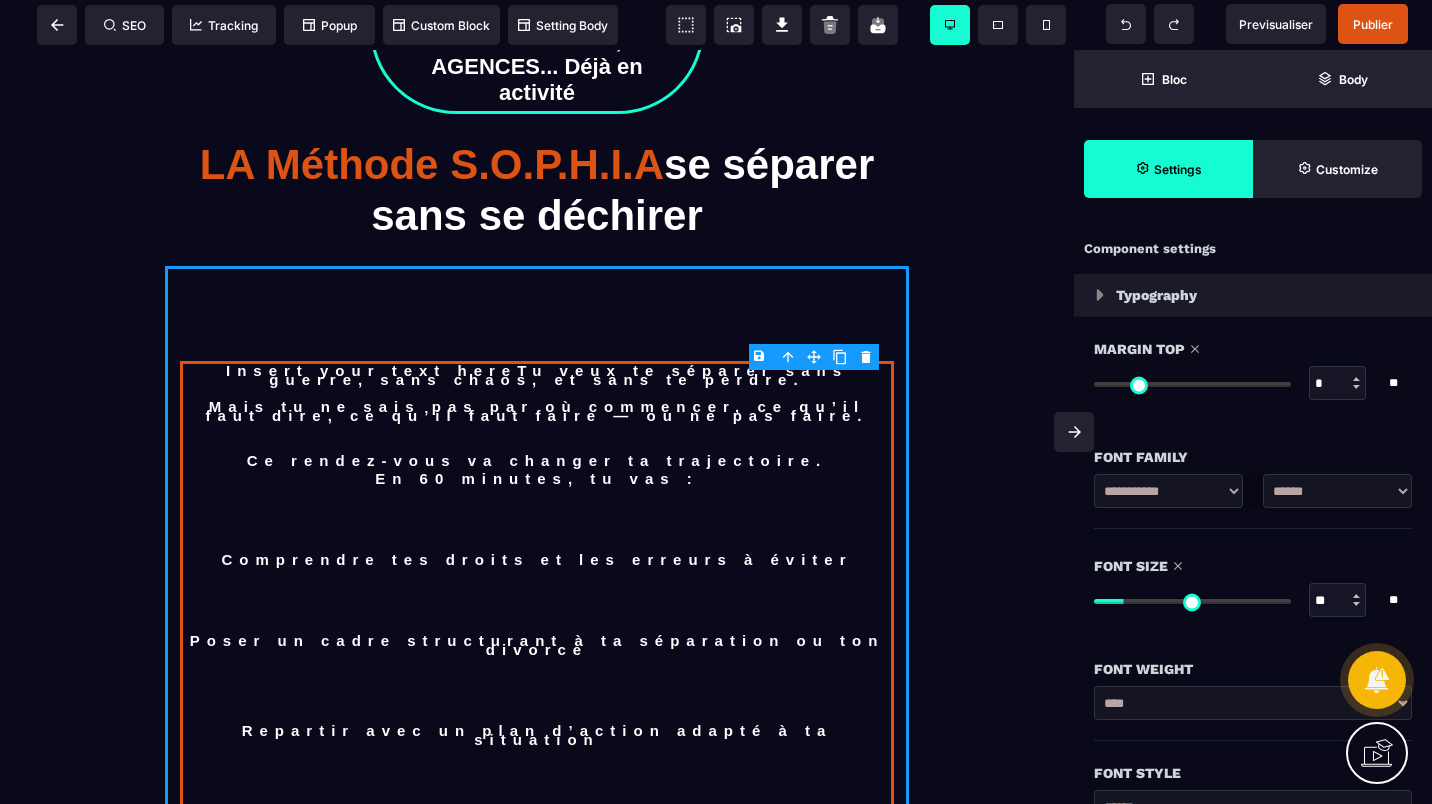 click on "**********" at bounding box center [1337, 491] 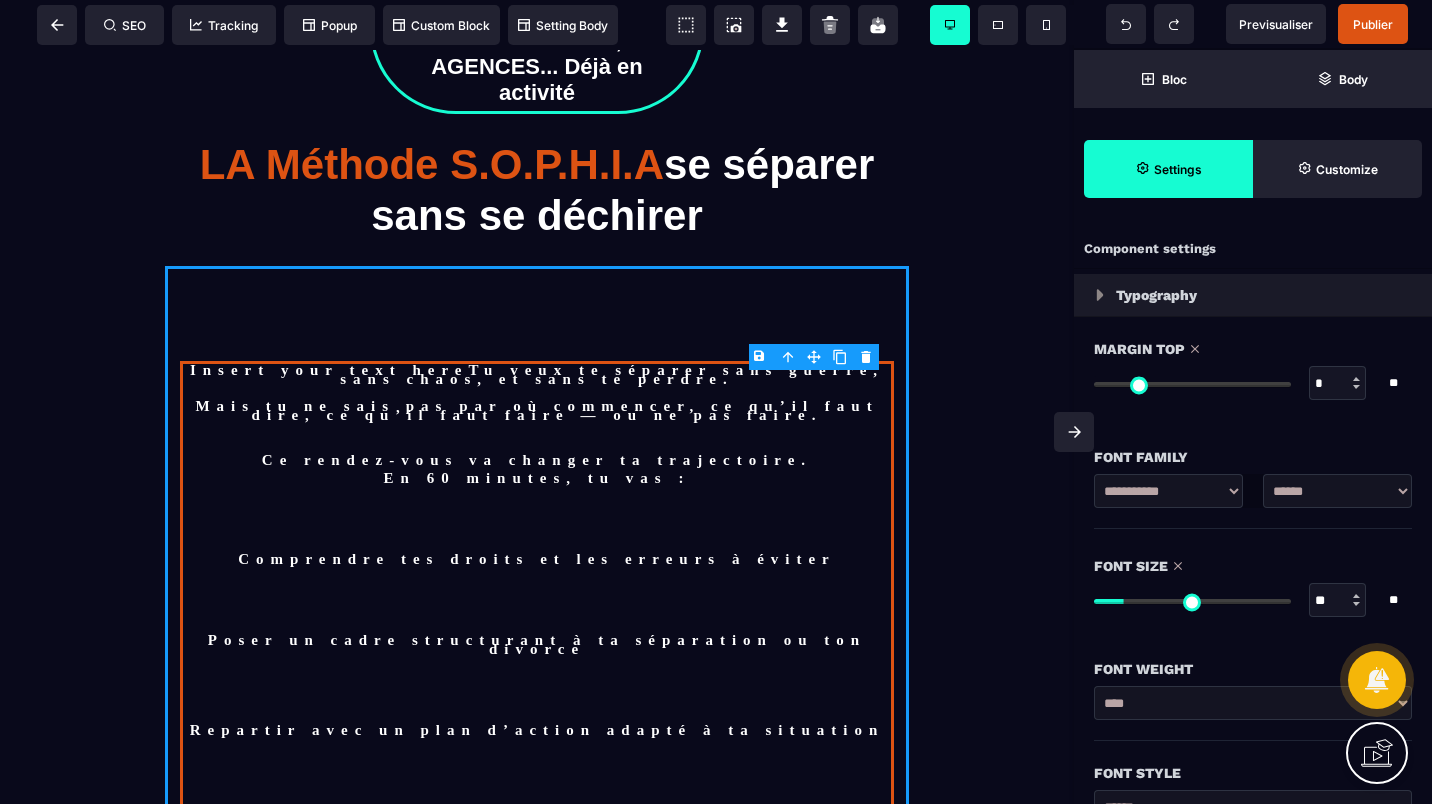 click on "**********" at bounding box center (1168, 491) 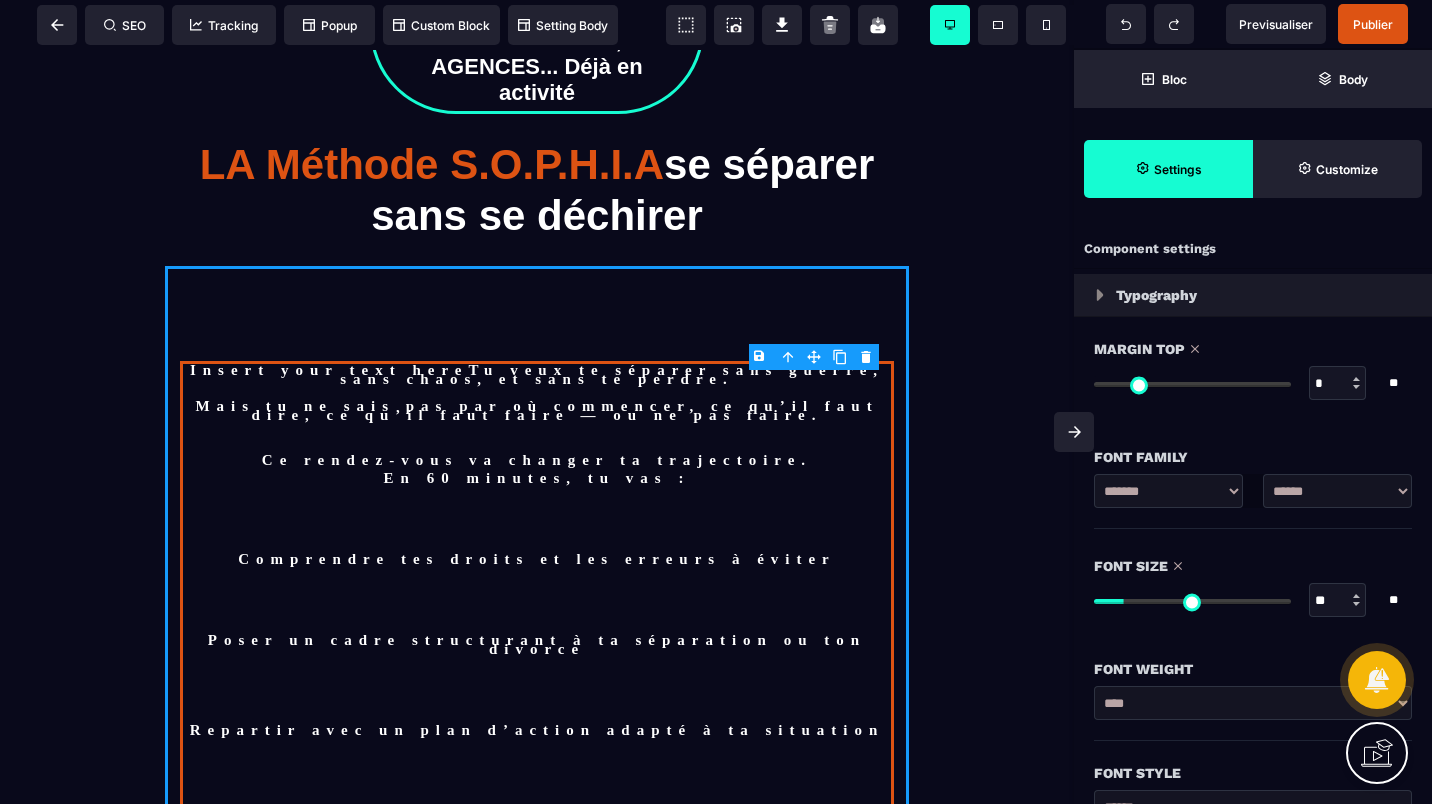 click on "**********" at bounding box center [1168, 491] 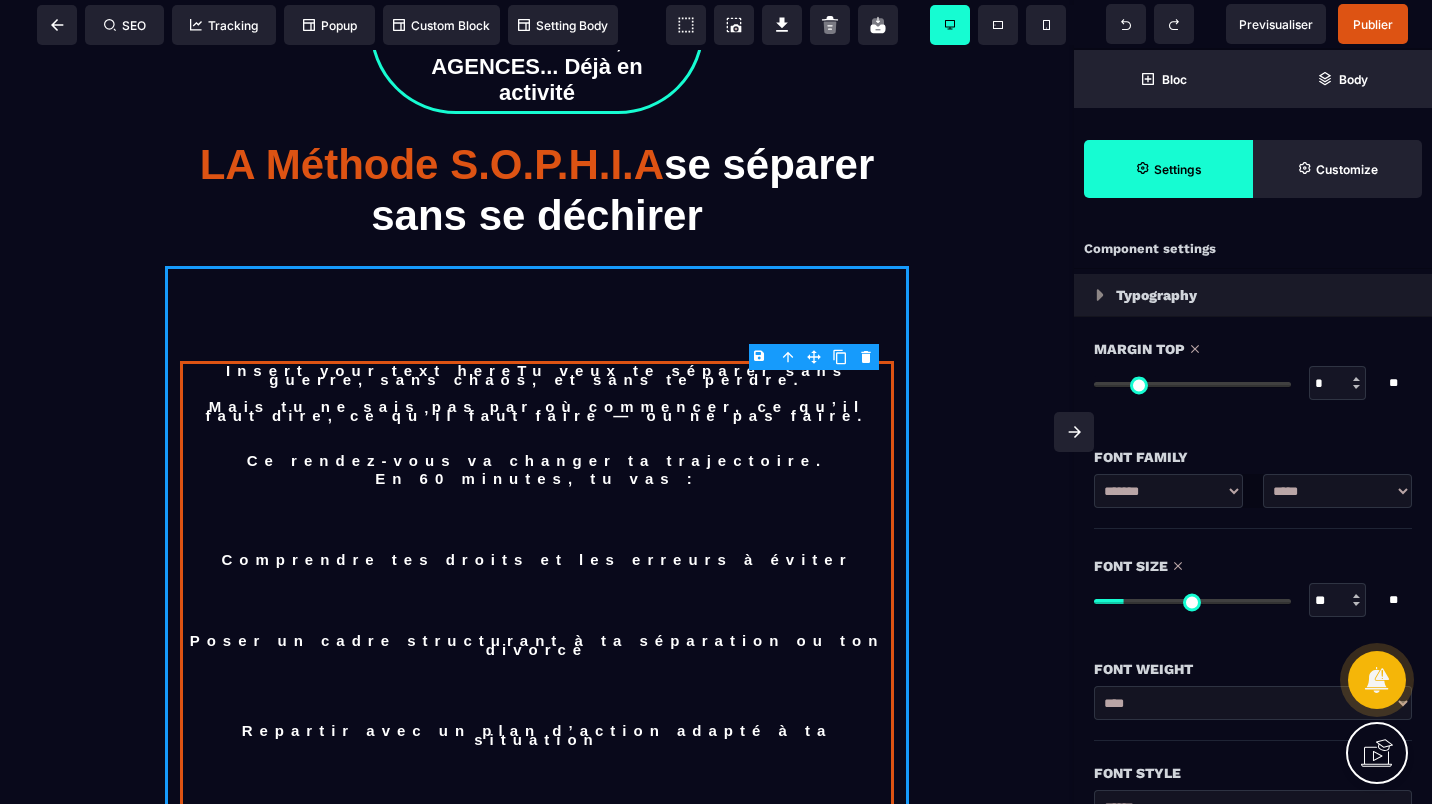 click on "**********" at bounding box center [1337, 491] 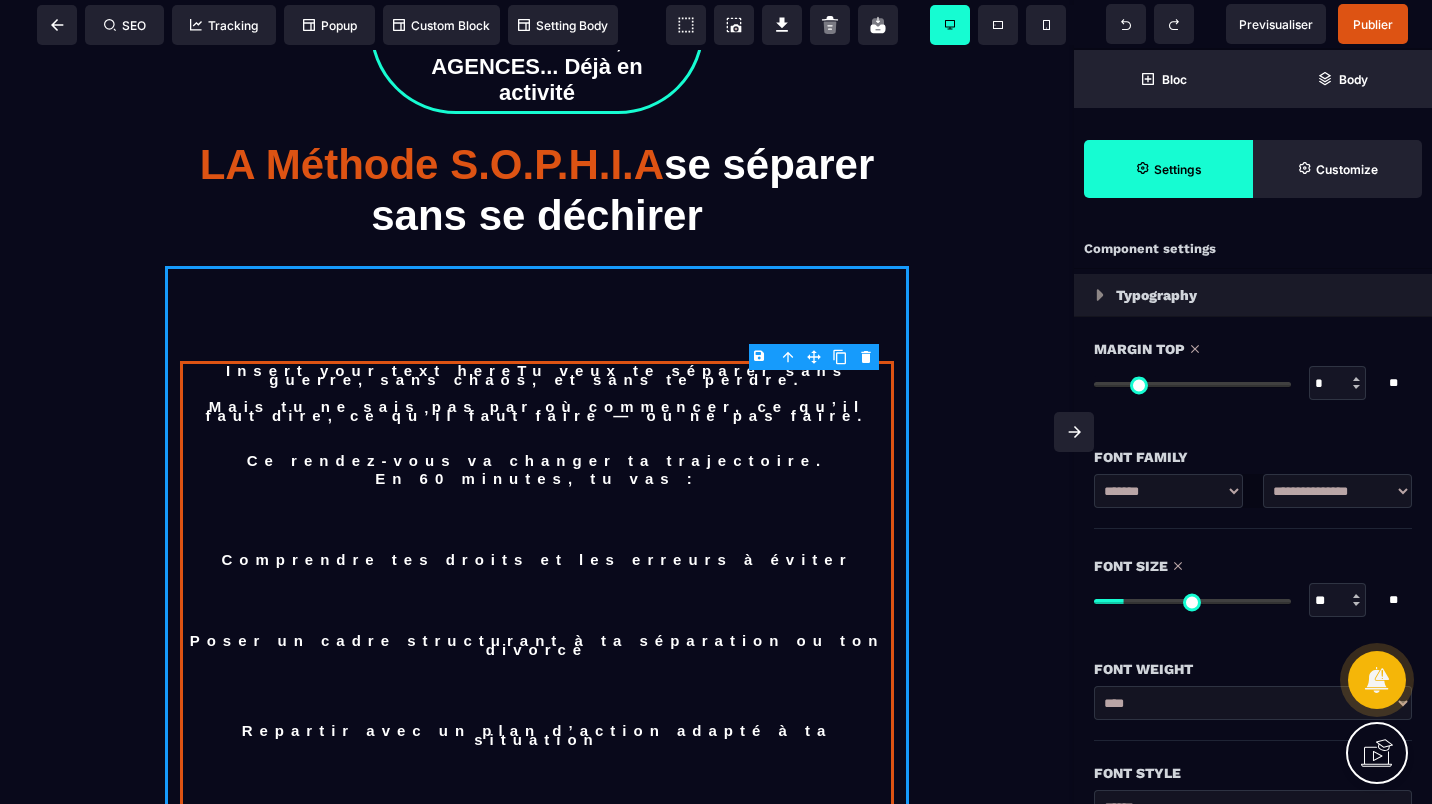 click on "**********" at bounding box center [1337, 491] 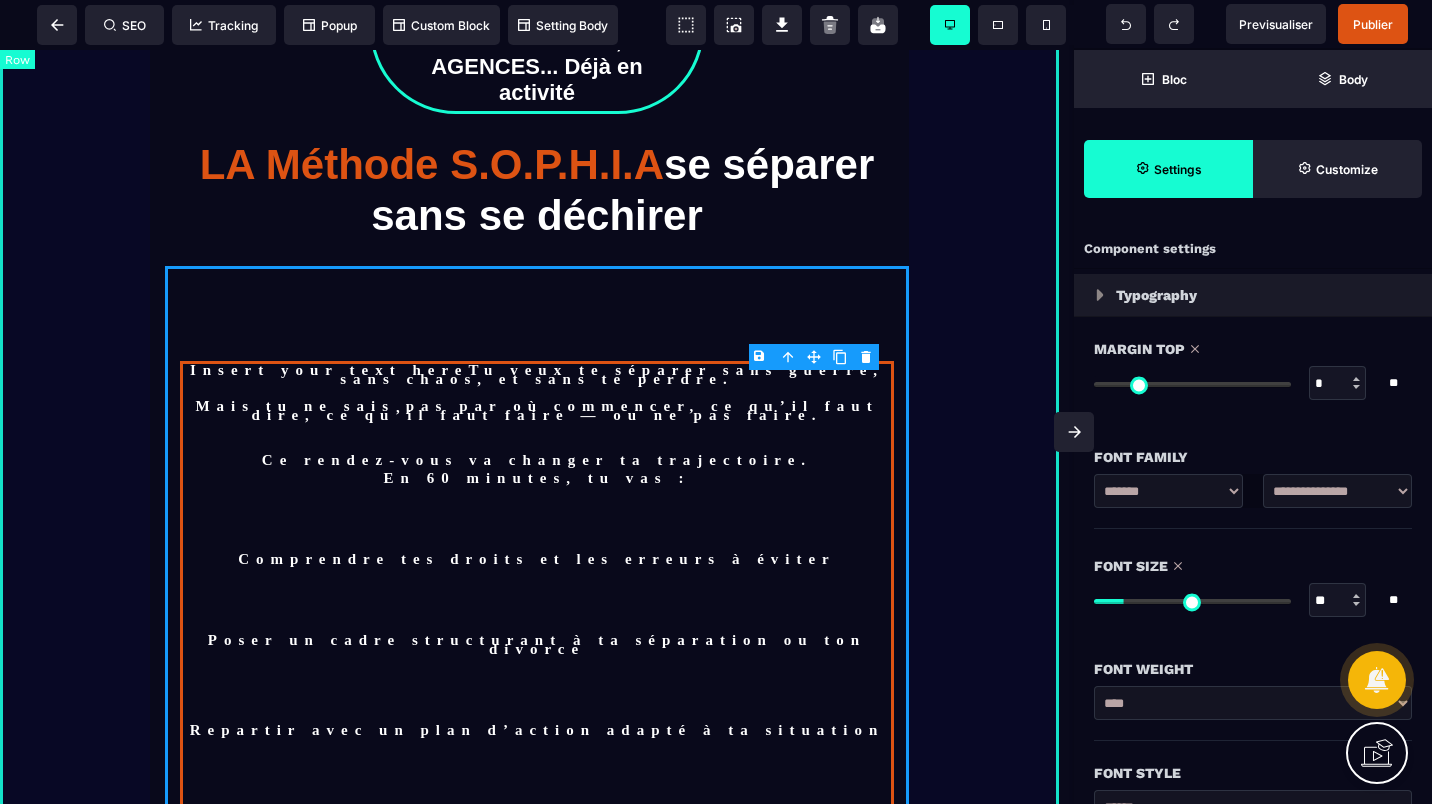 click on "Insert your text hereTu veux te séparer sans guerre, sans chaos, et sans te perdre. Mais tu ne sais pas par où commencer, ce qu’il faut dire, ce qu’il faut faire — ou ne pas faire. Ce rendez-vous va changer ta trajectoire. En 60 minutes, tu vas : Comprendre tes droits et les erreurs à éviter Poser un cadre structurant à ta séparation ou ton divorce Repartir avec un plan d’action adapté à ta situation Te sentir entendu·e, soutenu·e, et orienté·e avec clarté" at bounding box center (537, 595) 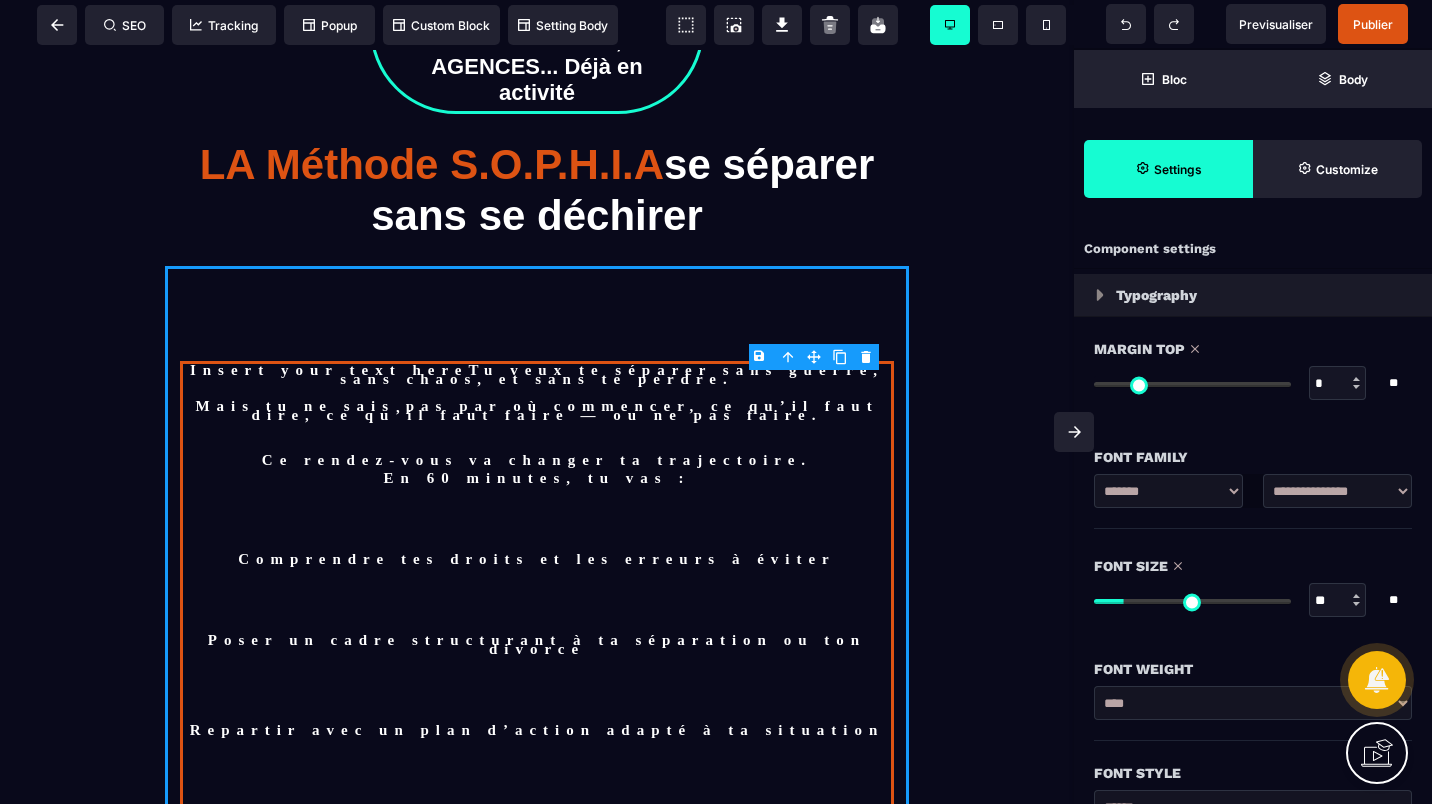 drag, startPoint x: 1138, startPoint y: 591, endPoint x: 1148, endPoint y: 594, distance: 10.440307 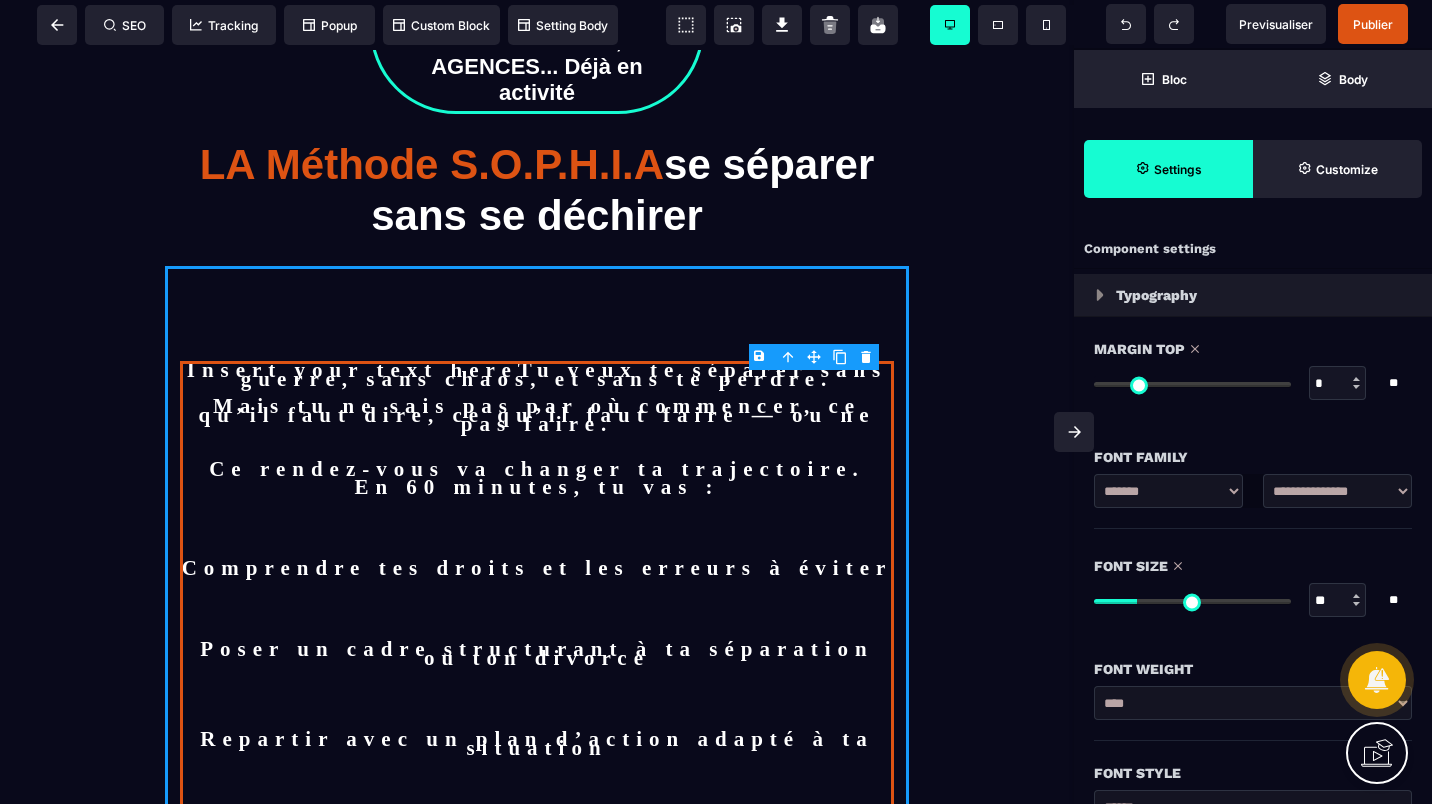 click at bounding box center (1192, 601) 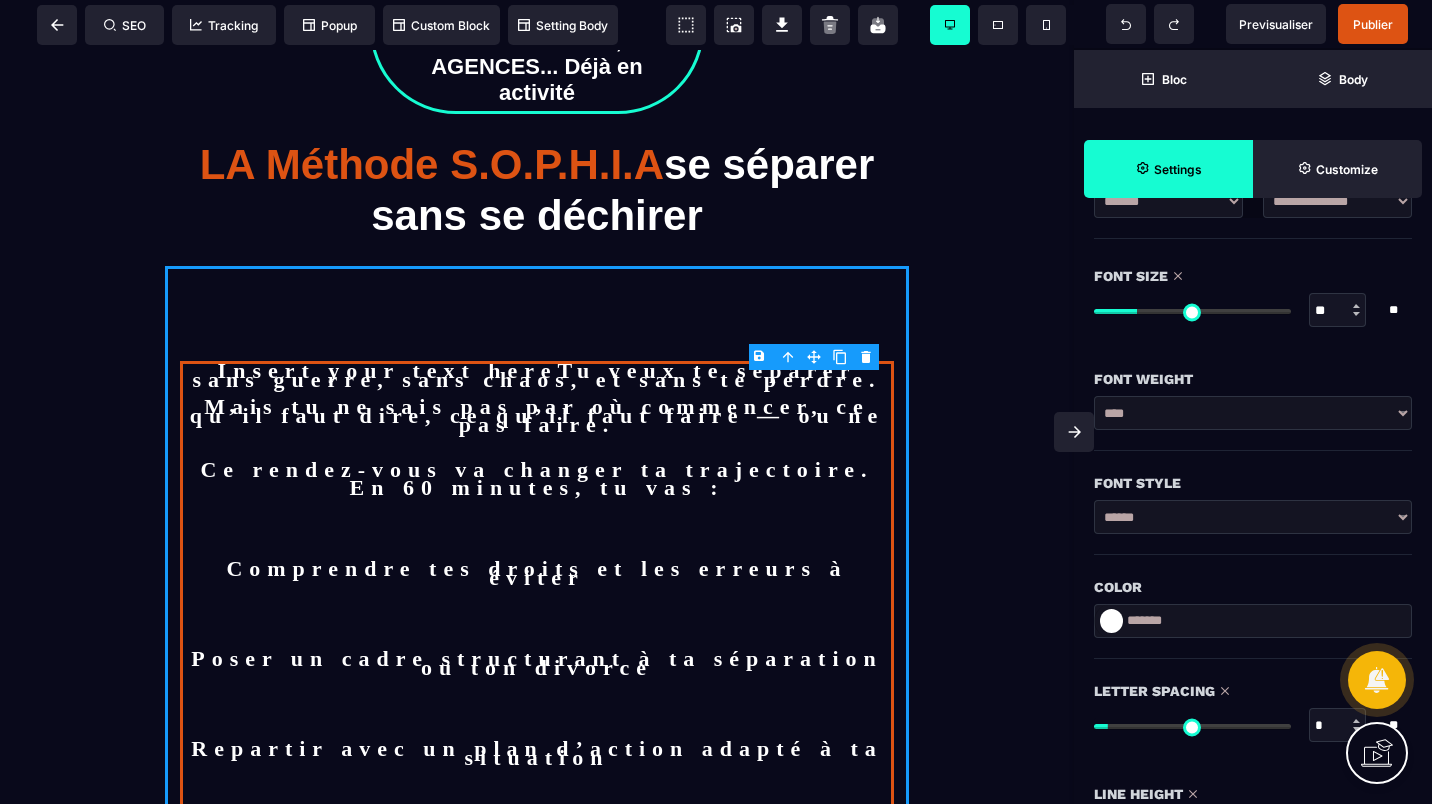 scroll, scrollTop: 300, scrollLeft: 0, axis: vertical 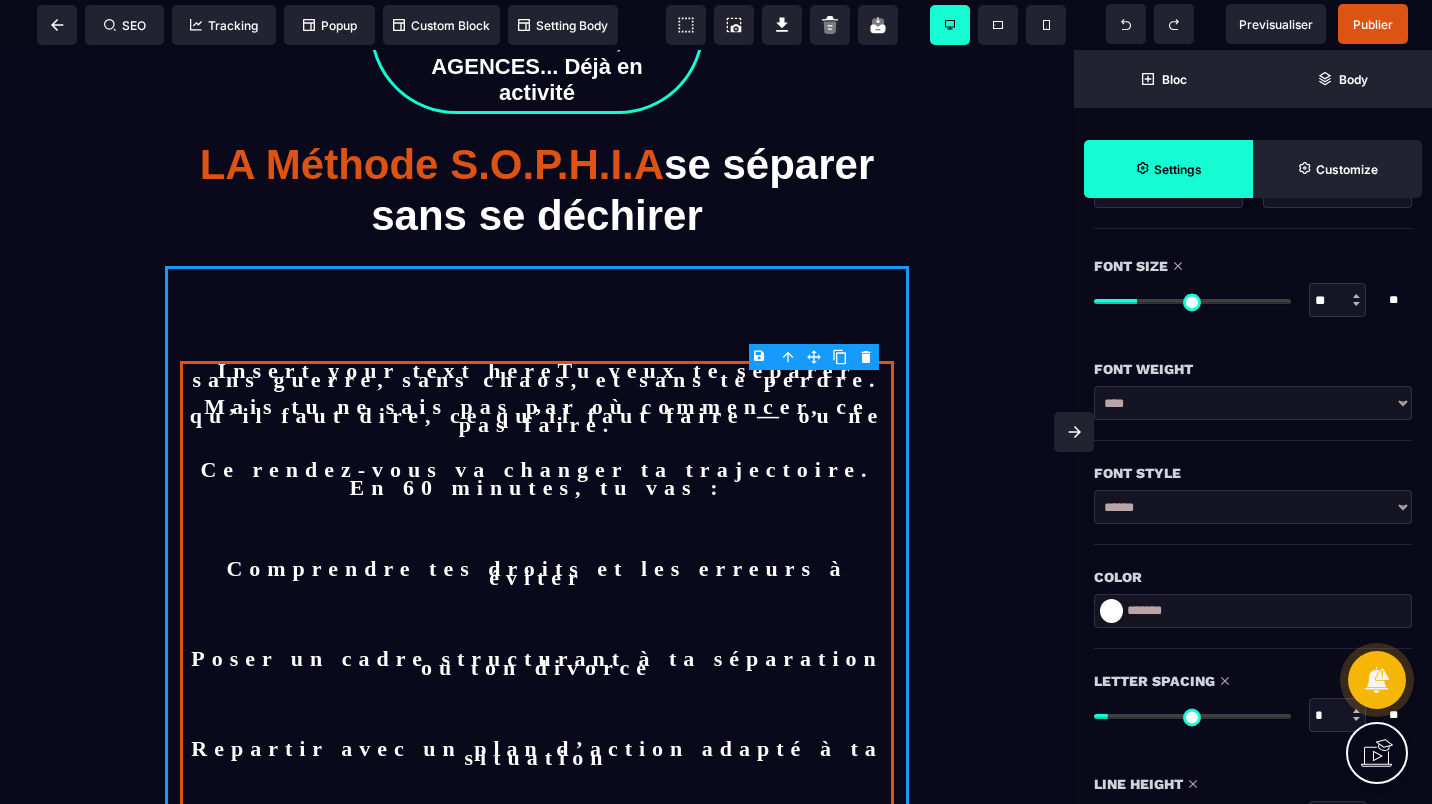 click on "**********" at bounding box center [1253, 403] 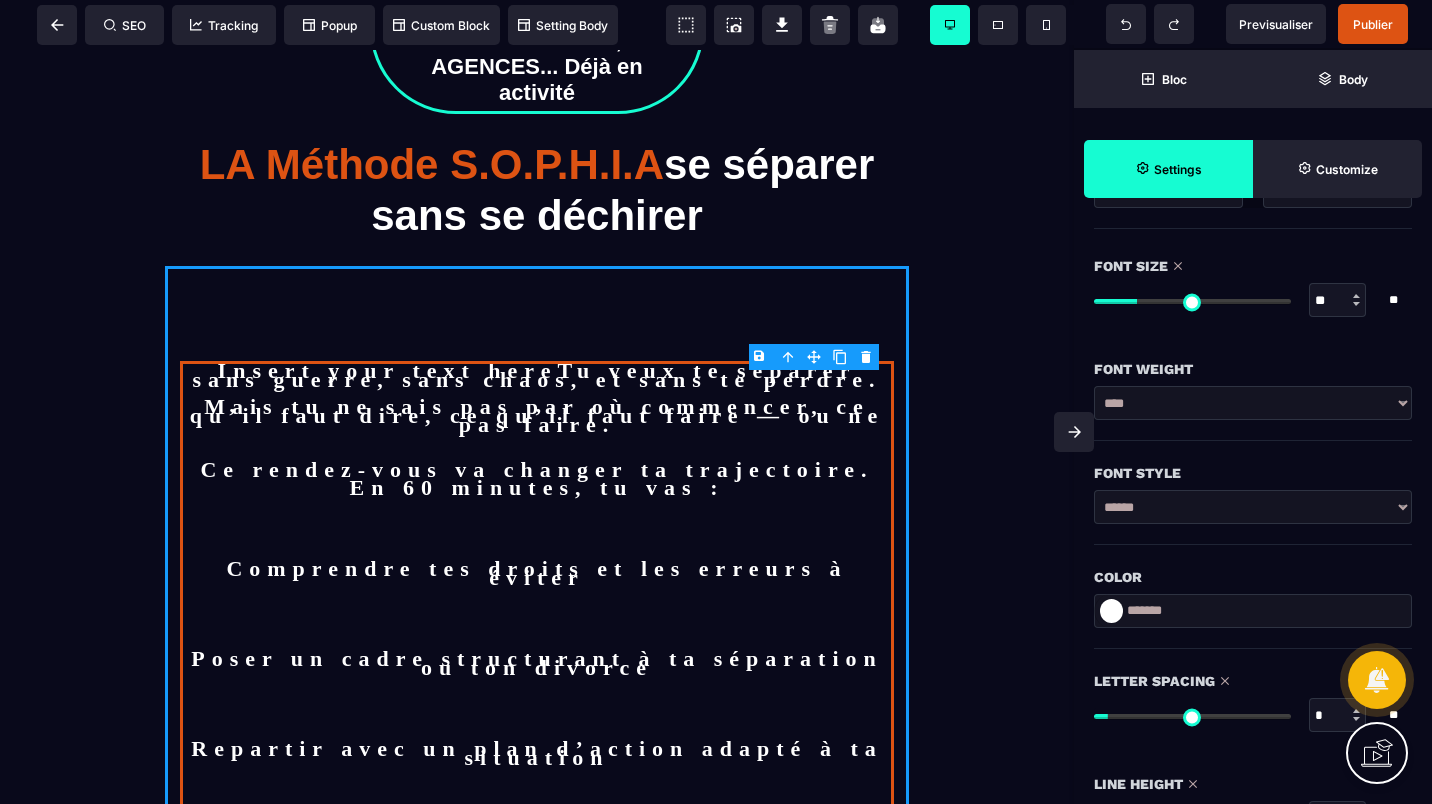 click on "**********" at bounding box center [1253, 403] 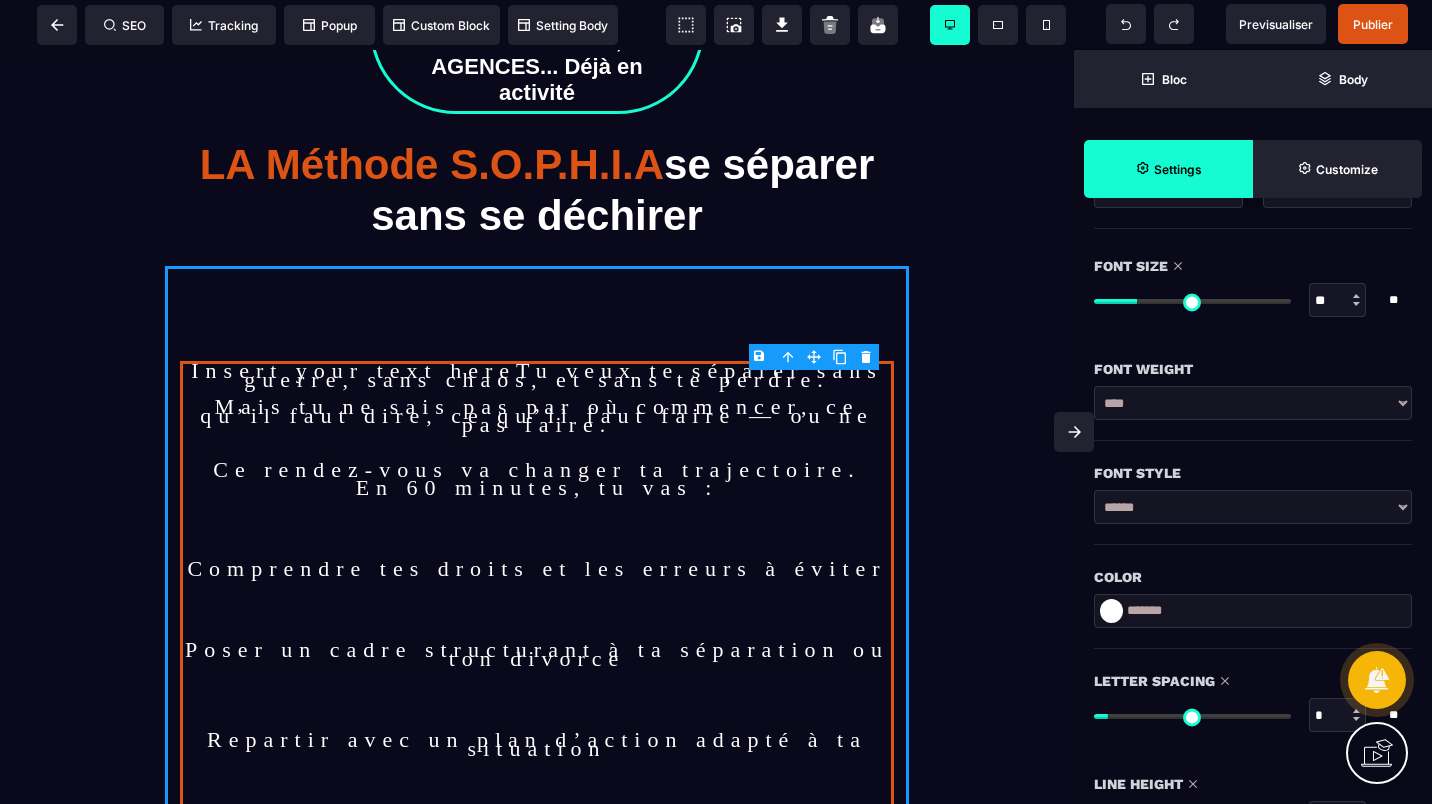 click on "**********" at bounding box center [1253, 403] 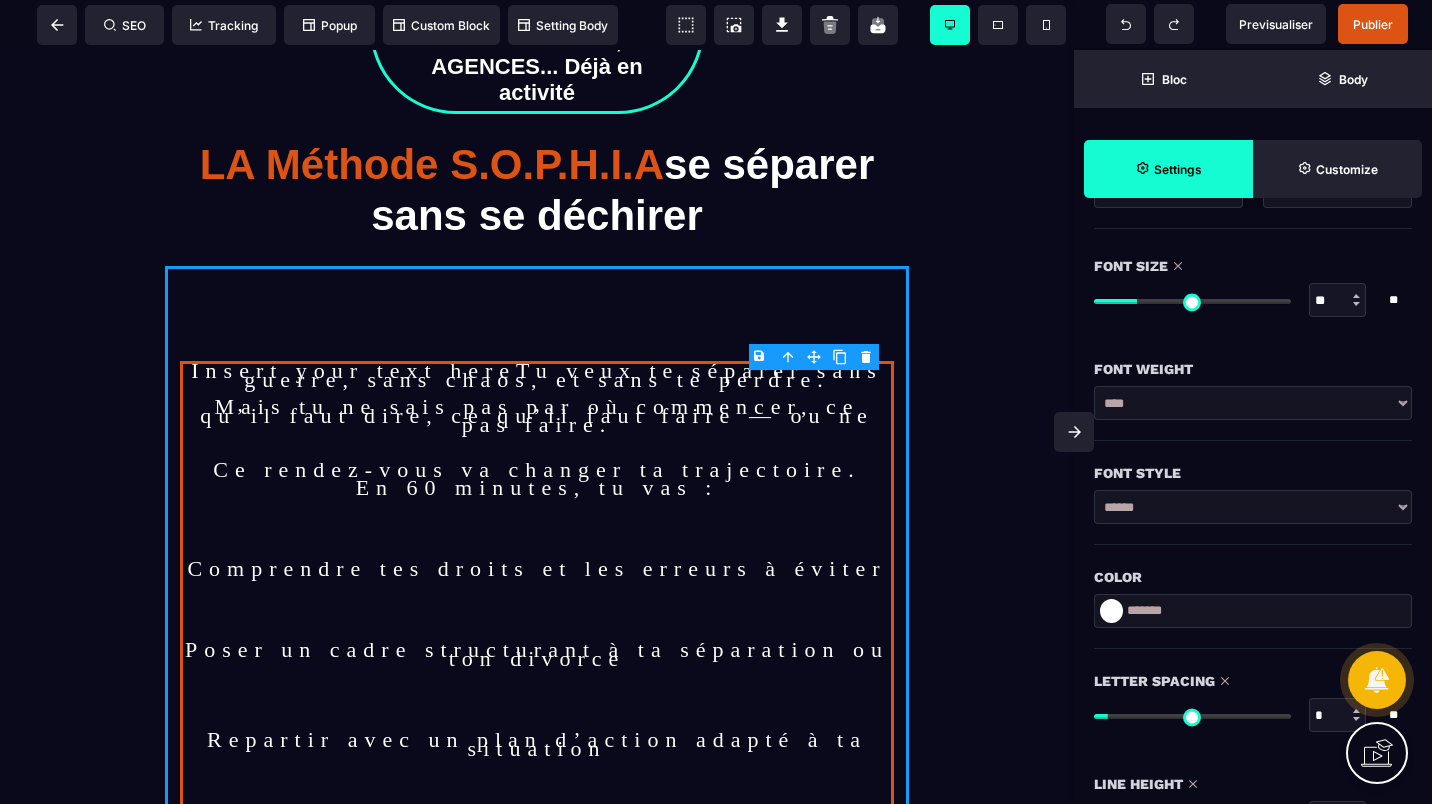 click on "*******" at bounding box center [1253, 611] 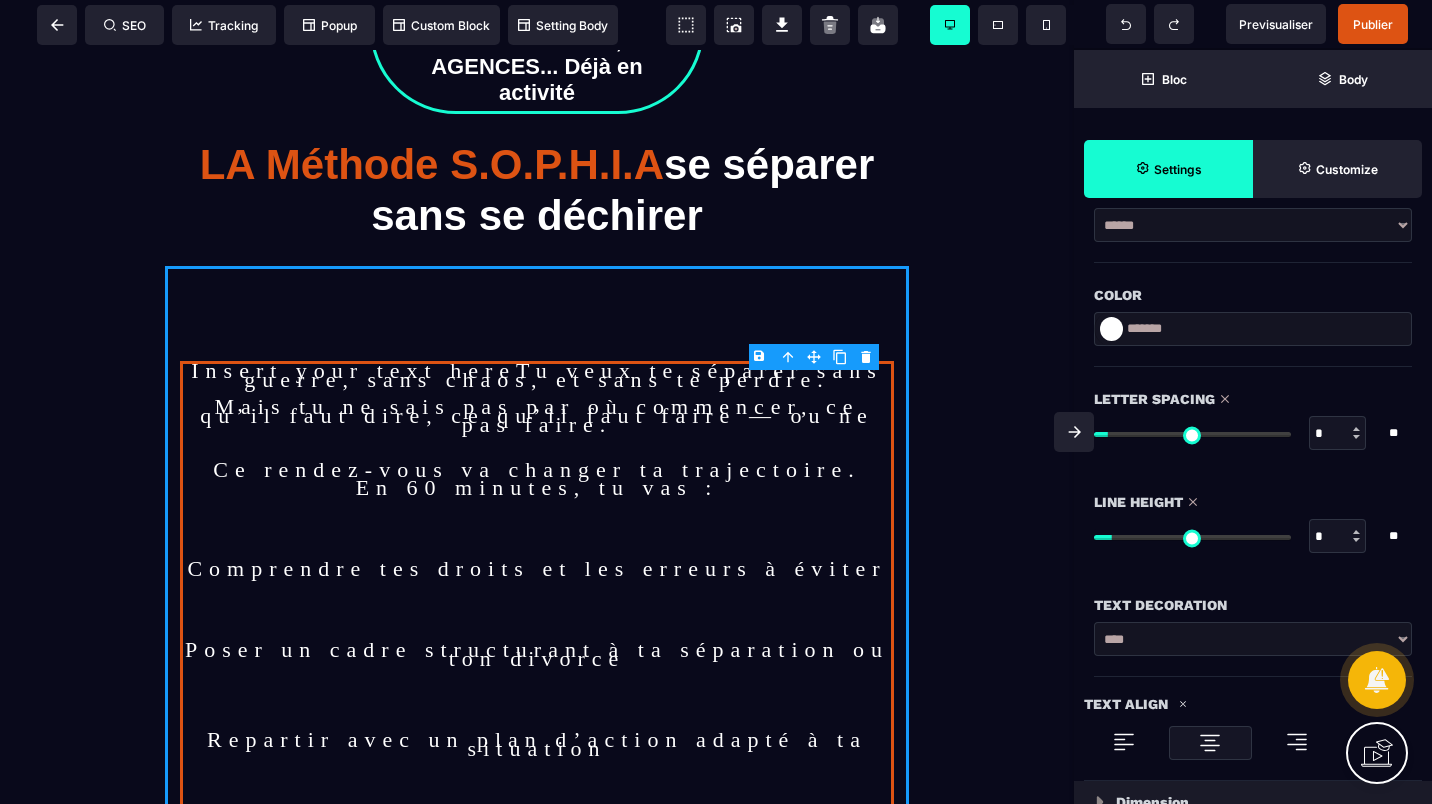 scroll, scrollTop: 700, scrollLeft: 0, axis: vertical 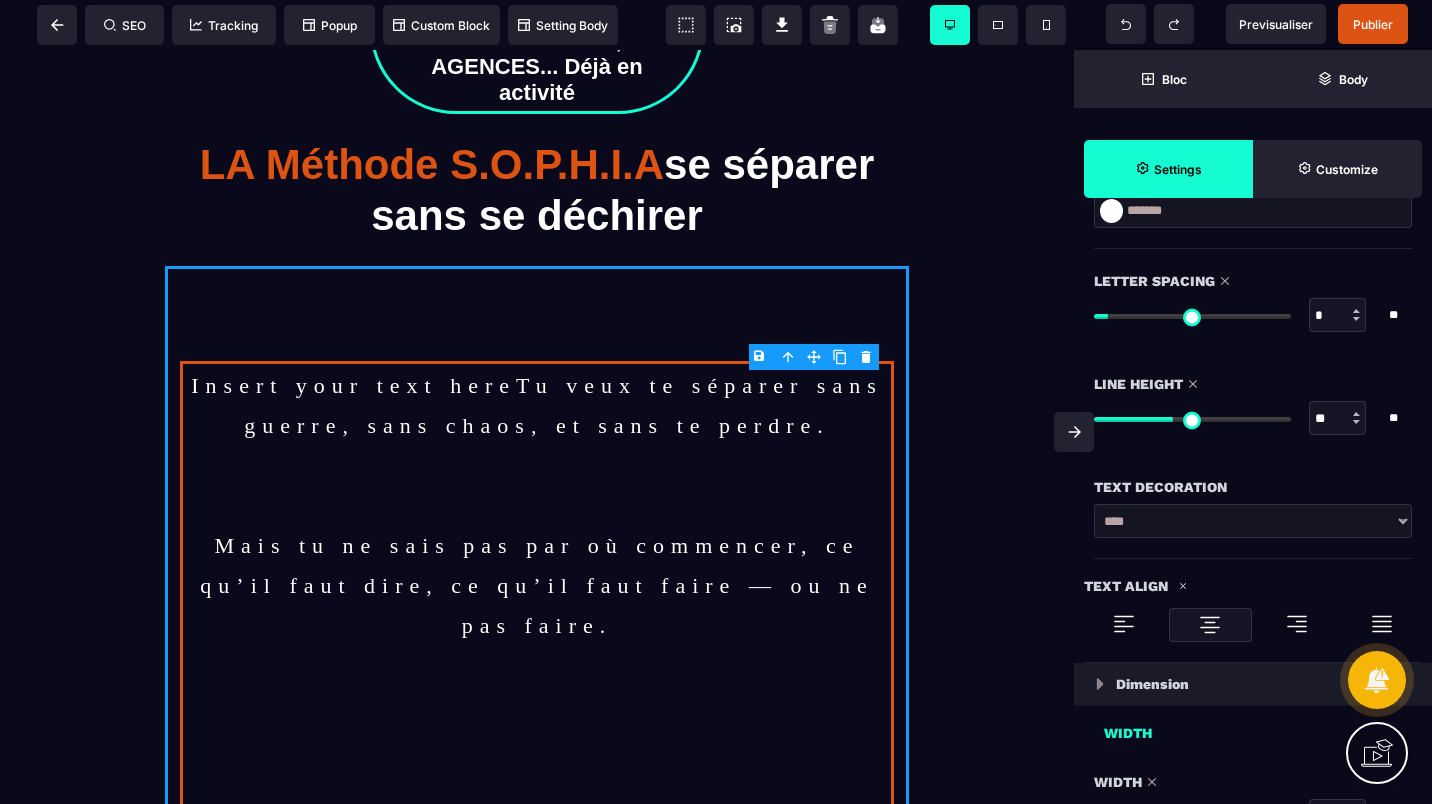 drag, startPoint x: 1120, startPoint y: 415, endPoint x: 1174, endPoint y: 425, distance: 54.91812 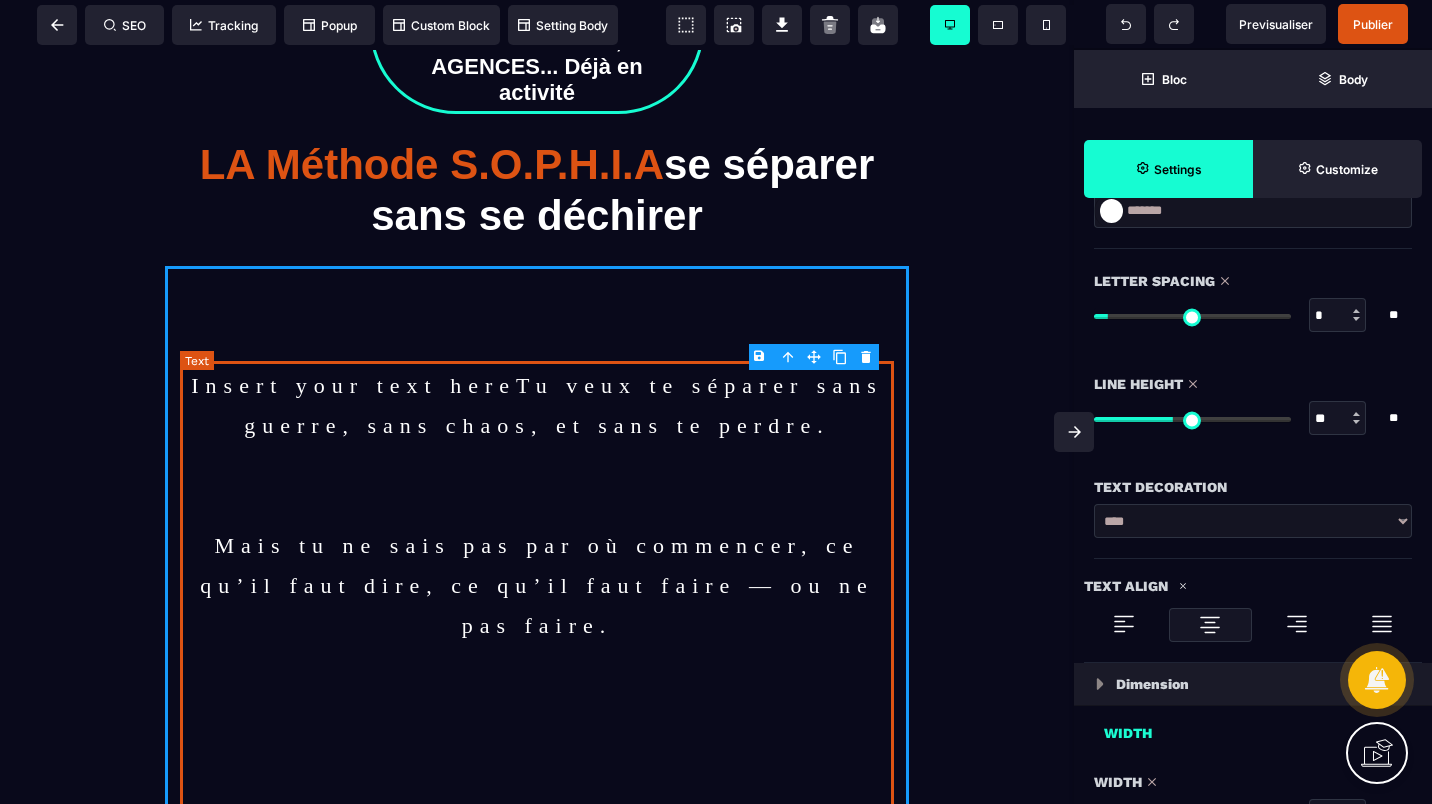 click on "Insert your text hereTu veux te séparer sans guerre, sans chaos, et sans te perdre. Mais tu ne sais pas par où commencer, ce qu’il faut dire, ce qu’il faut faire — ou ne pas faire. Ce rendez-vous va changer ta trajectoire. En 60 minutes, tu vas : Comprendre tes droits et les erreurs à éviter Poser un cadre structurant à ta séparation ou ton divorce Repartir avec un plan d’action adapté à ta situation Te sentir entendu·e, soutenu·e, et orienté·e avec clarté" at bounding box center (537, 1426) 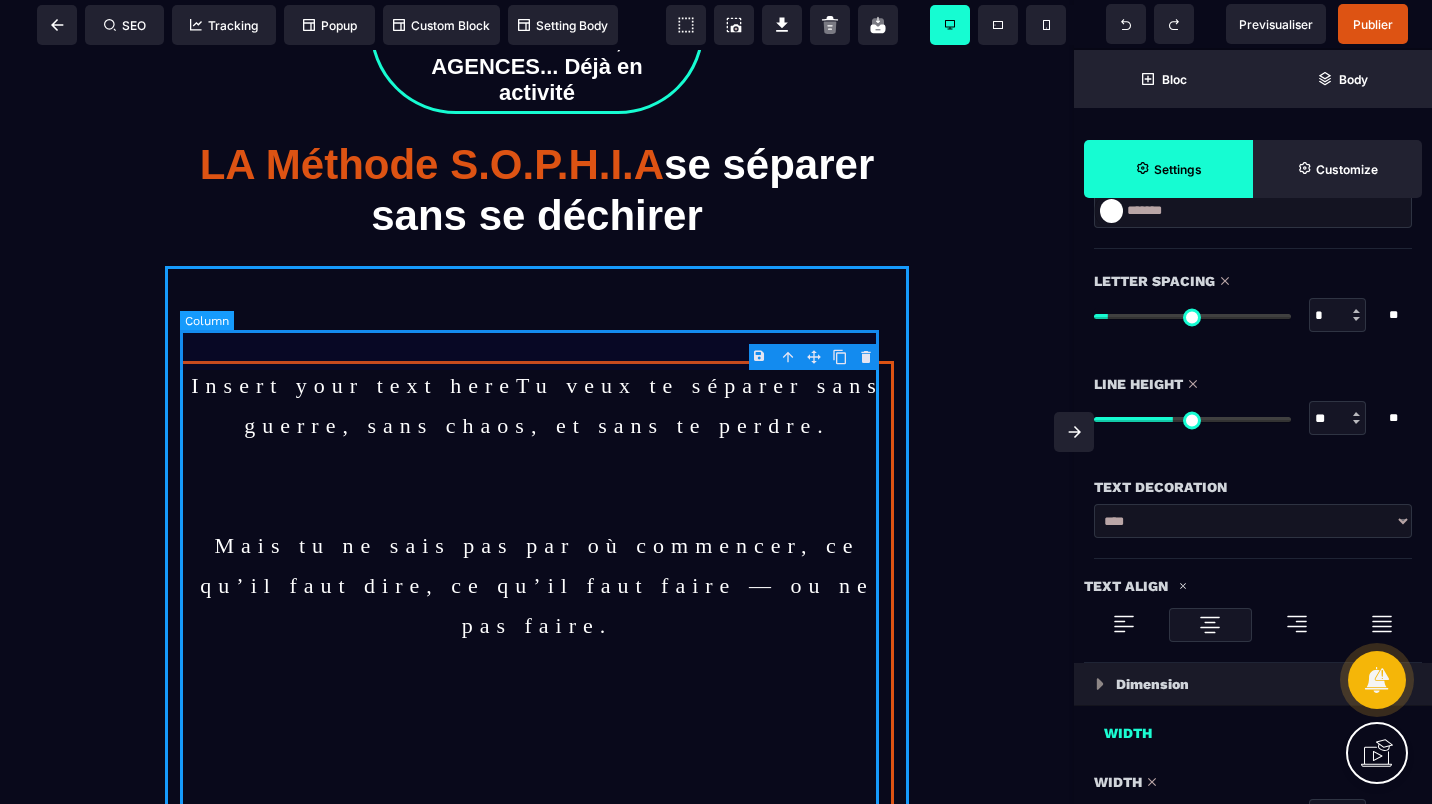 click on "Insert your text hereTu veux te séparer sans guerre, sans chaos, et sans te perdre. Mais tu ne sais pas par où commencer, ce qu’il faut dire, ce qu’il faut faire — ou ne pas faire. Ce rendez-vous va changer ta trajectoire. En 60 minutes, tu vas : Comprendre tes droits et les erreurs à éviter Poser un cadre structurant à ta séparation ou ton divorce Repartir avec un plan d’action adapté à ta situation Te sentir entendu·e, soutenu·e, et orienté·e avec clarté" at bounding box center (537, 1426) 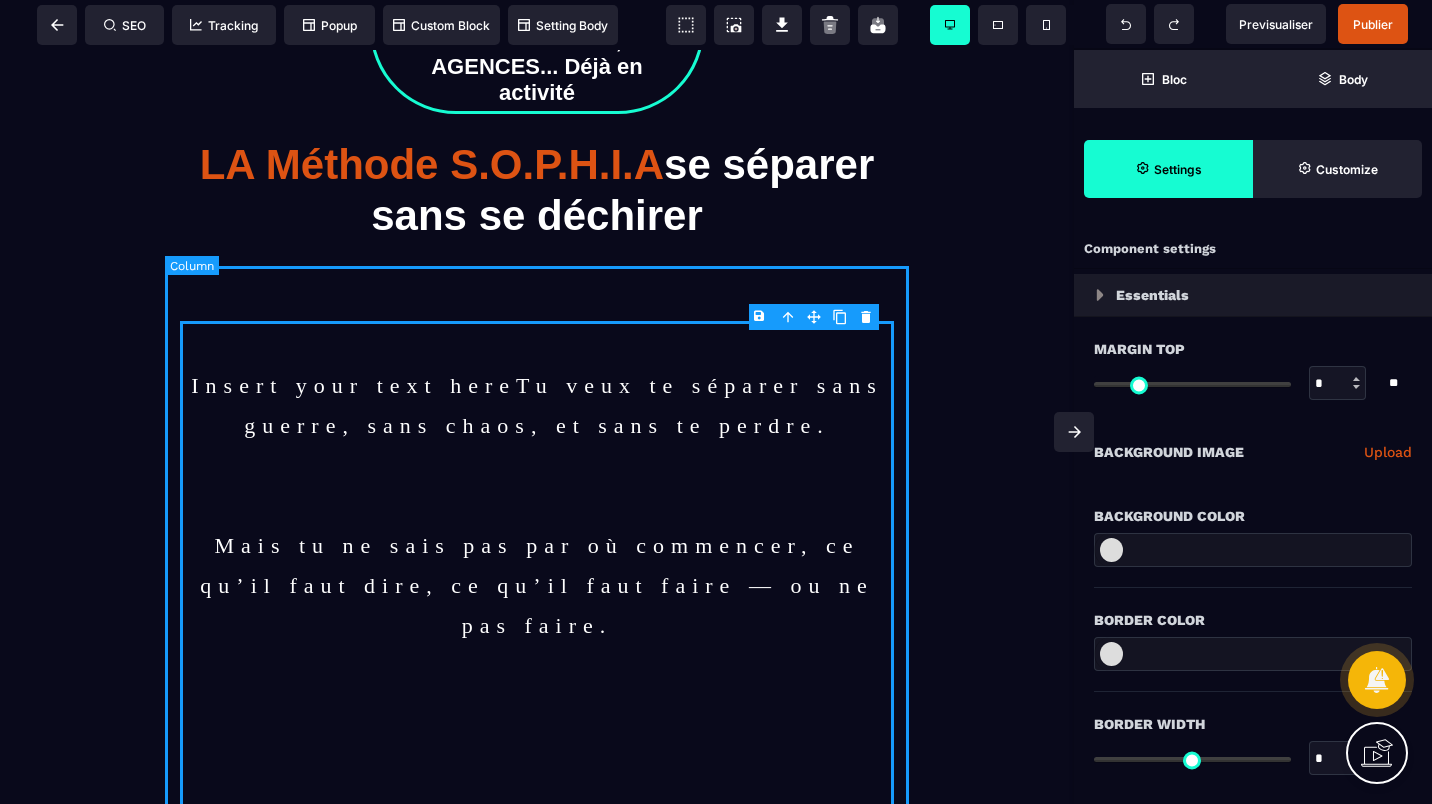 click on "Insert your text hereTu veux te séparer sans guerre, sans chaos, et sans te perdre. Mais tu ne sais pas par où commencer, ce qu’il faut dire, ce qu’il faut faire — ou ne pas faire. Ce rendez-vous va changer ta trajectoire. En 60 minutes, tu vas : Comprendre tes droits et les erreurs à éviter Poser un cadre structurant à ta séparation ou ton divorce Repartir avec un plan d’action adapté à ta situation Te sentir entendu·e, soutenu·e, et orienté·e avec clarté Réserve ton appel pour ne plus jamais dire que tu ignores tes droits Offre limitée aux 150 premiers inscrits ! avec un quota de 10 nouveaux membres acceptés par semaine maximum" at bounding box center [537, 1553] 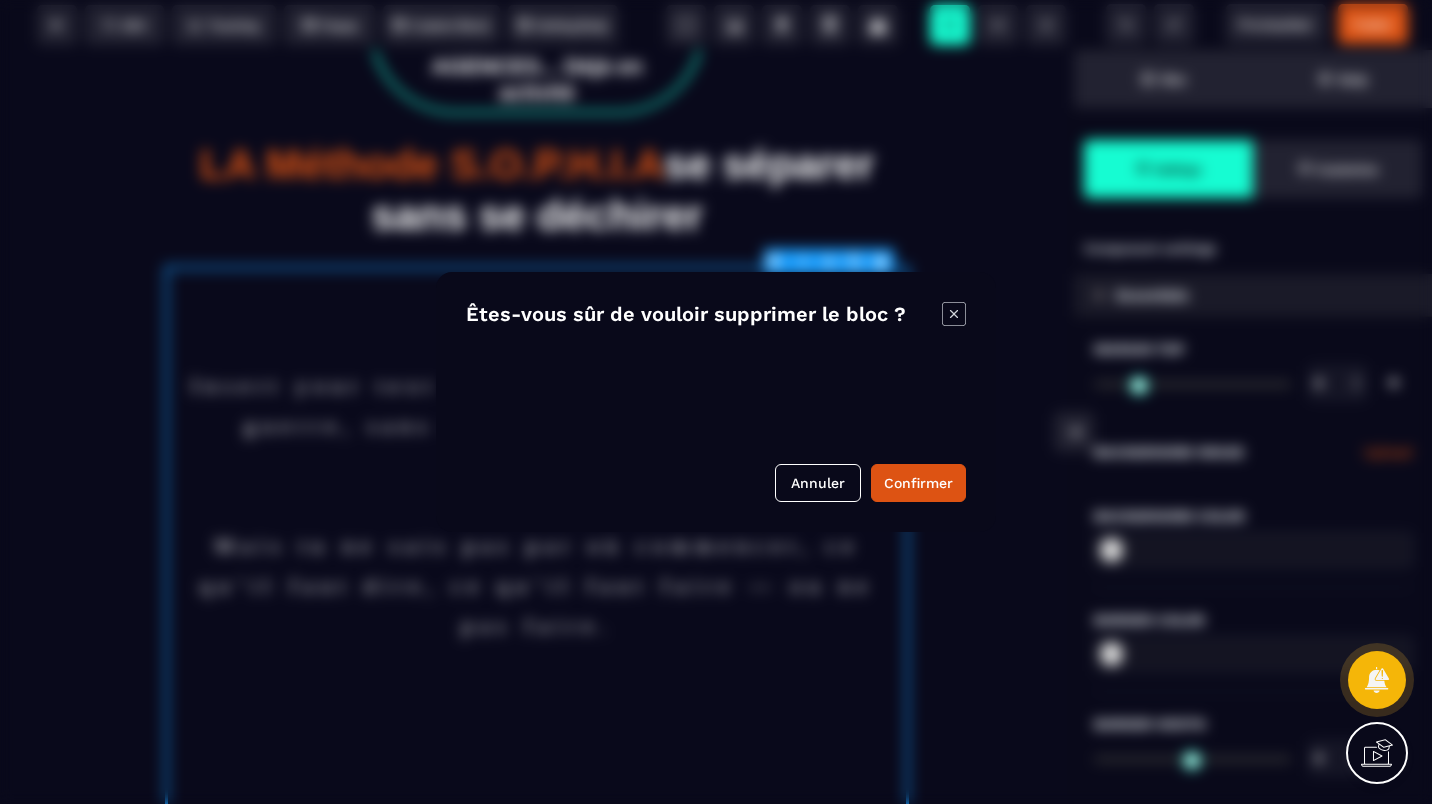 click on "B I U S
A *******
plus
Row
SEO
Big" at bounding box center (716, 402) 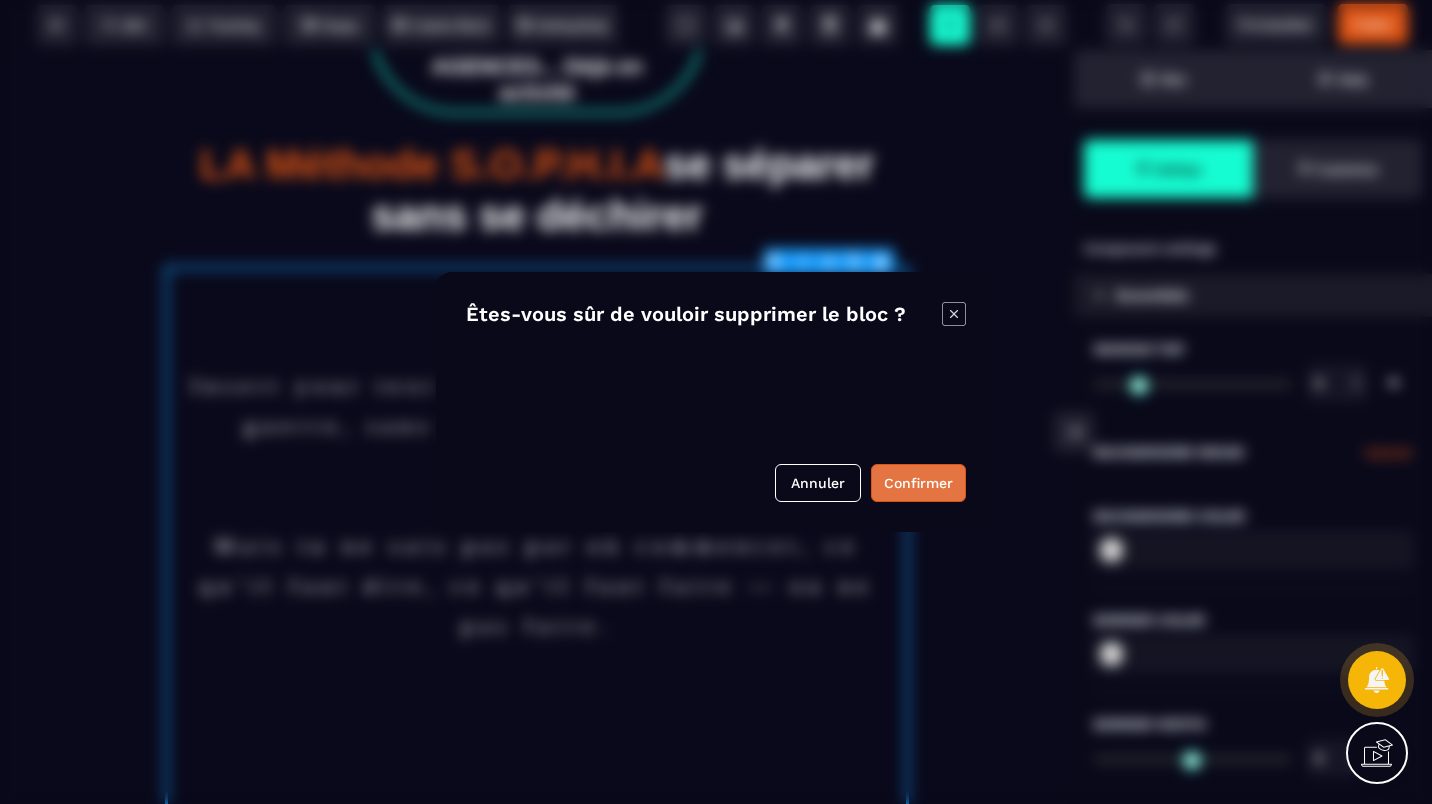 click on "Confirmer" at bounding box center (918, 483) 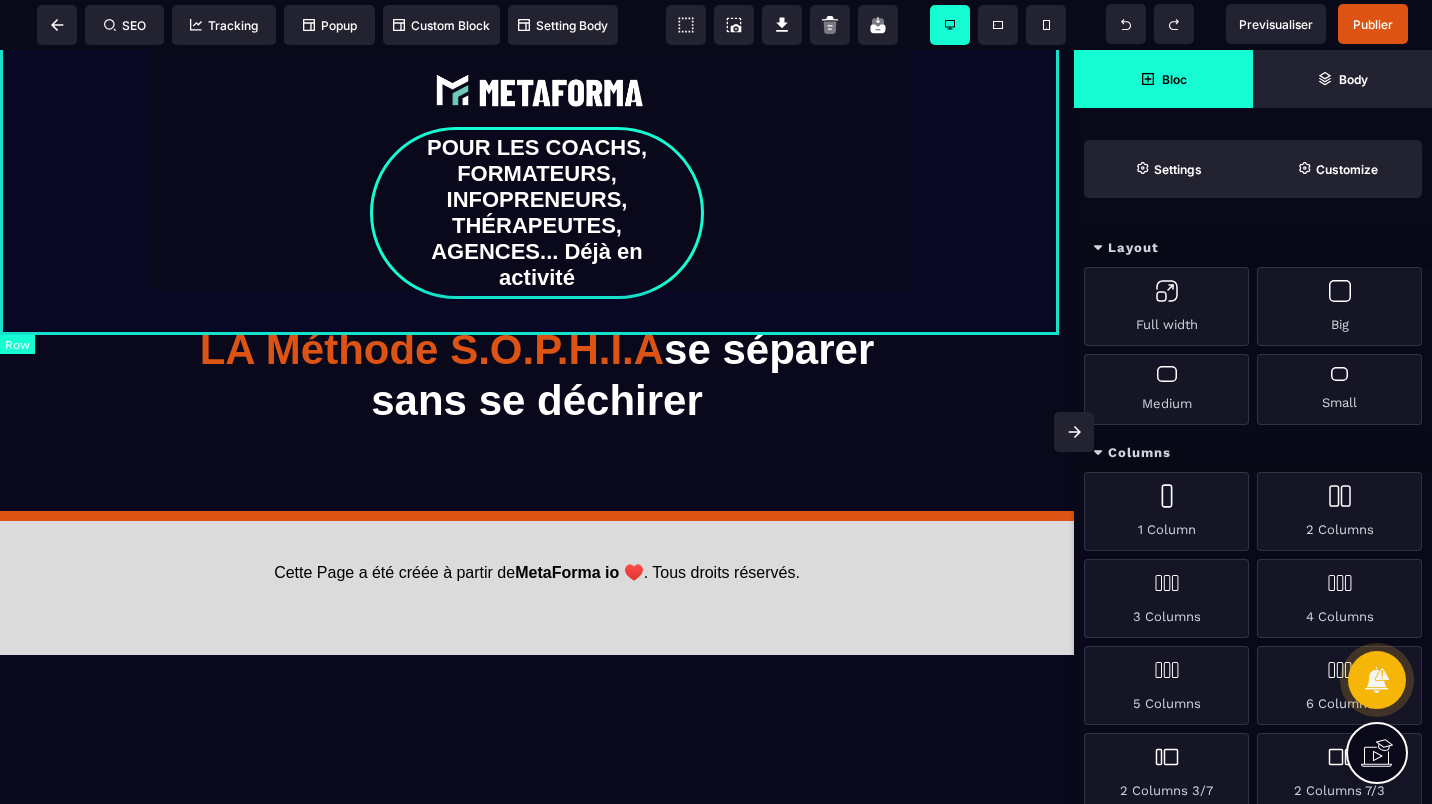 scroll, scrollTop: 0, scrollLeft: 0, axis: both 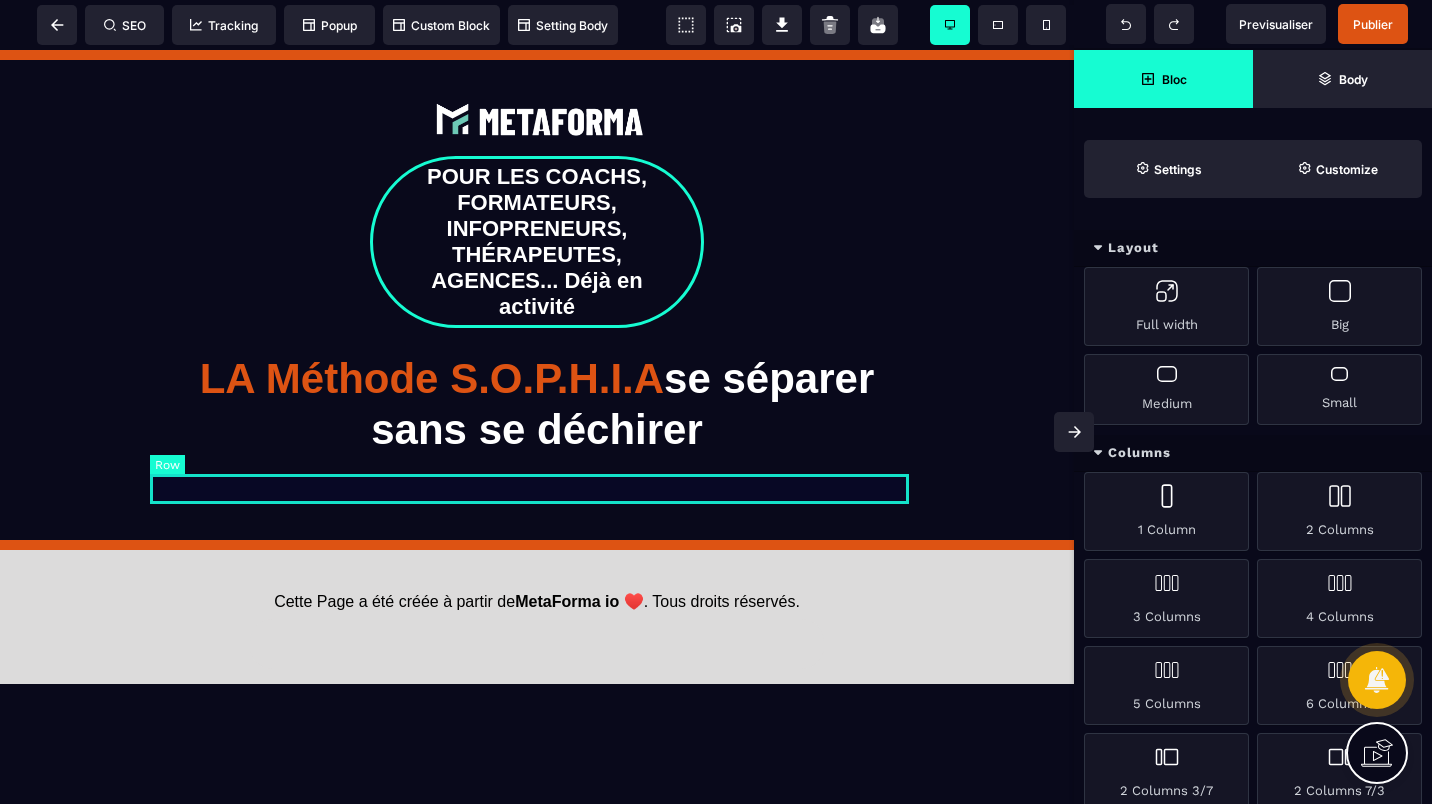 click at bounding box center [537, 480] 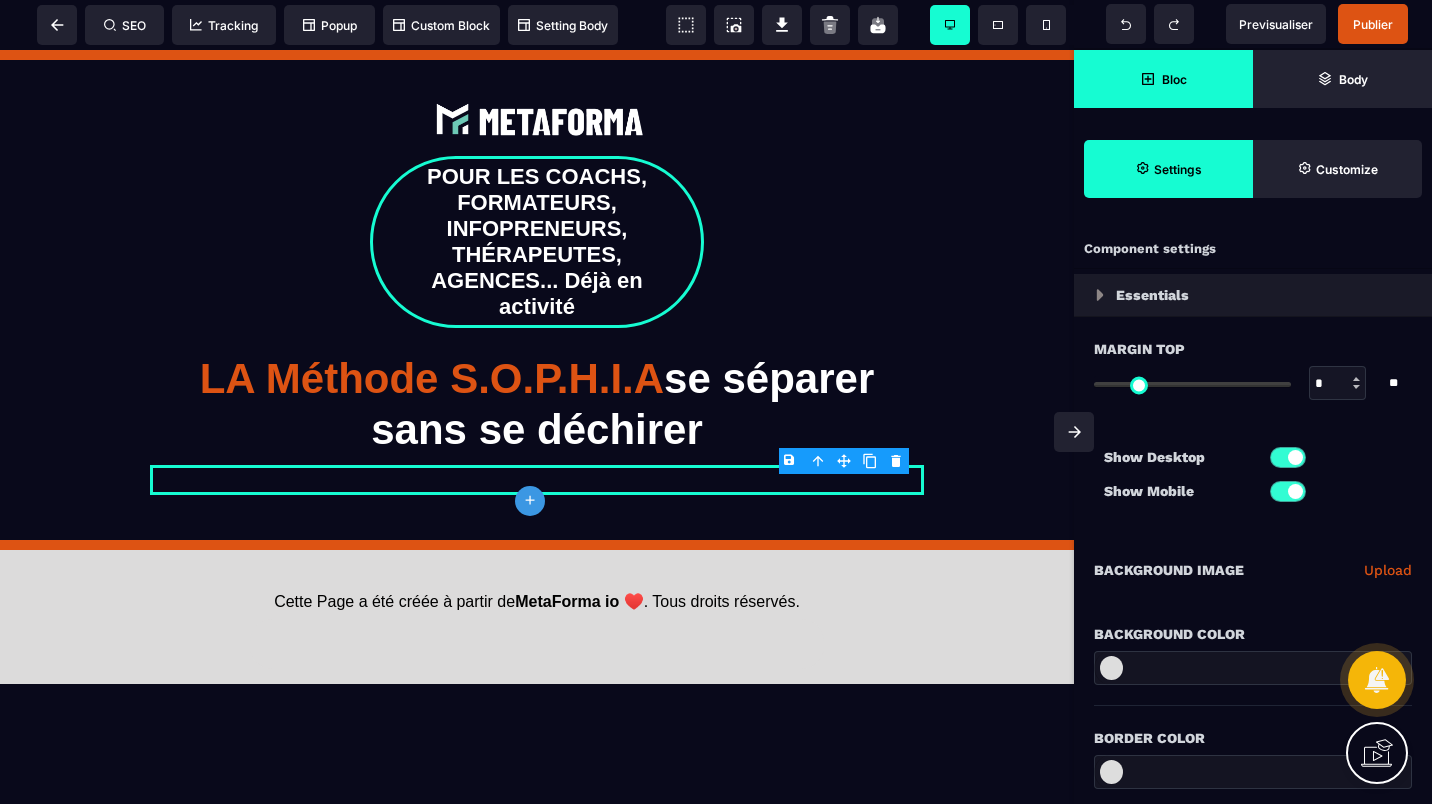click on "Bloc" at bounding box center (1163, 79) 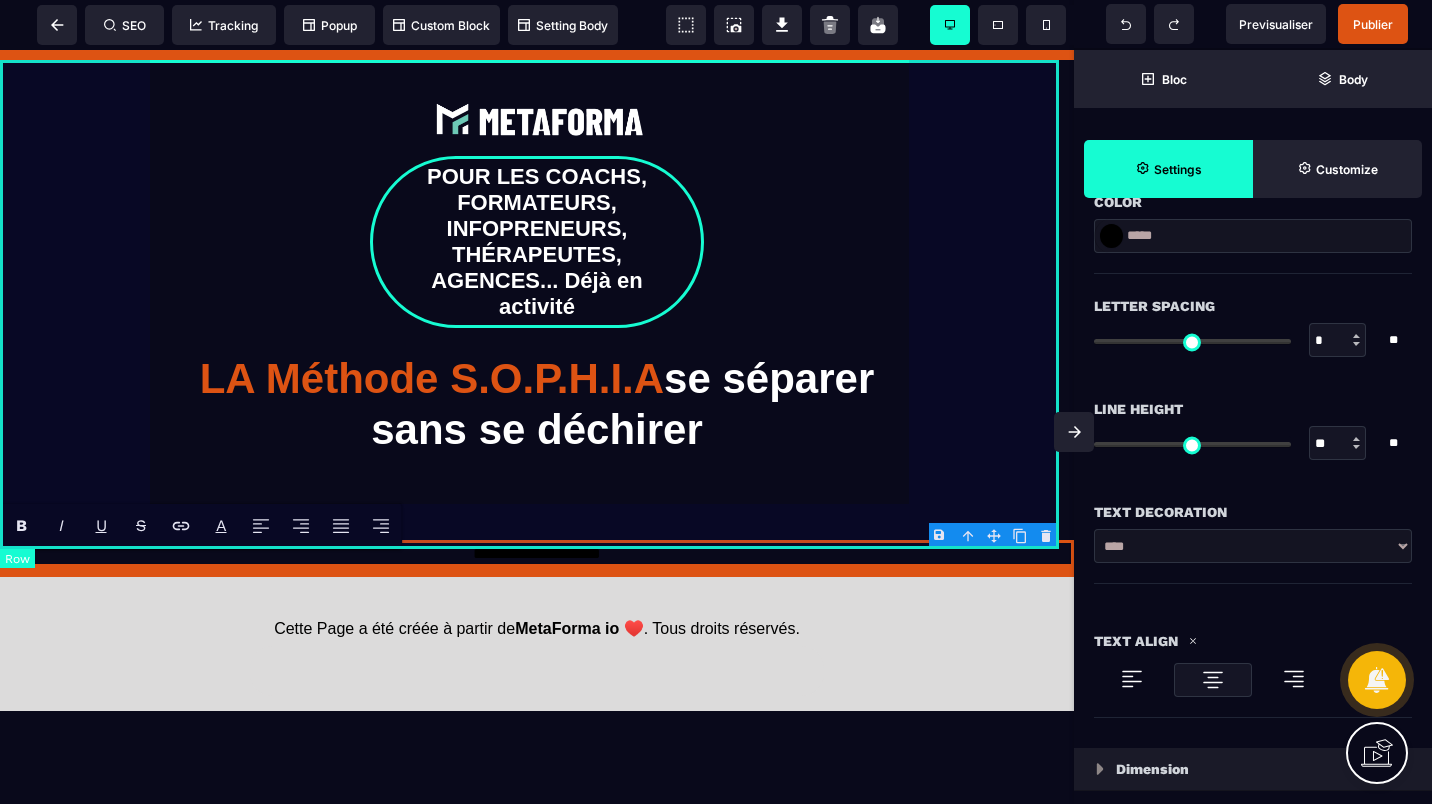 scroll, scrollTop: 0, scrollLeft: 0, axis: both 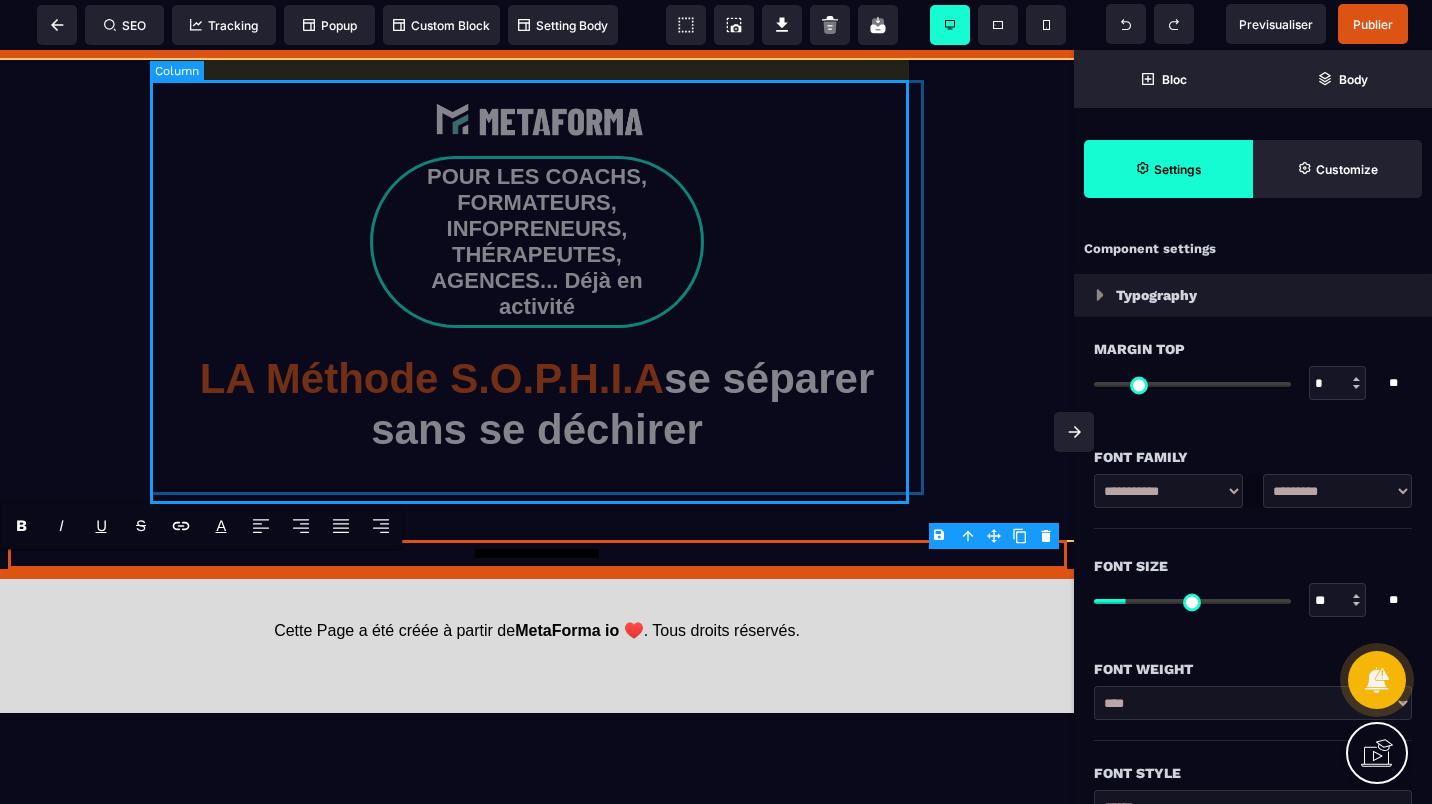 click on "POUR LES COACHS, FORMATEURS,  INFOPRENEURS, THÉRAPEUTES, AGENCES... Déjà en activité LA Méthode S.O.P.H.I.A  se séparer sans se déchirer" at bounding box center (537, 300) 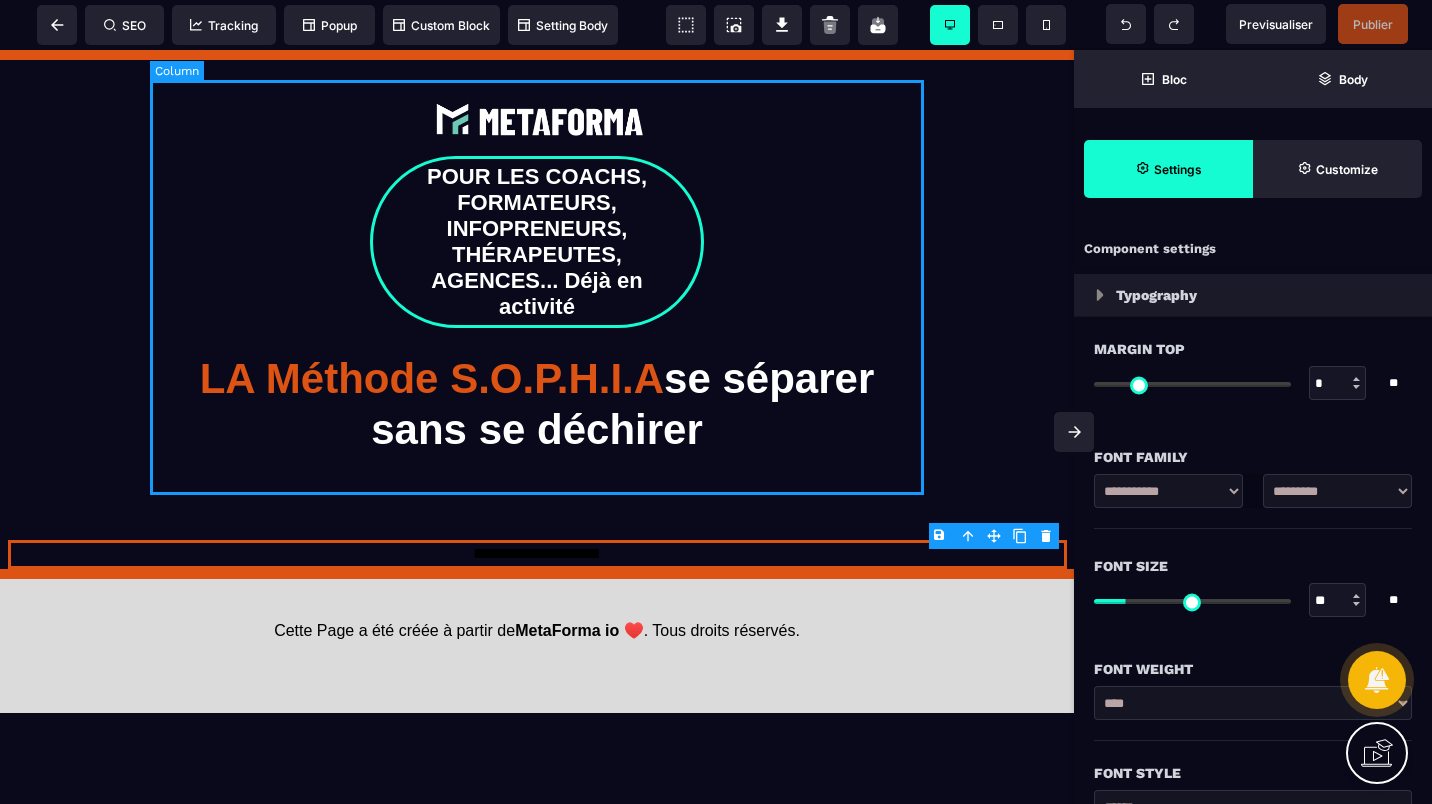 click on "POUR LES COACHS, FORMATEURS,  INFOPRENEURS, THÉRAPEUTES, AGENCES... Déjà en activité LA Méthode S.O.P.H.I.A  se séparer sans se déchirer" at bounding box center [537, 287] 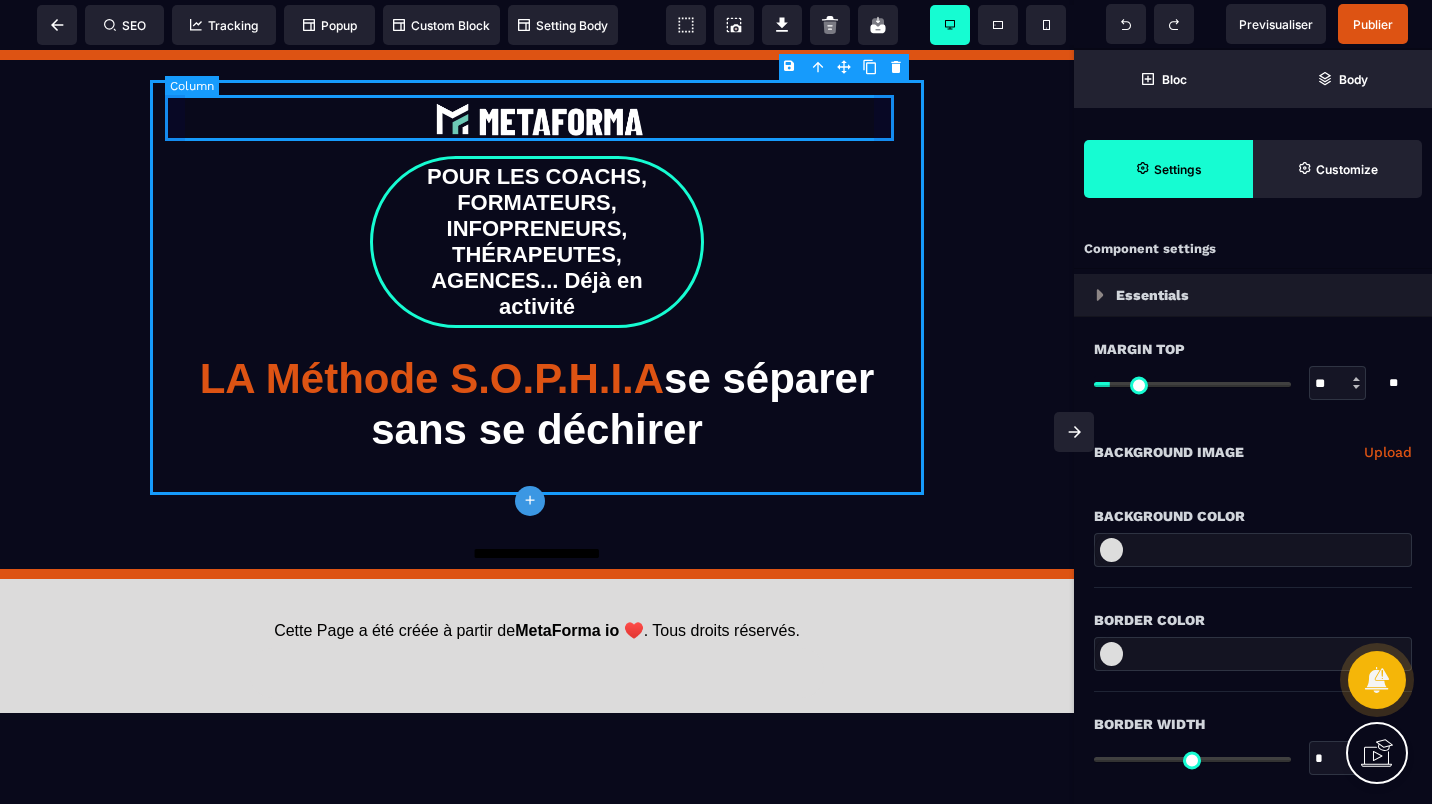 click at bounding box center [537, 118] 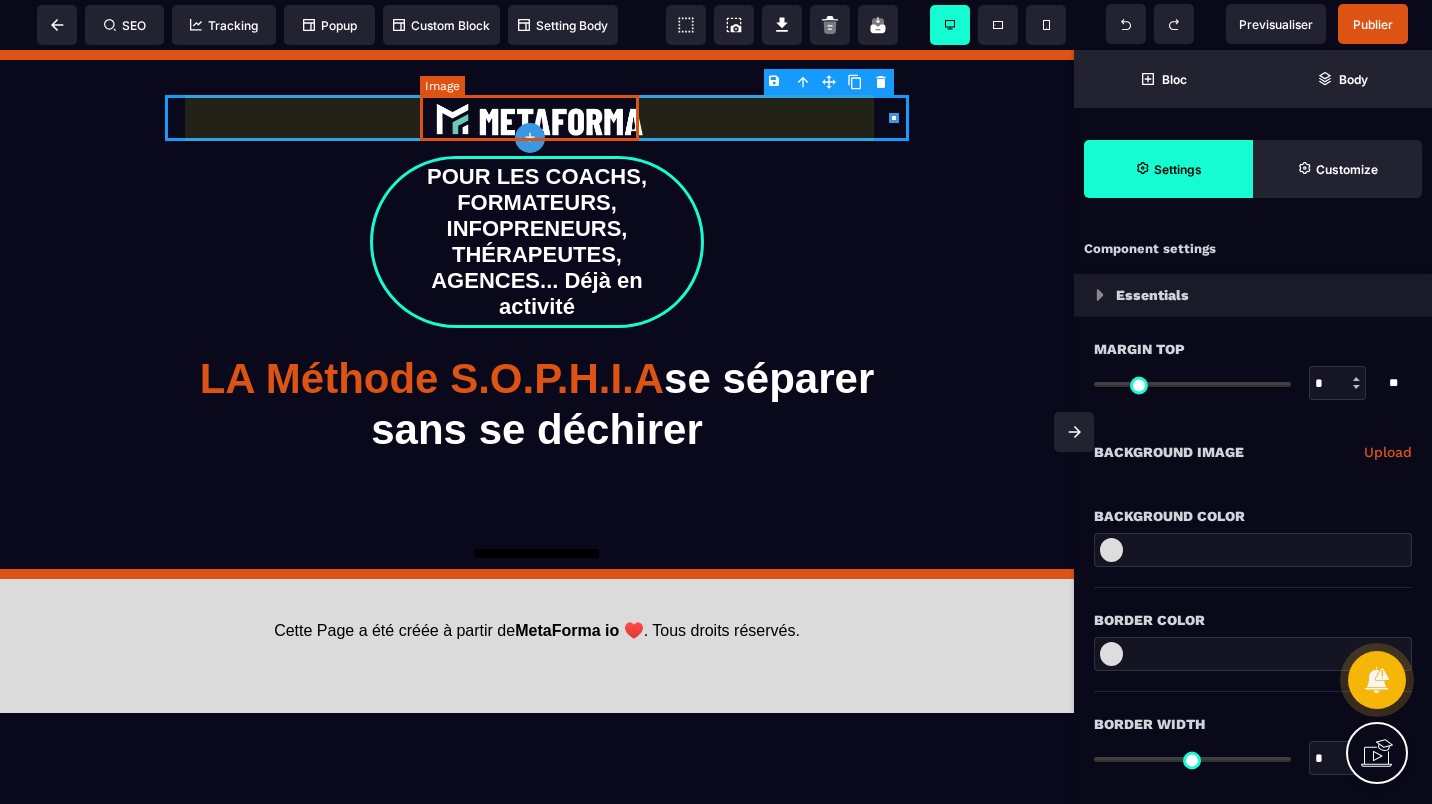 click at bounding box center (537, 118) 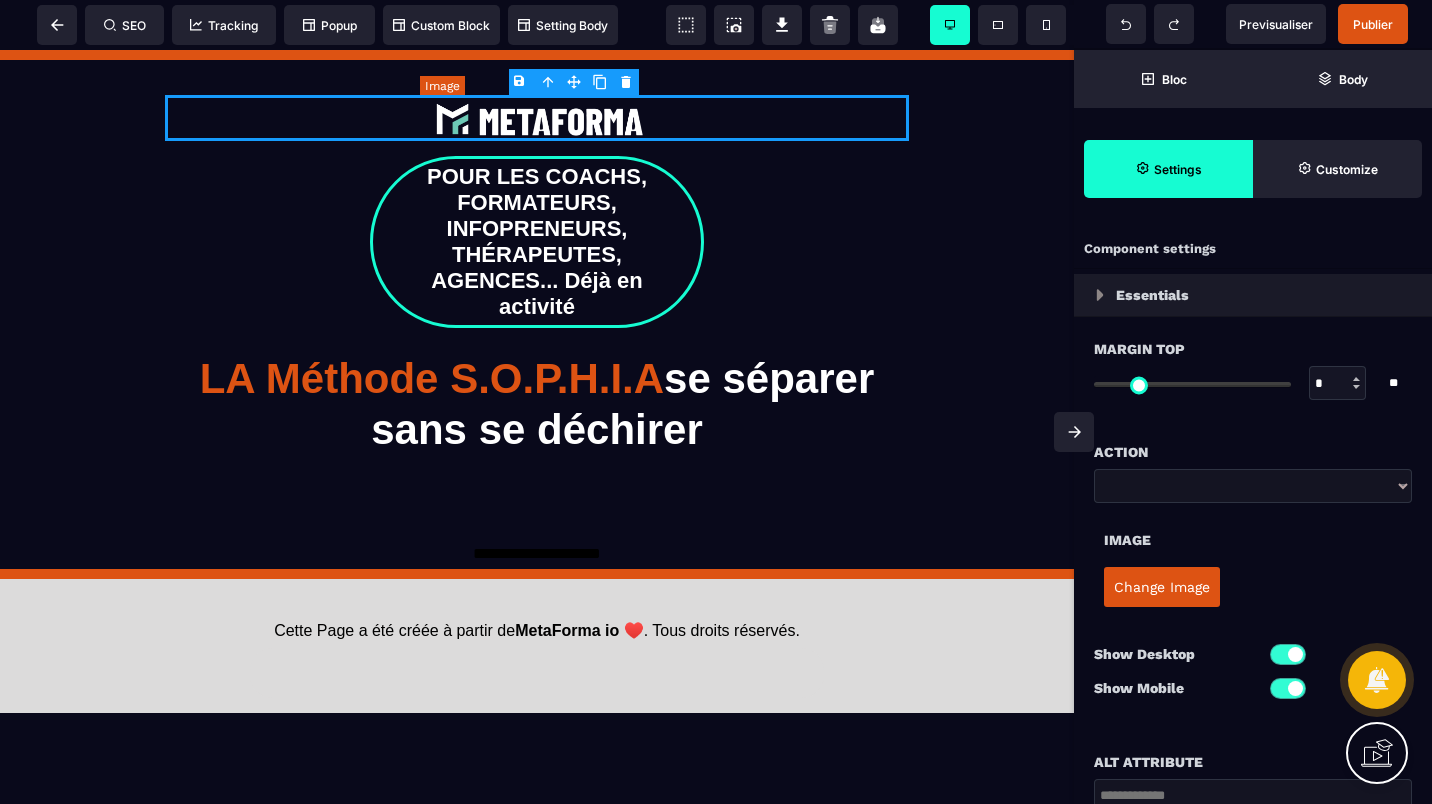 click at bounding box center [537, 118] 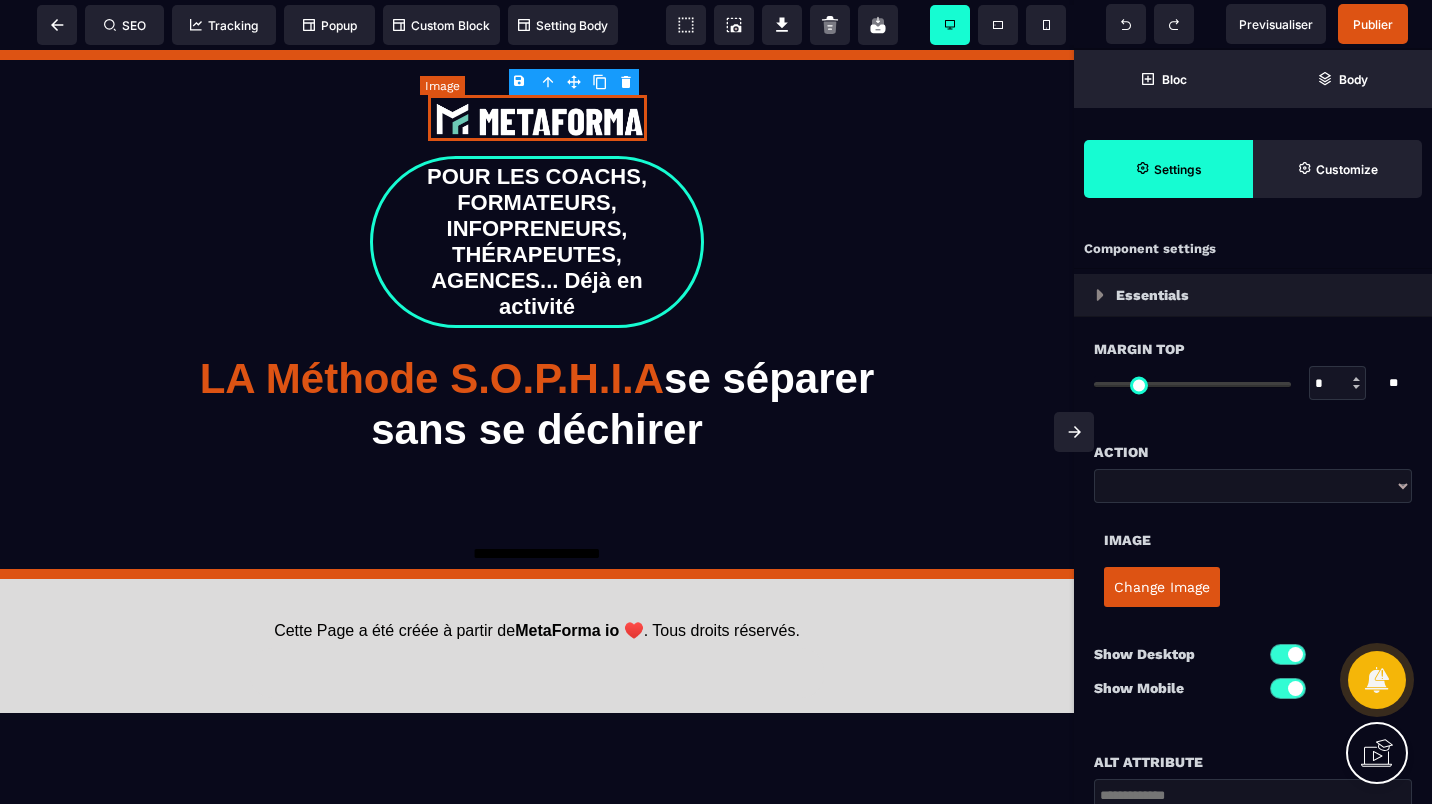 click at bounding box center (537, 118) 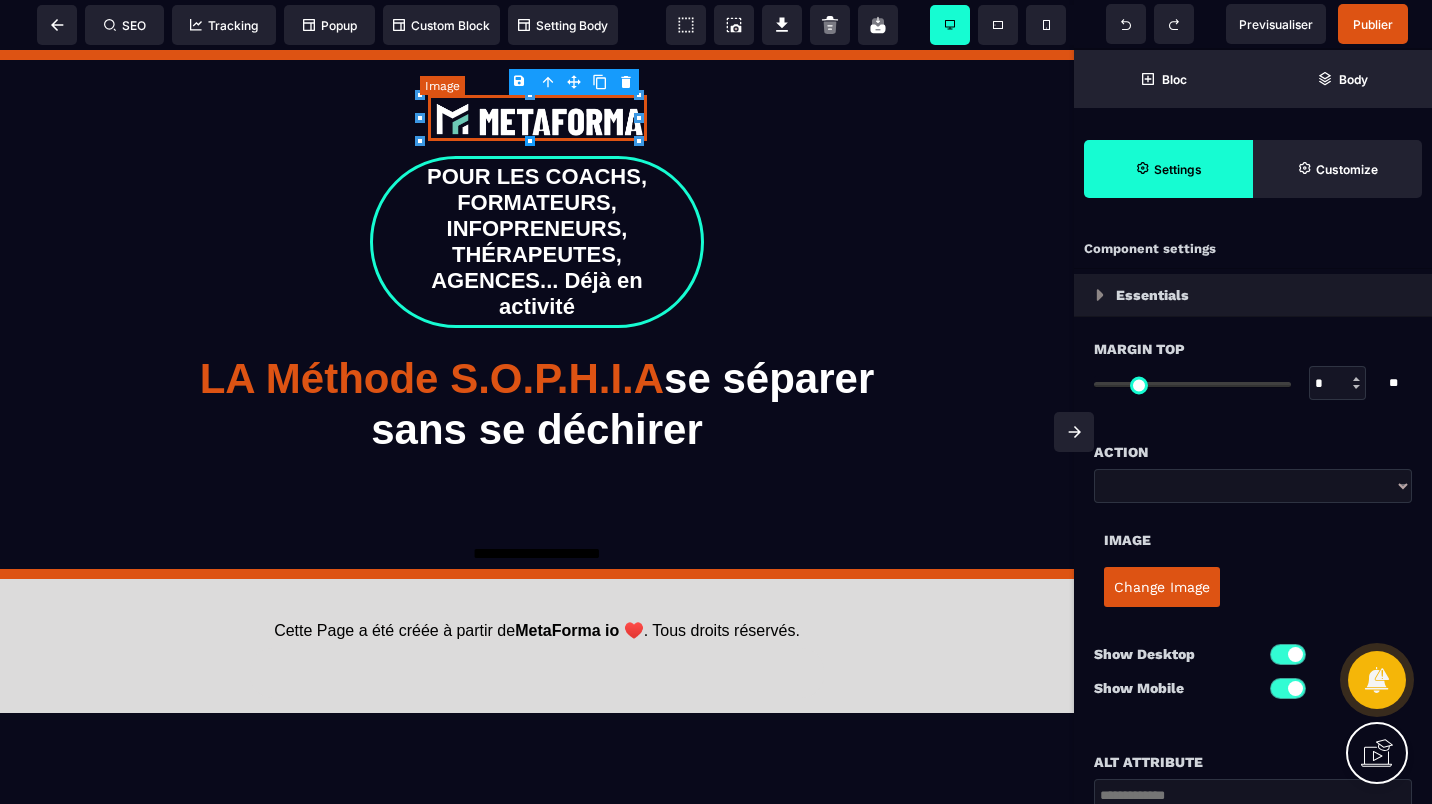 click at bounding box center [537, 118] 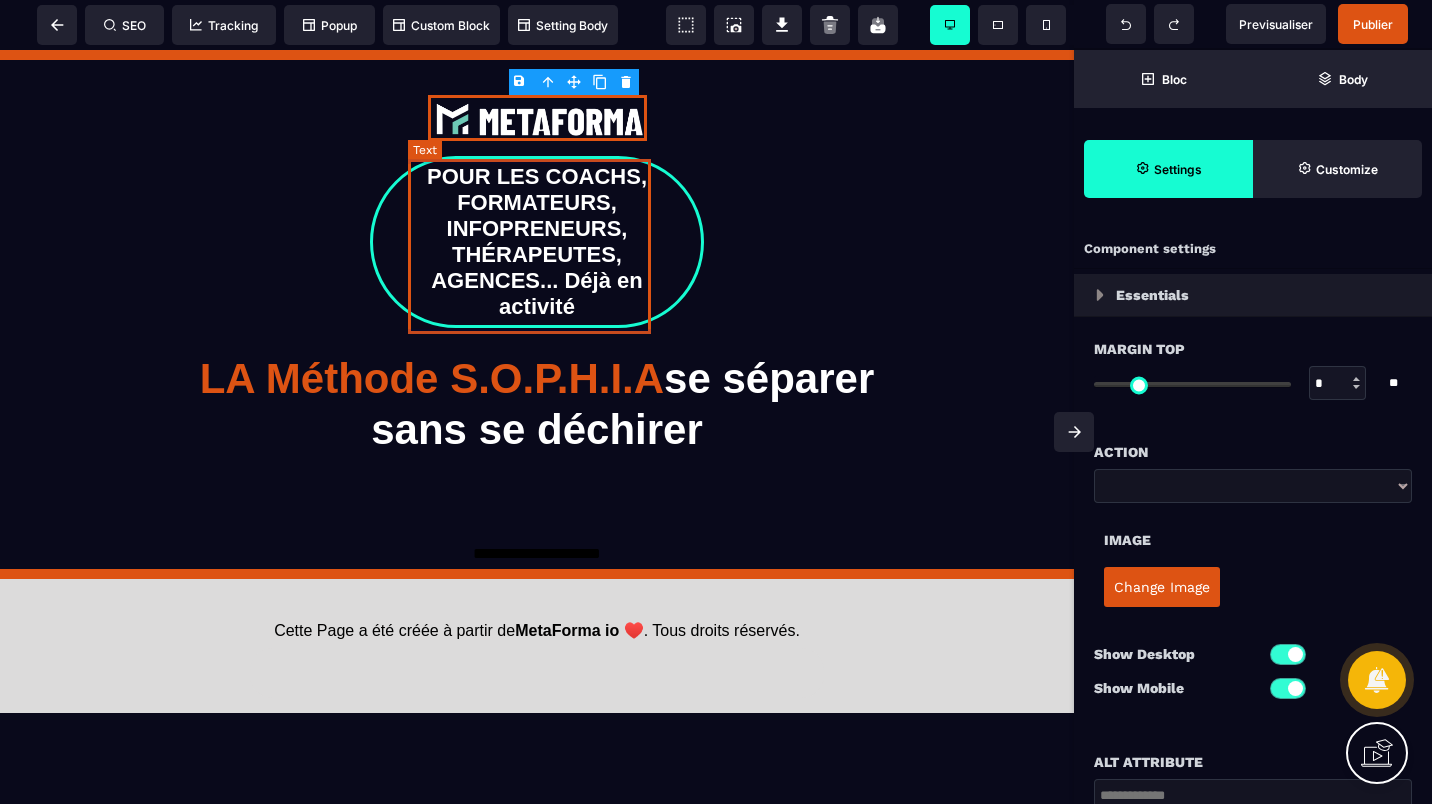 click on "POUR LES COACHS, FORMATEURS,  INFOPRENEURS, THÉRAPEUTES, AGENCES... Déjà en activité" at bounding box center (537, 242) 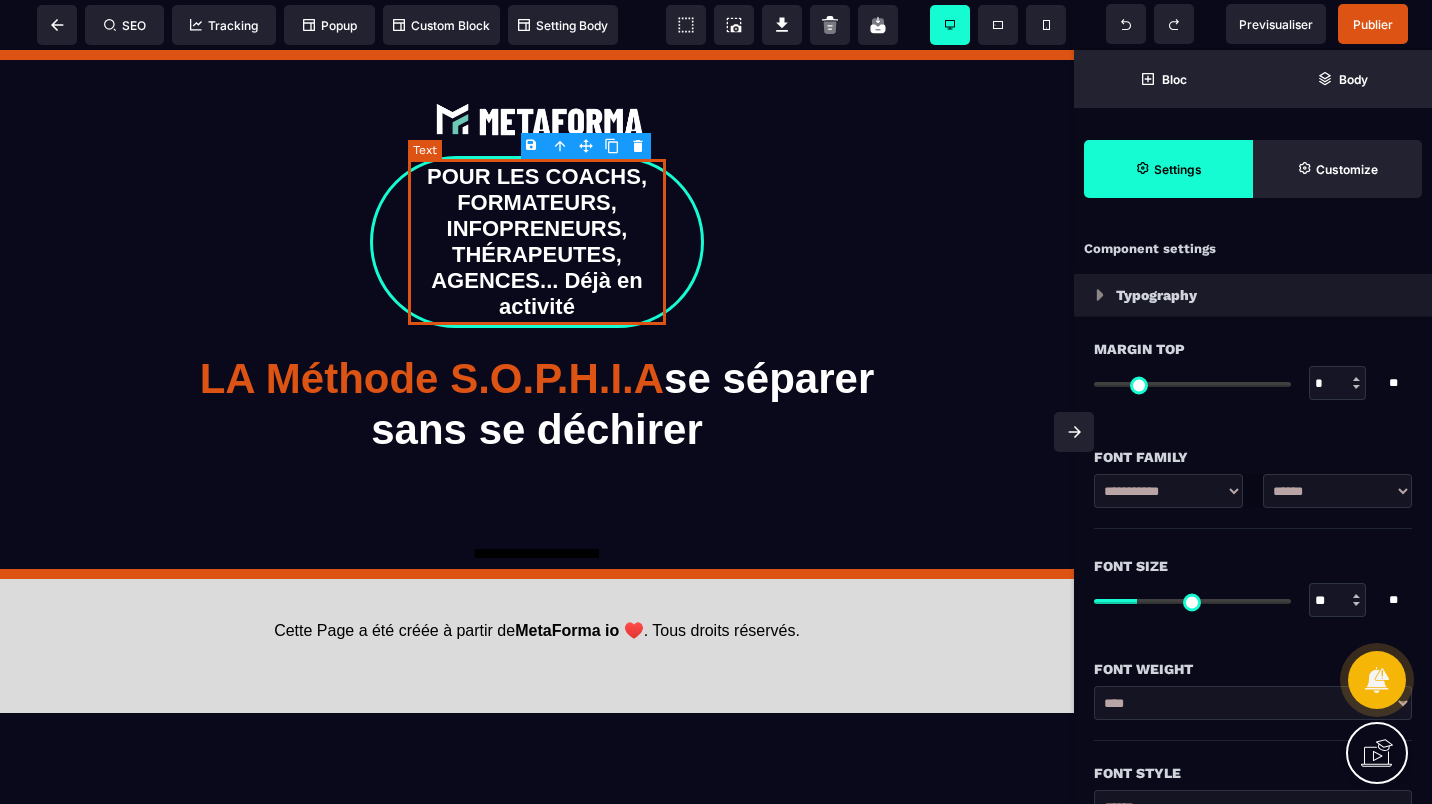 click on "POUR LES COACHS, FORMATEURS,  INFOPRENEURS, THÉRAPEUTES, AGENCES... Déjà en activité" at bounding box center (537, 242) 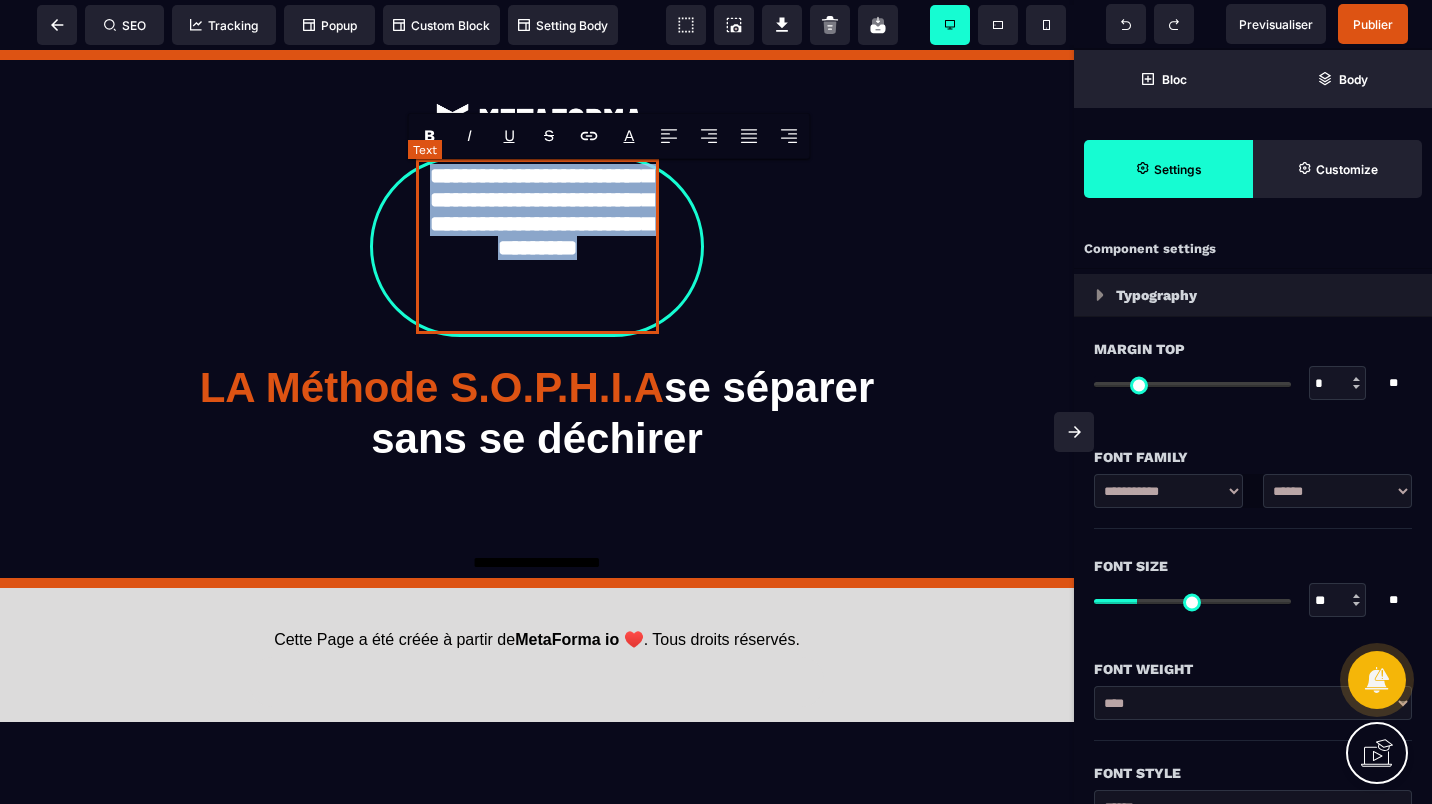 drag, startPoint x: 427, startPoint y: 184, endPoint x: 596, endPoint y: 322, distance: 218.1857 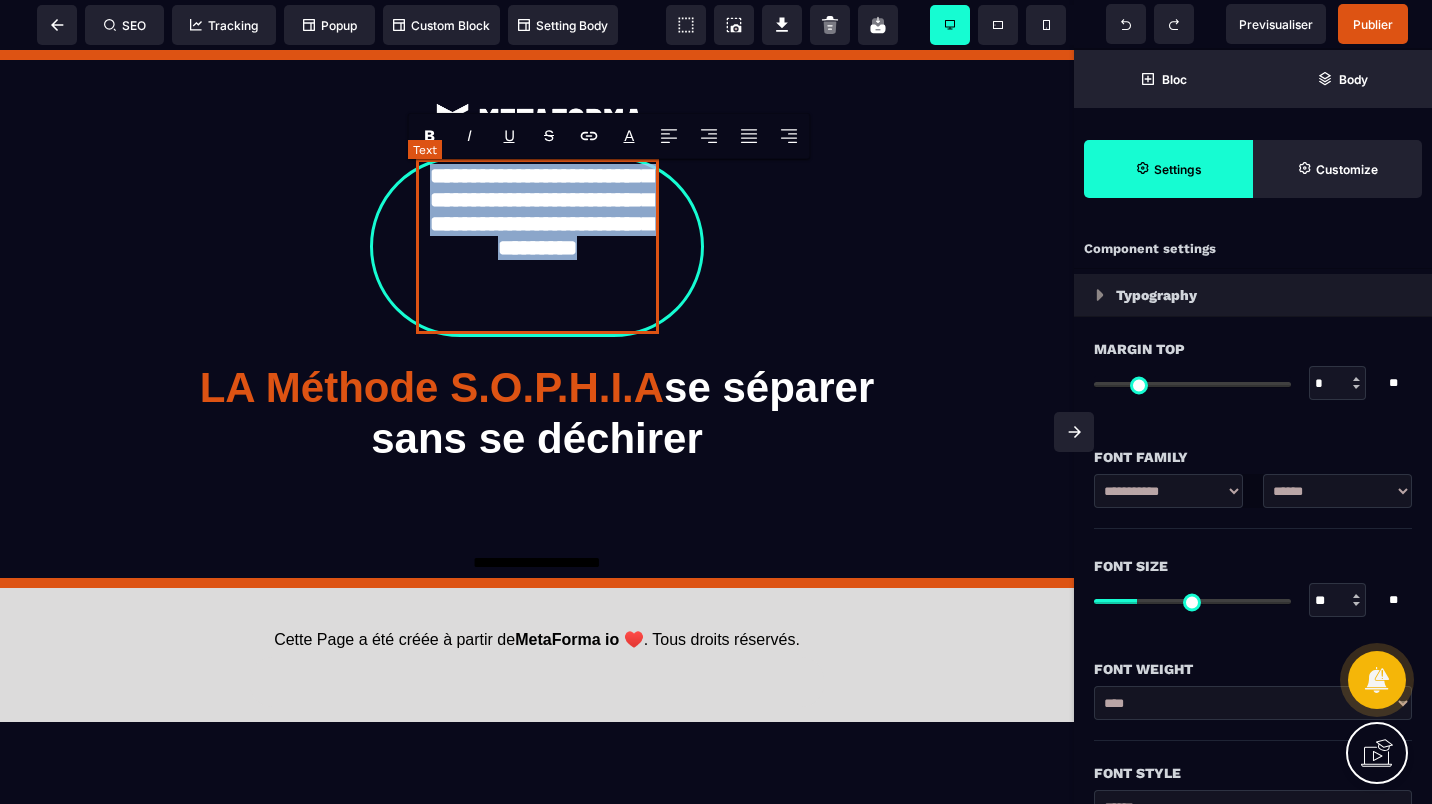 click on "**********" at bounding box center [537, 246] 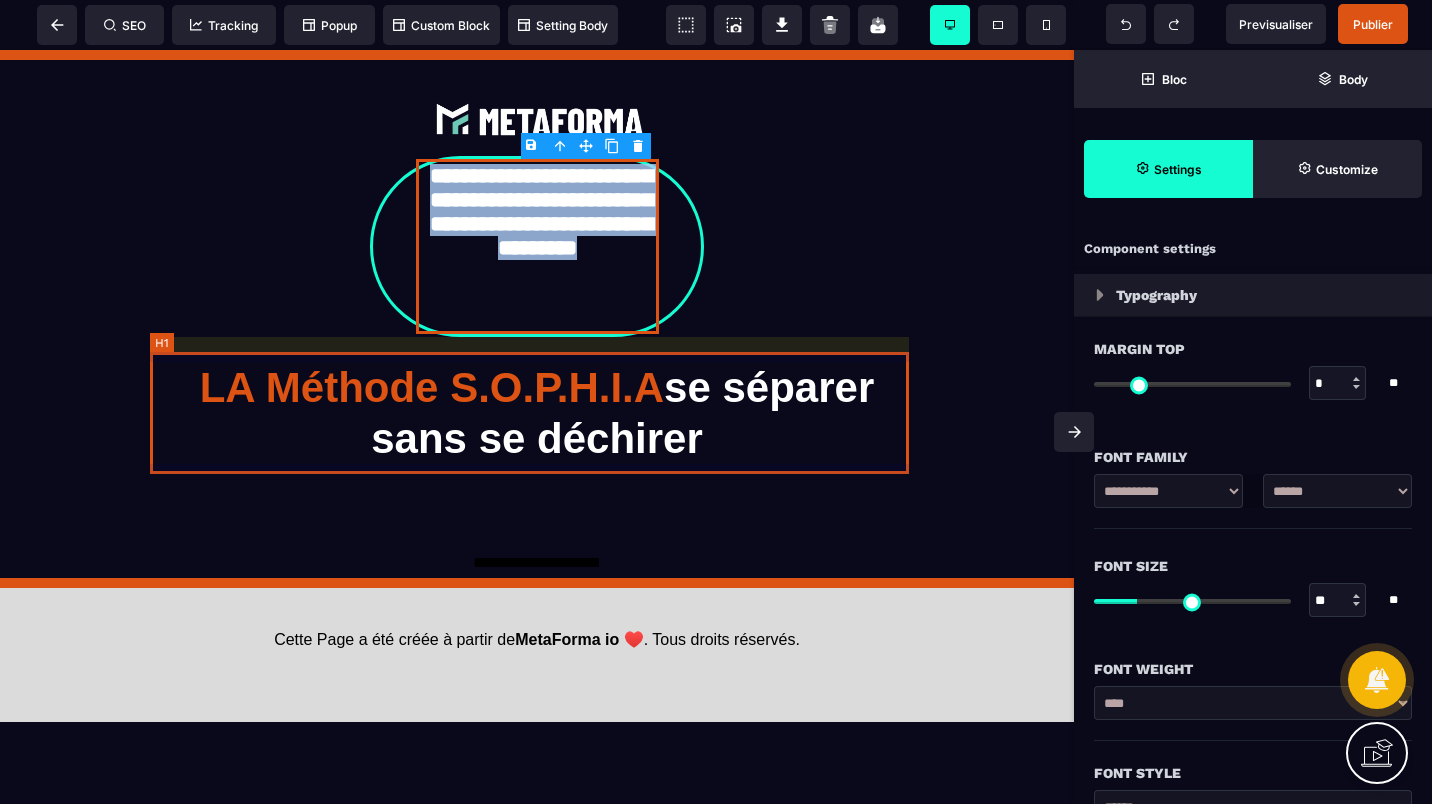 click on "**********" at bounding box center [537, 304] 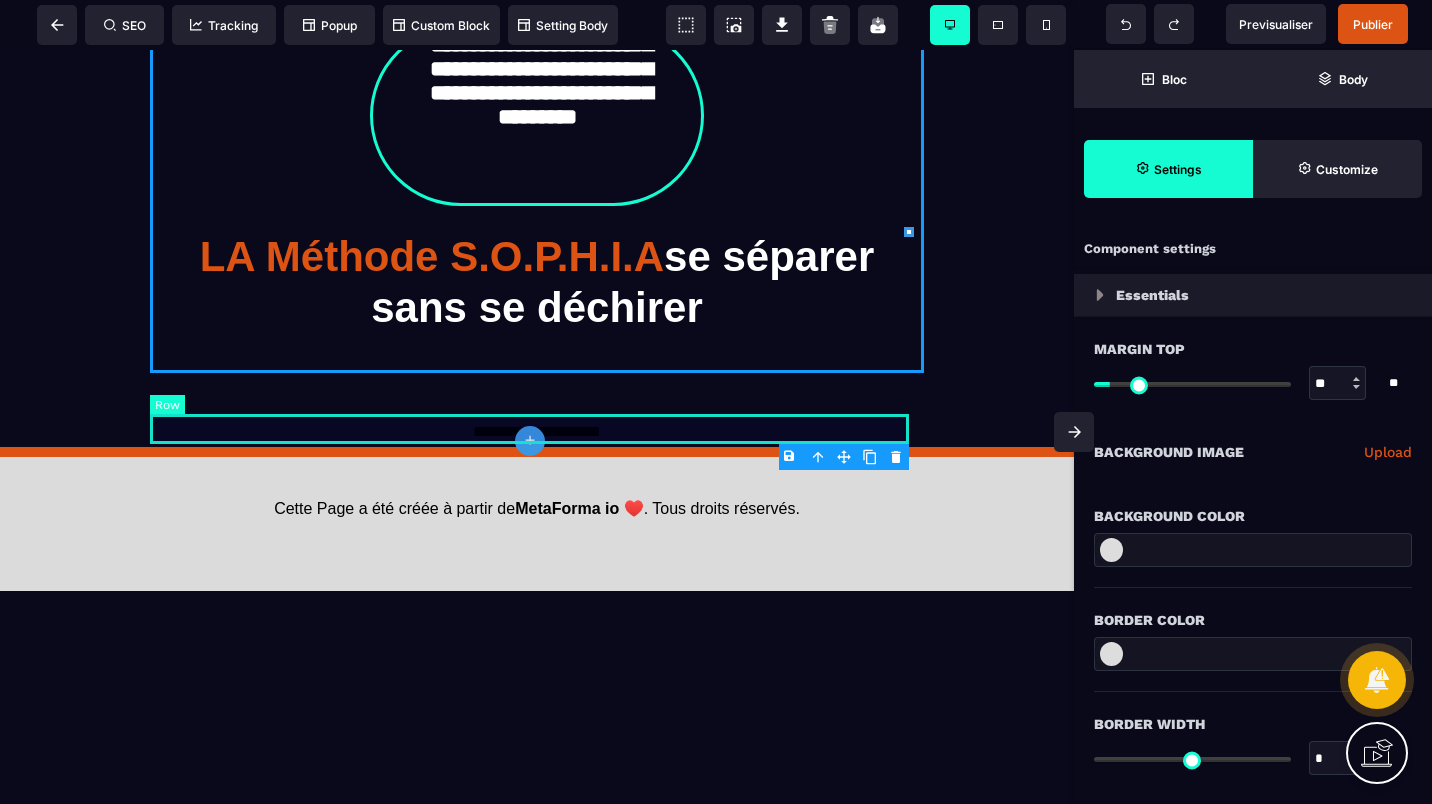 scroll, scrollTop: 300, scrollLeft: 0, axis: vertical 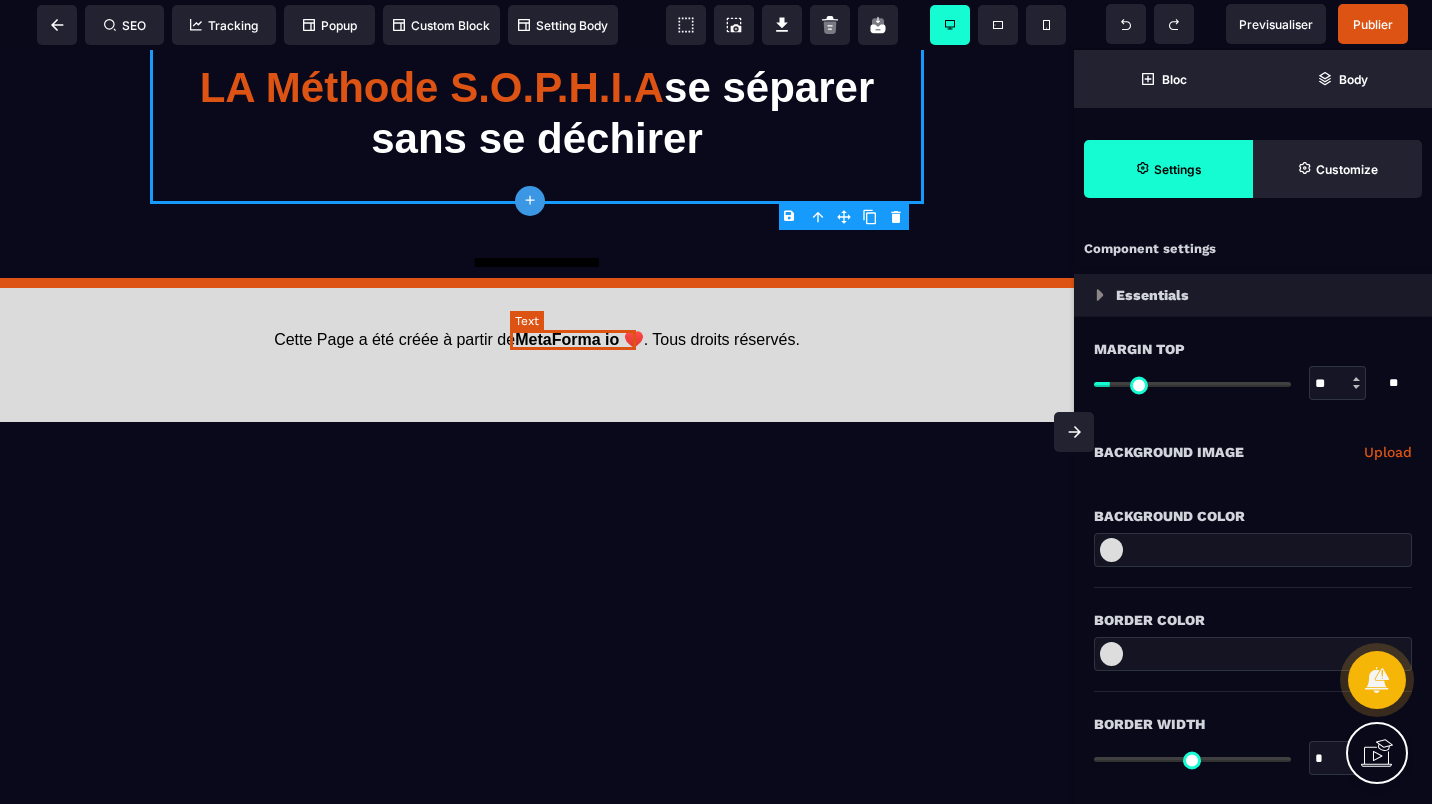 click on "MetaForma io ♥️" at bounding box center (579, 339) 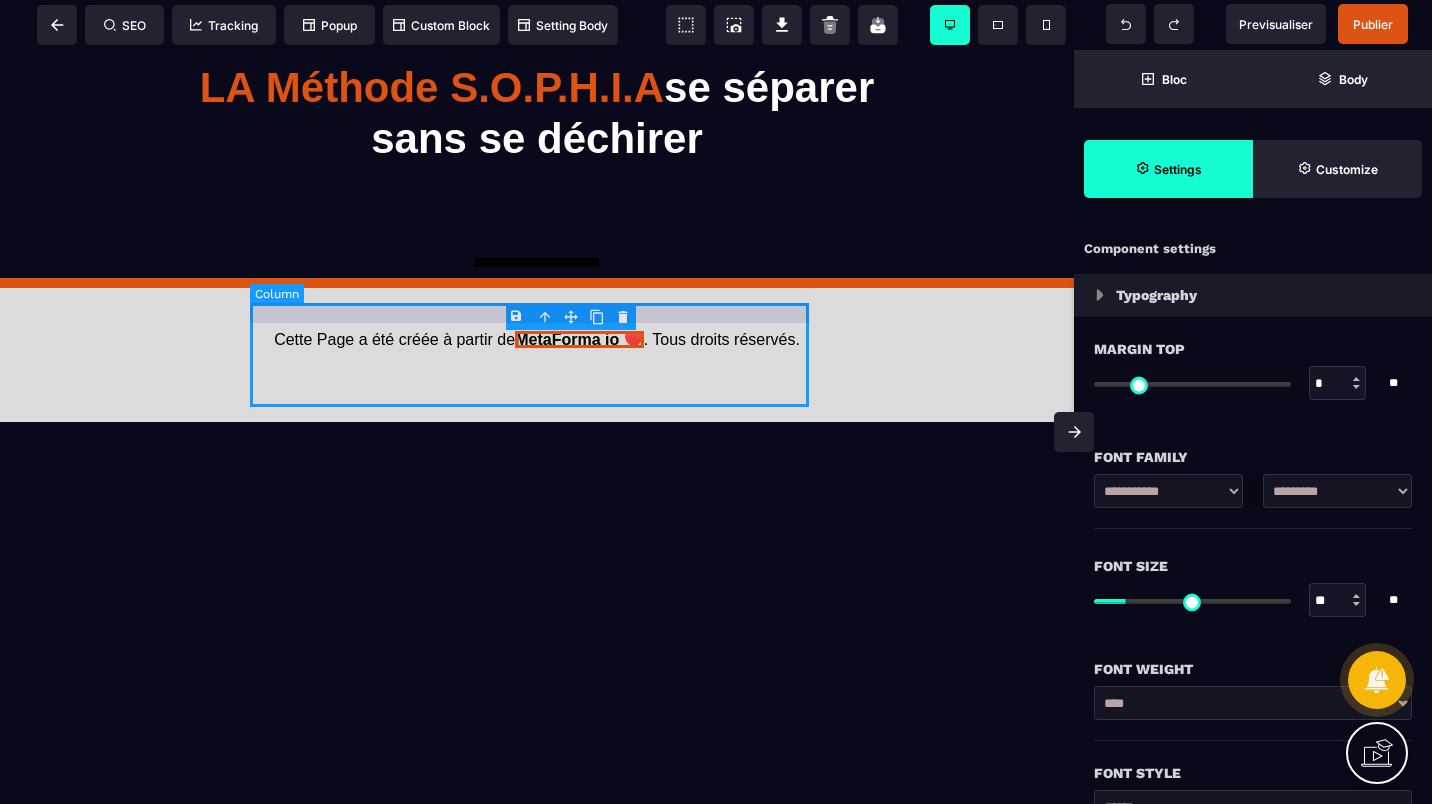 click on "Cette Page a été créée à partir de  MetaForma io ♥️ . Tous droits réservés." at bounding box center (537, 355) 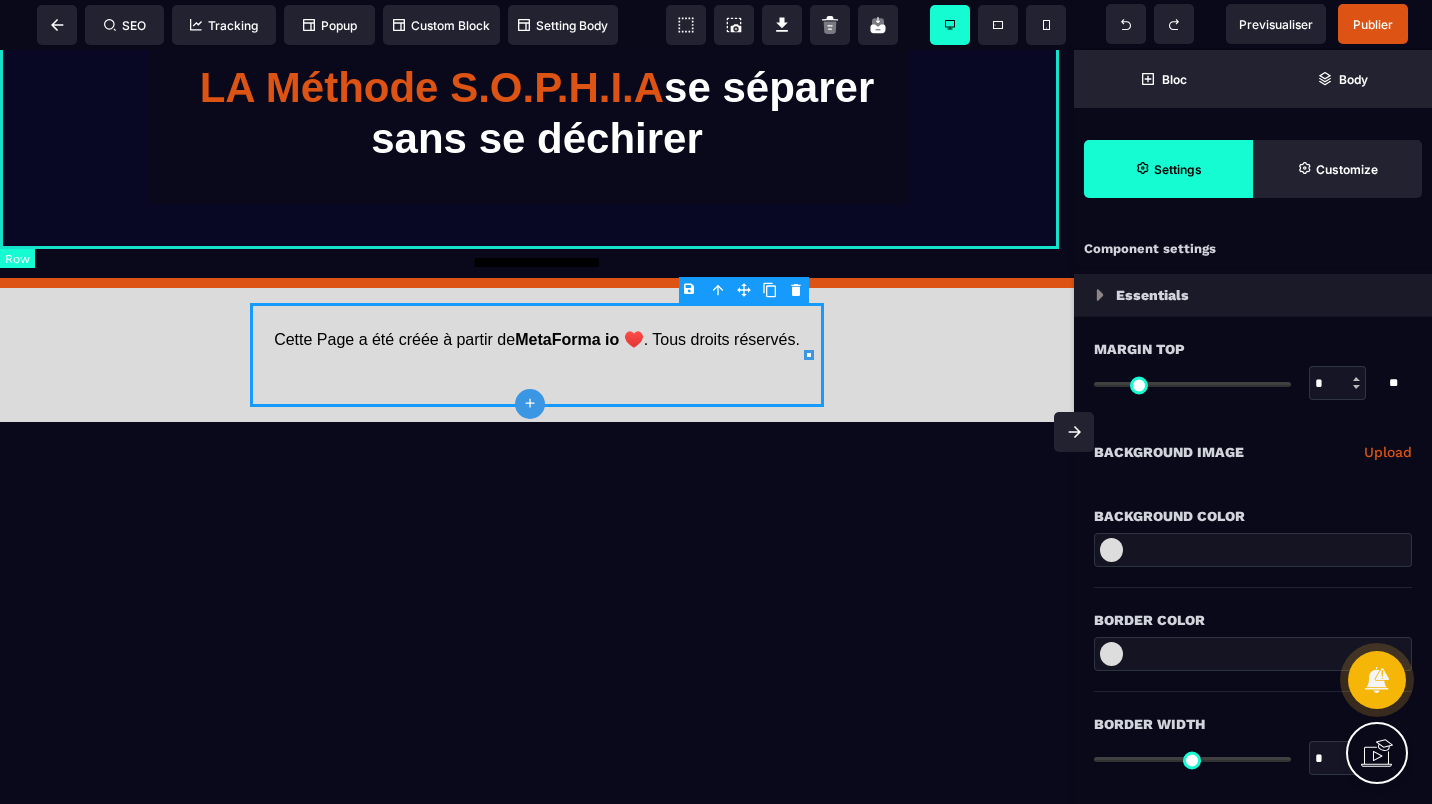 click on "**********" at bounding box center (537, 4) 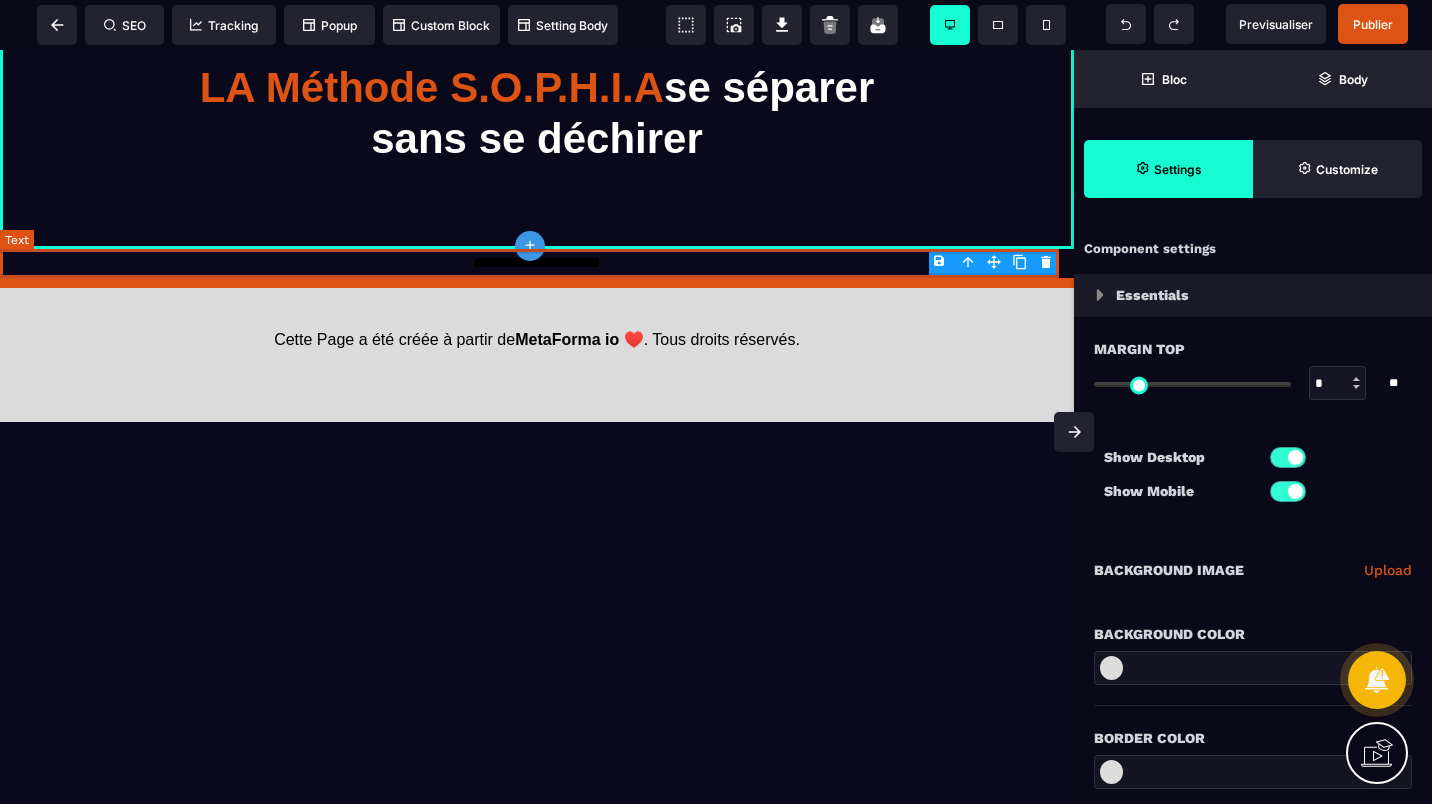 click on "**********" at bounding box center [537, 263] 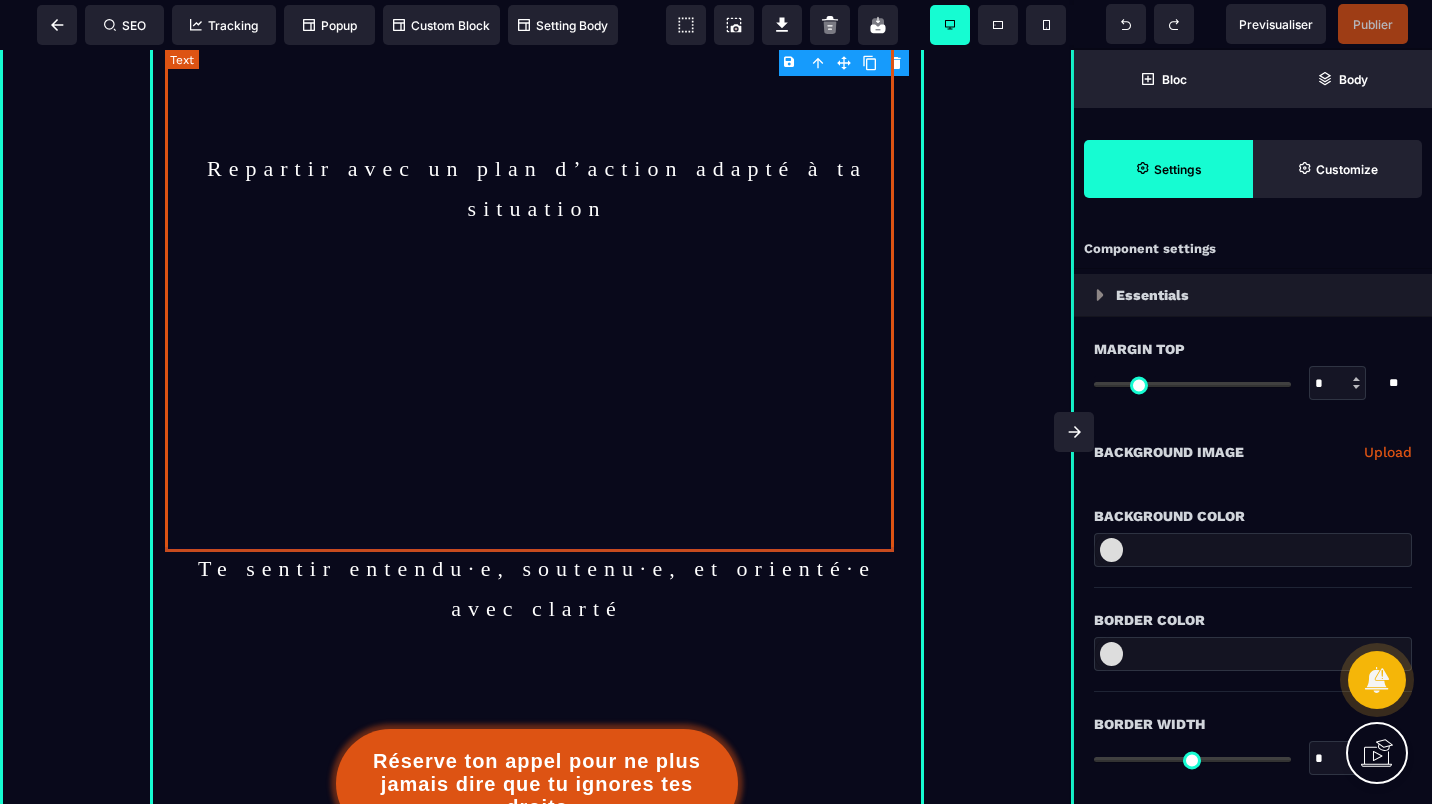 scroll, scrollTop: 1500, scrollLeft: 0, axis: vertical 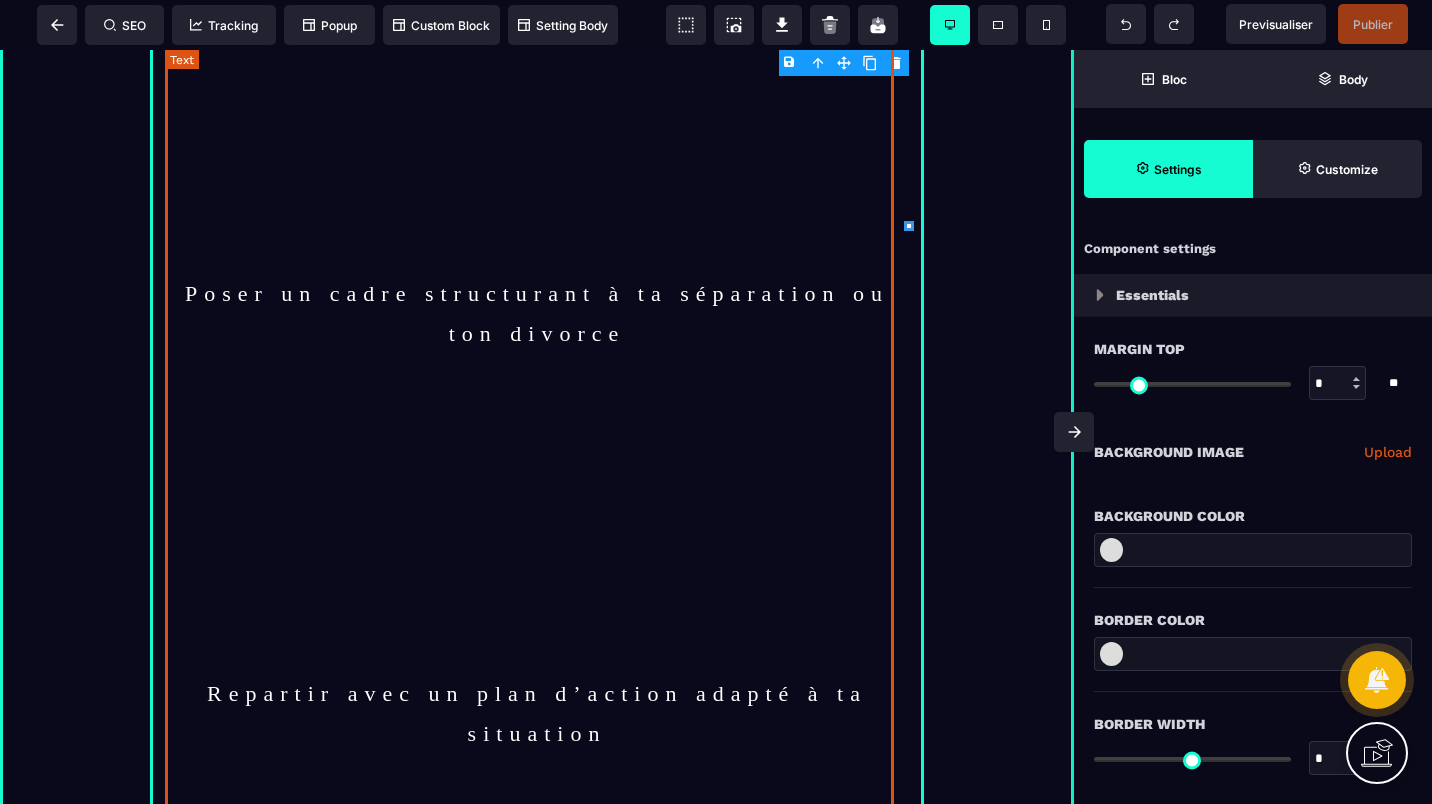 click on "Insert your text hereTu veux te séparer sans guerre, sans chaos, et sans te perdre. Mais tu ne sais pas par où commencer, ce qu’il faut dire, ce qu’il faut faire — ou ne pas faire. Ce rendez-vous va changer ta trajectoire. En 60 minutes, tu vas : Comprendre tes droits et les erreurs à éviter Poser un cadre structurant à ta séparation ou ton divorce Repartir avec un plan d’action adapté à ta situation Te sentir entendu·e, soutenu·e, et orienté·e avec clarté" at bounding box center (537, 94) 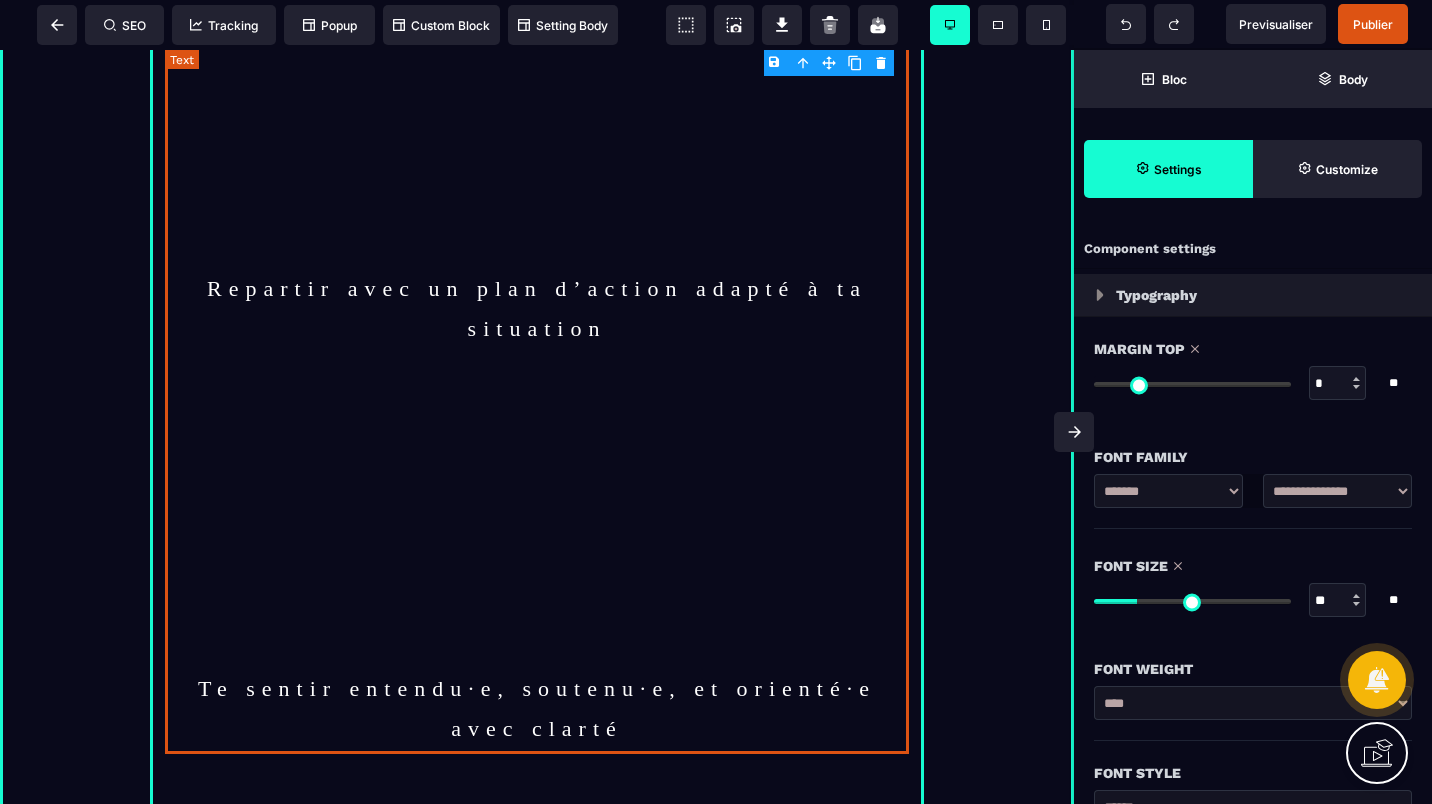 scroll, scrollTop: 2300, scrollLeft: 0, axis: vertical 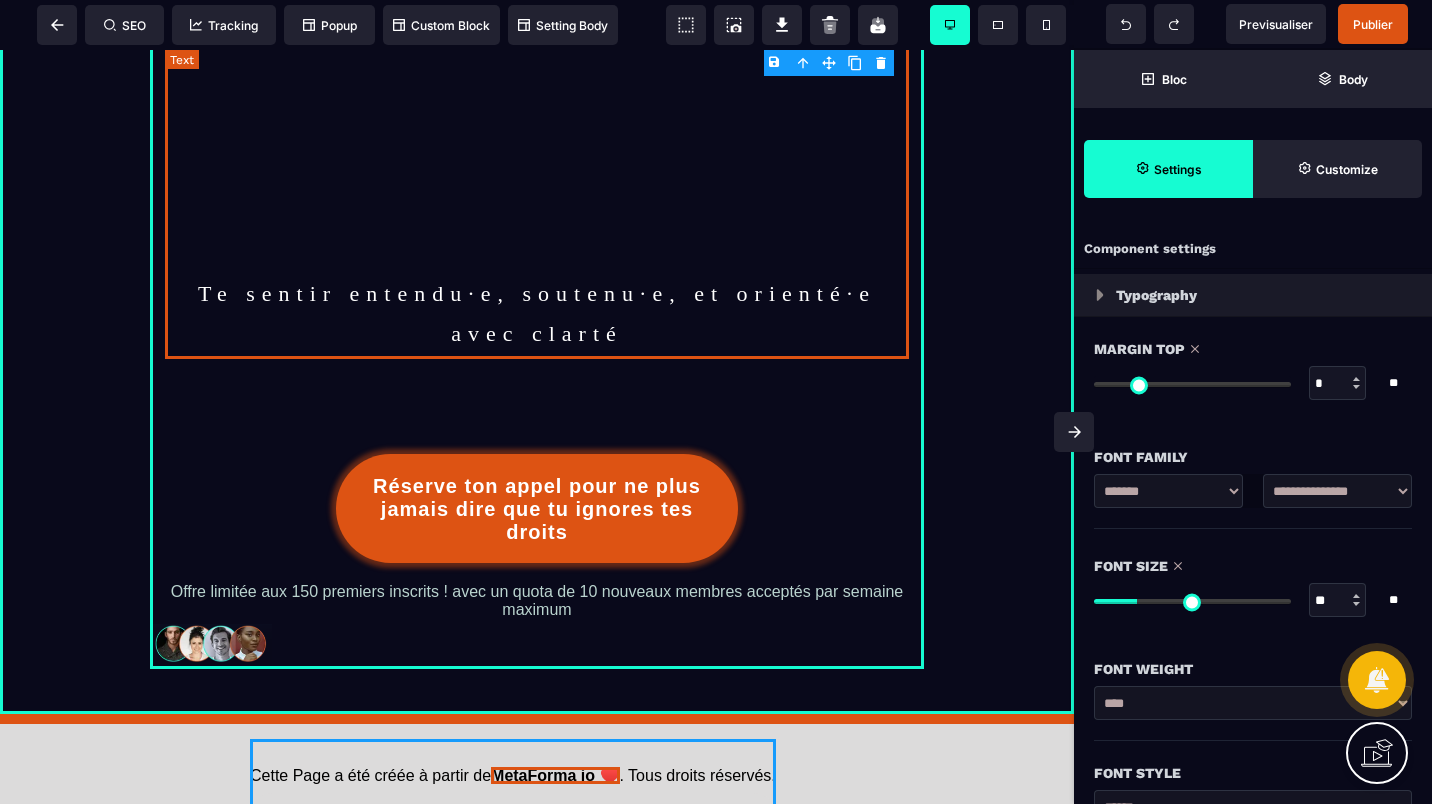 click on "Insert your text hereTu veux te séparer sans guerre, sans chaos, et sans te perdre. Mais tu ne sais pas par où commencer, ce qu’il faut dire, ce qu’il faut faire — ou ne pas faire. Ce rendez-vous va changer ta trajectoire. En 60 minutes, tu vas : Comprendre tes droits et les erreurs à éviter Poser un cadre structurant à ta séparation ou ton divorce Repartir avec un plan d’action adapté à ta situation Te sentir entendu·e, soutenu·e, et orienté·e avec clarté" at bounding box center (537, -706) 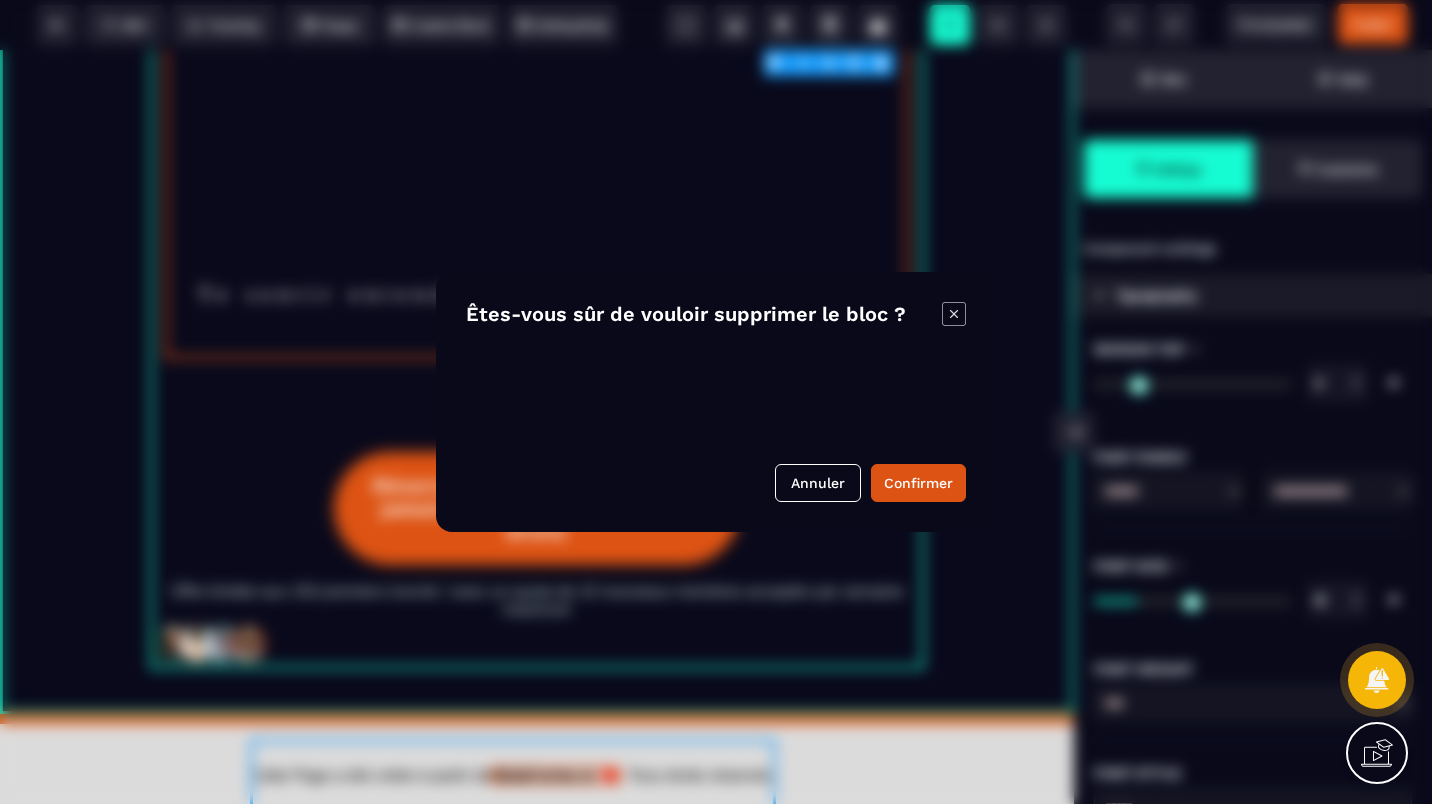 click on "B I U S
A *******
Text
SEO
Tracking
Popup" at bounding box center (716, 402) 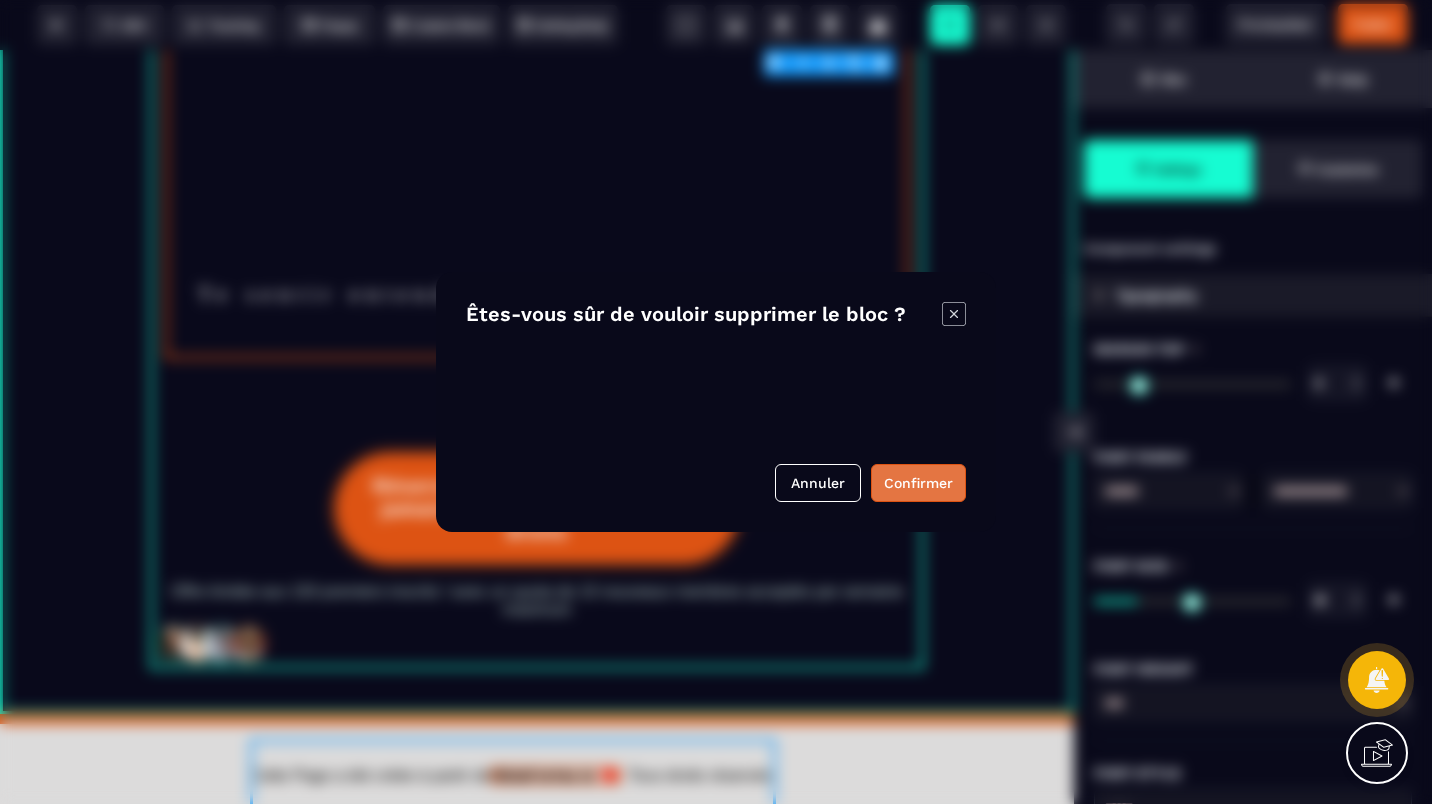click on "Confirmer" at bounding box center [918, 483] 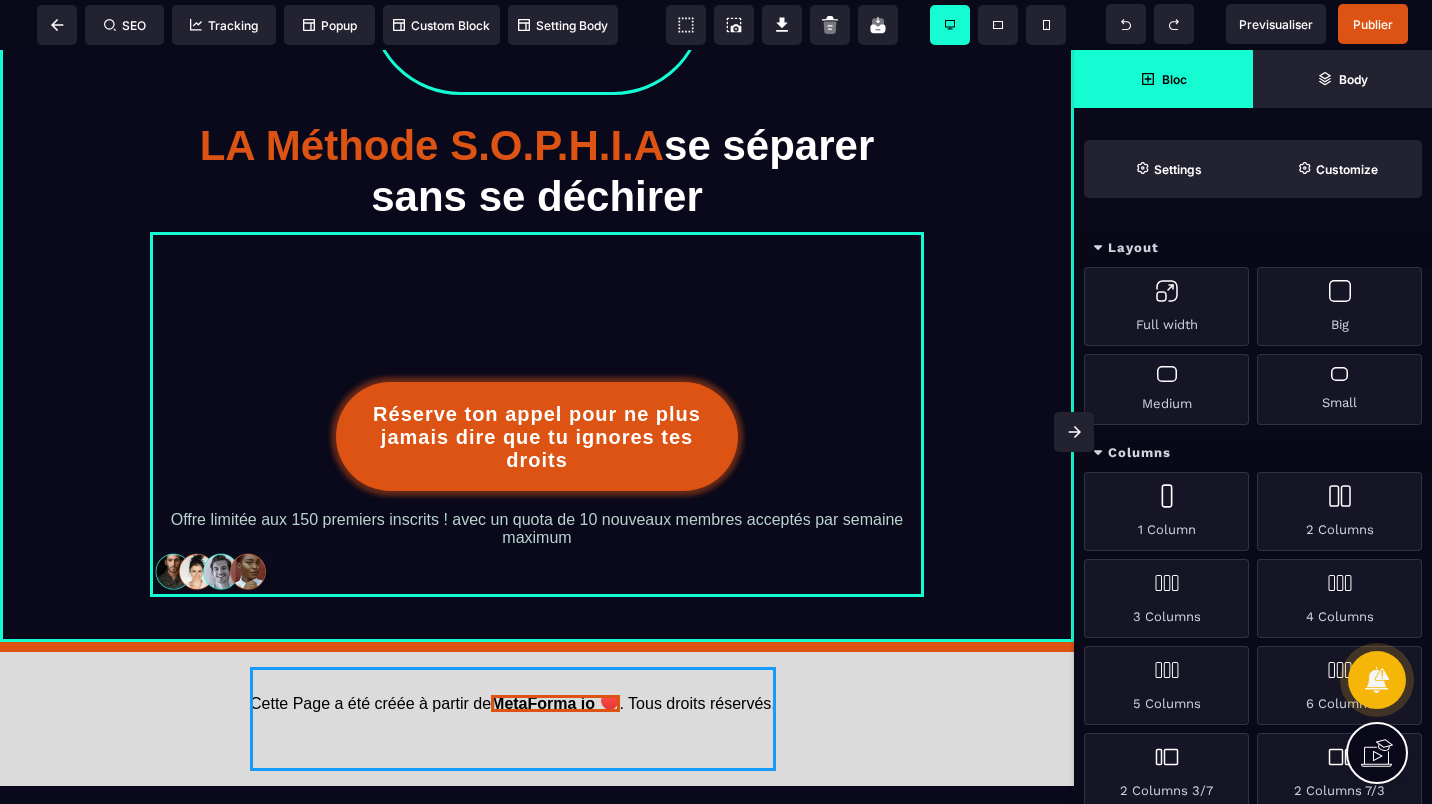 scroll, scrollTop: 163, scrollLeft: 0, axis: vertical 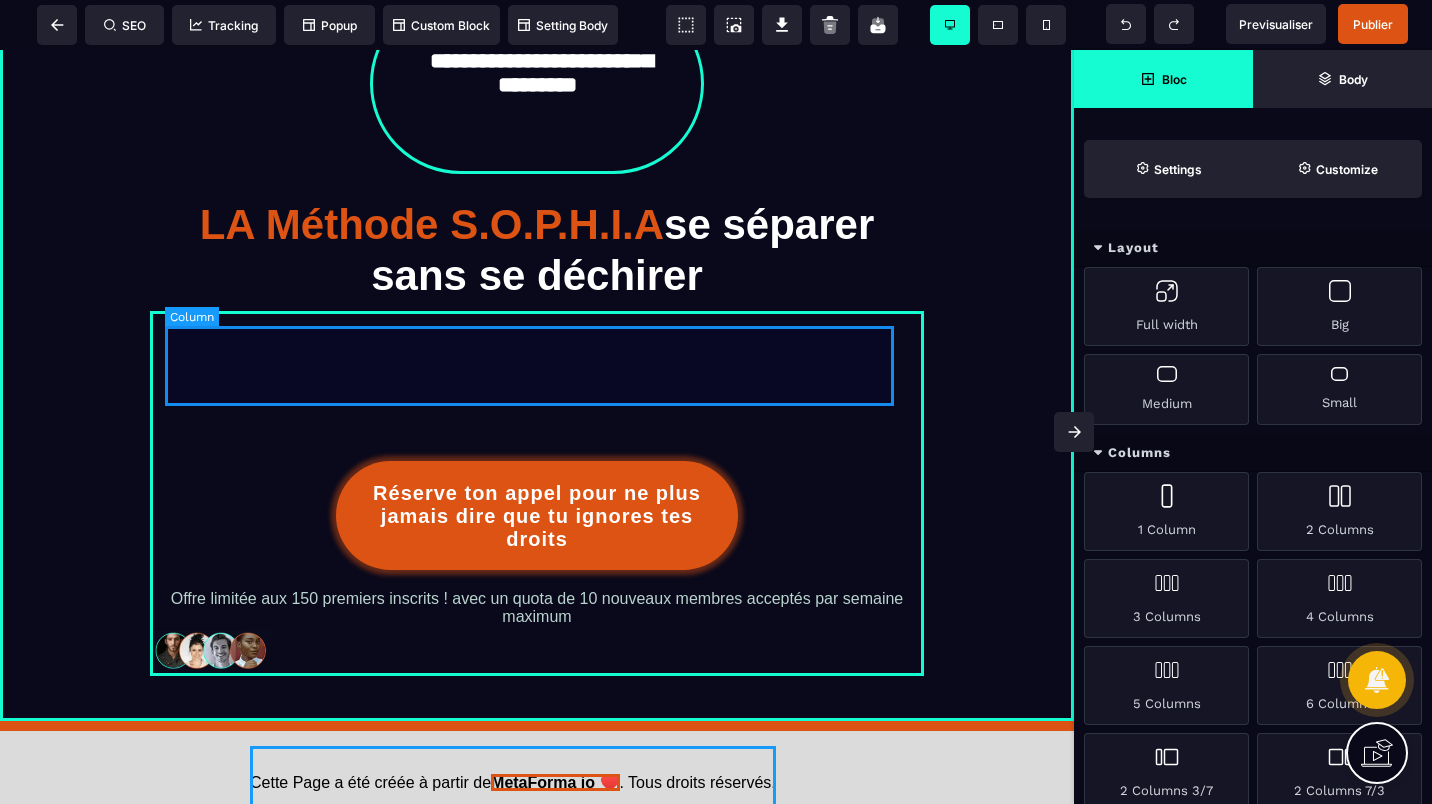 click at bounding box center [537, 366] 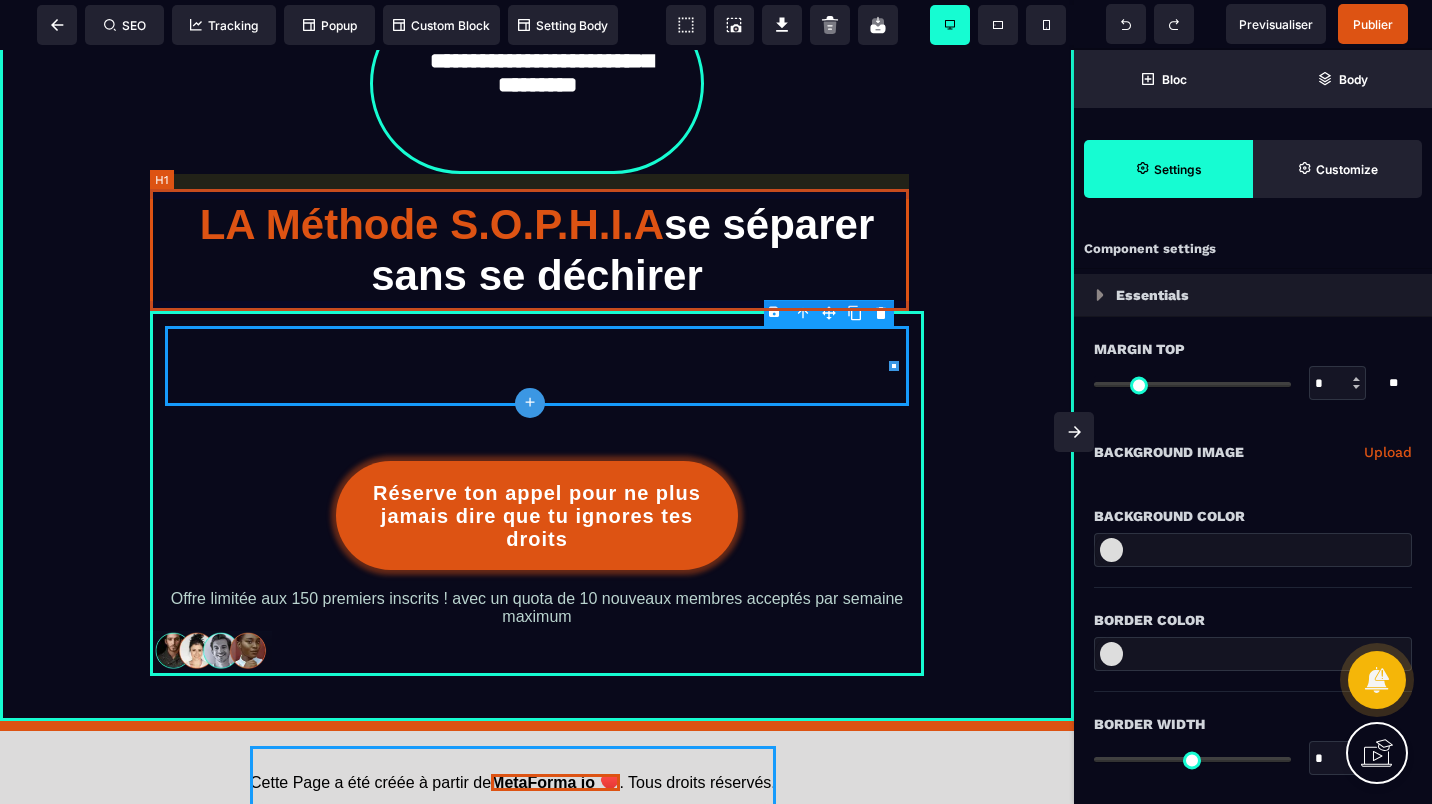 click on "LA Méthode S.O.P.H.I.A  se séparer sans se déchirer" at bounding box center [537, 250] 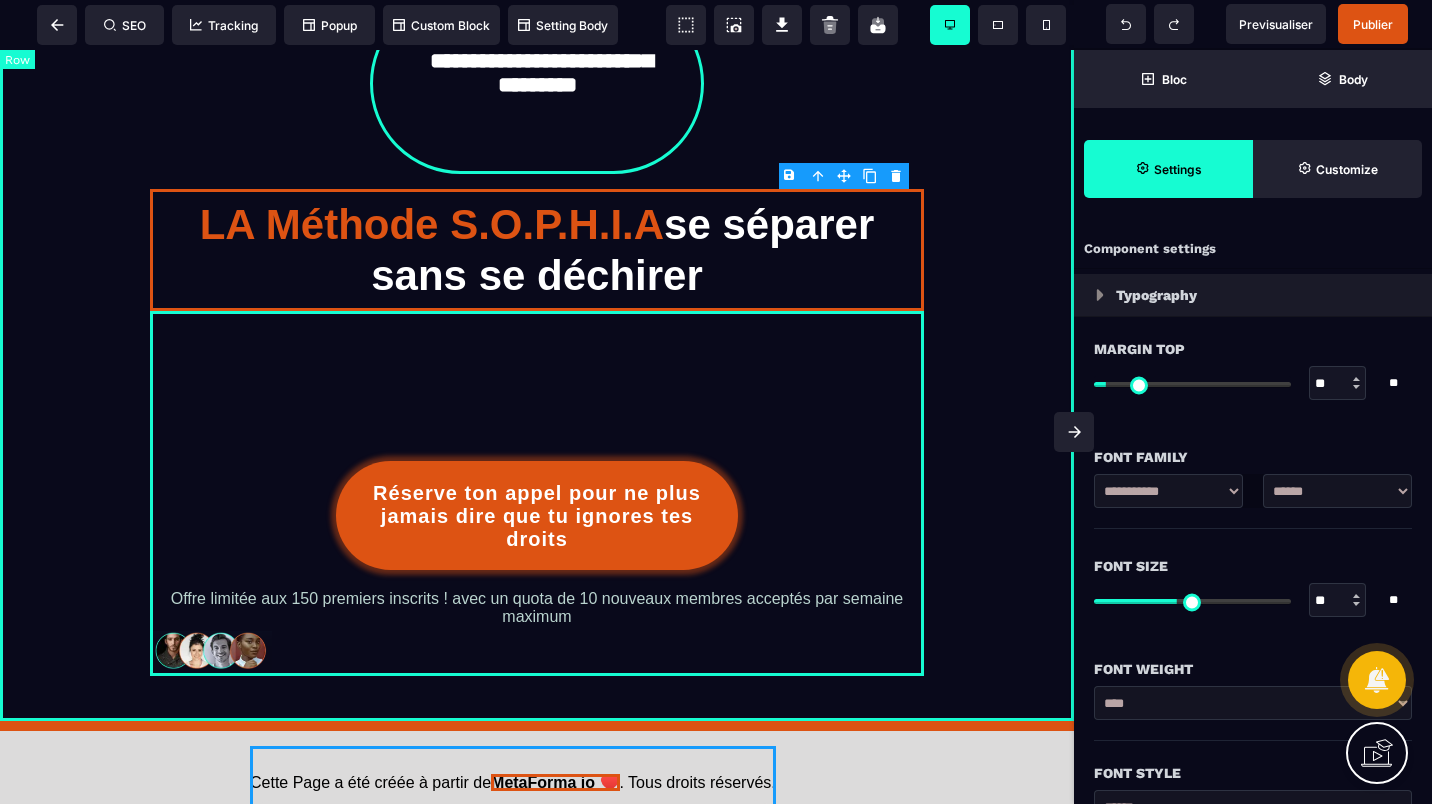 click on "**********" at bounding box center (537, 319) 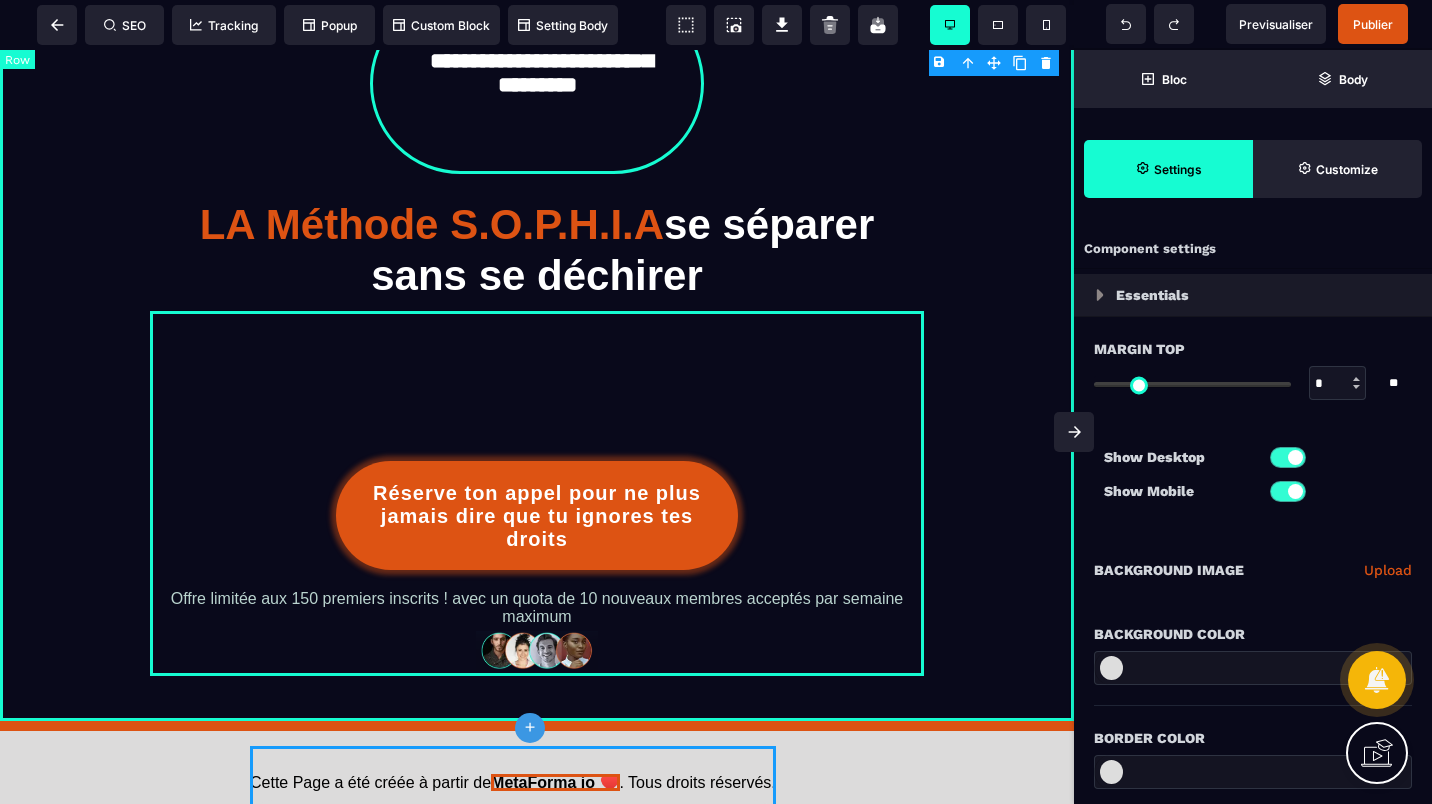 click on "**********" at bounding box center [537, 309] 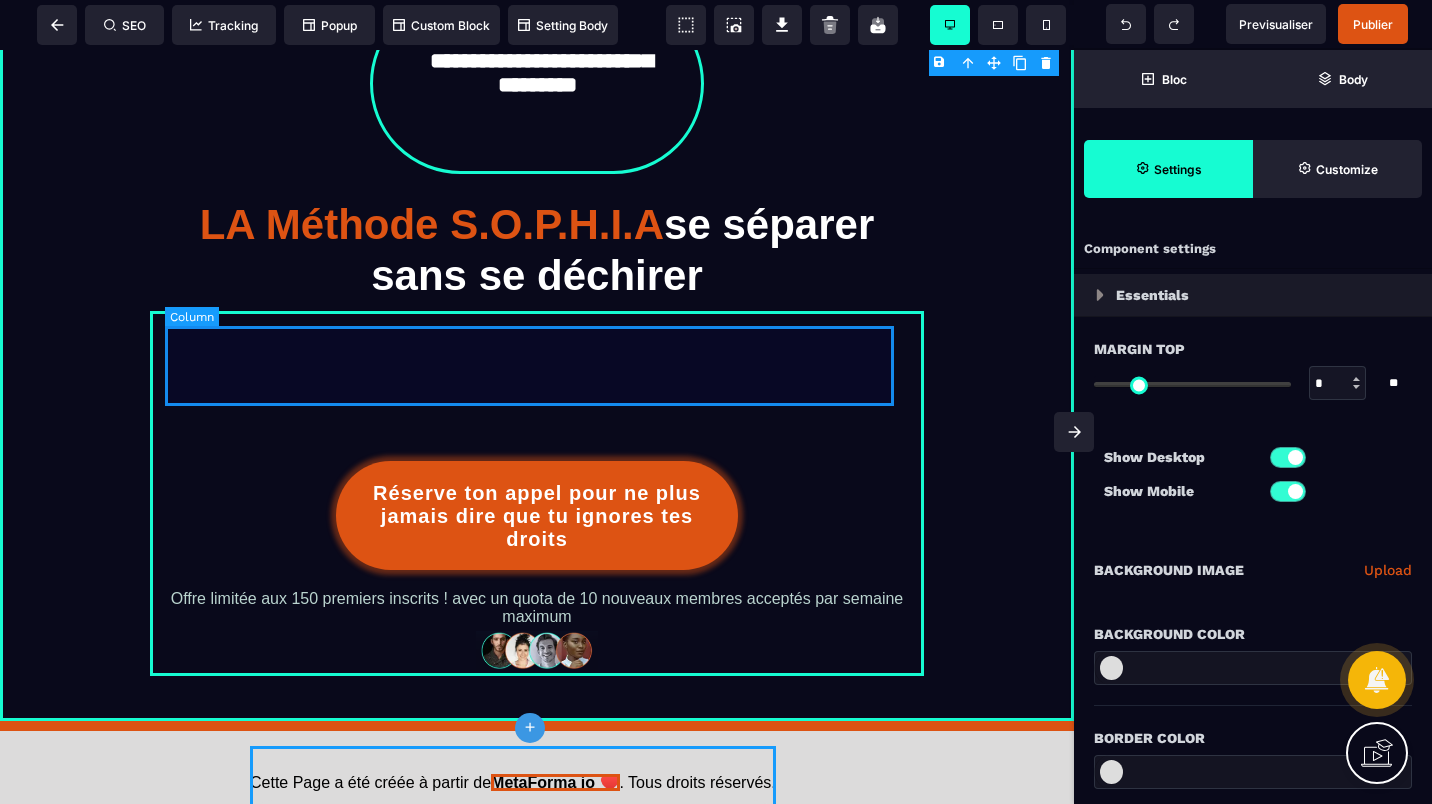 click at bounding box center (537, 366) 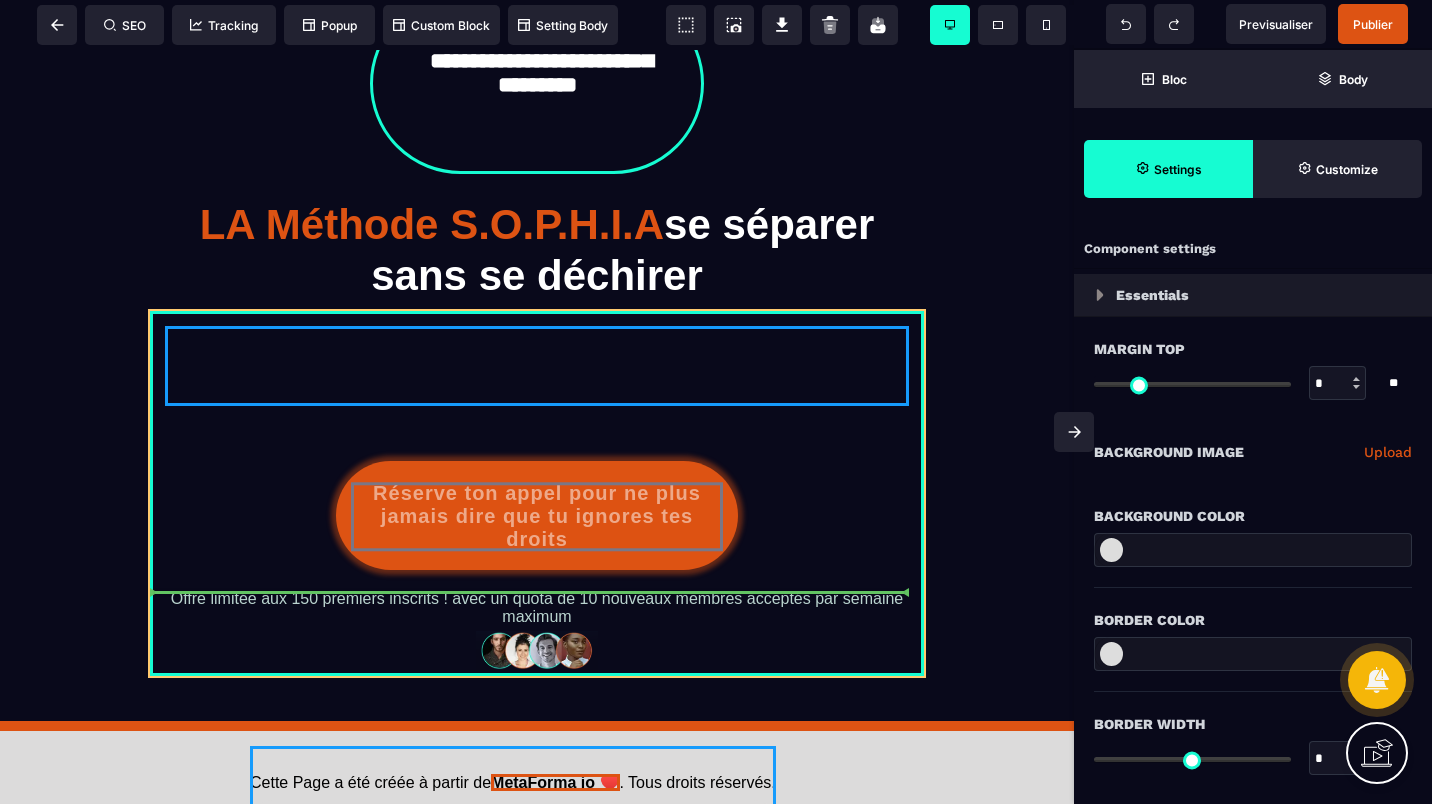 drag, startPoint x: 674, startPoint y: 500, endPoint x: 673, endPoint y: 595, distance: 95.005264 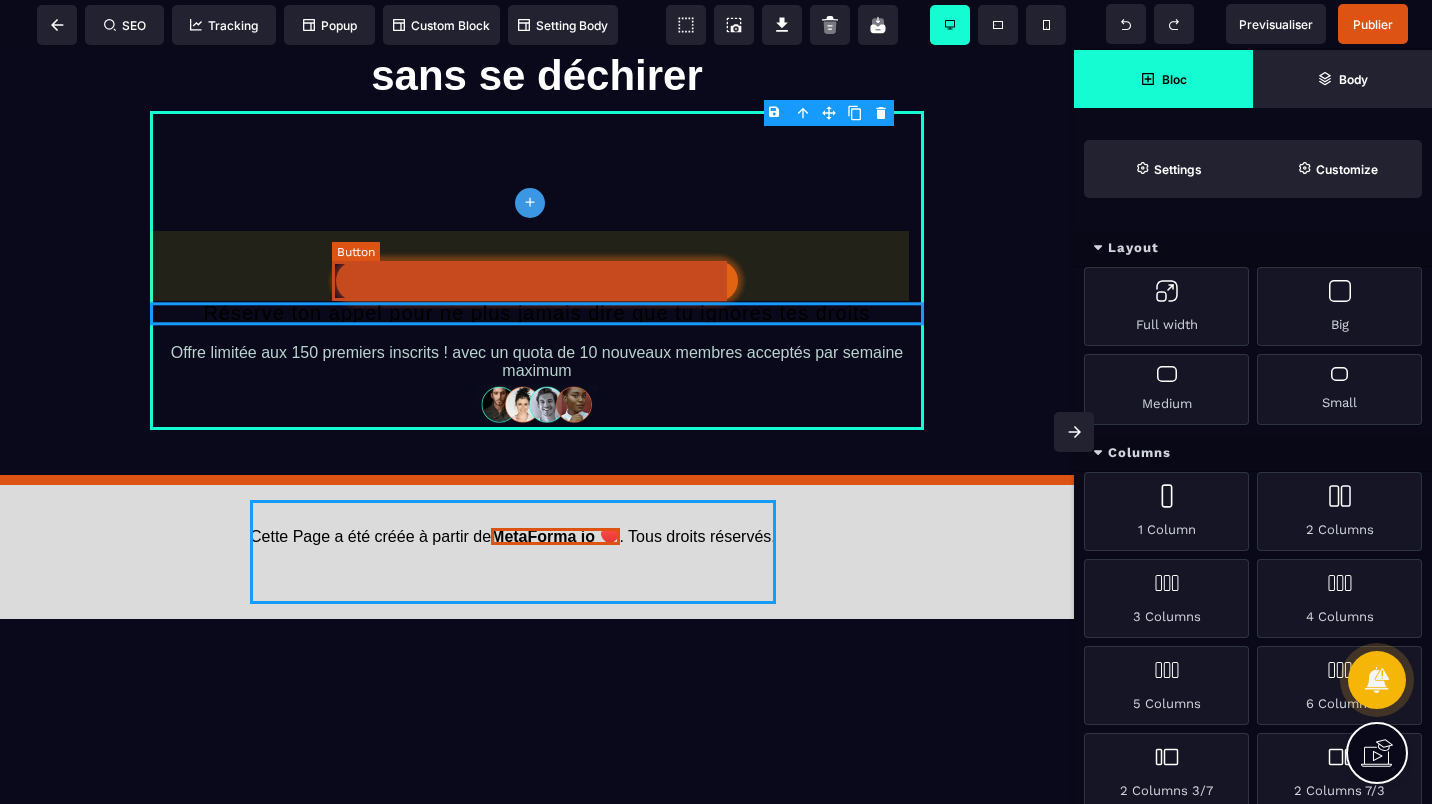 scroll, scrollTop: 463, scrollLeft: 0, axis: vertical 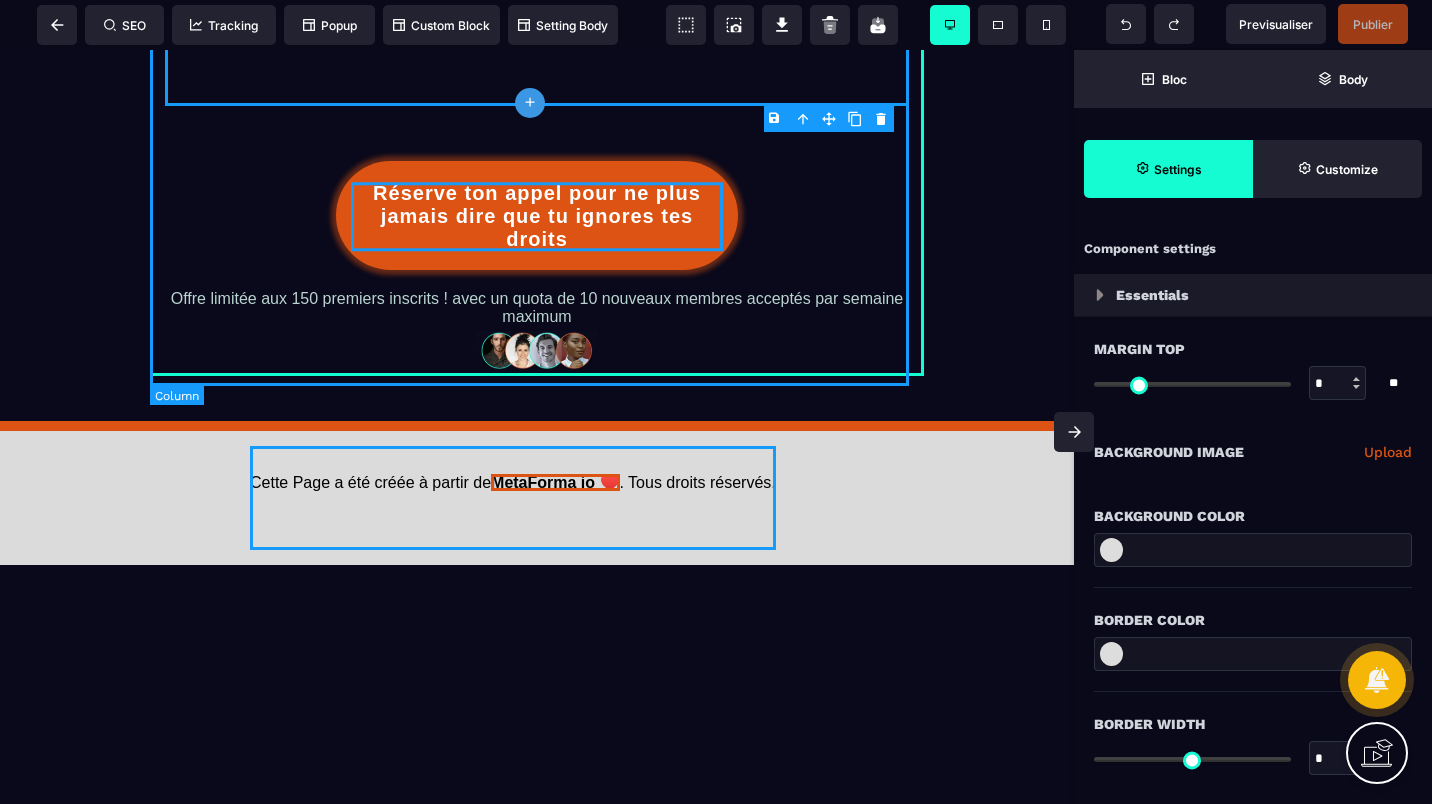 click on "Réserve ton appel pour ne plus jamais dire que tu ignores tes droits Offre limitée aux 150 premiers inscrits ! avec un quota de 10 nouveaux membres acceptés par semaine maximum" at bounding box center [537, 193] 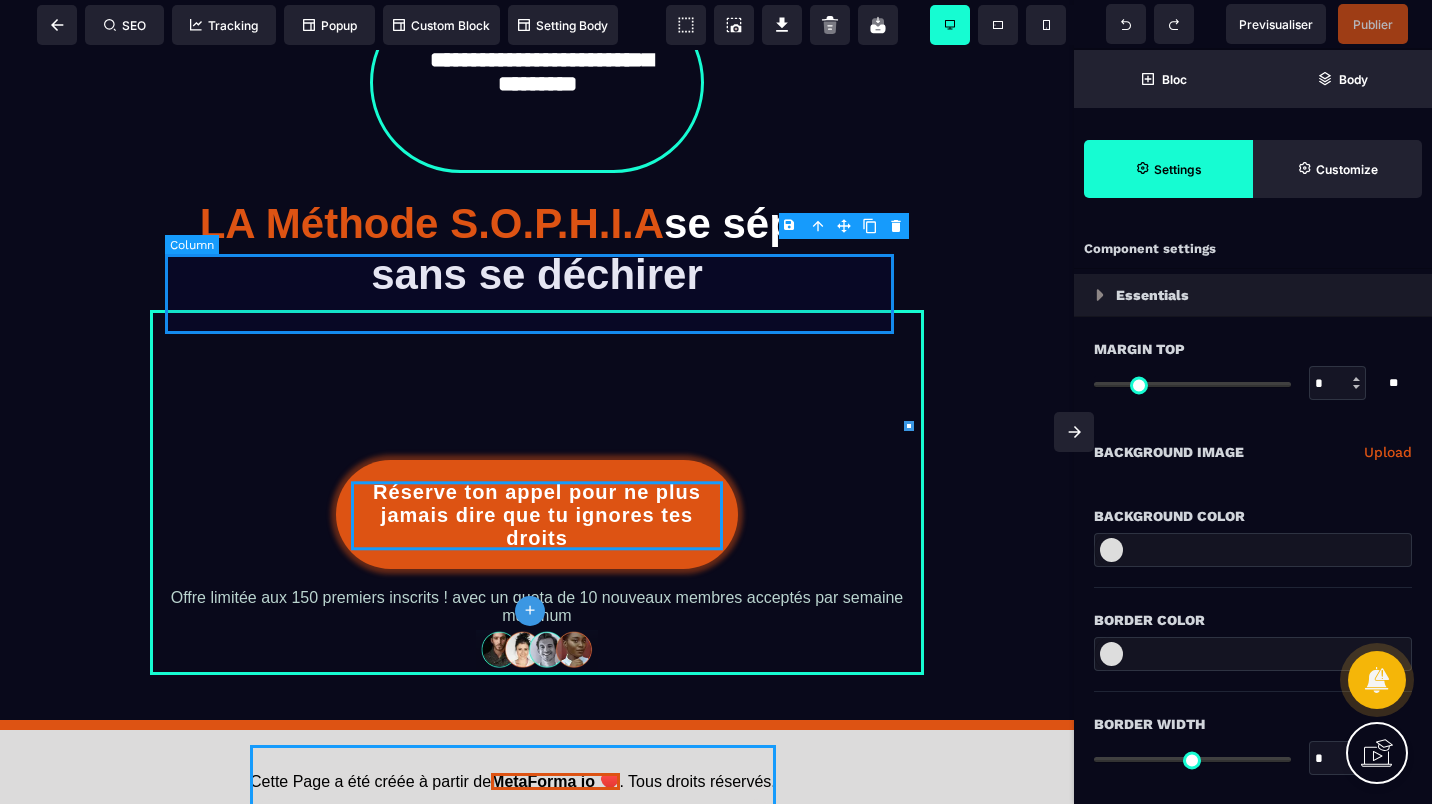 scroll, scrollTop: 163, scrollLeft: 0, axis: vertical 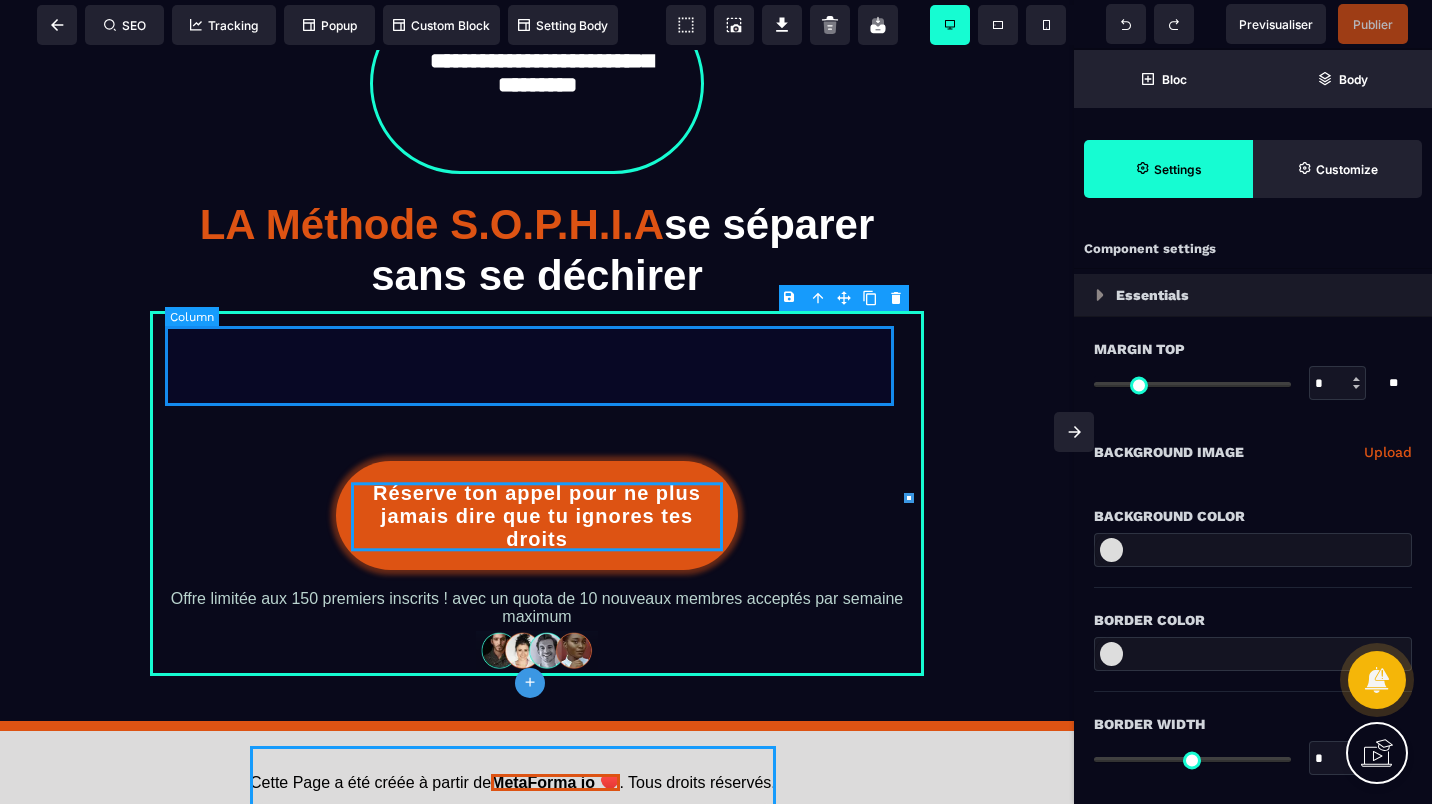 click at bounding box center [537, 366] 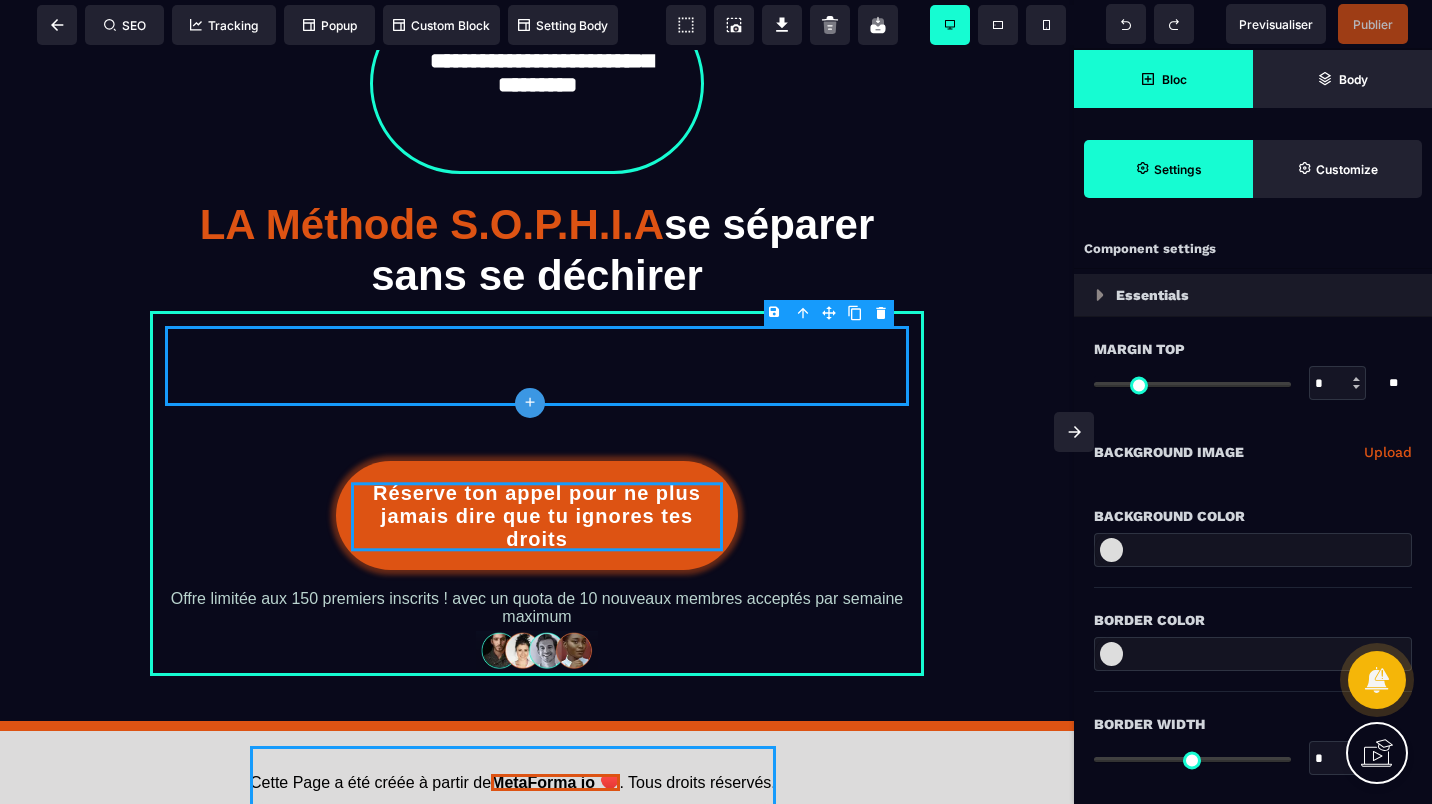 click on "Bloc" at bounding box center (1163, 79) 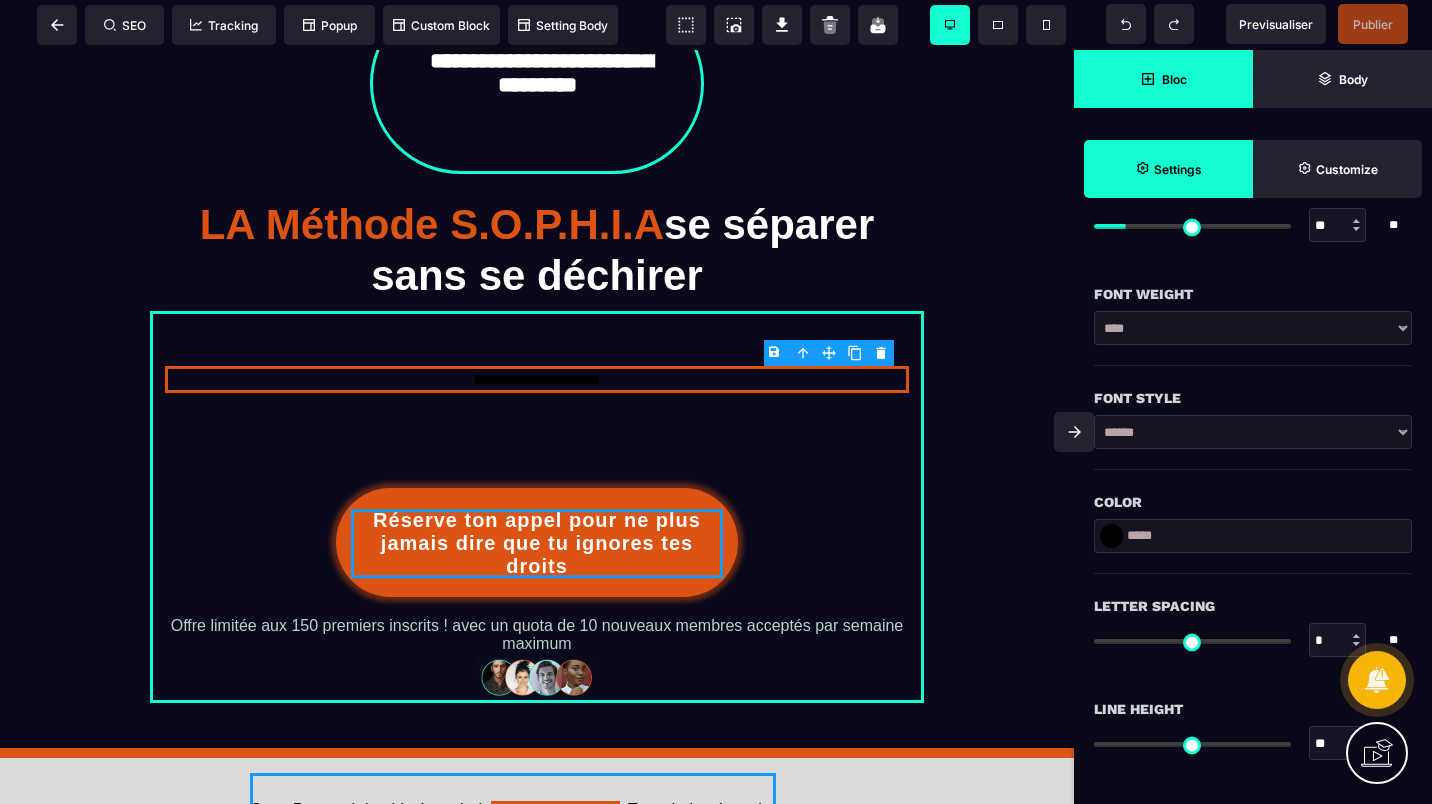 scroll, scrollTop: 0, scrollLeft: 0, axis: both 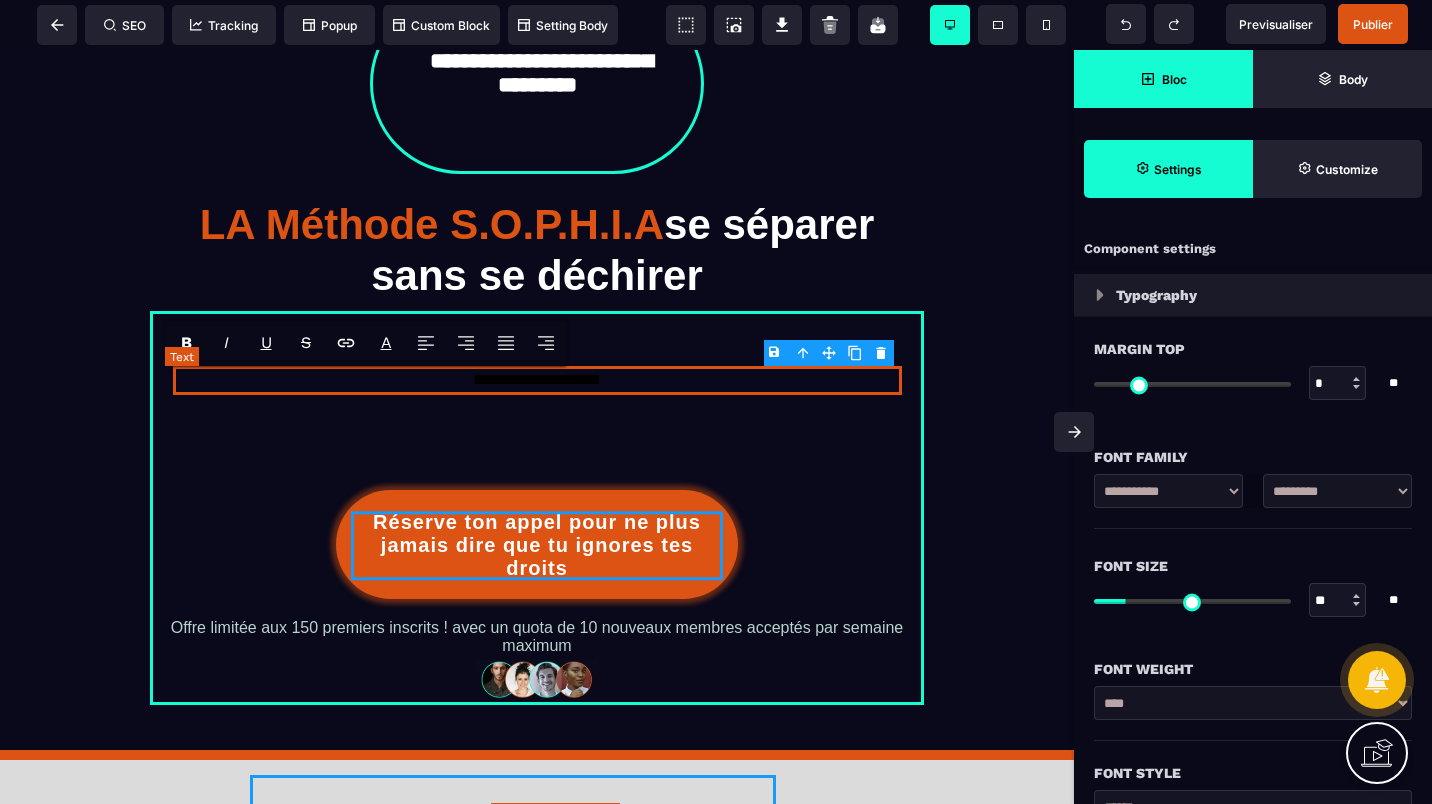 click on "**********" at bounding box center (537, 380) 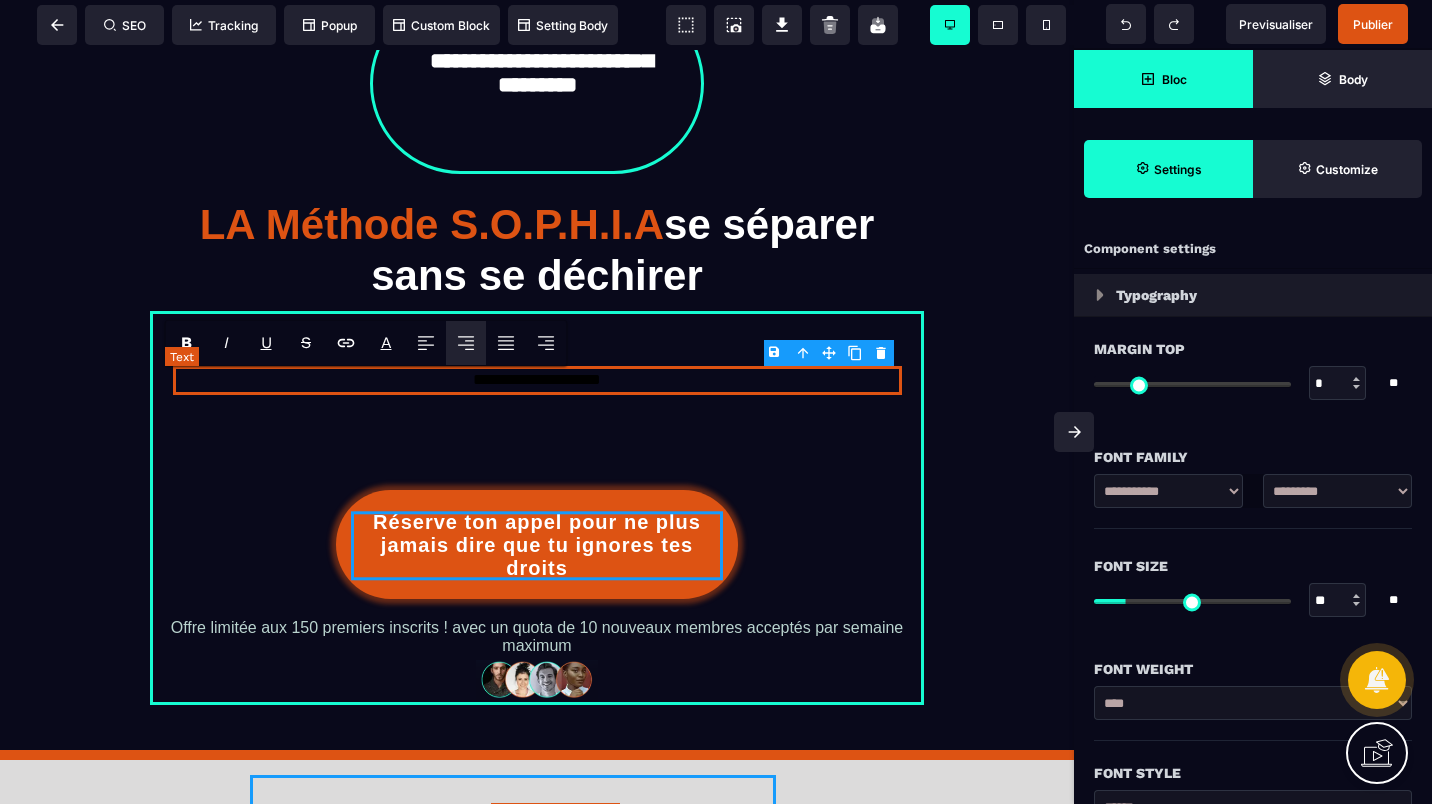 click on "**********" at bounding box center (537, 380) 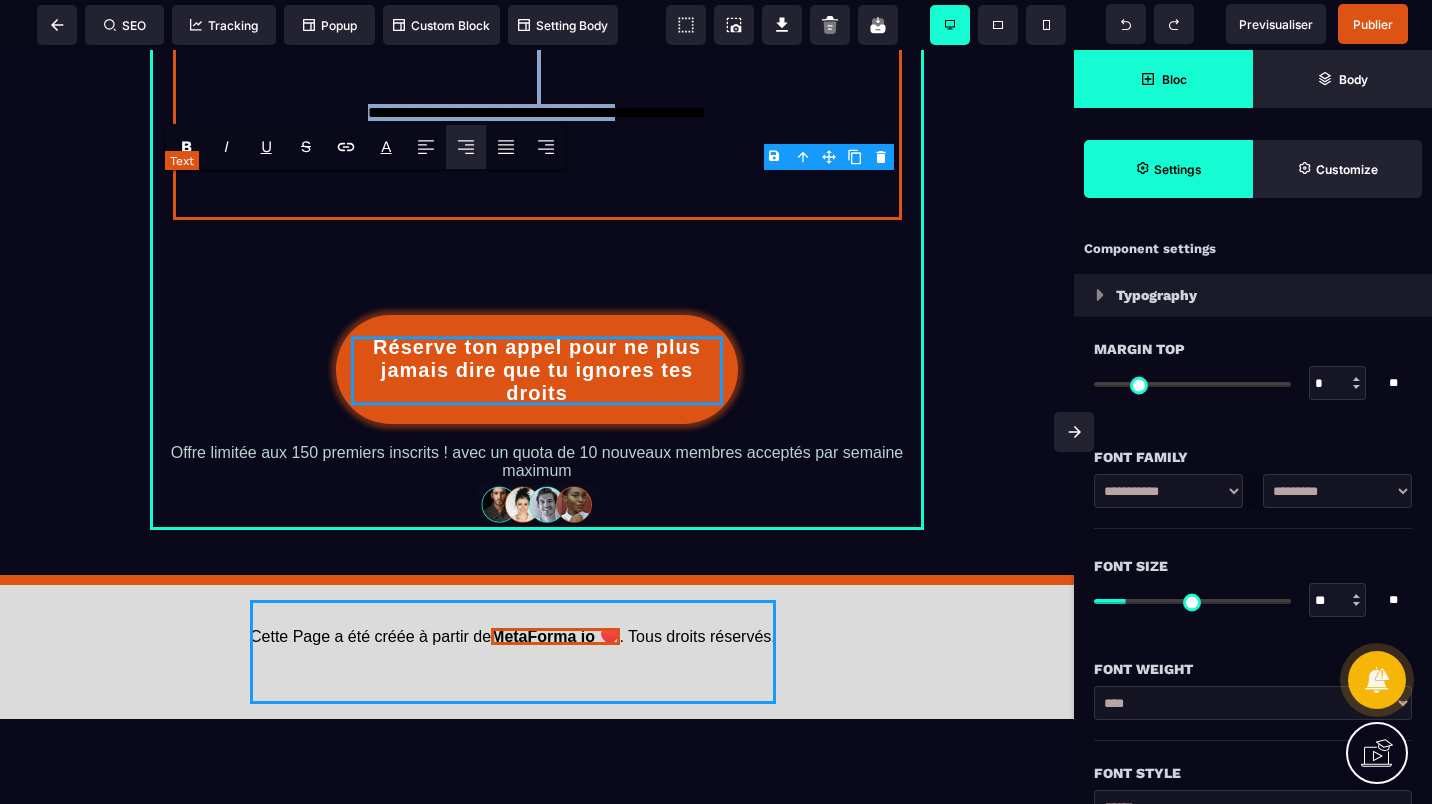 scroll, scrollTop: 1666, scrollLeft: 0, axis: vertical 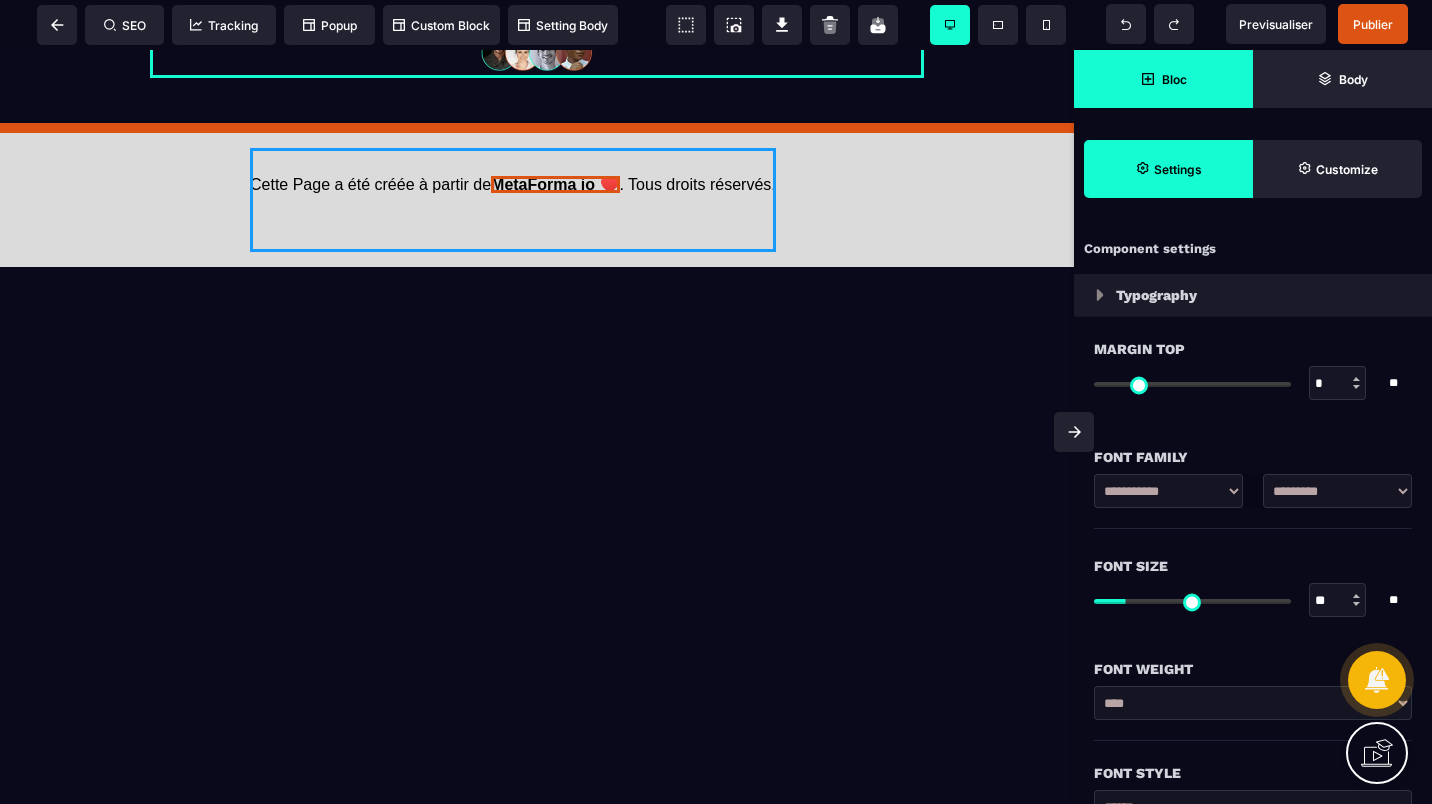 drag, startPoint x: 189, startPoint y: 187, endPoint x: 728, endPoint y: 779, distance: 800.6154 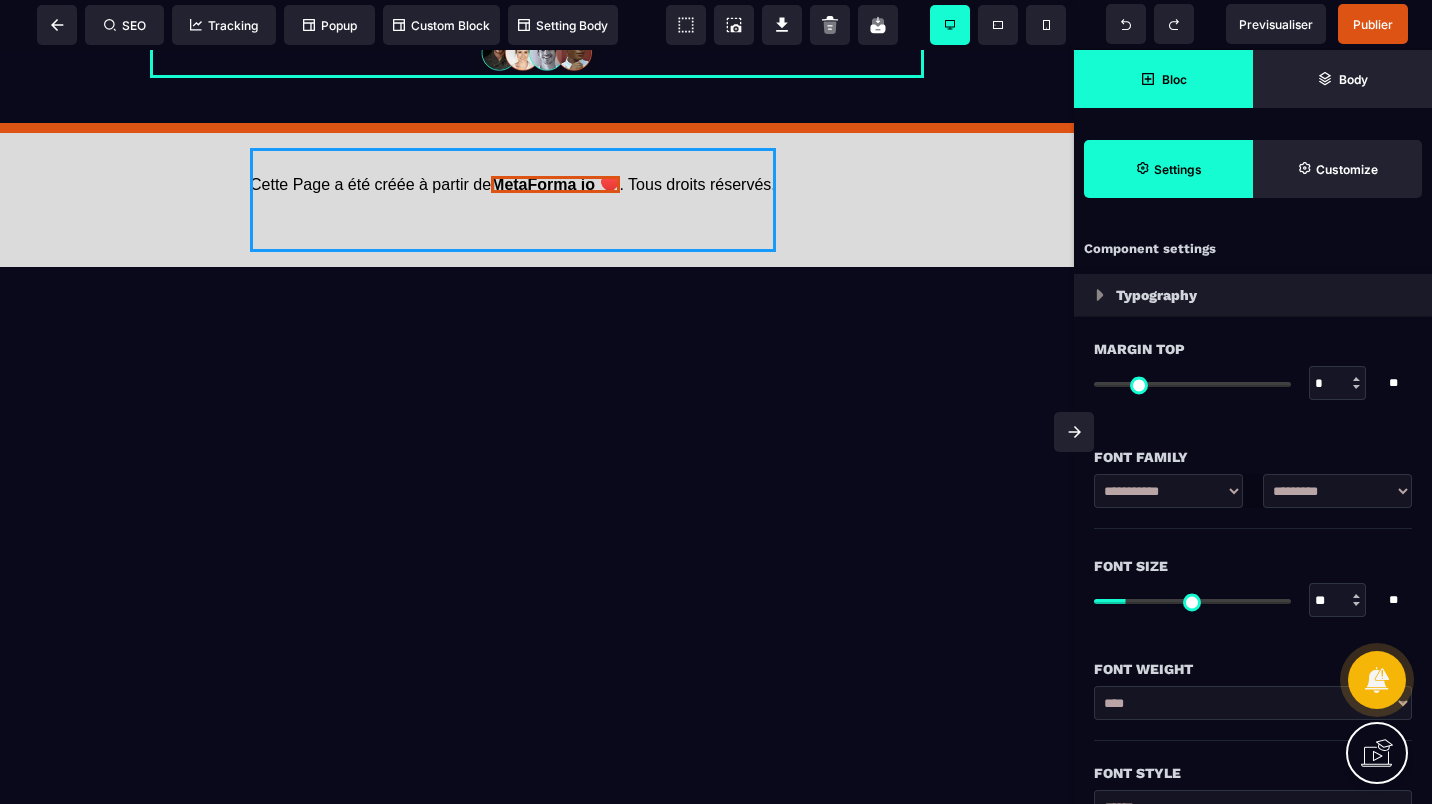 click on "**********" at bounding box center (1337, 491) 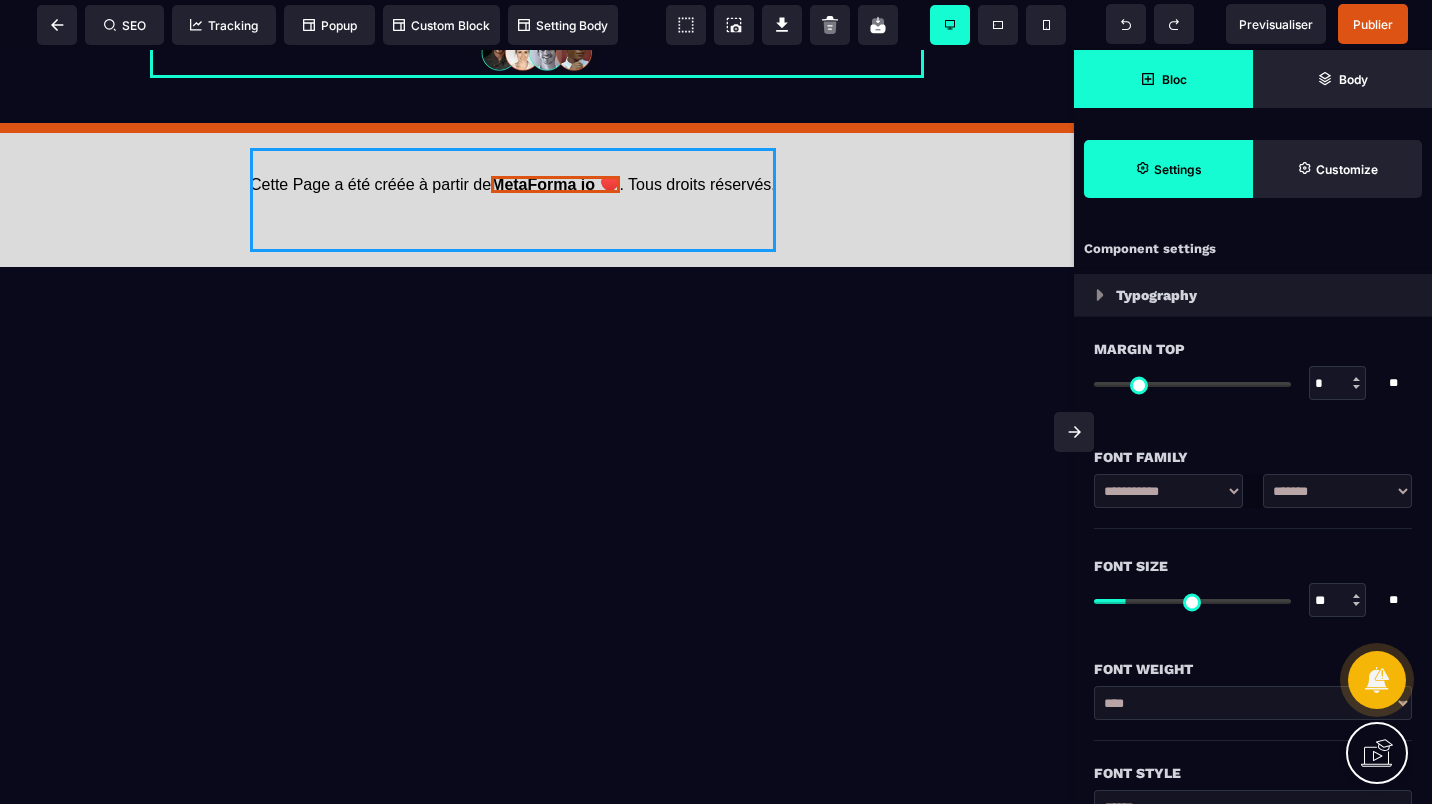 click on "**********" at bounding box center (1337, 491) 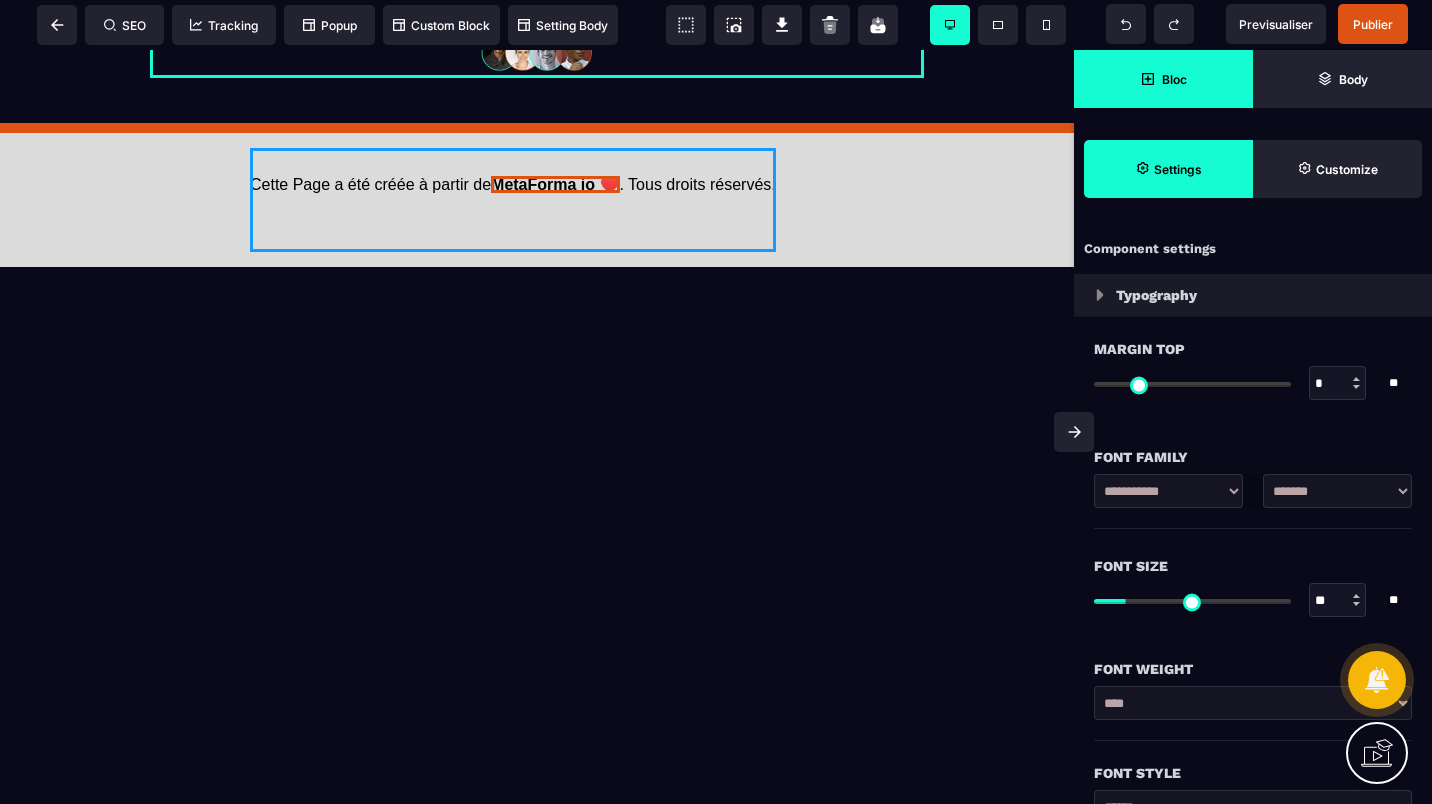 scroll, scrollTop: 1760, scrollLeft: 0, axis: vertical 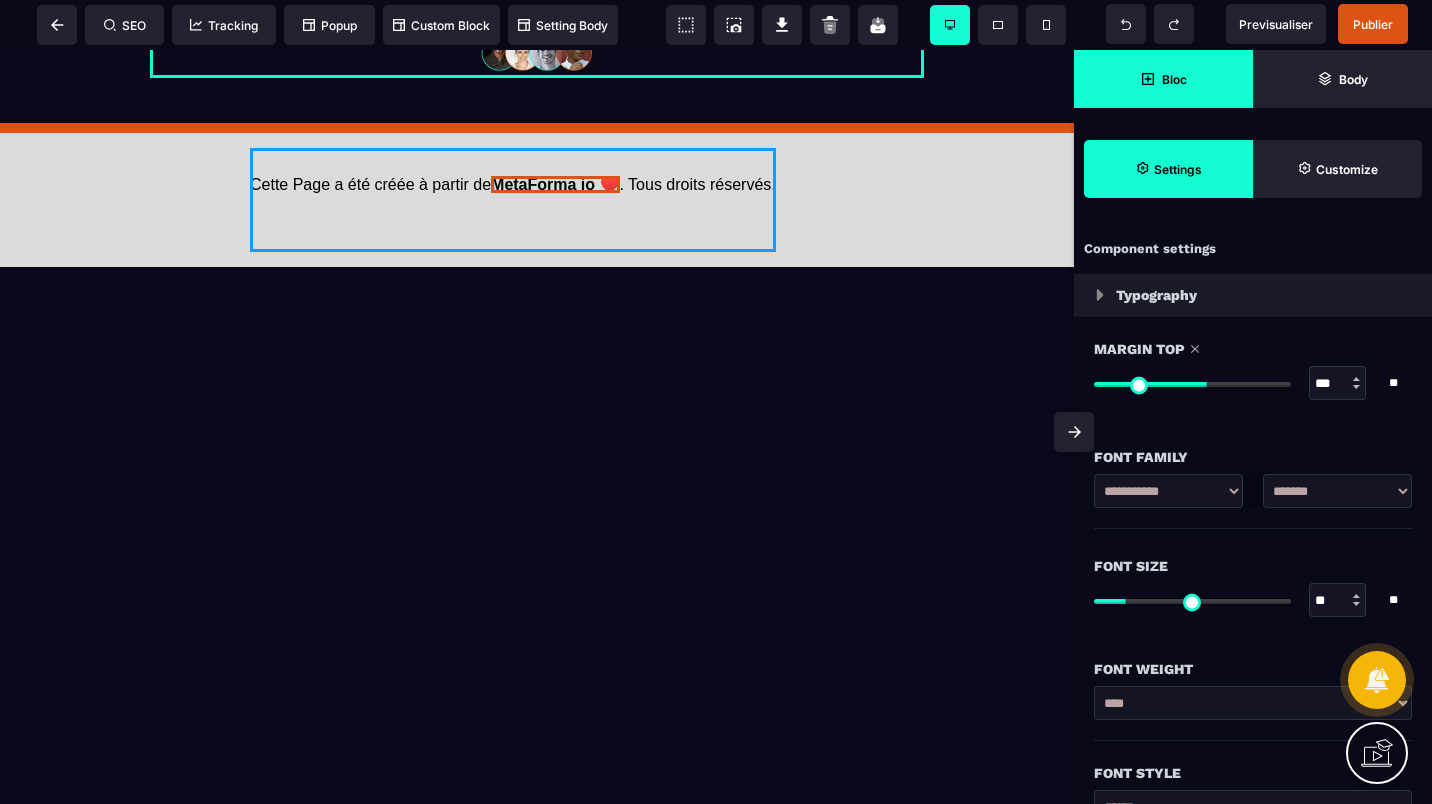 drag, startPoint x: 1108, startPoint y: 384, endPoint x: 1205, endPoint y: 386, distance: 97.020615 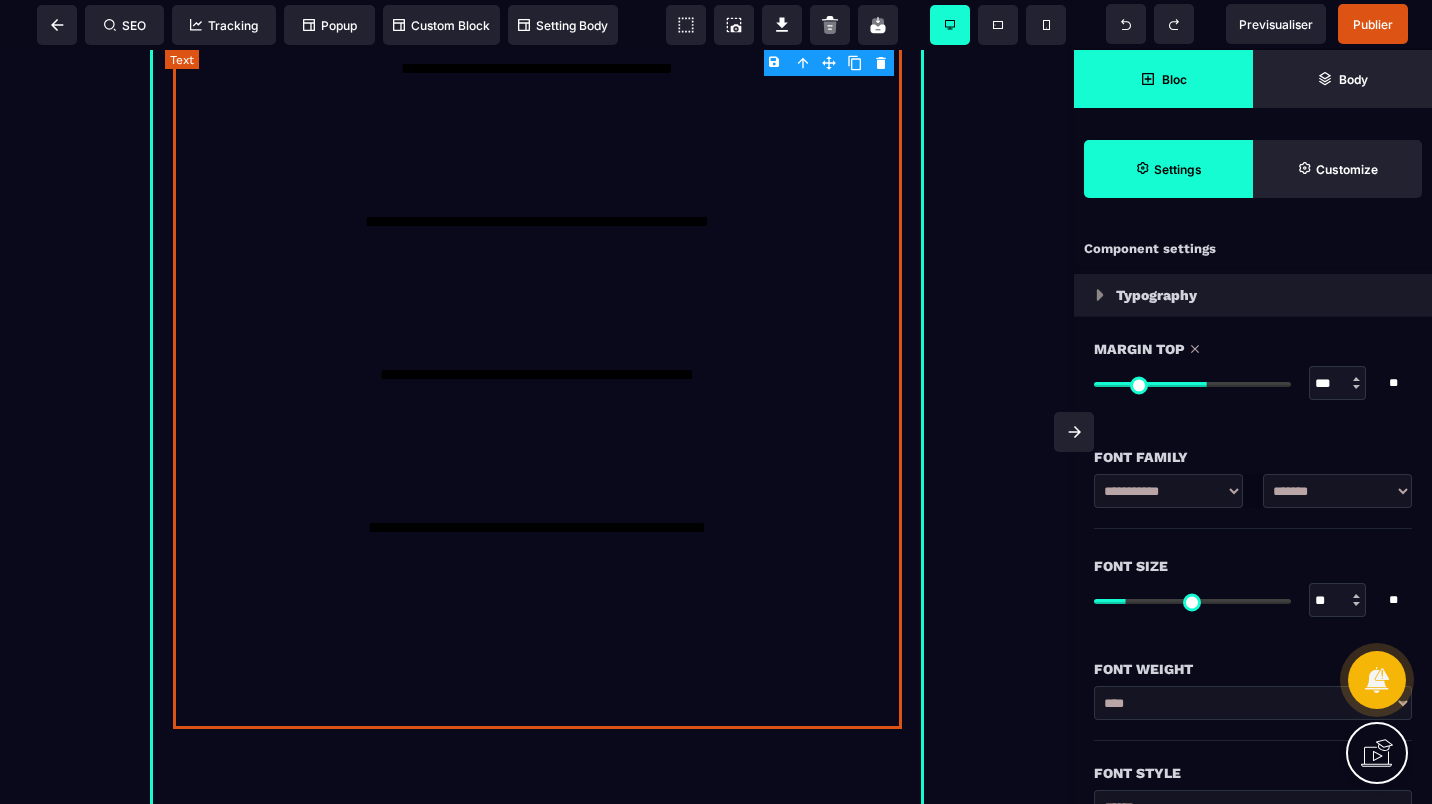 scroll, scrollTop: 903, scrollLeft: 0, axis: vertical 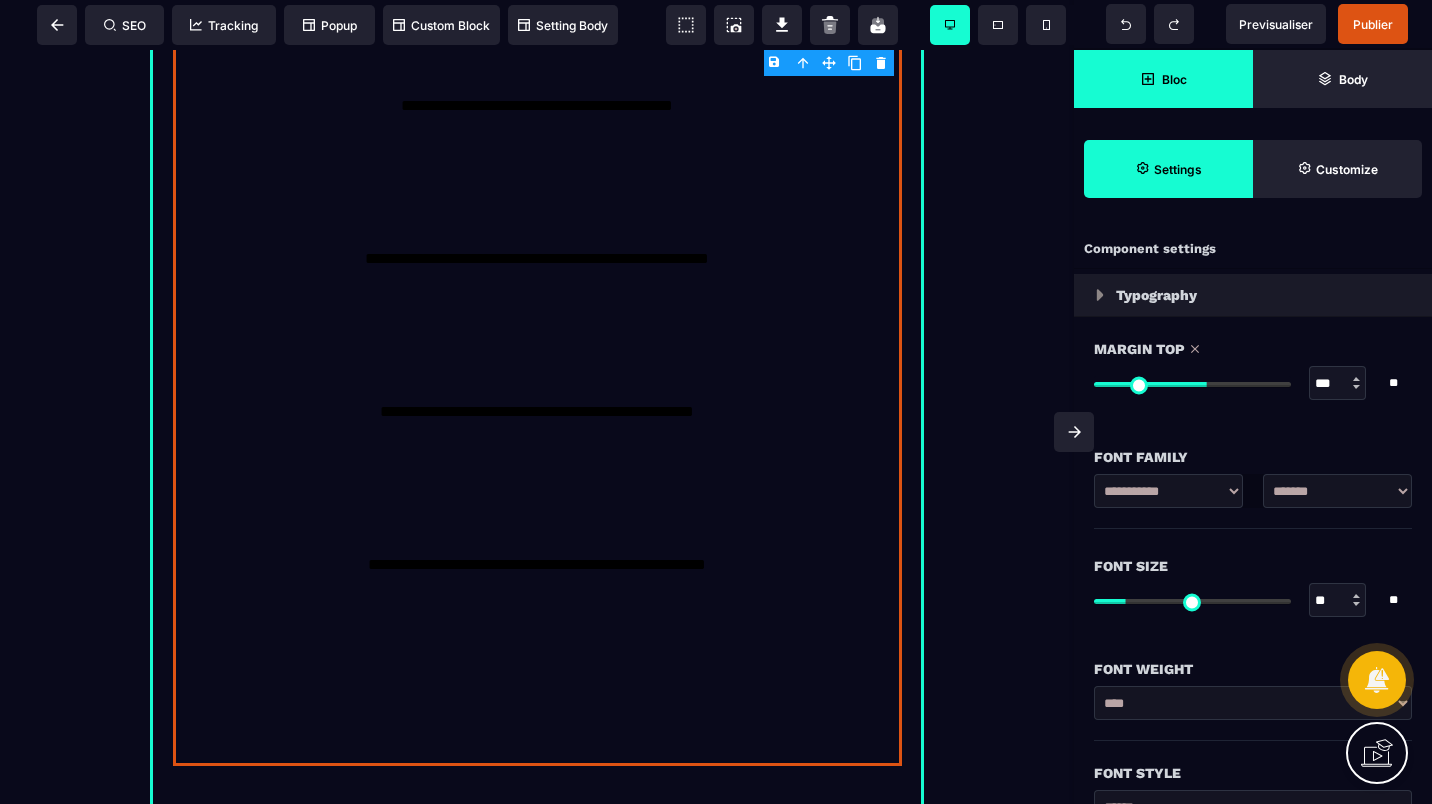 drag, startPoint x: 1196, startPoint y: 381, endPoint x: 1147, endPoint y: 387, distance: 49.365982 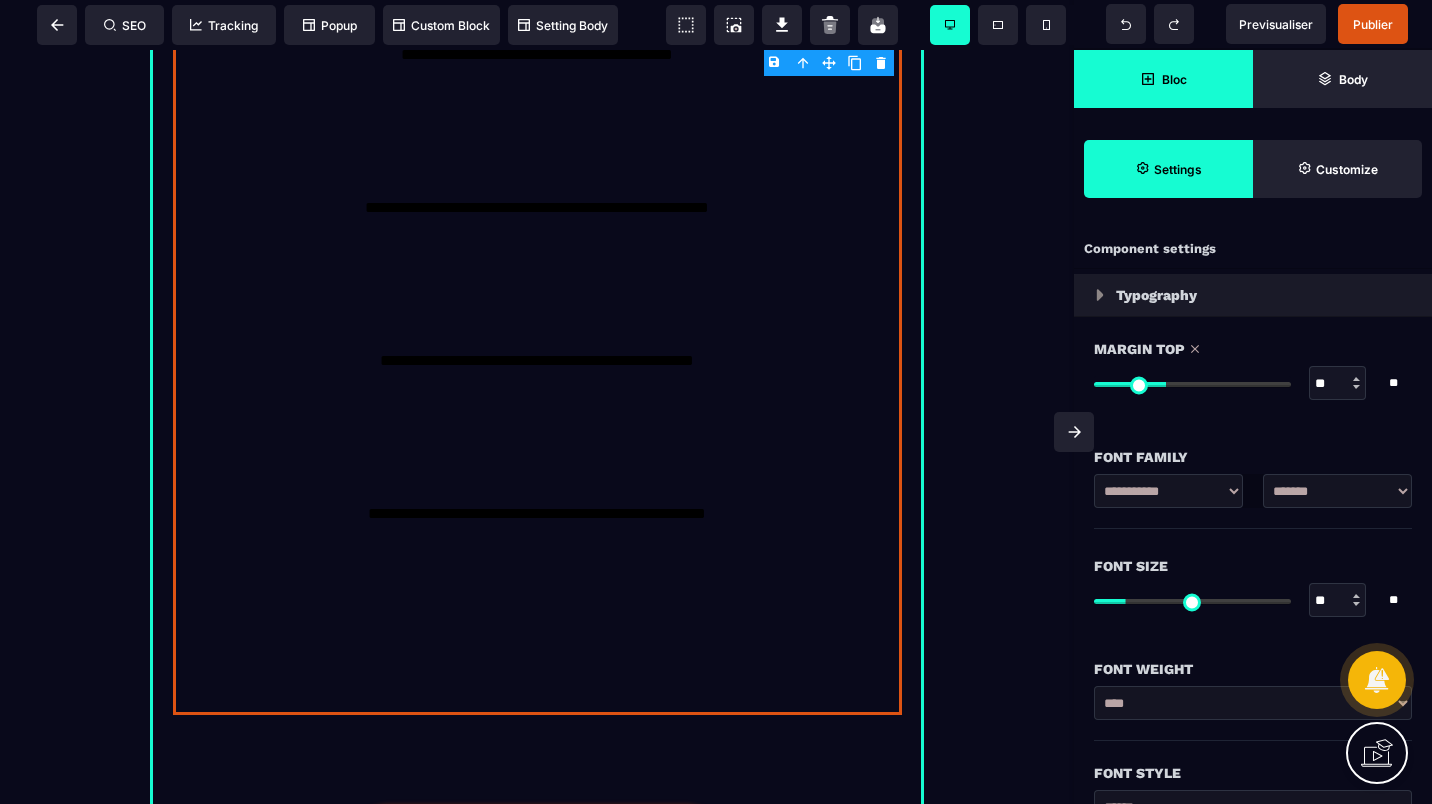 click on "Typography" at bounding box center [1156, 295] 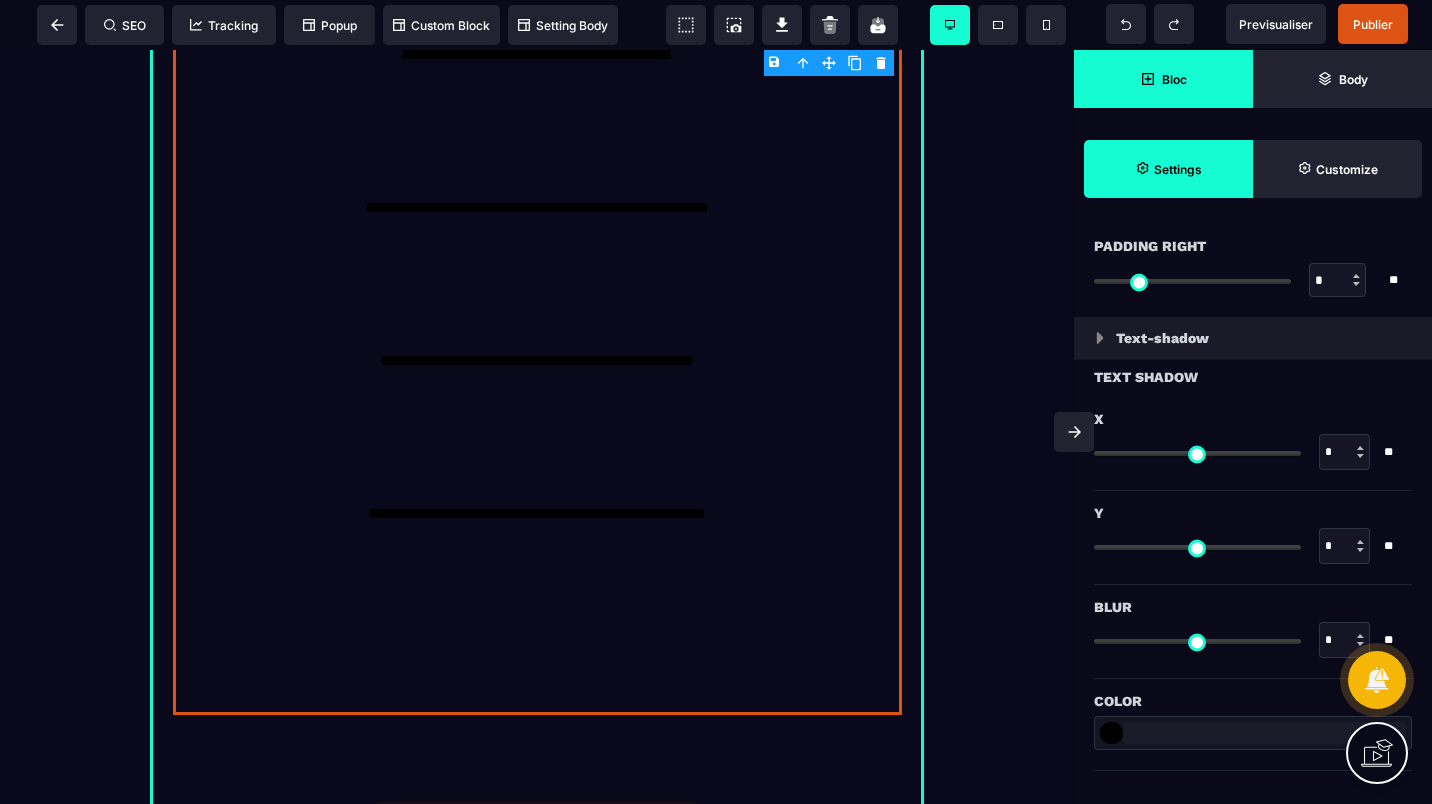 scroll, scrollTop: 878, scrollLeft: 0, axis: vertical 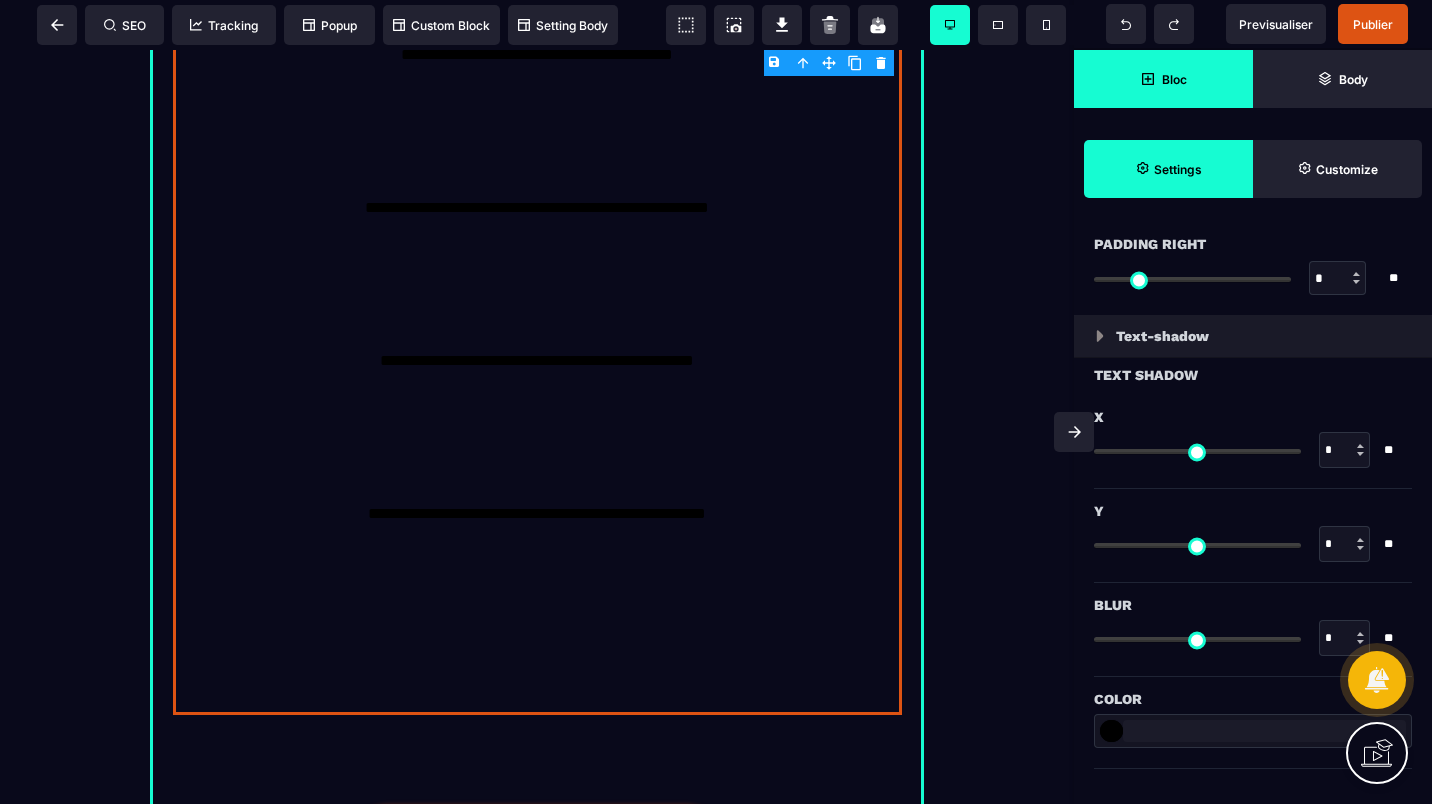click on "*******" at bounding box center [1111, 731] 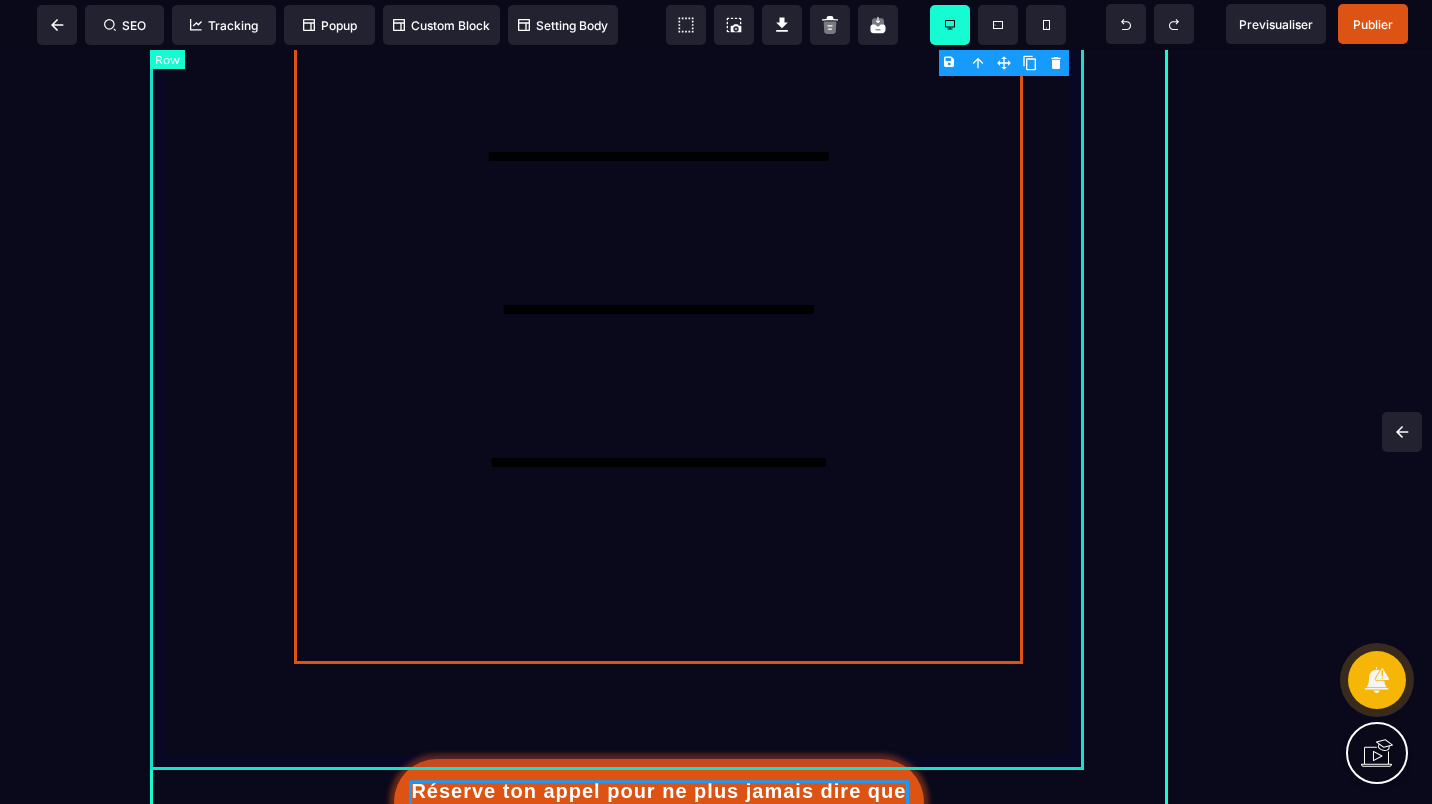 scroll, scrollTop: 0, scrollLeft: 0, axis: both 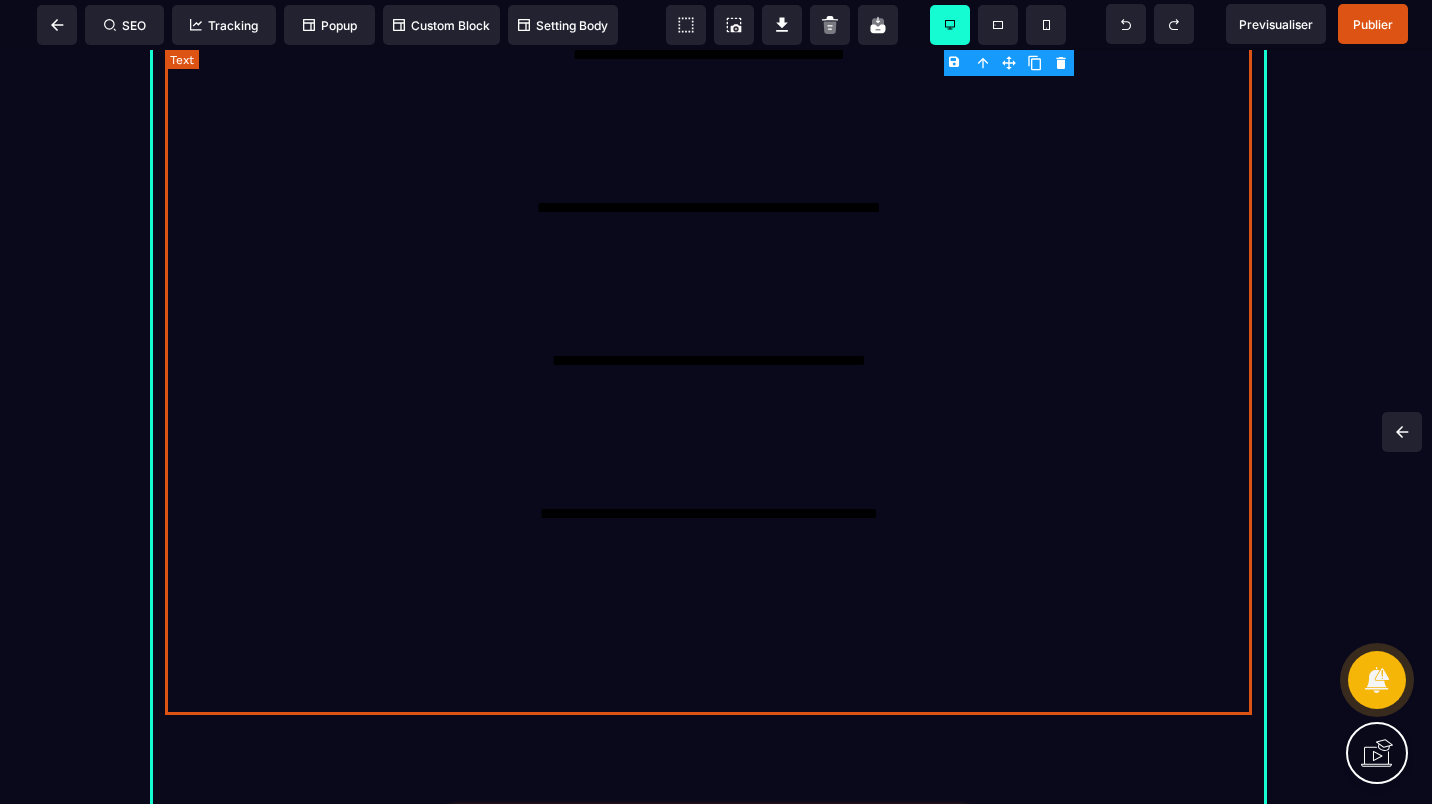 click on "**********" at bounding box center (708, 216) 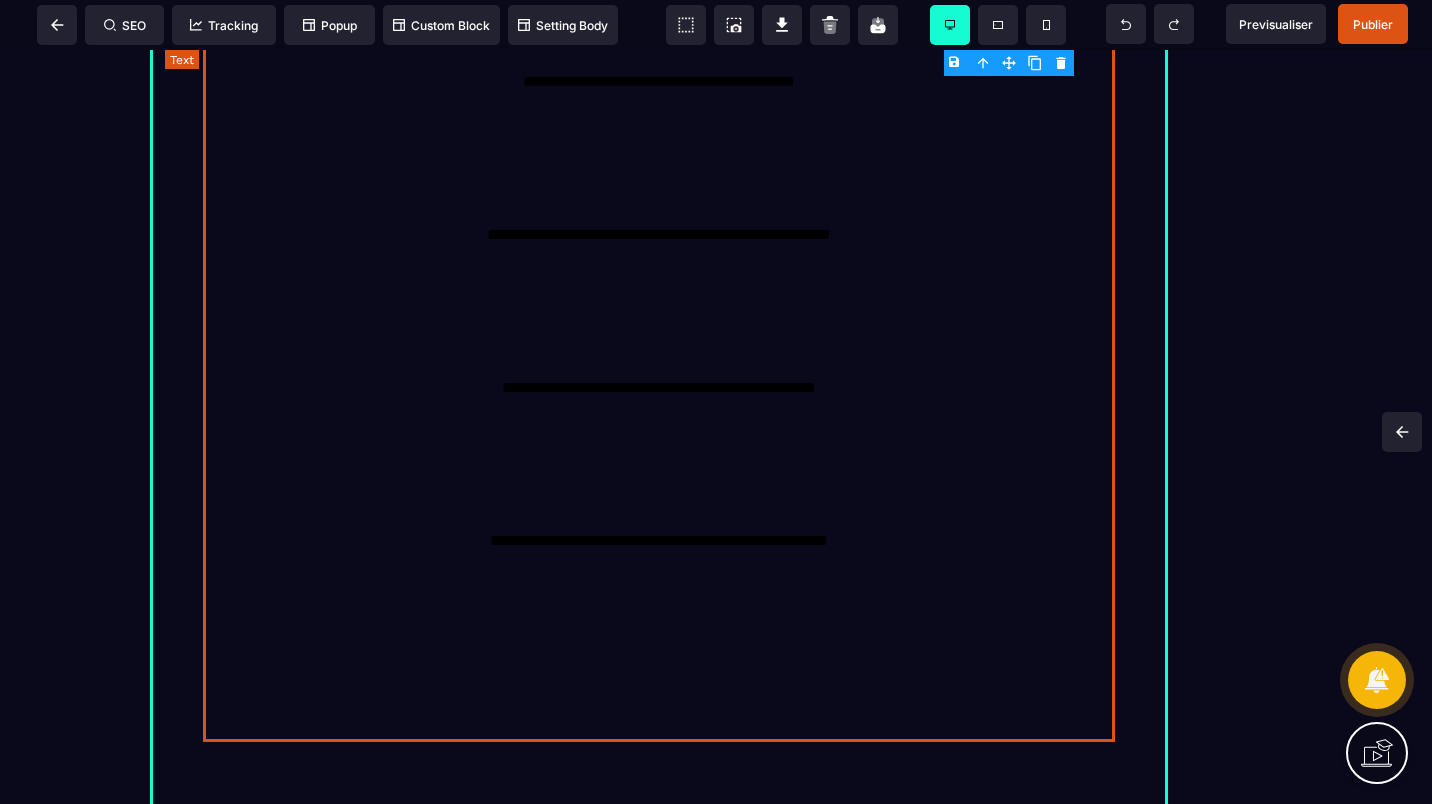 scroll, scrollTop: 903, scrollLeft: 0, axis: vertical 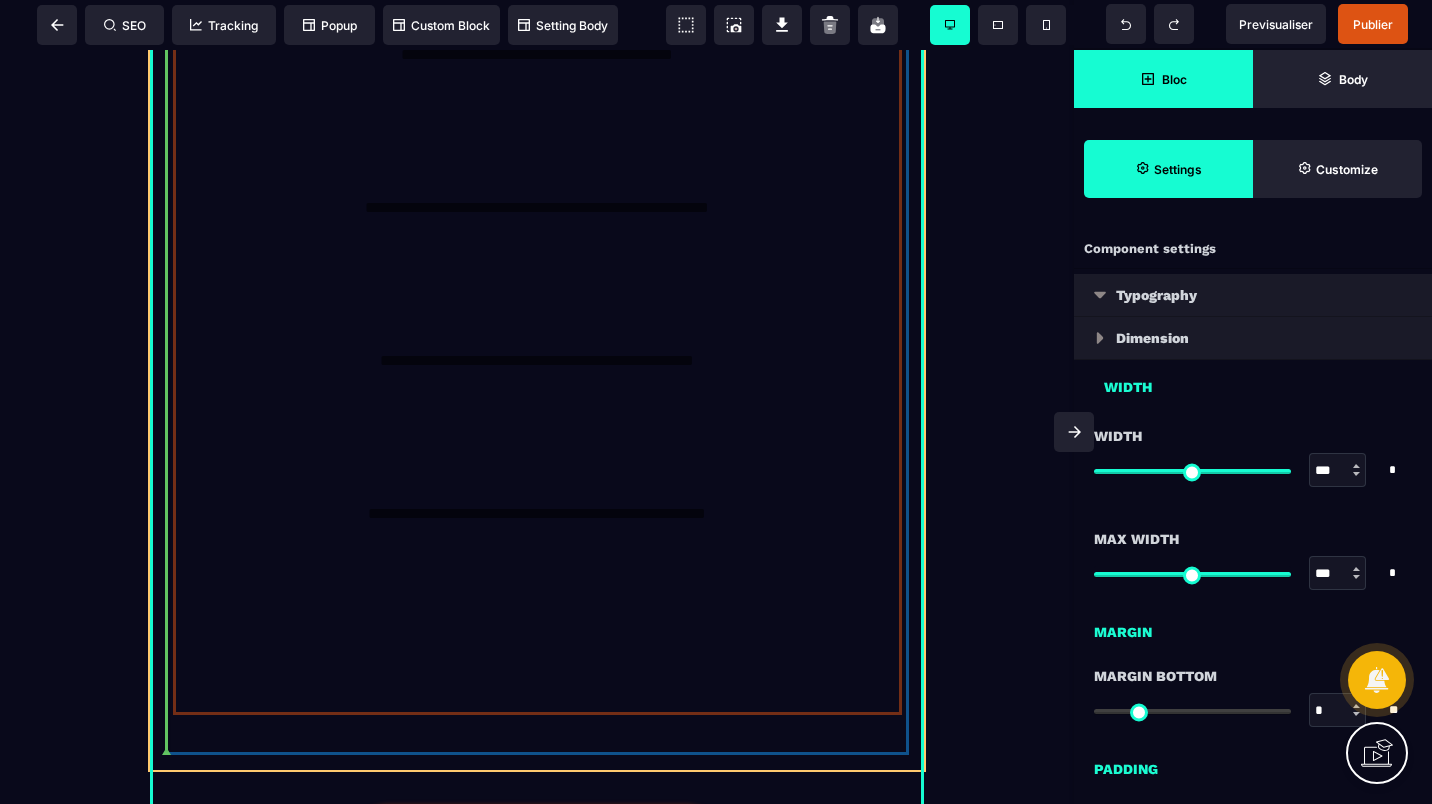 drag, startPoint x: 828, startPoint y: 643, endPoint x: 412, endPoint y: 366, distance: 499.78494 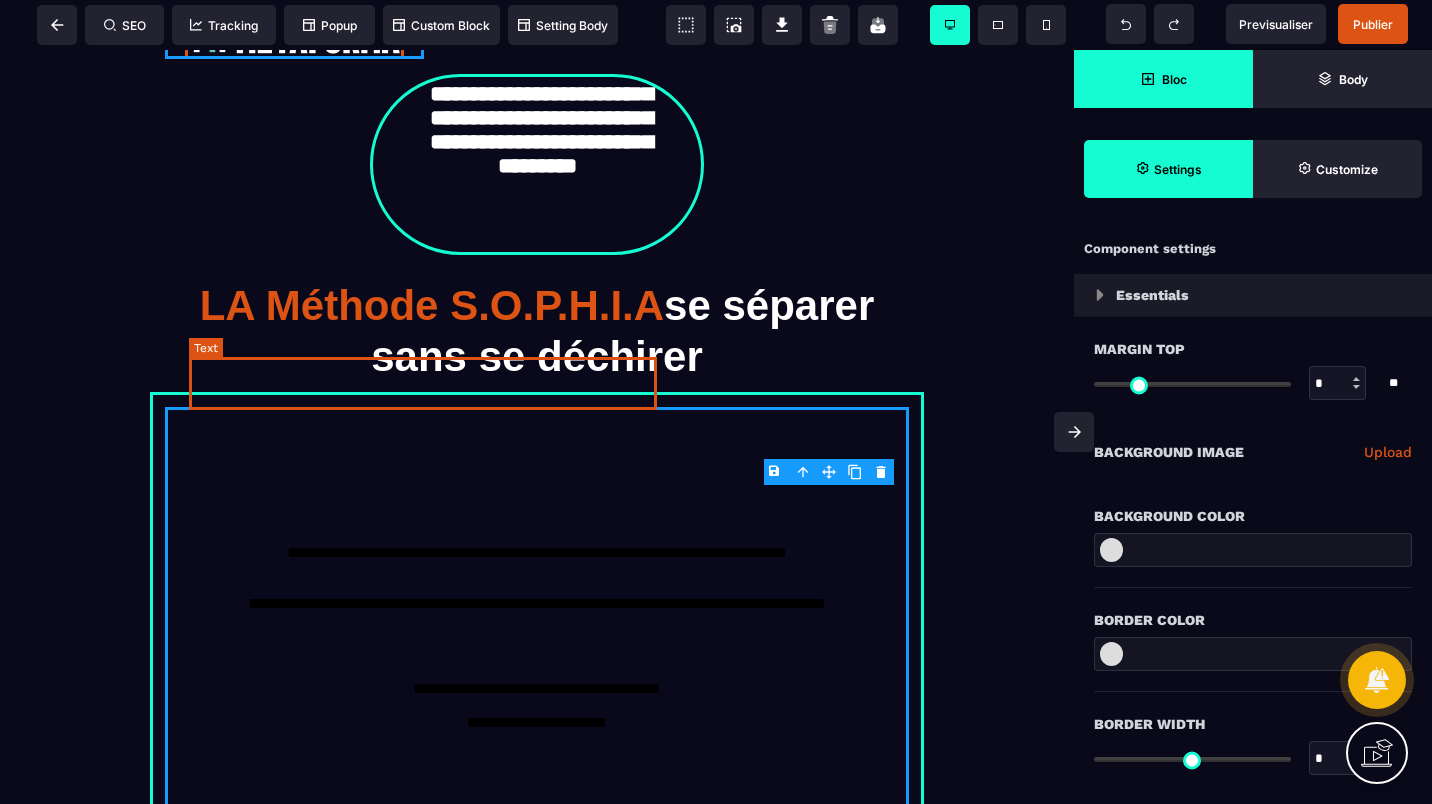 scroll, scrollTop: 3, scrollLeft: 0, axis: vertical 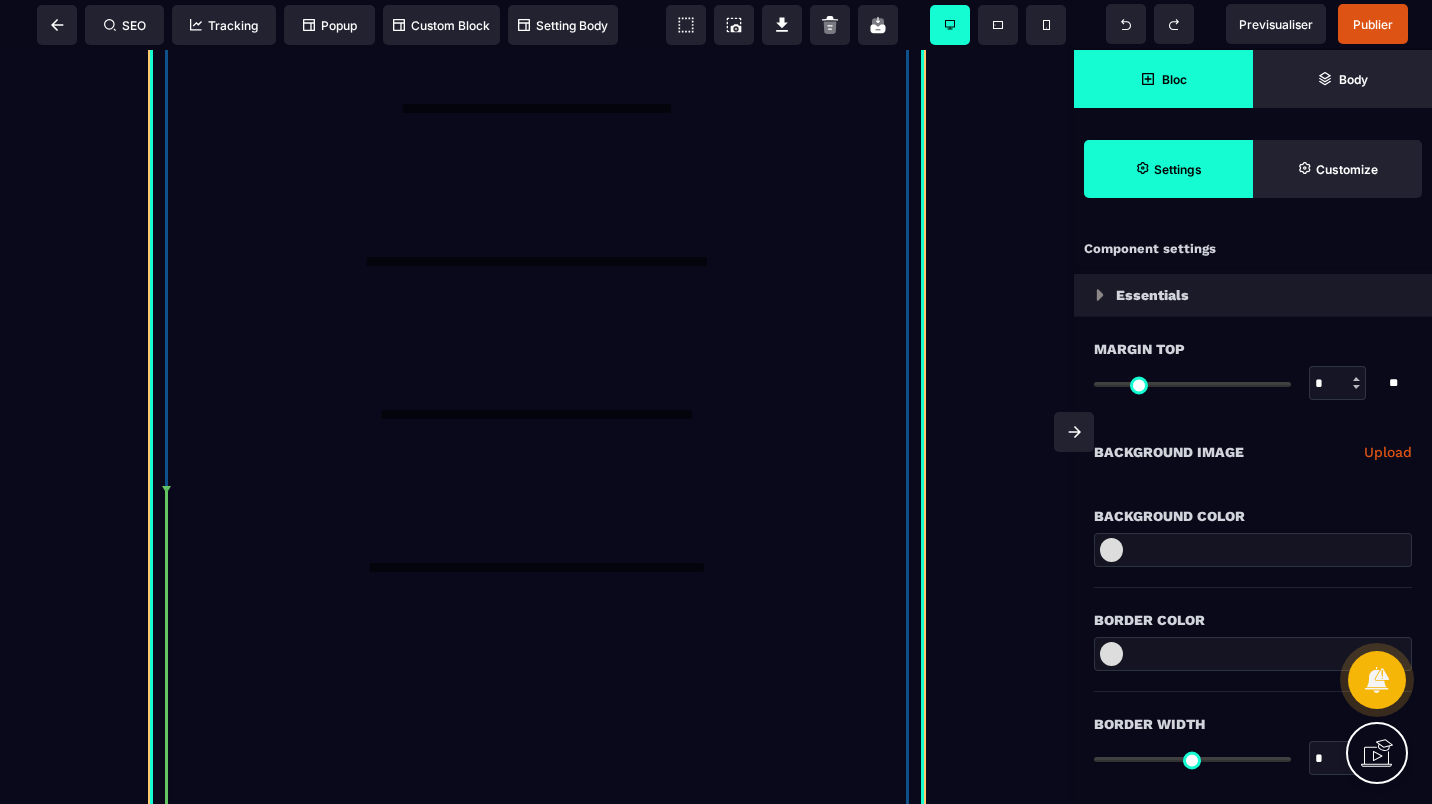 drag, startPoint x: 215, startPoint y: 502, endPoint x: 424, endPoint y: 504, distance: 209.00957 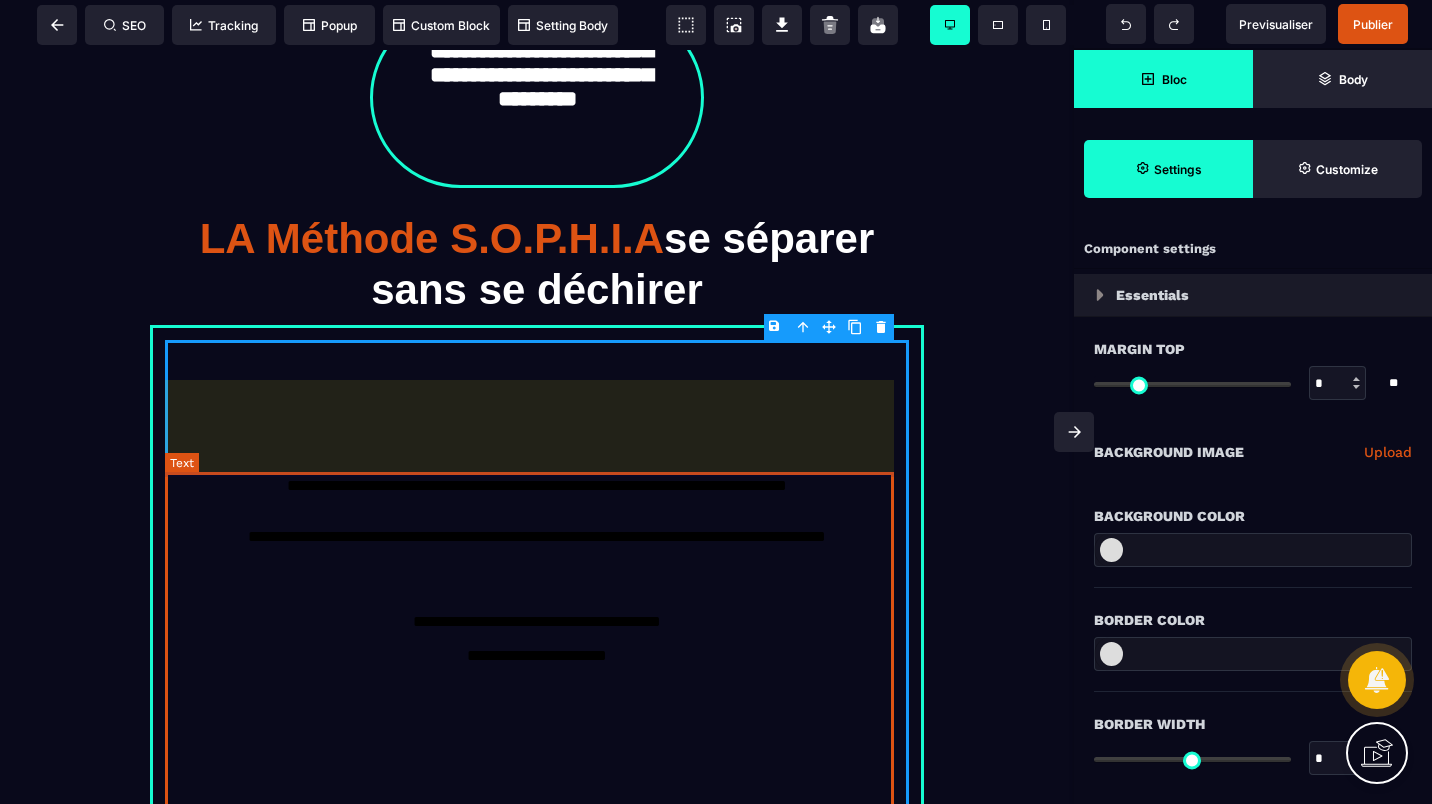 scroll, scrollTop: 0, scrollLeft: 0, axis: both 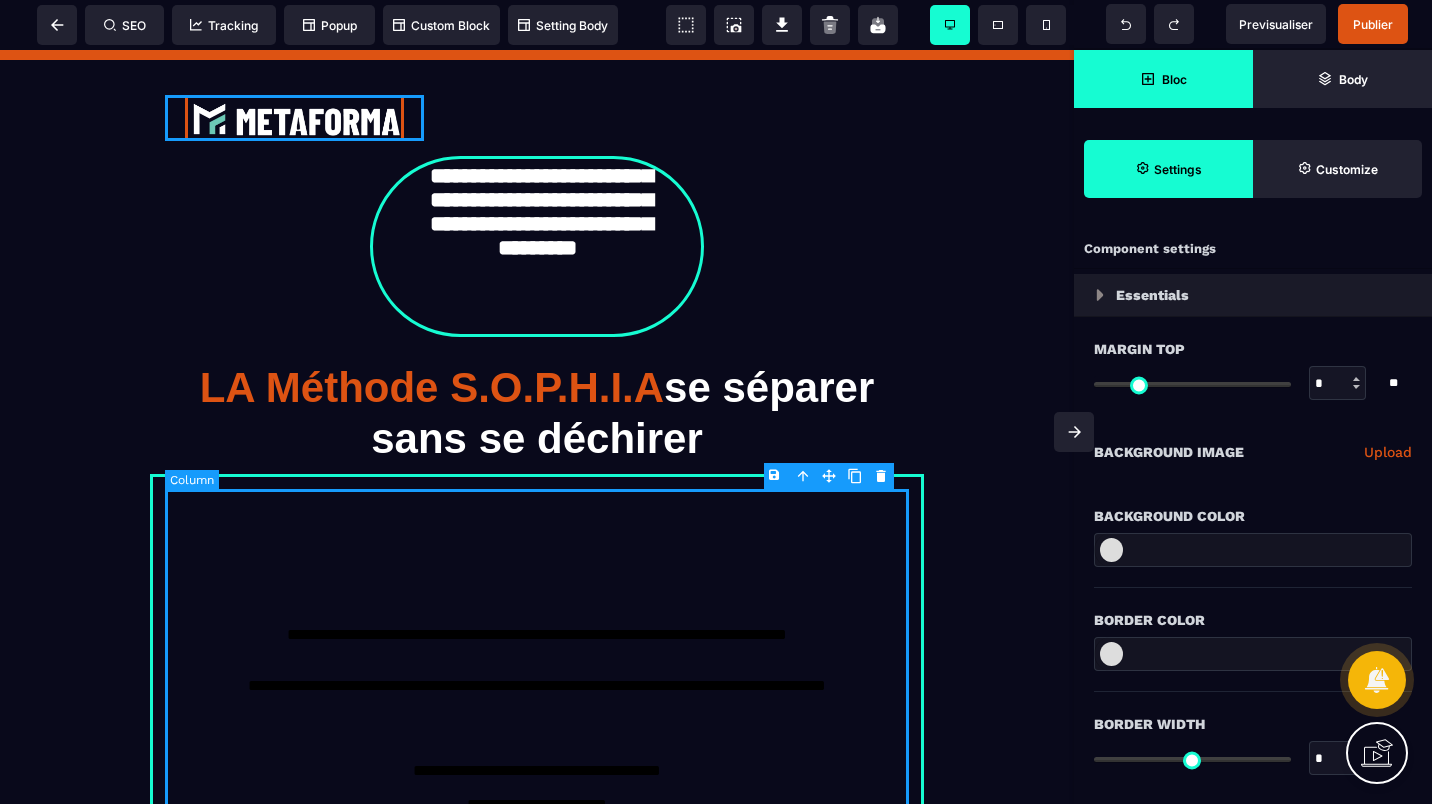 click on "**********" at bounding box center [537, 1073] 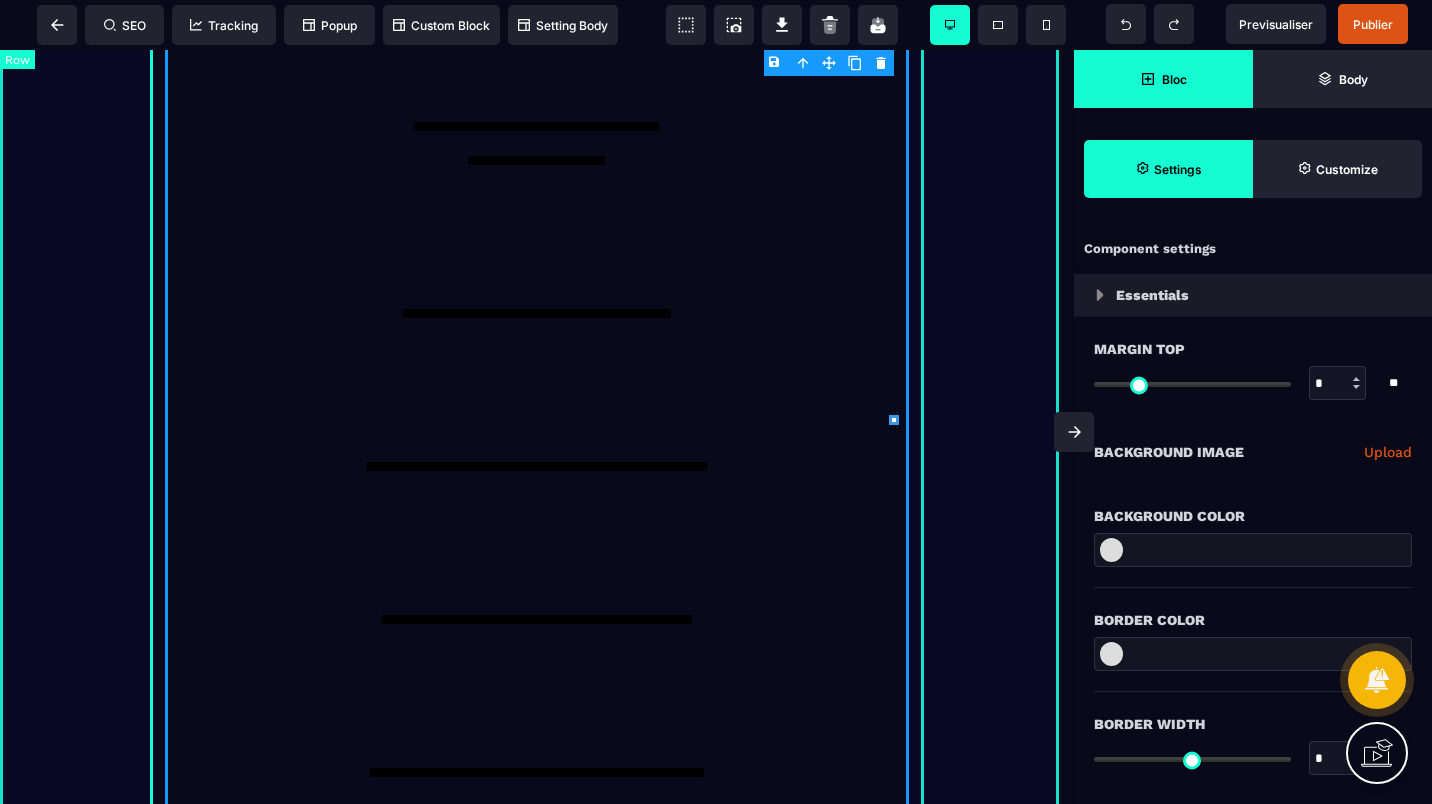 scroll, scrollTop: 552, scrollLeft: 0, axis: vertical 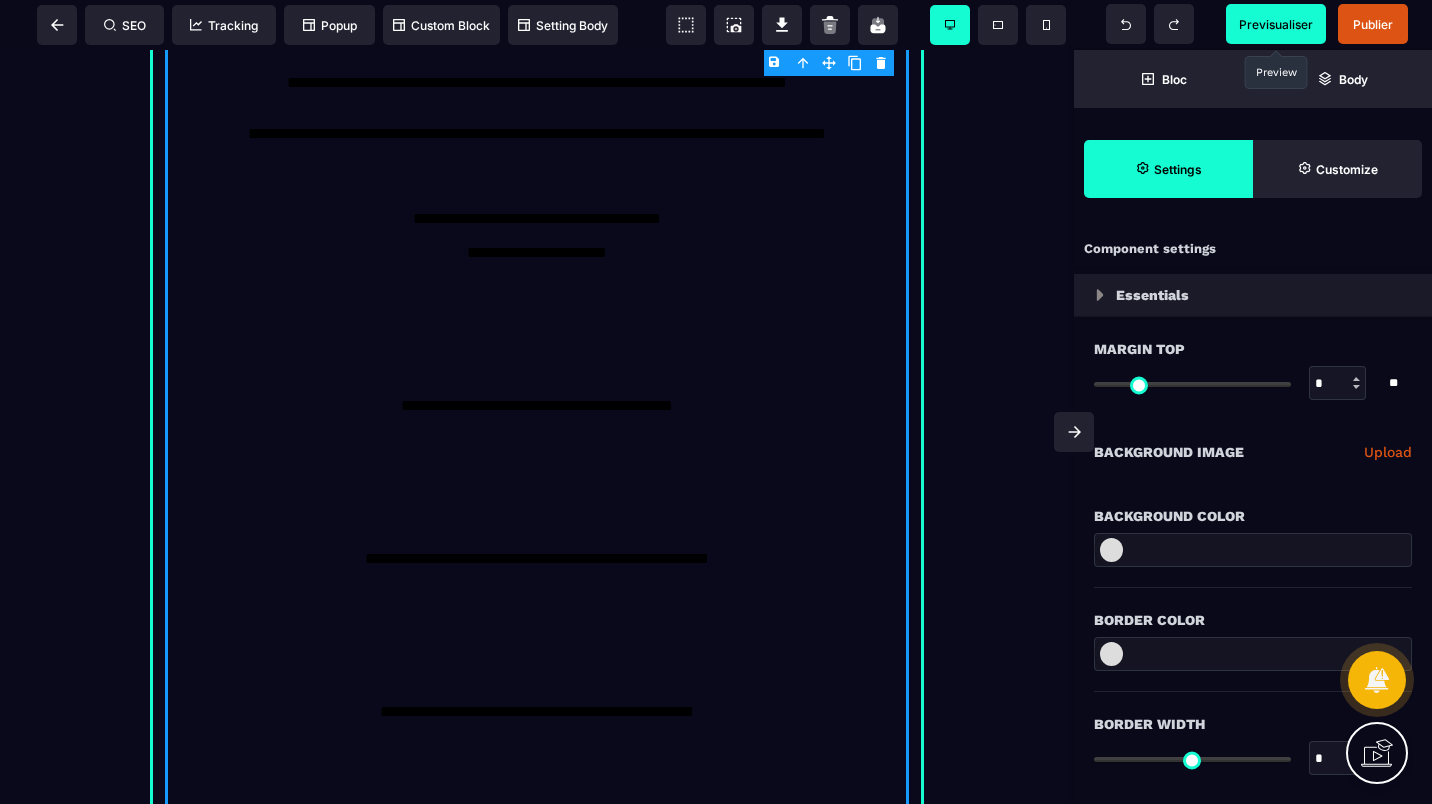 click on "Previsualiser" at bounding box center (1276, 24) 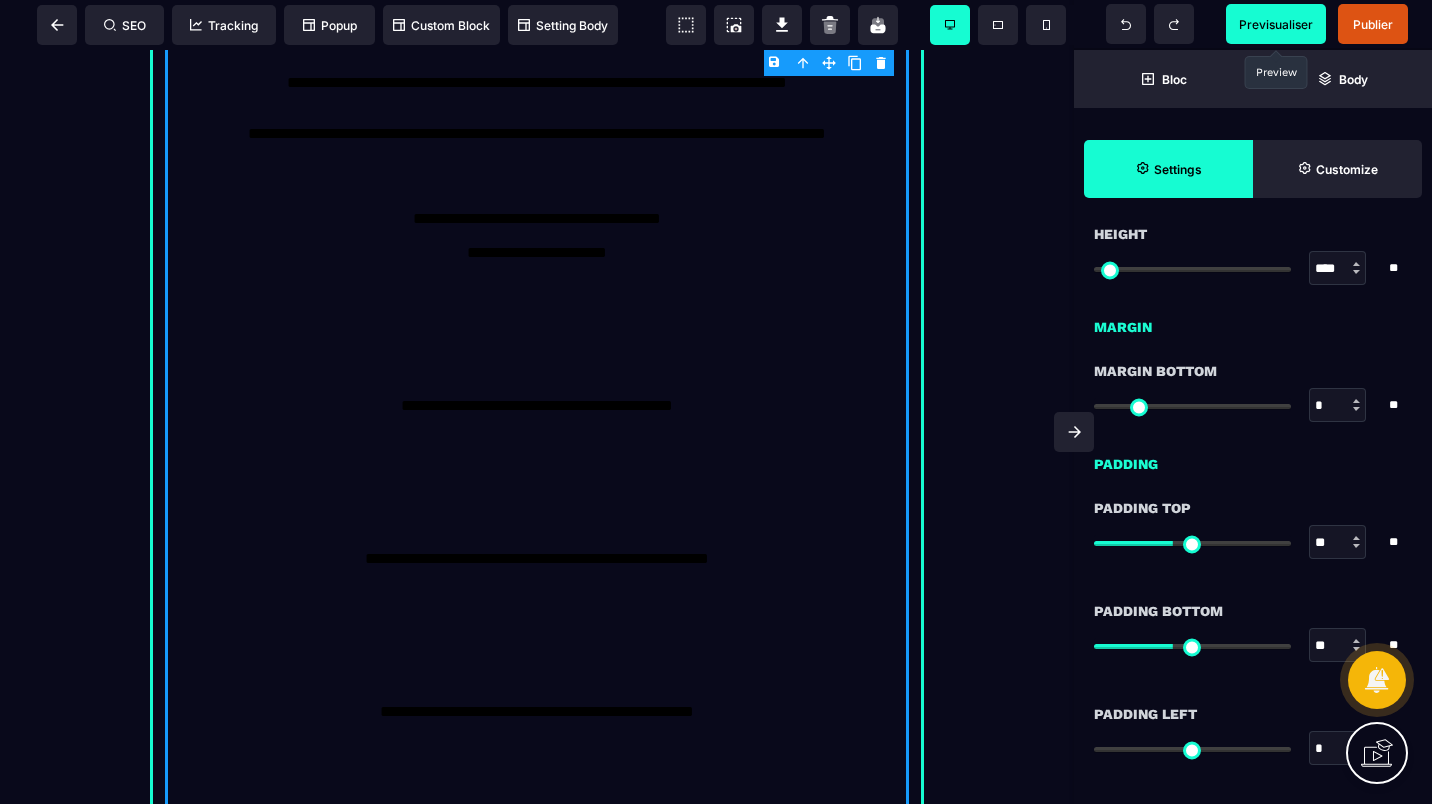scroll, scrollTop: 1324, scrollLeft: 0, axis: vertical 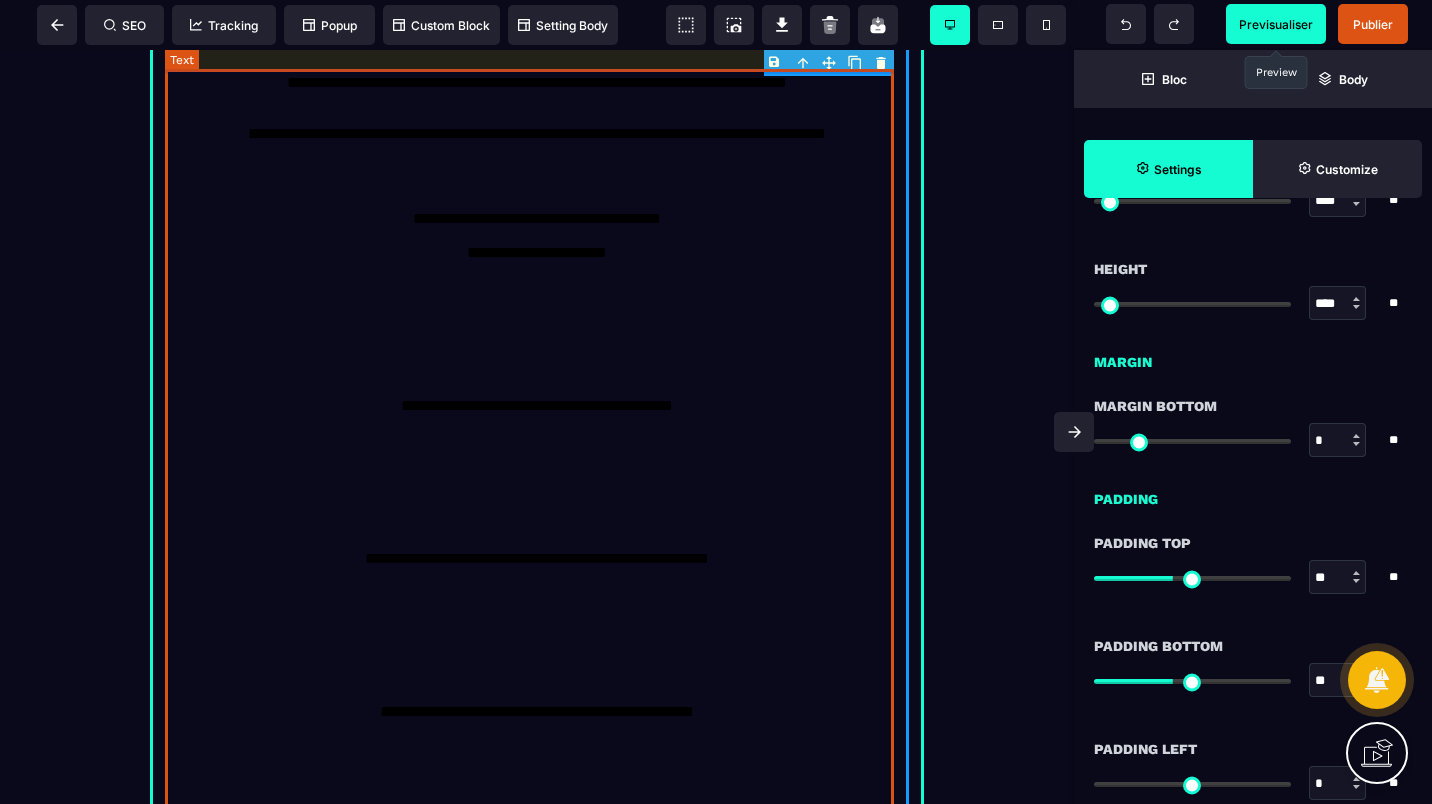 click on "**********" at bounding box center (537, 567) 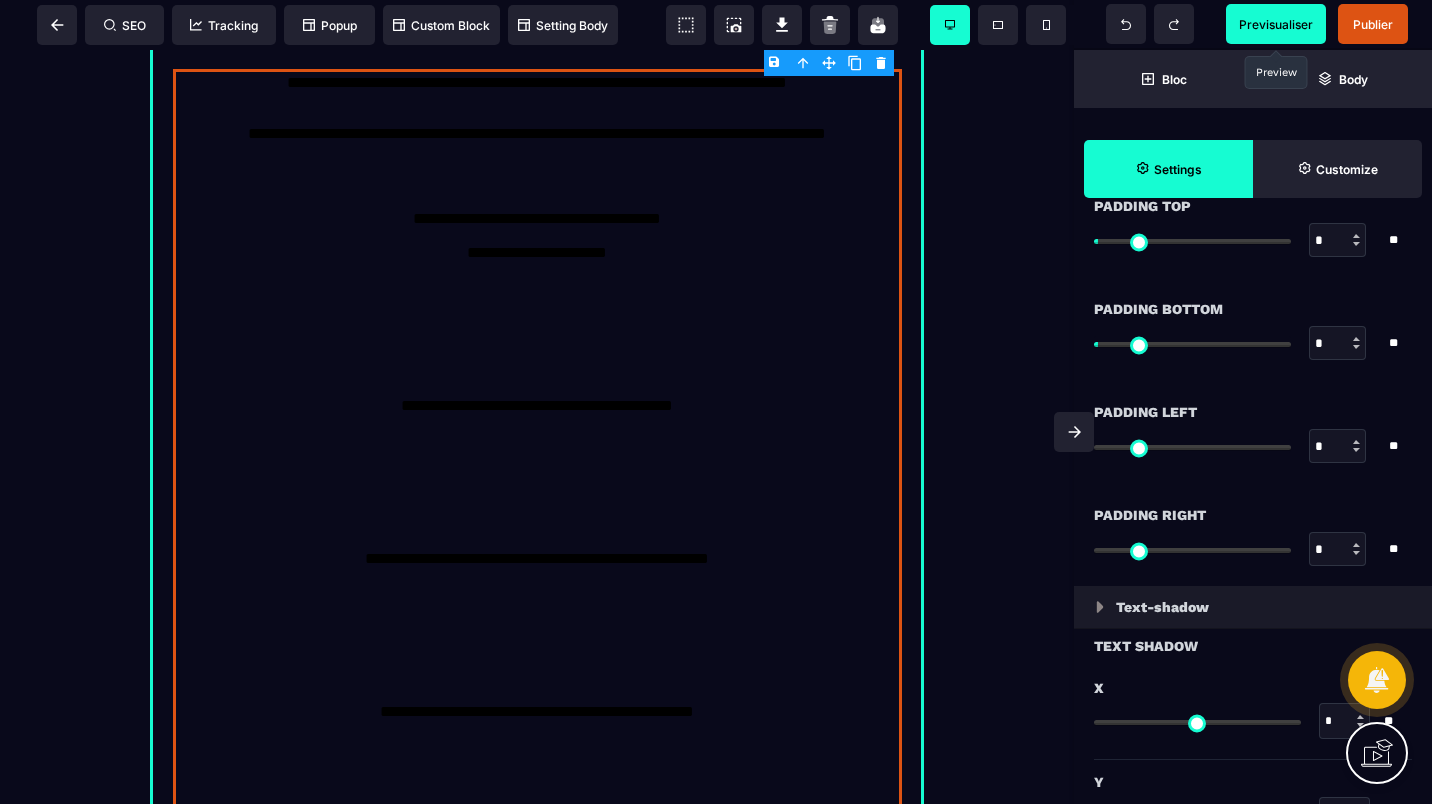 scroll, scrollTop: 878, scrollLeft: 0, axis: vertical 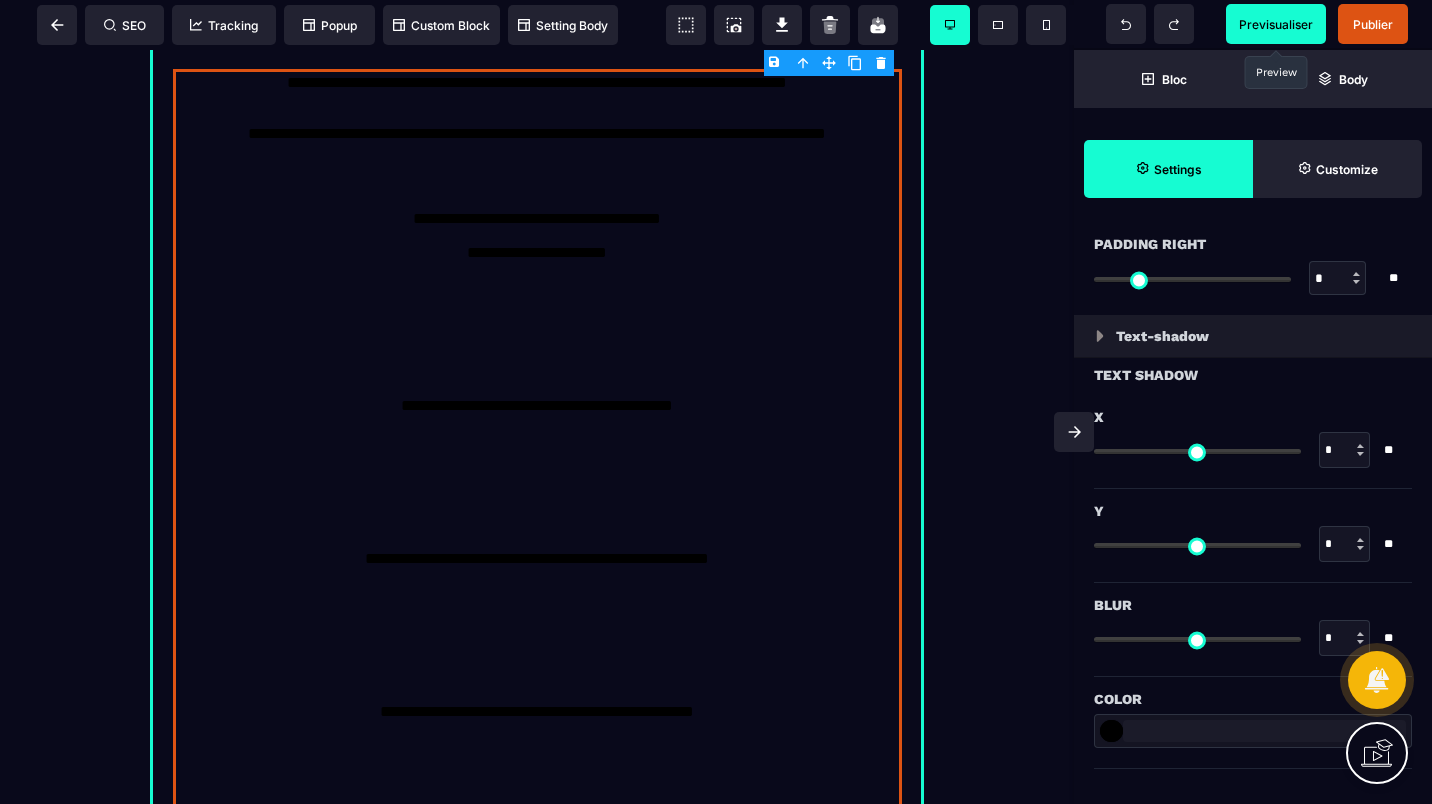 click at bounding box center (1264, 731) 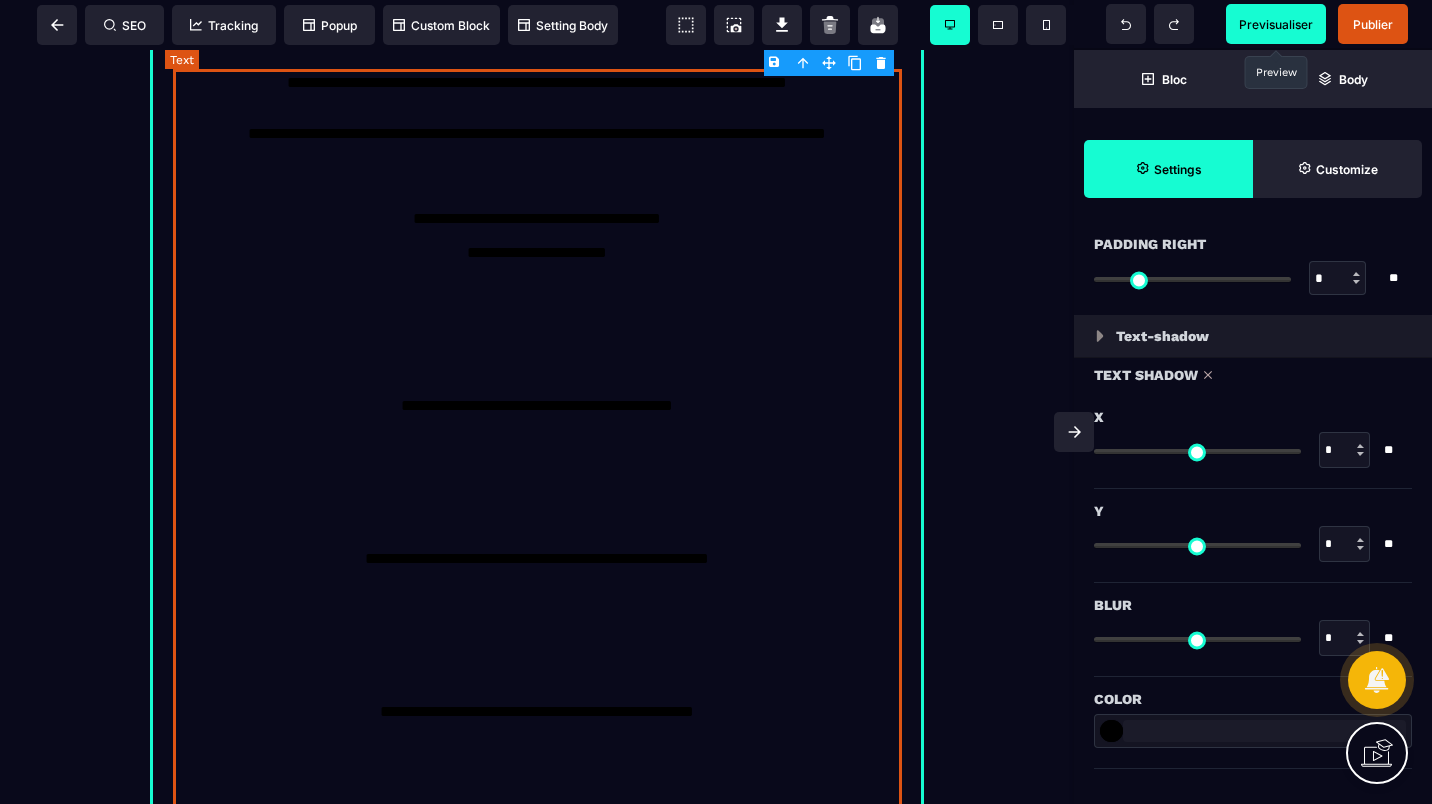click on "**********" at bounding box center (537, 521) 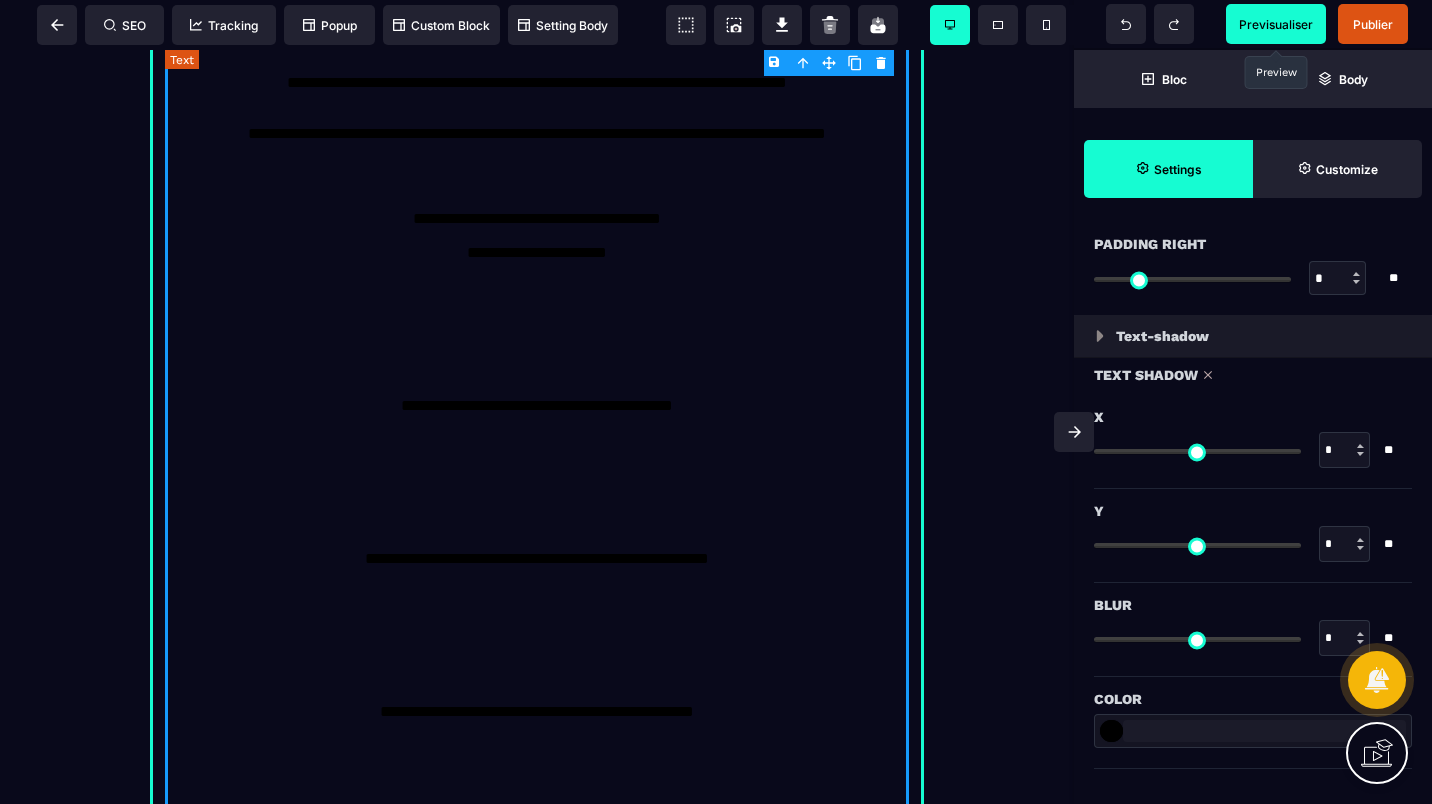 scroll, scrollTop: 0, scrollLeft: 0, axis: both 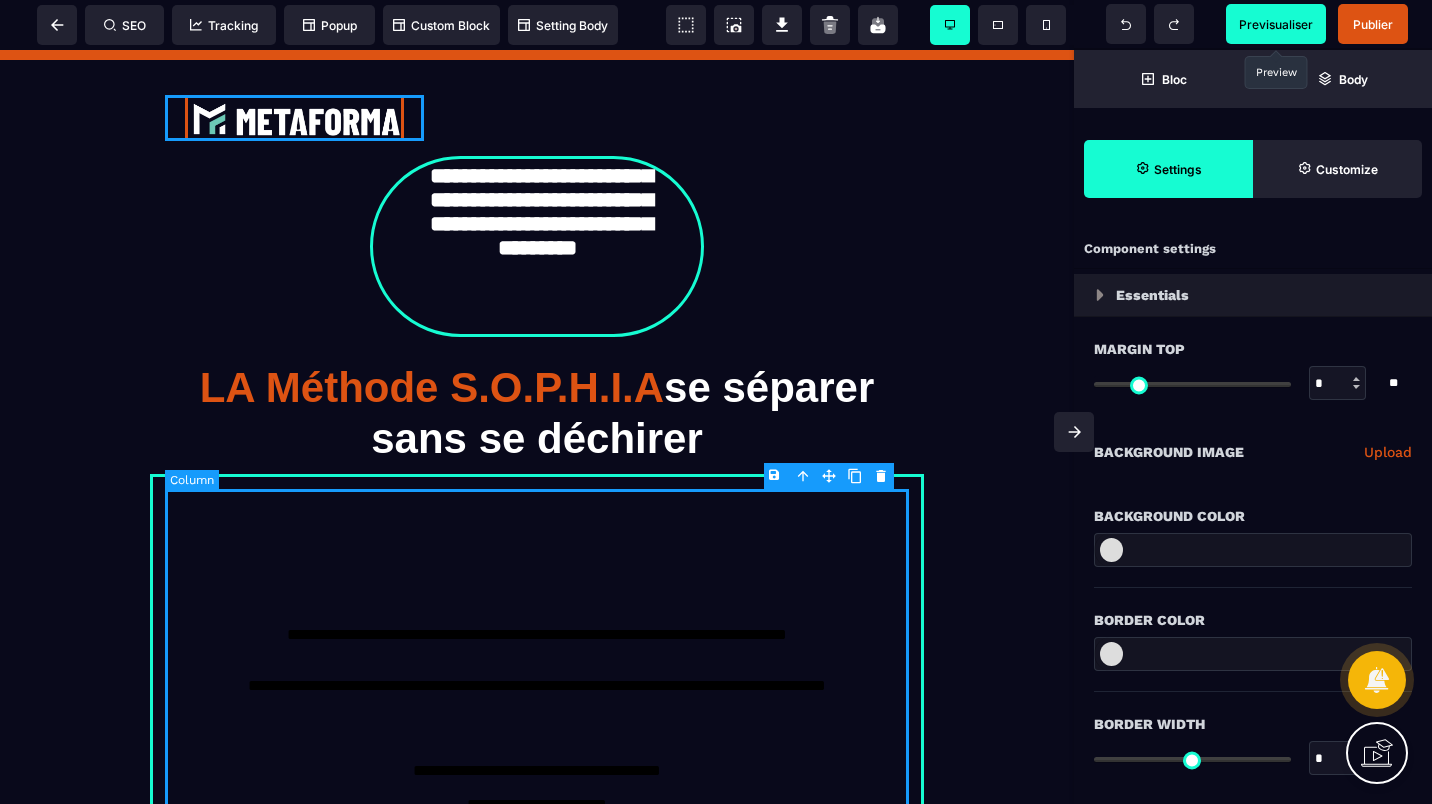 click on "**********" at bounding box center [537, 1073] 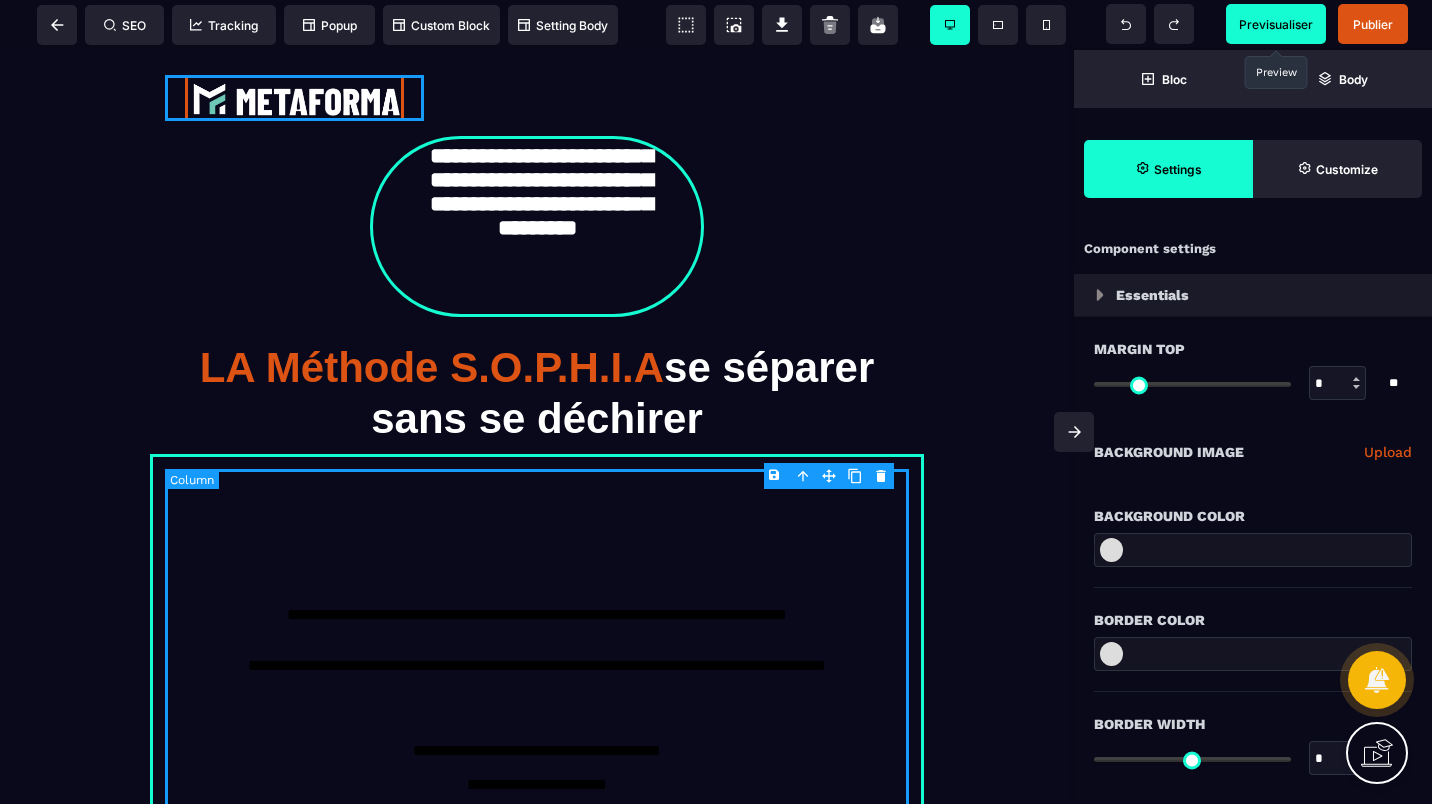 scroll, scrollTop: 500, scrollLeft: 0, axis: vertical 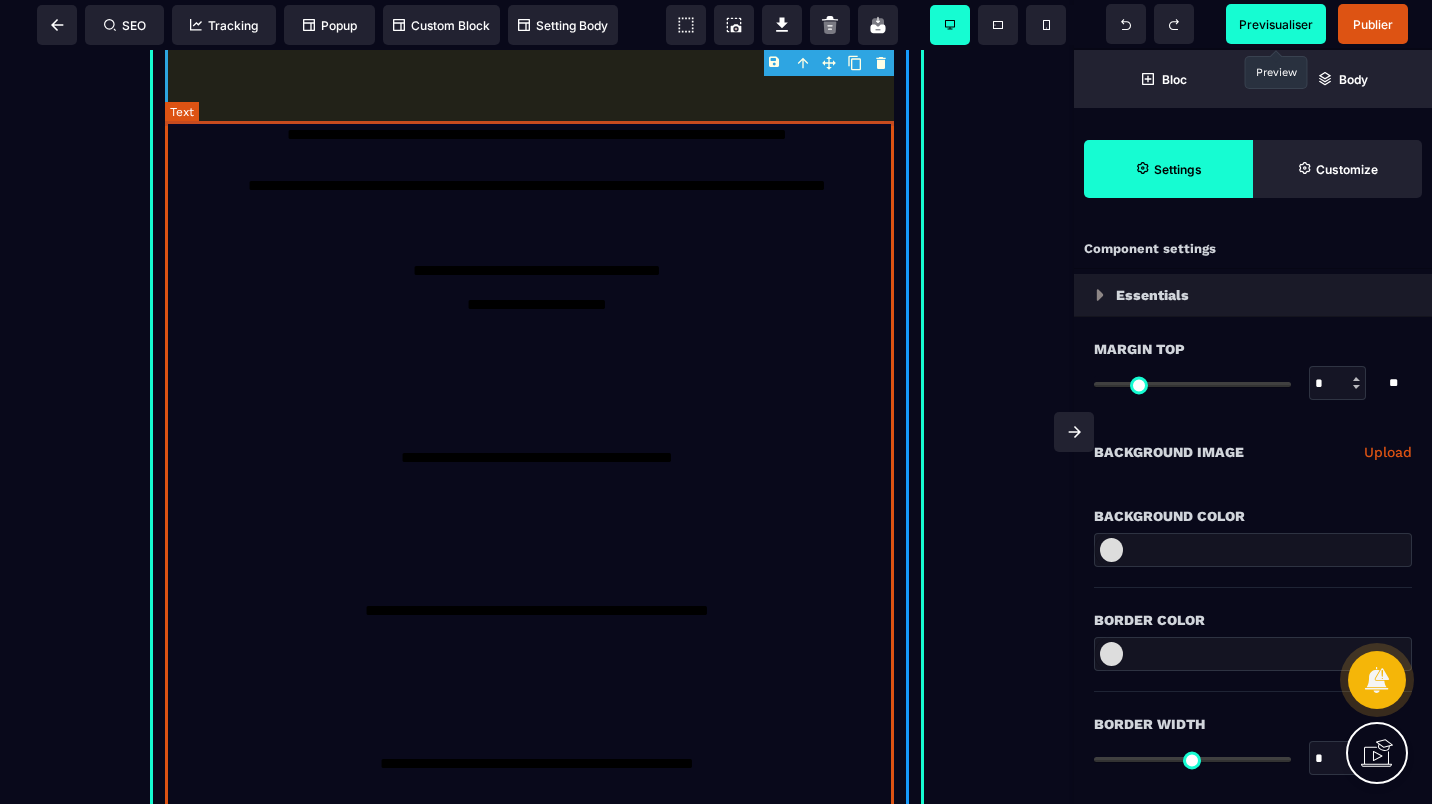 click on "**********" at bounding box center [537, 619] 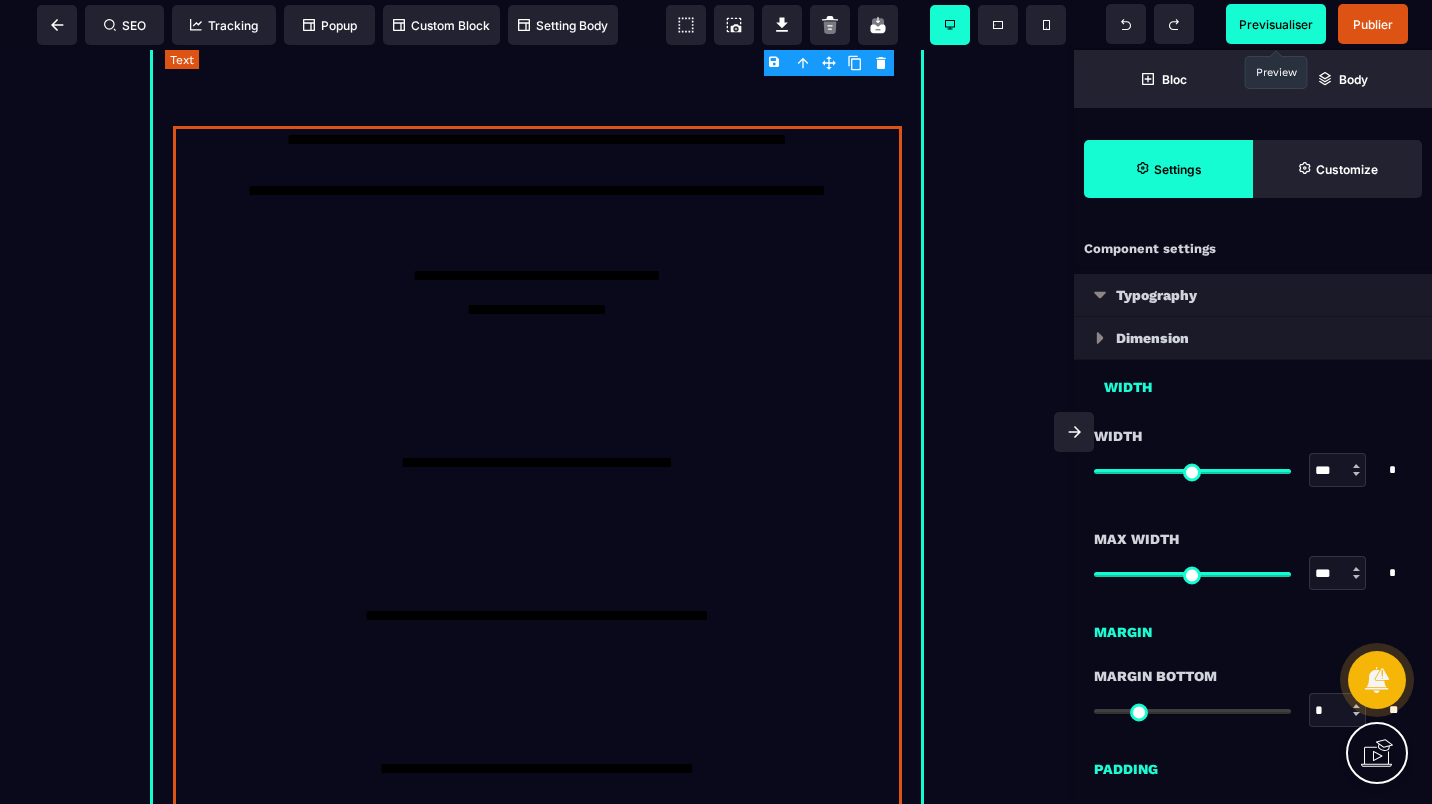 scroll, scrollTop: 400, scrollLeft: 0, axis: vertical 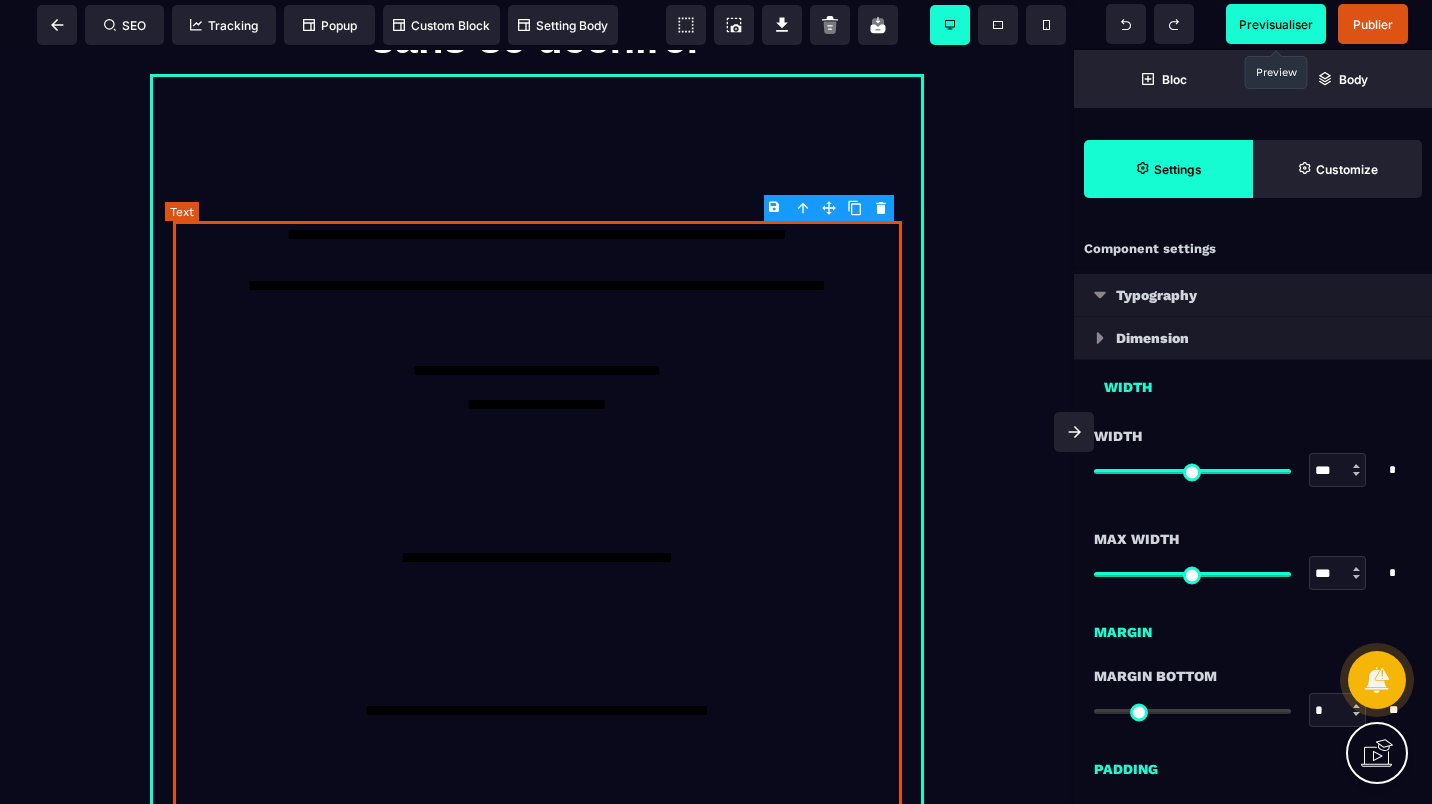 click on "**********" at bounding box center [537, 719] 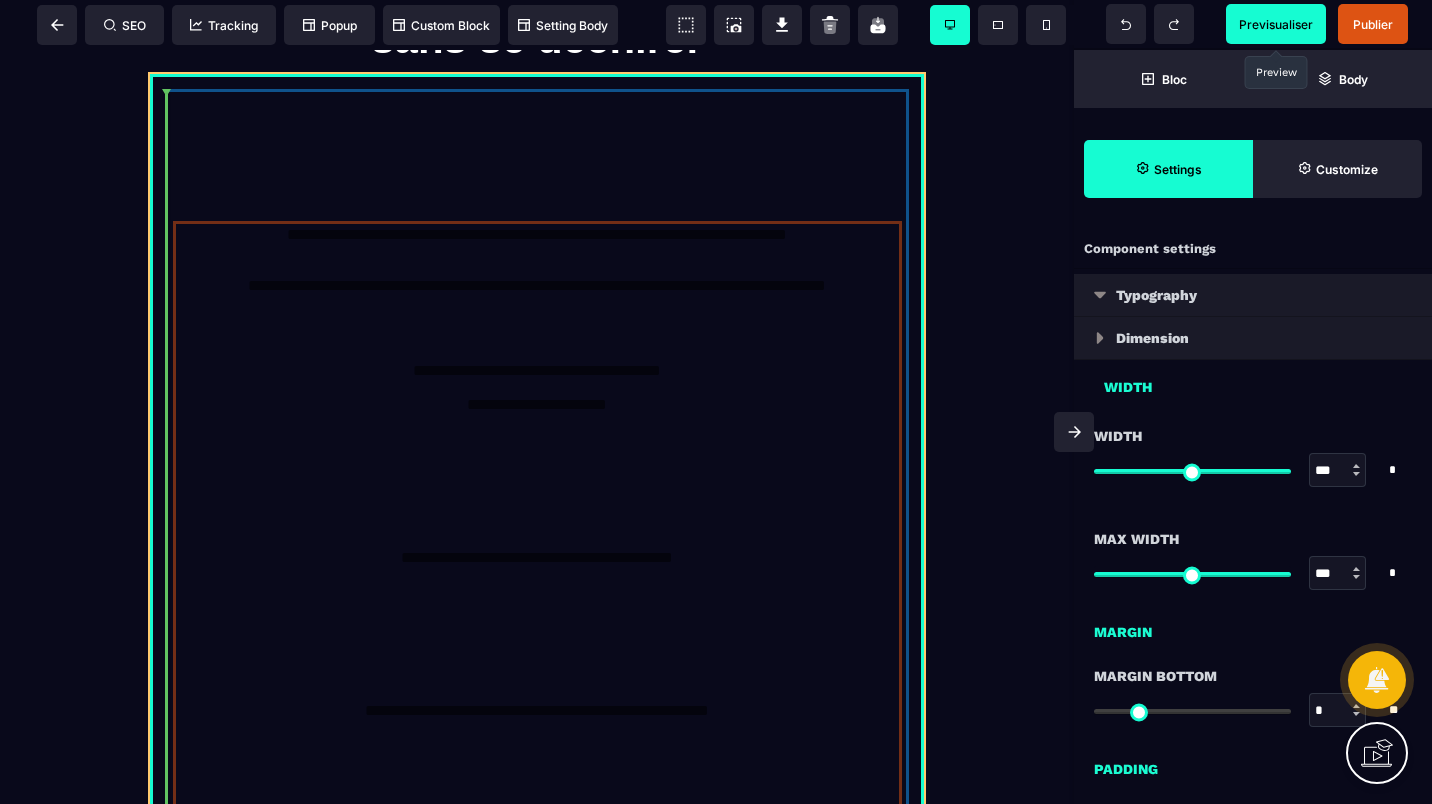 drag, startPoint x: 181, startPoint y: 239, endPoint x: 306, endPoint y: 286, distance: 133.544 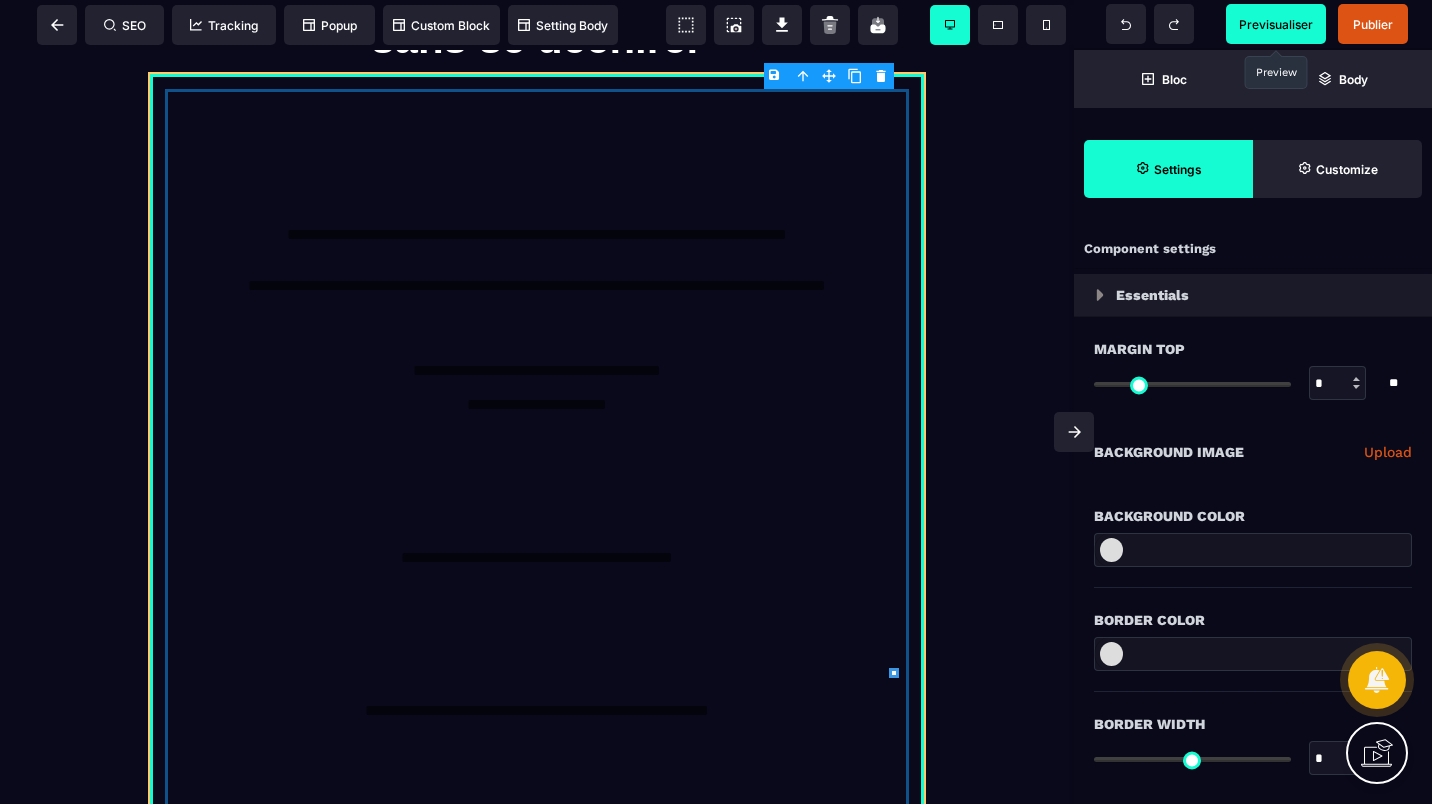 click on "**********" at bounding box center [537, 673] 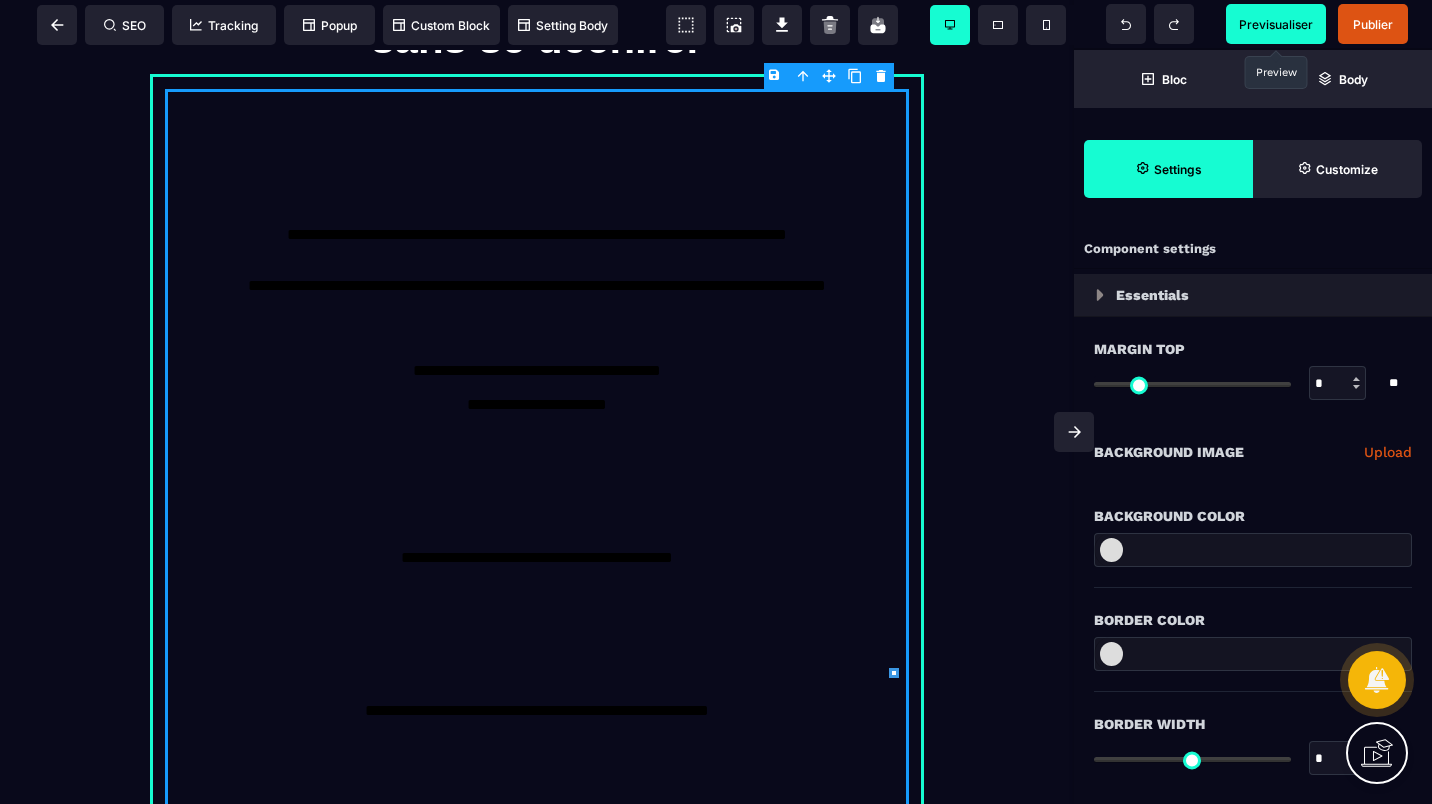 click on "**********" at bounding box center [537, 719] 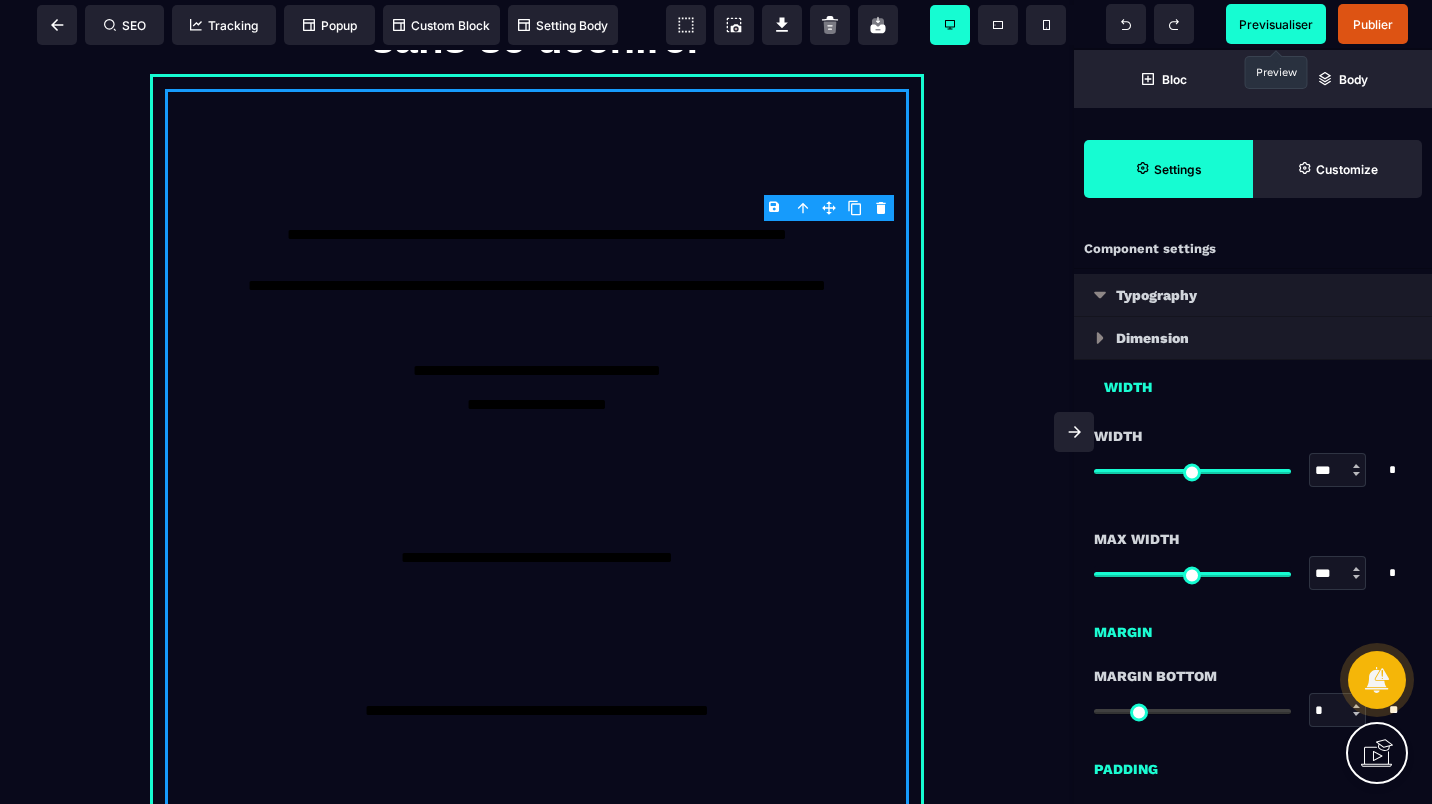 click on "**********" at bounding box center (537, 719) 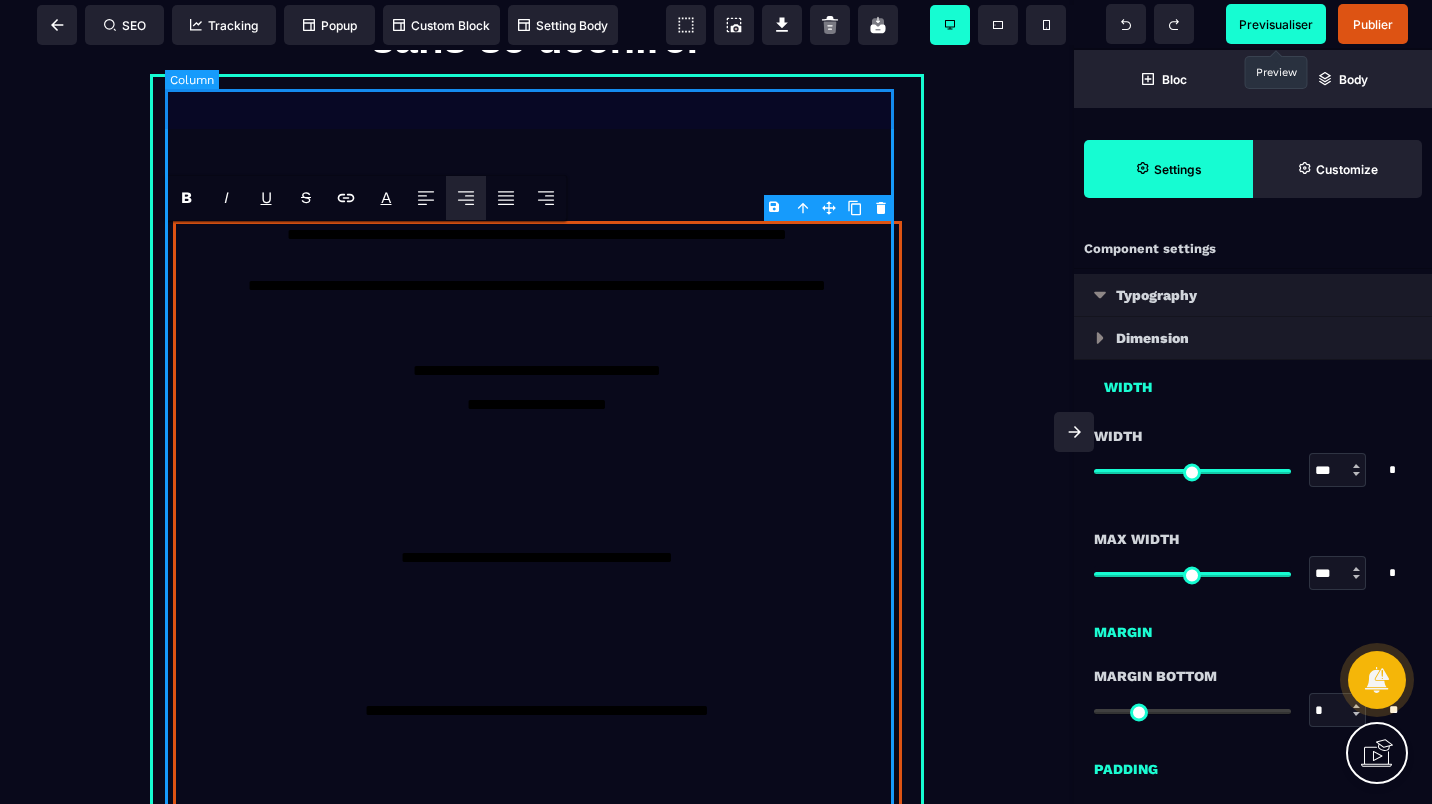 click on "**********" at bounding box center (537, 673) 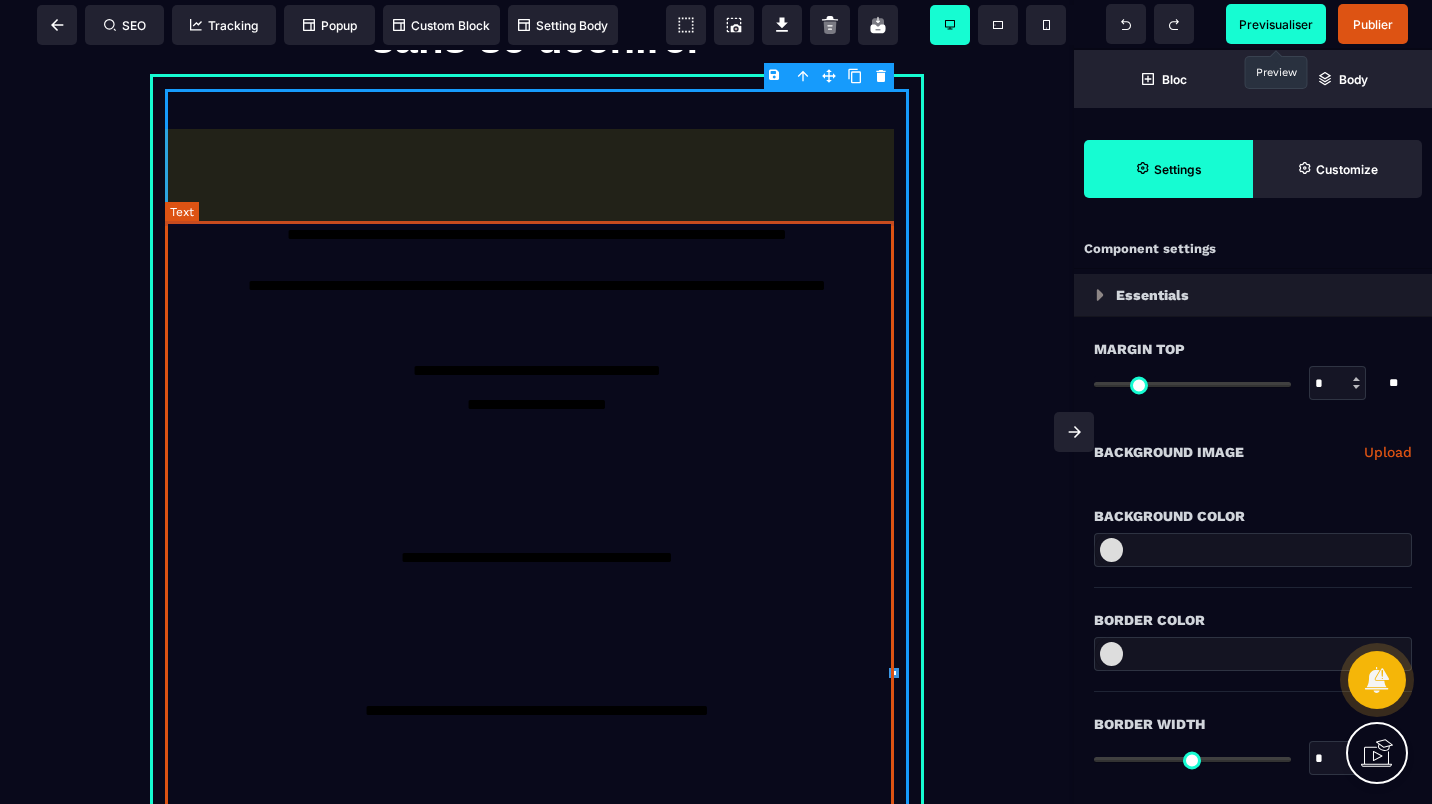 click on "**********" at bounding box center [537, 719] 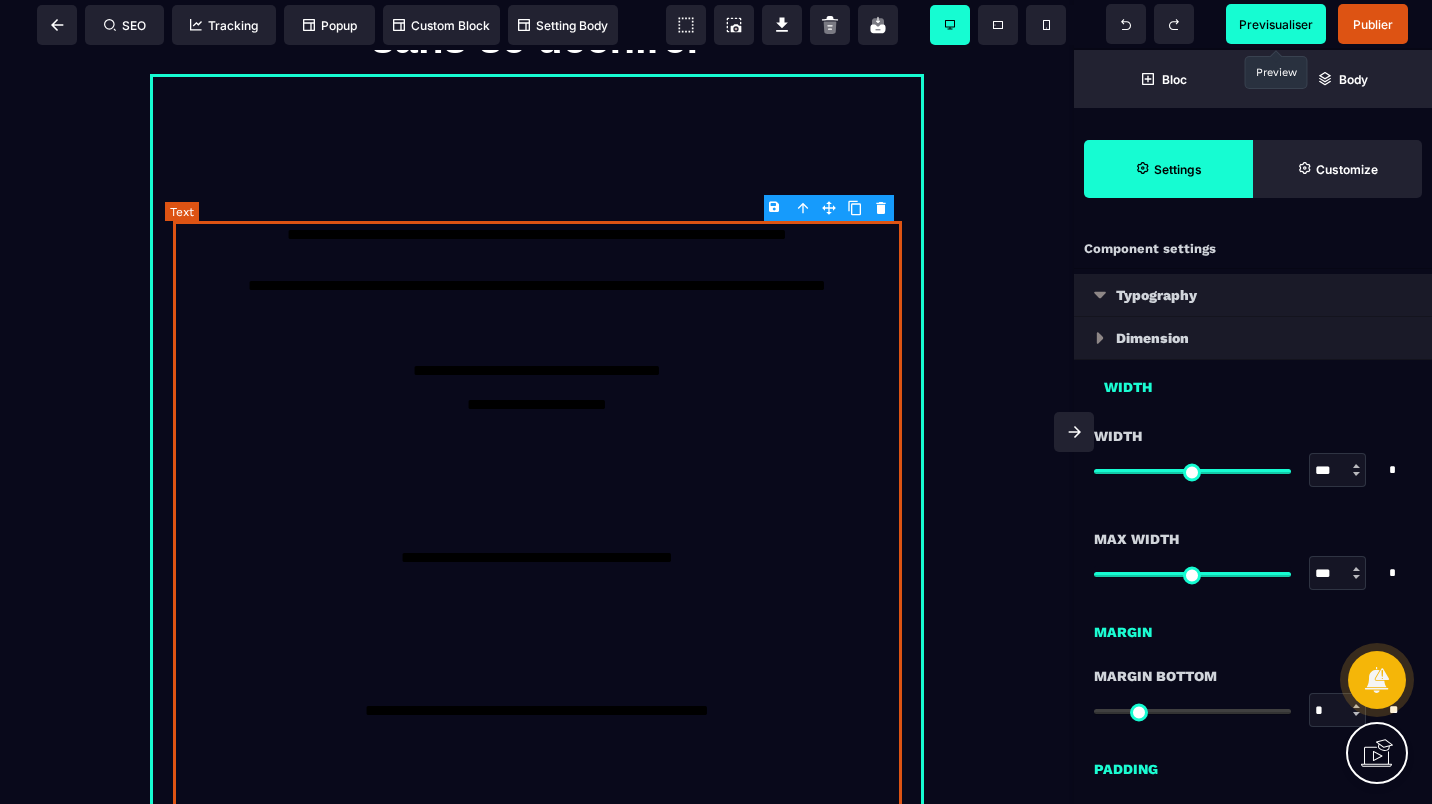 click on "**********" at bounding box center [537, 719] 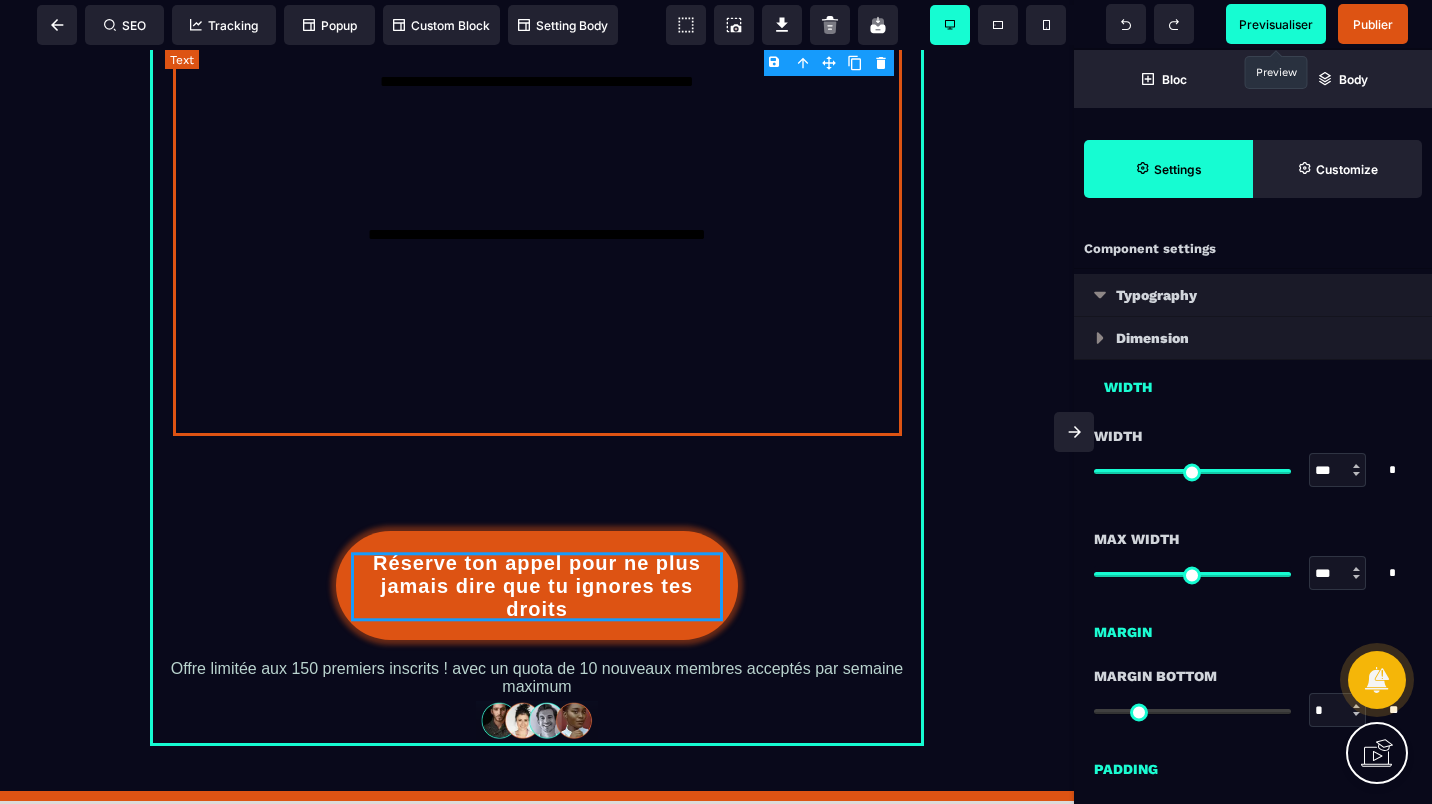 scroll, scrollTop: 1500, scrollLeft: 0, axis: vertical 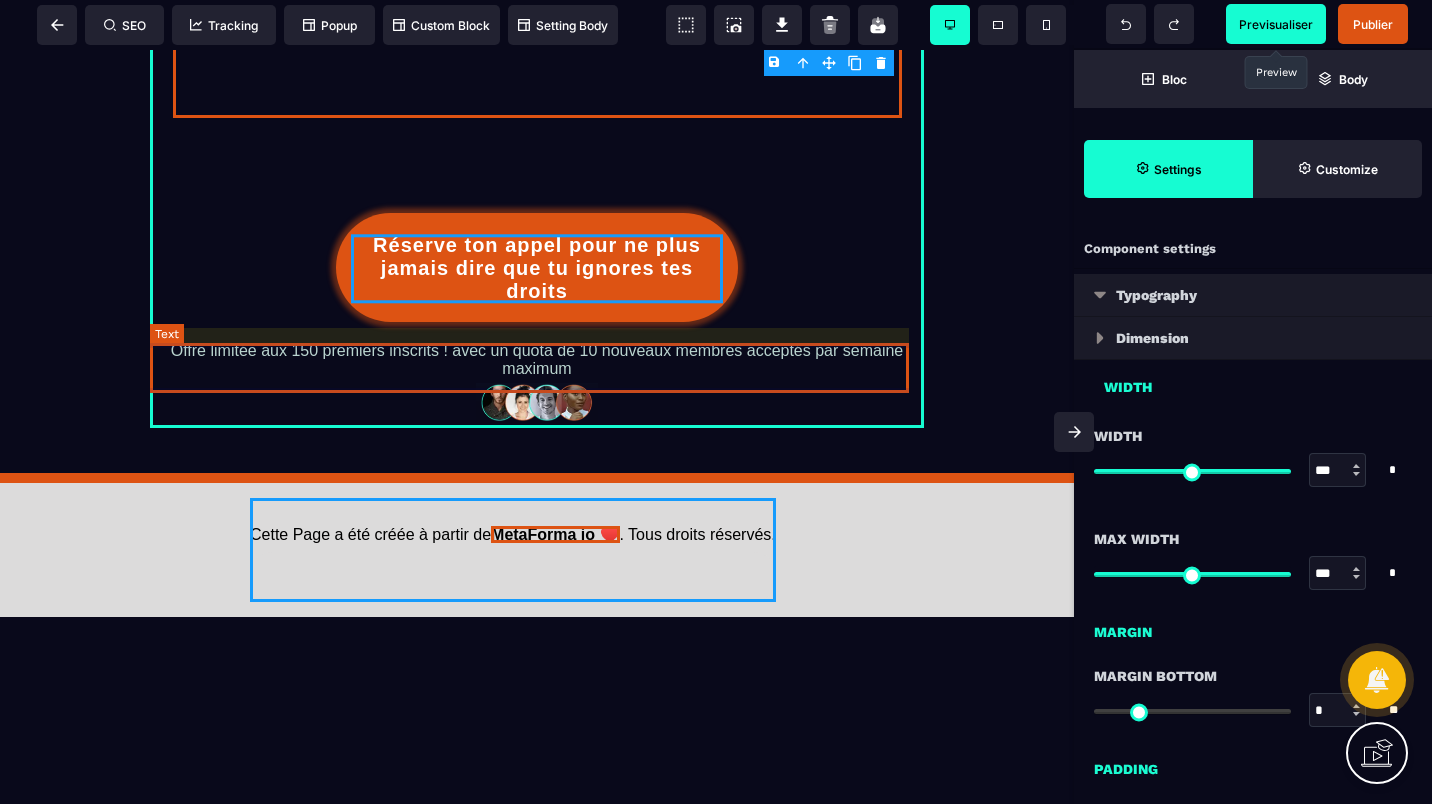 click on "Offre limitée aux 150 premiers inscrits ! avec un quota de 10 nouveaux membres acceptés par semaine maximum" at bounding box center [537, 360] 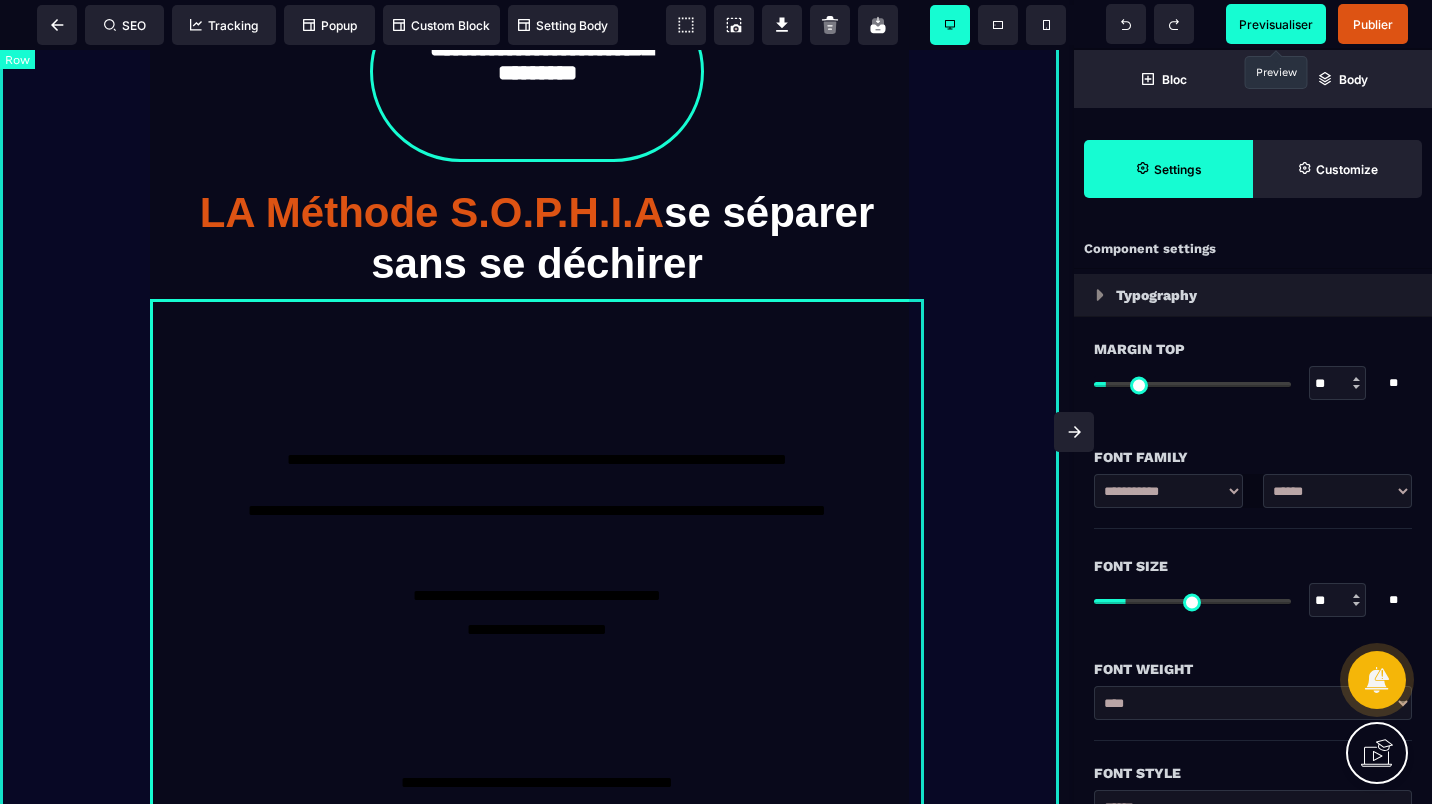 scroll, scrollTop: 100, scrollLeft: 0, axis: vertical 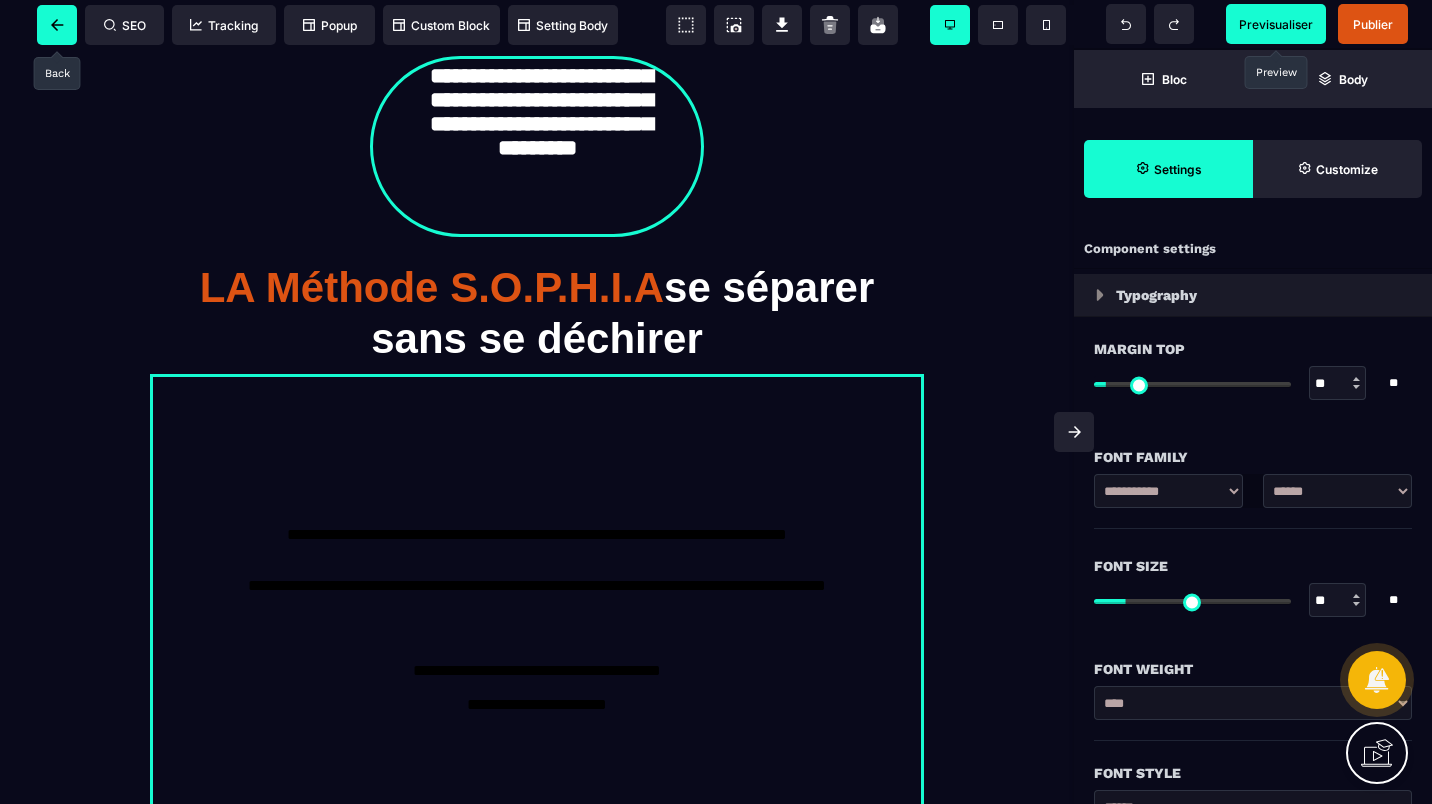 click at bounding box center (57, 25) 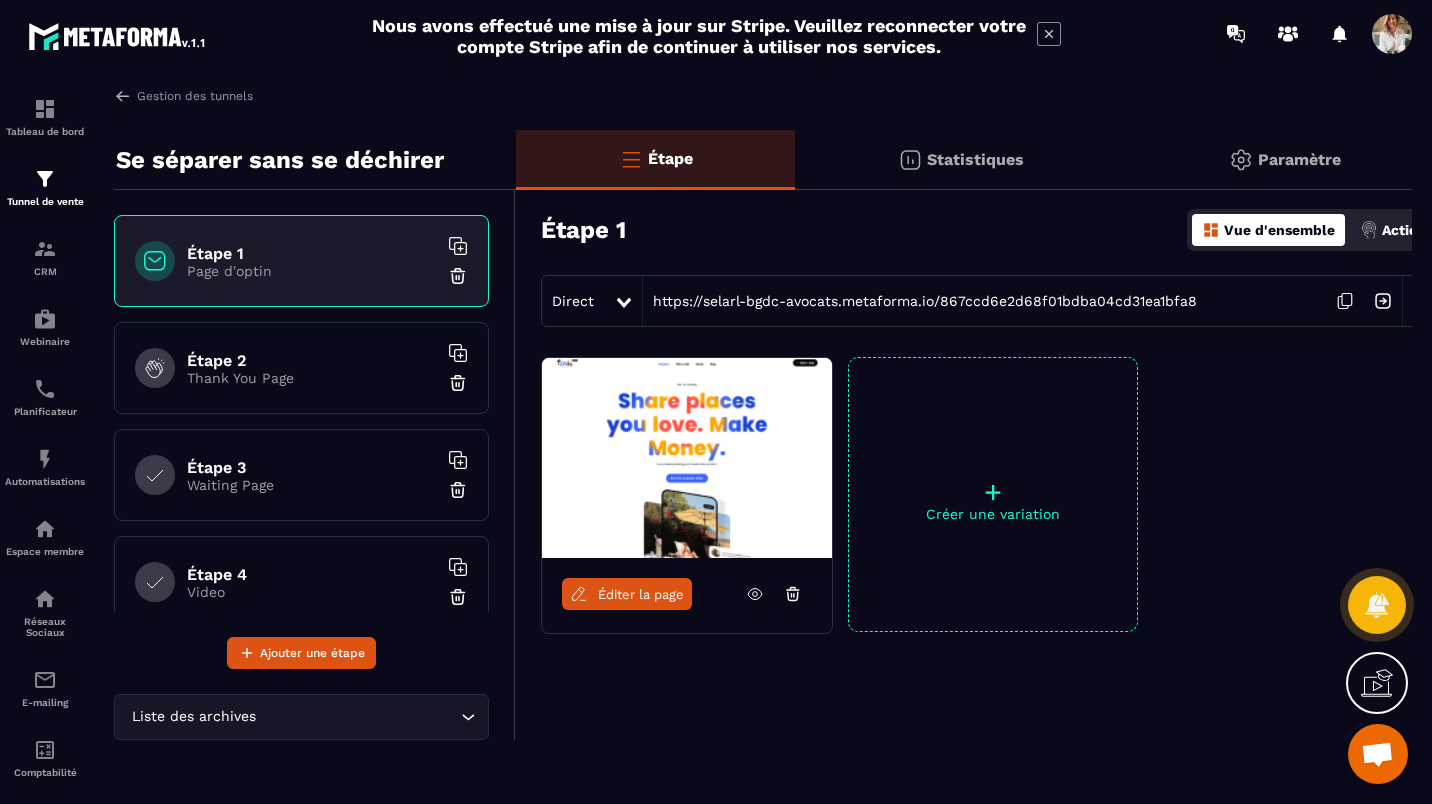 click at bounding box center (687, 458) 